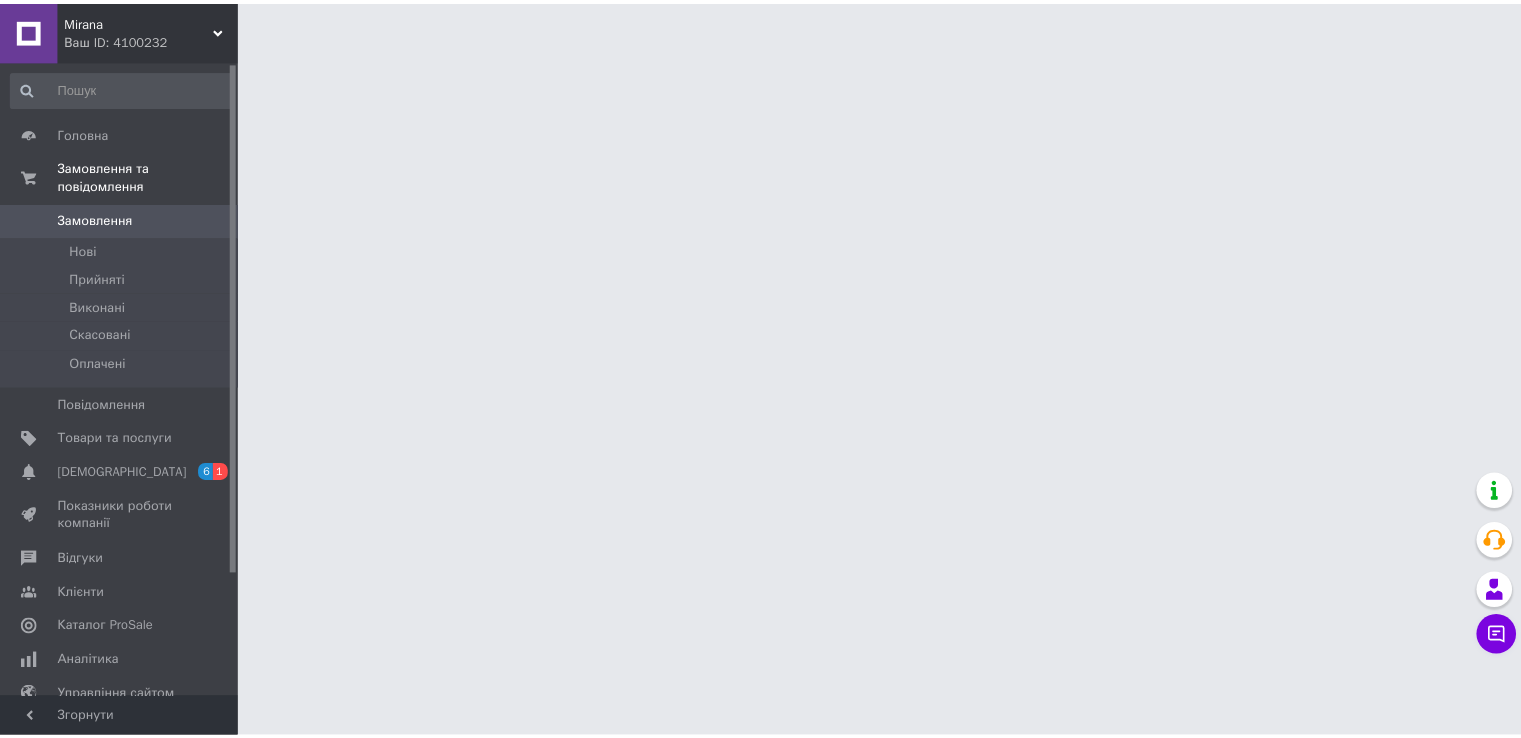 scroll, scrollTop: 0, scrollLeft: 0, axis: both 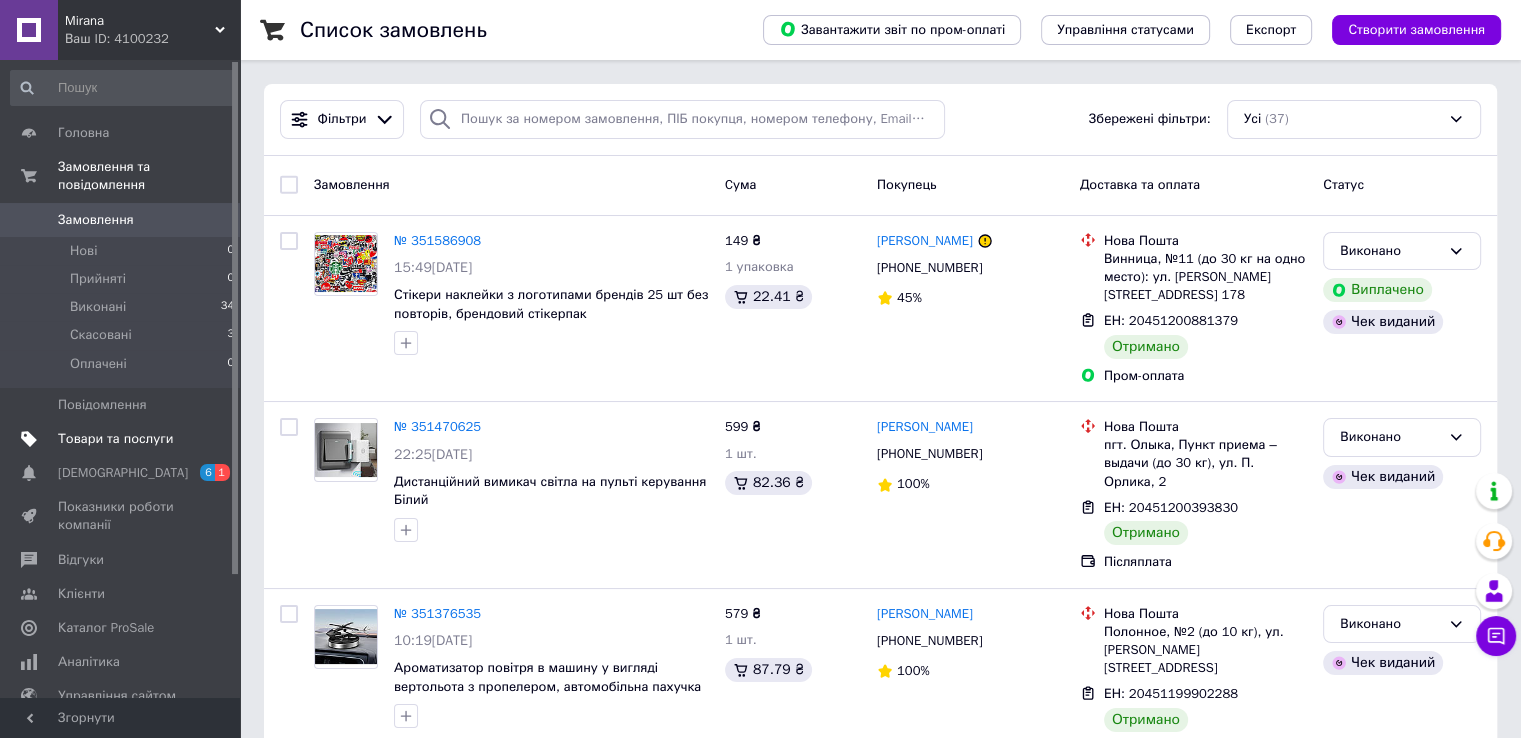 click on "Товари та послуги" at bounding box center [115, 439] 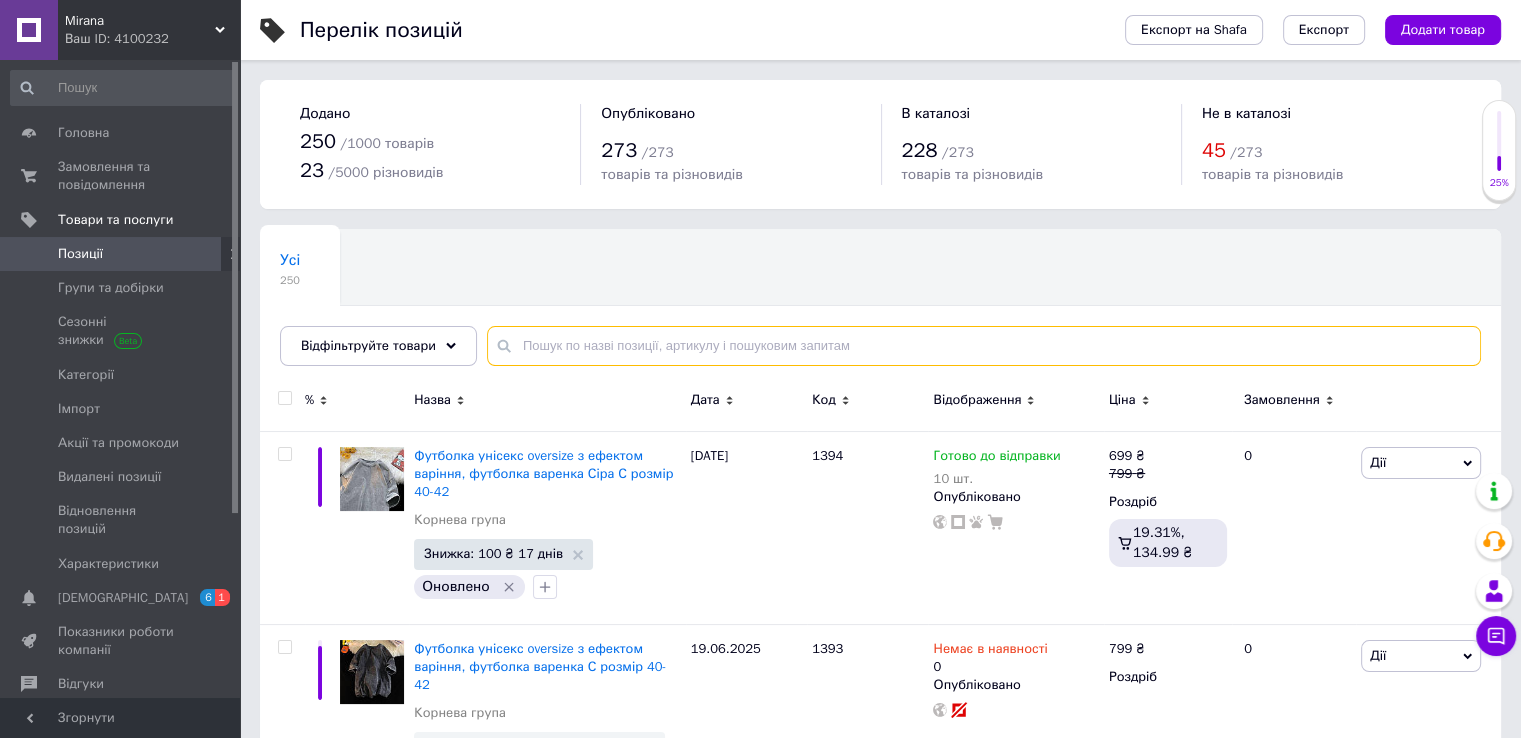 click at bounding box center (984, 346) 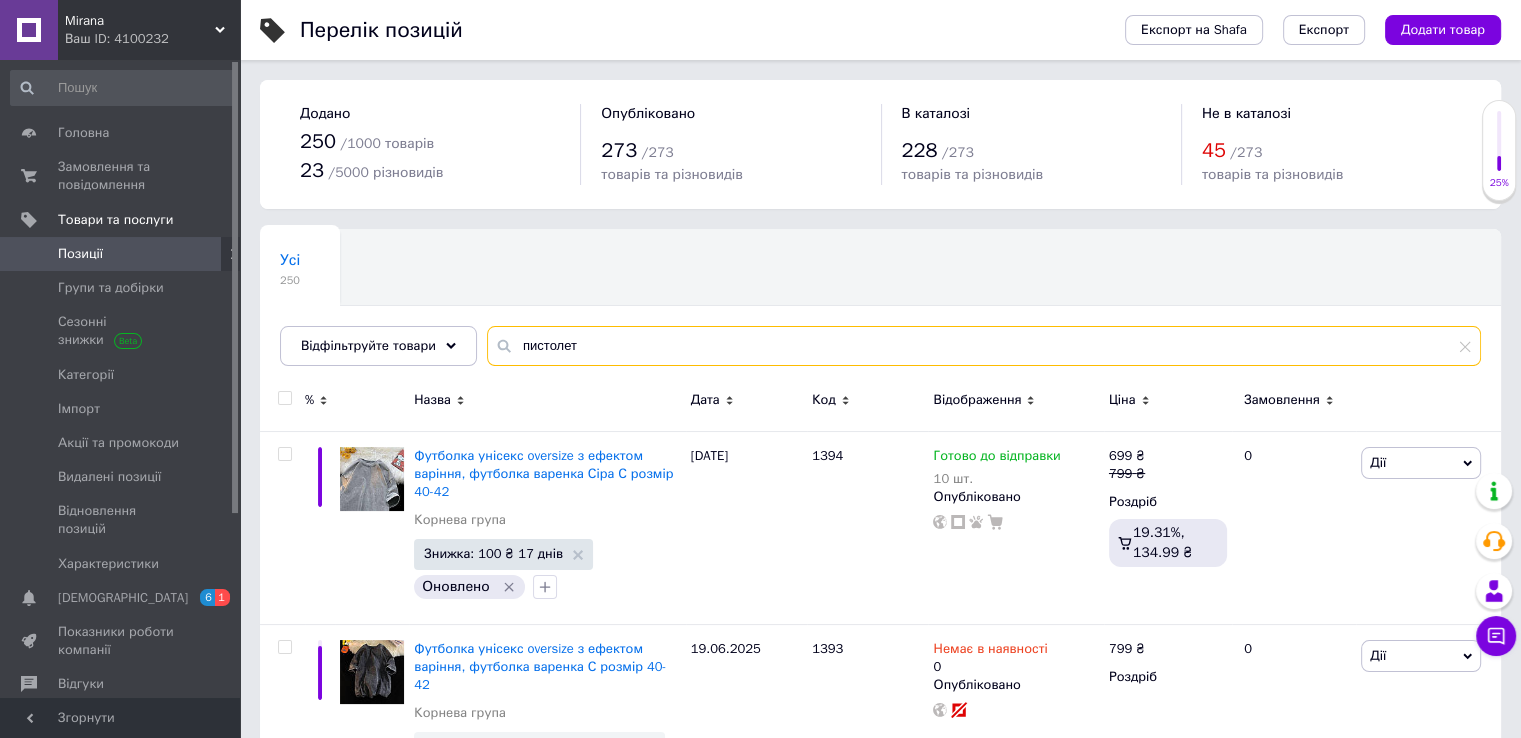 type on "пистолет" 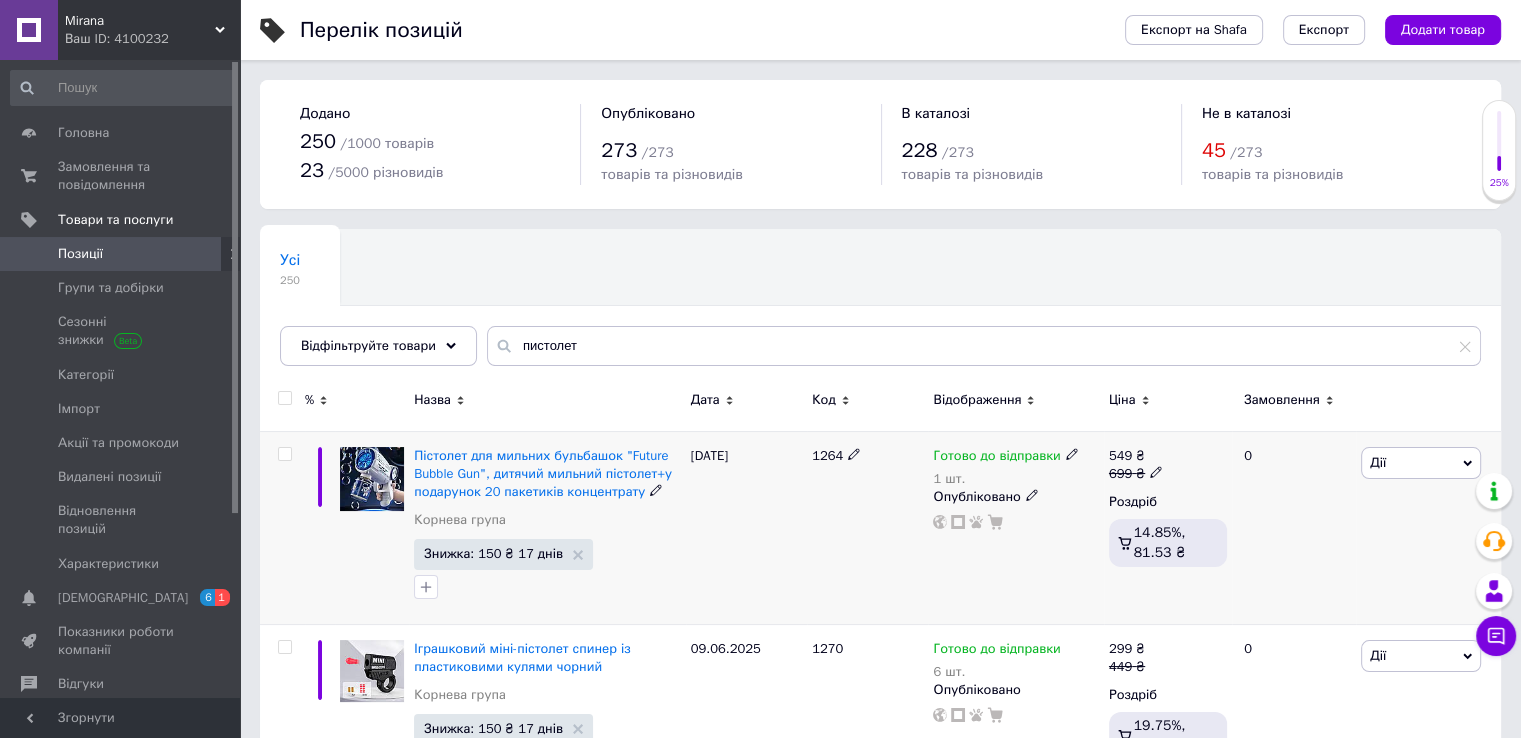 click 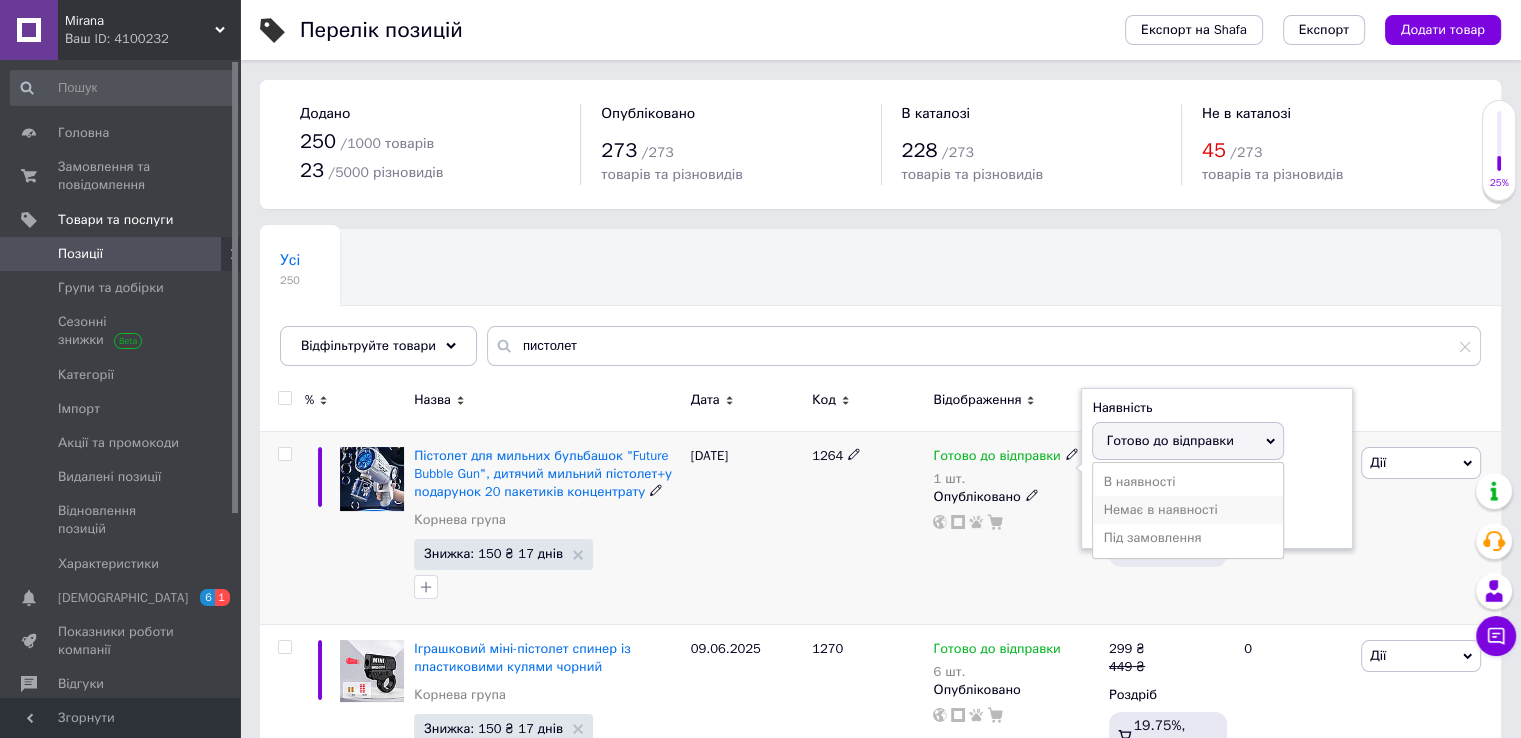 click on "Немає в наявності" at bounding box center [1188, 510] 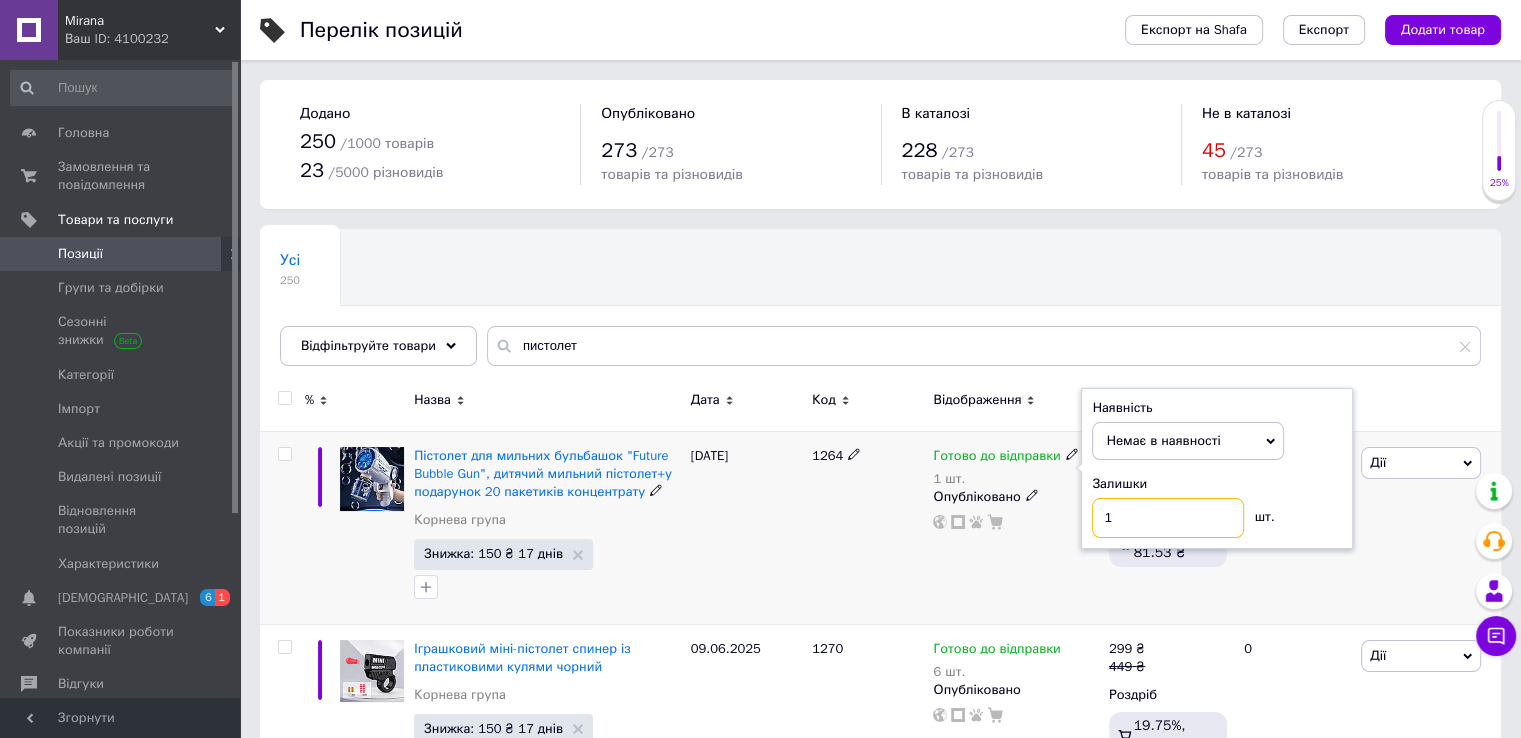 drag, startPoint x: 1139, startPoint y: 525, endPoint x: 1065, endPoint y: 514, distance: 74.8131 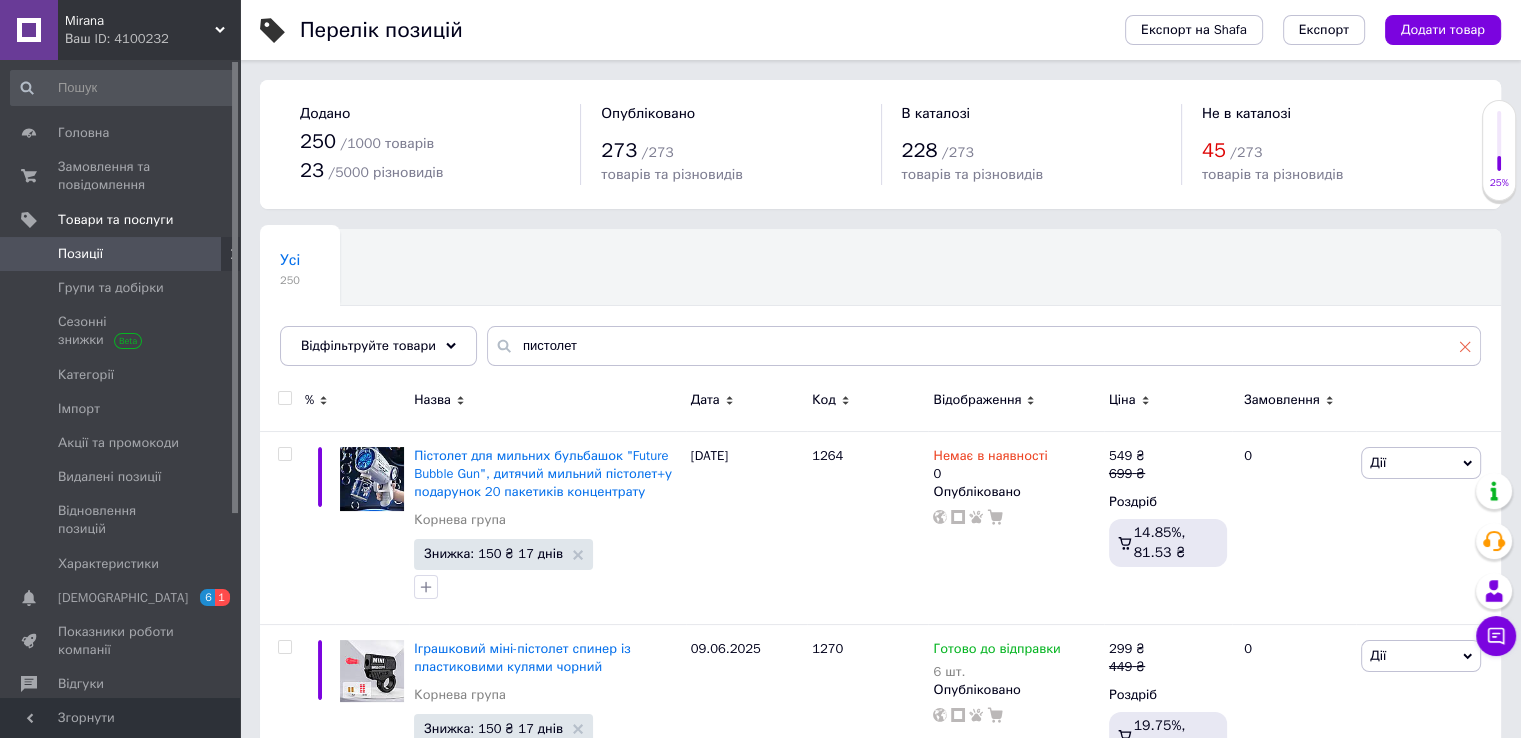click 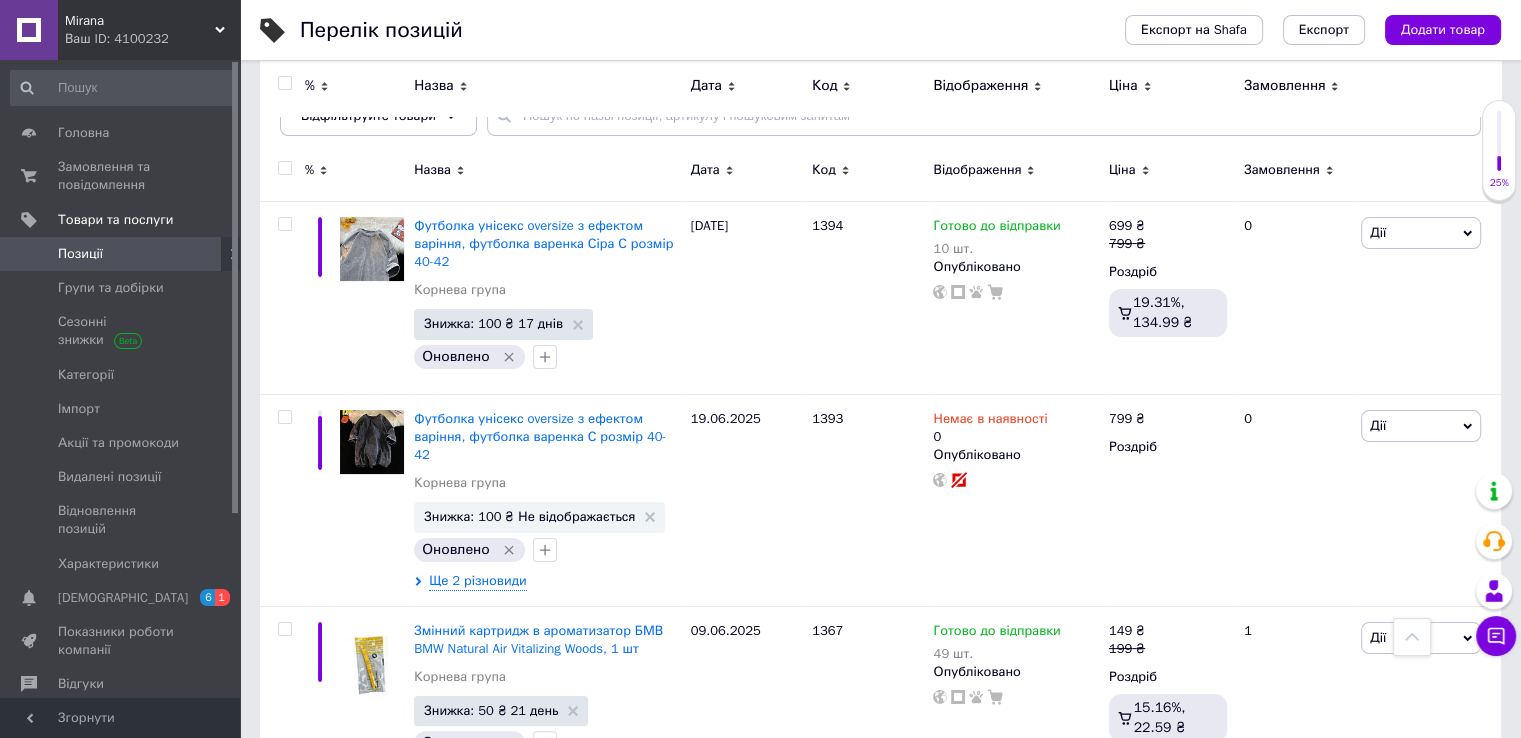 scroll, scrollTop: 181, scrollLeft: 0, axis: vertical 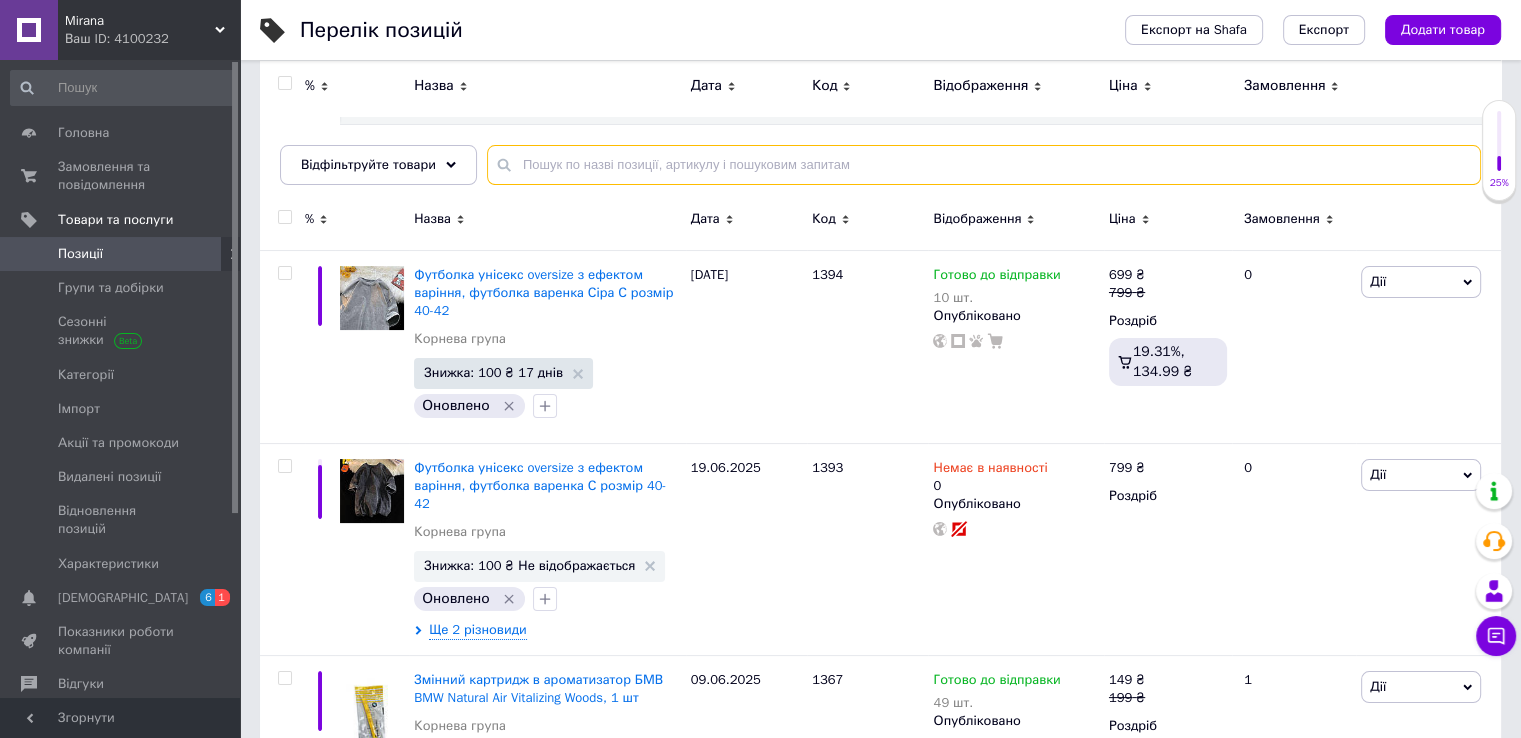 click at bounding box center (984, 165) 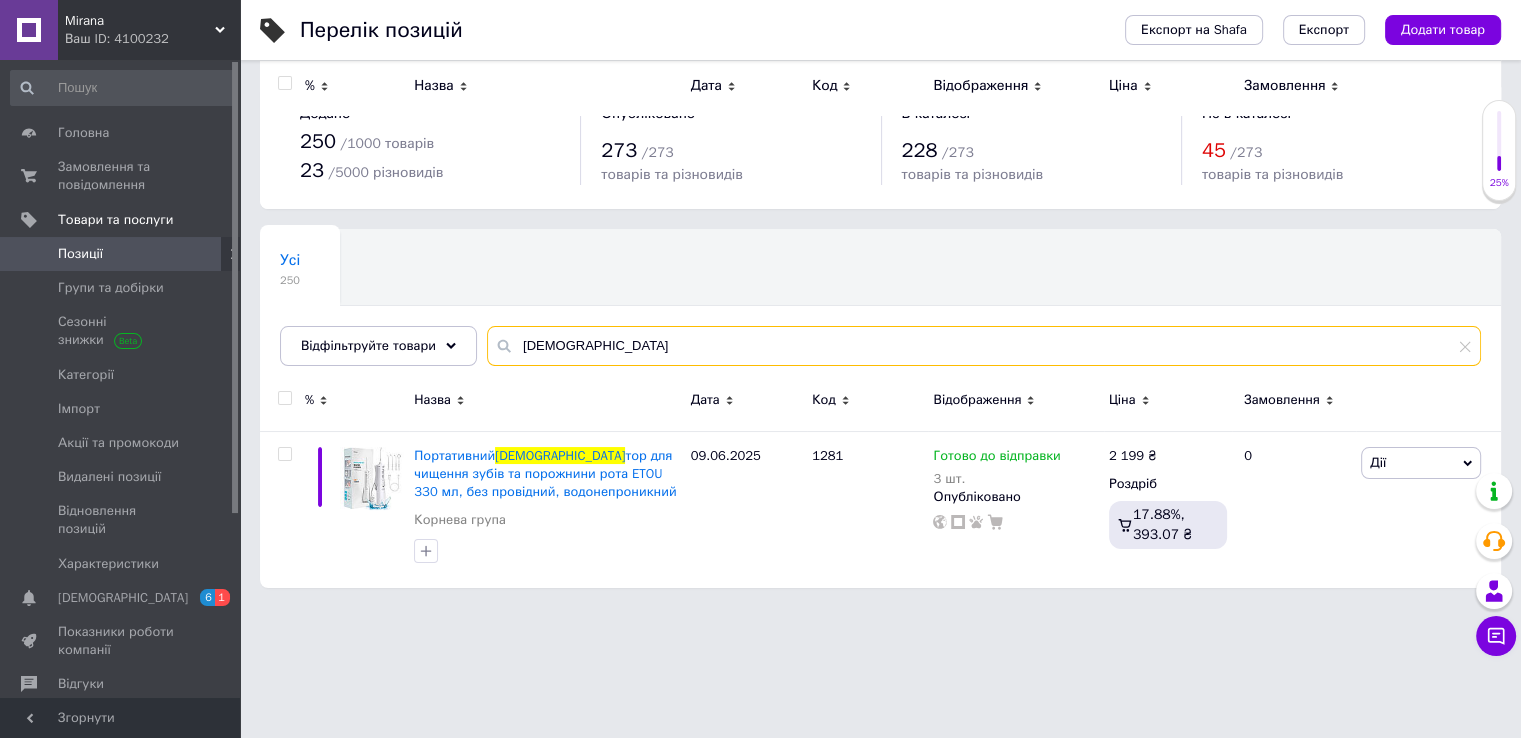 scroll, scrollTop: 0, scrollLeft: 0, axis: both 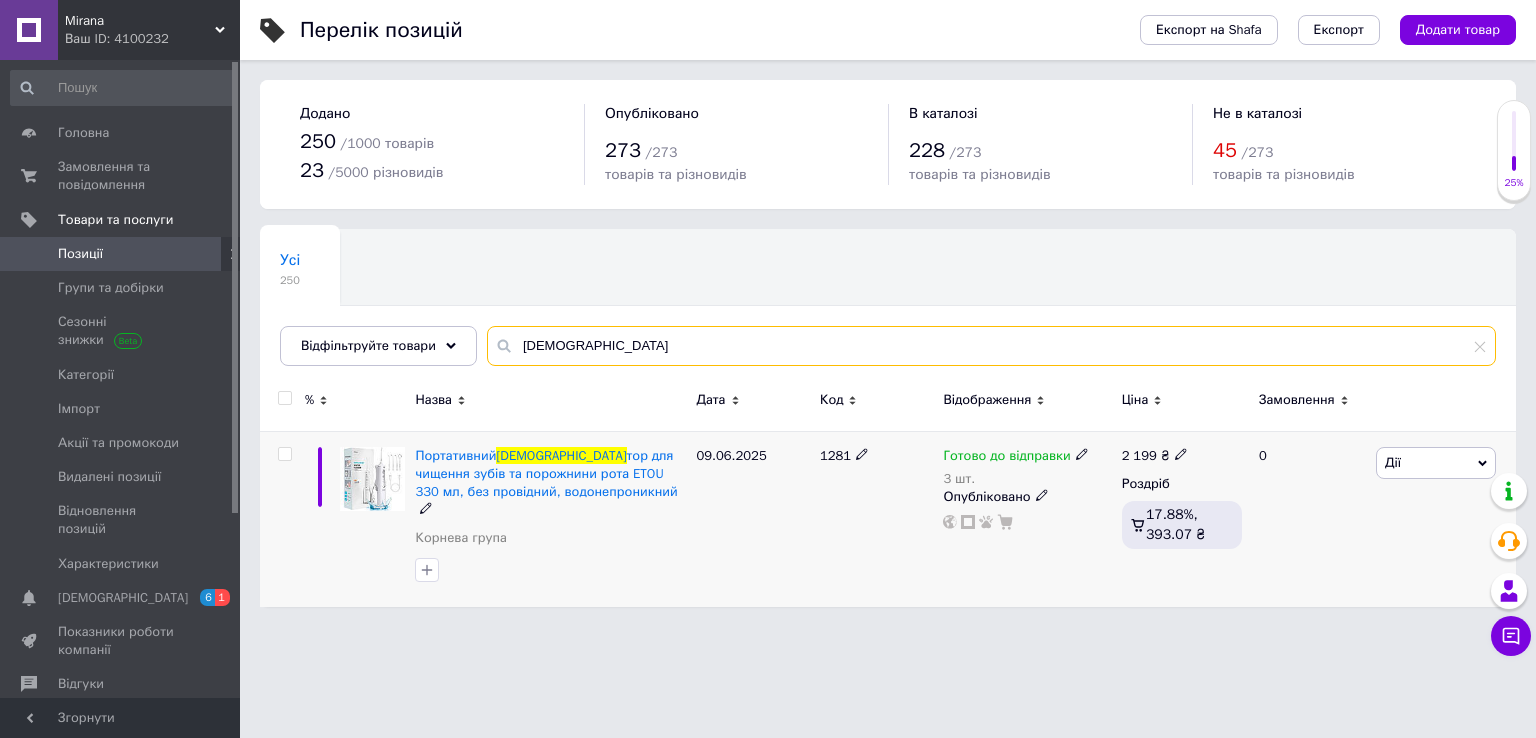 type on "ірига" 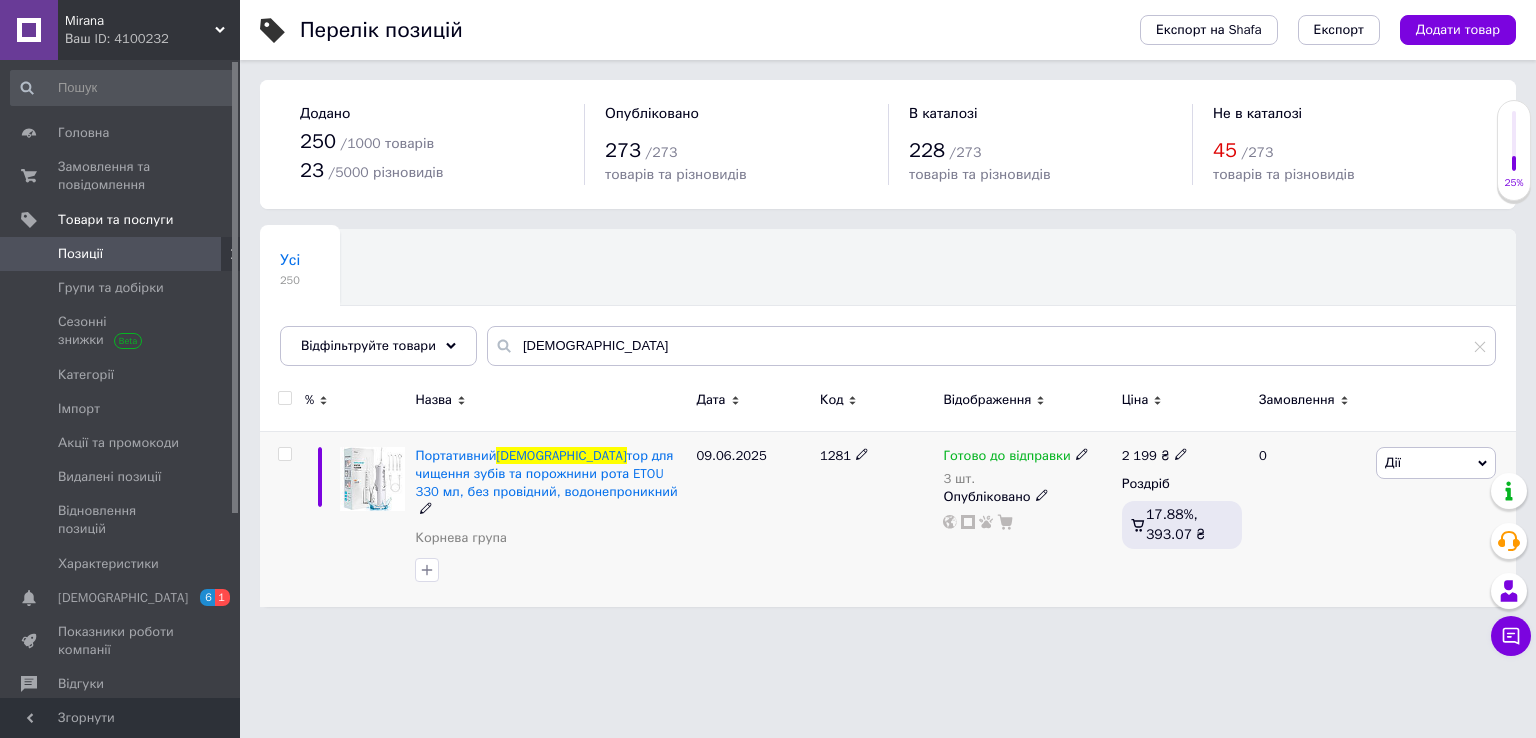 click 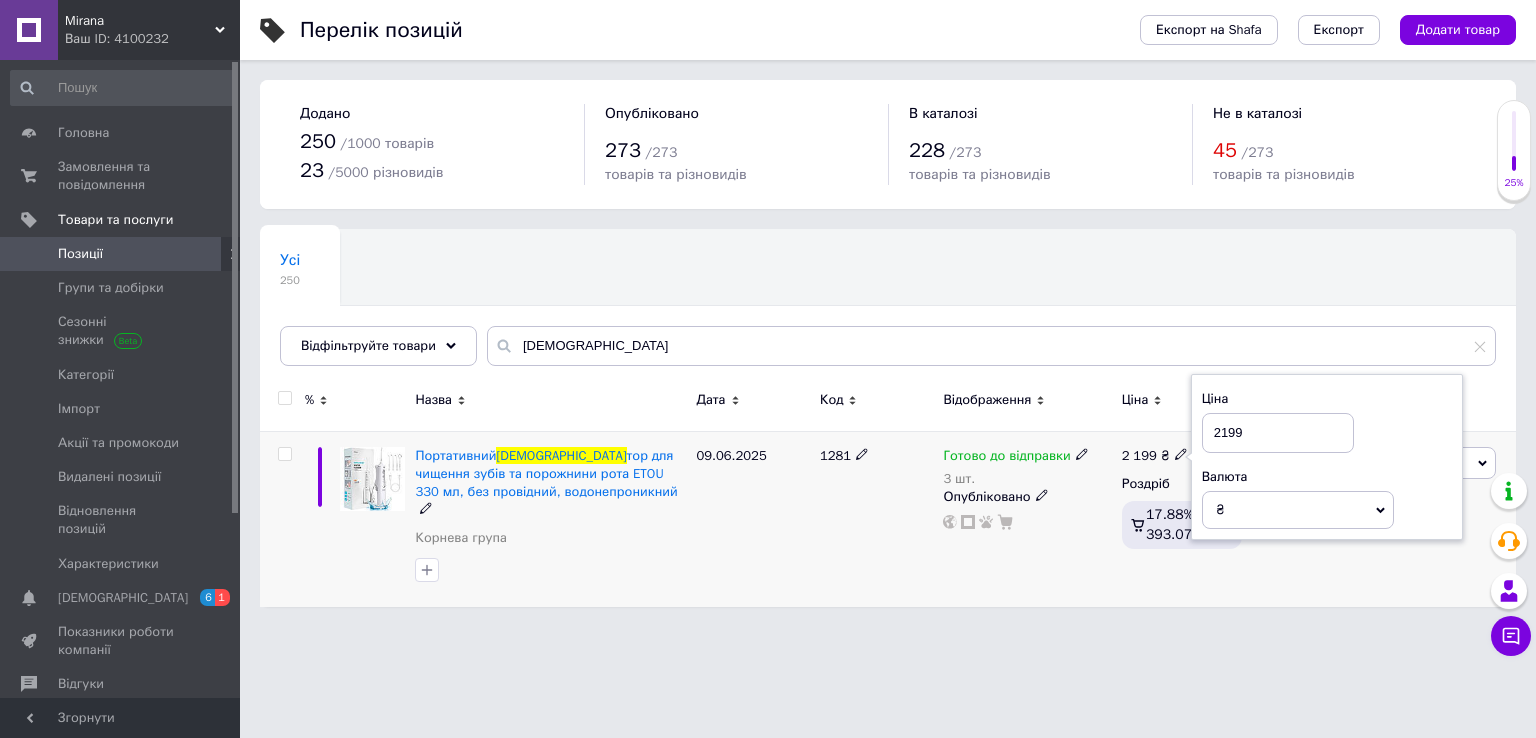 drag, startPoint x: 1260, startPoint y: 433, endPoint x: 1240, endPoint y: 433, distance: 20 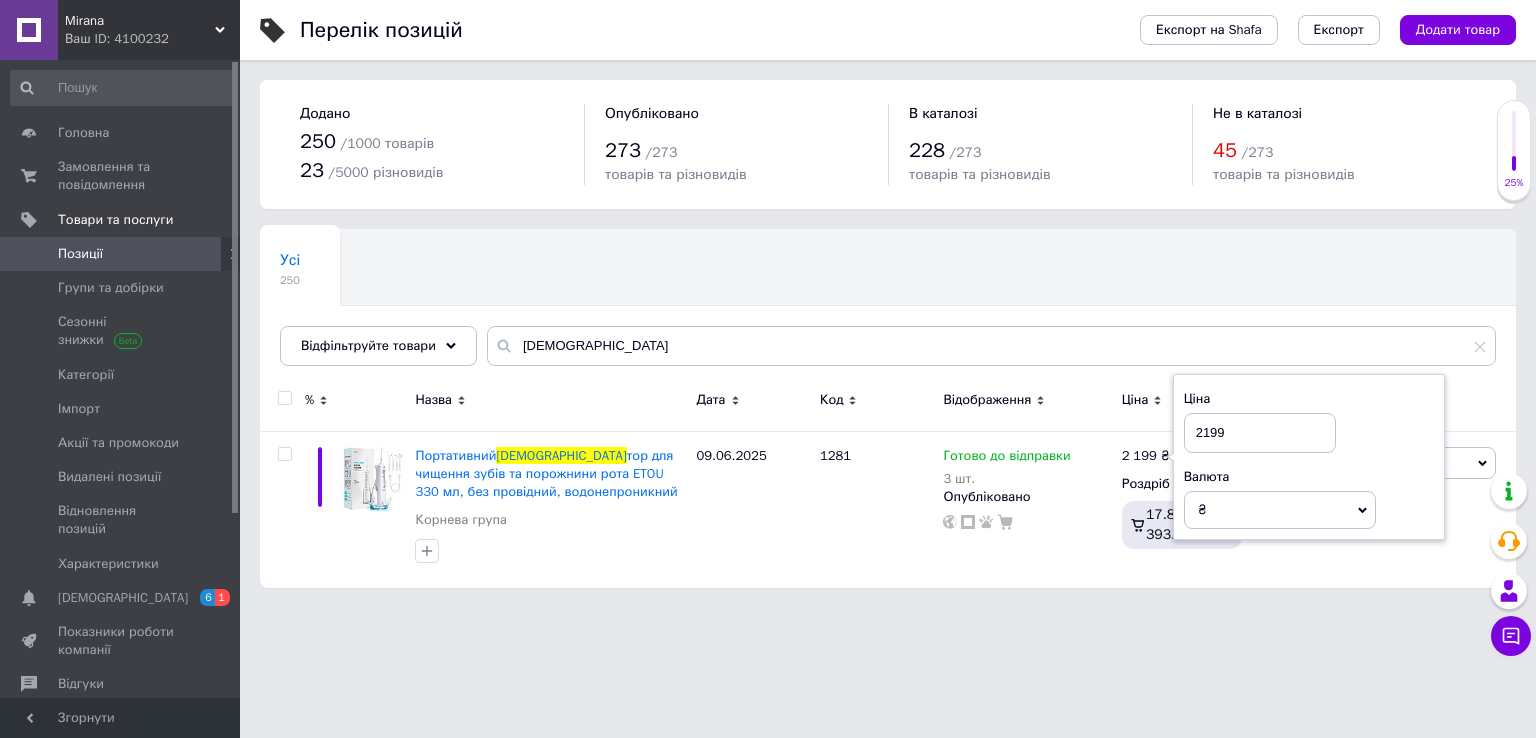 click on "Mirana Ваш ID: 4100232 Сайт Mirana Кабінет покупця Перевірити стан системи Сторінка на порталі Kassada Довідка Вийти Головна Замовлення та повідомлення 0 0 Товари та послуги Позиції Групи та добірки Сезонні знижки Категорії Імпорт Акції та промокоди Видалені позиції Відновлення позицій Характеристики Сповіщення 6 1 Показники роботи компанії Відгуки Клієнти Каталог ProSale Аналітика Управління сайтом Гаманець компанії Маркет Налаштування Тарифи та рахунки Prom мікс 1 000 Згорнути
Перелік позицій Експорт на Shafa" at bounding box center [768, 304] 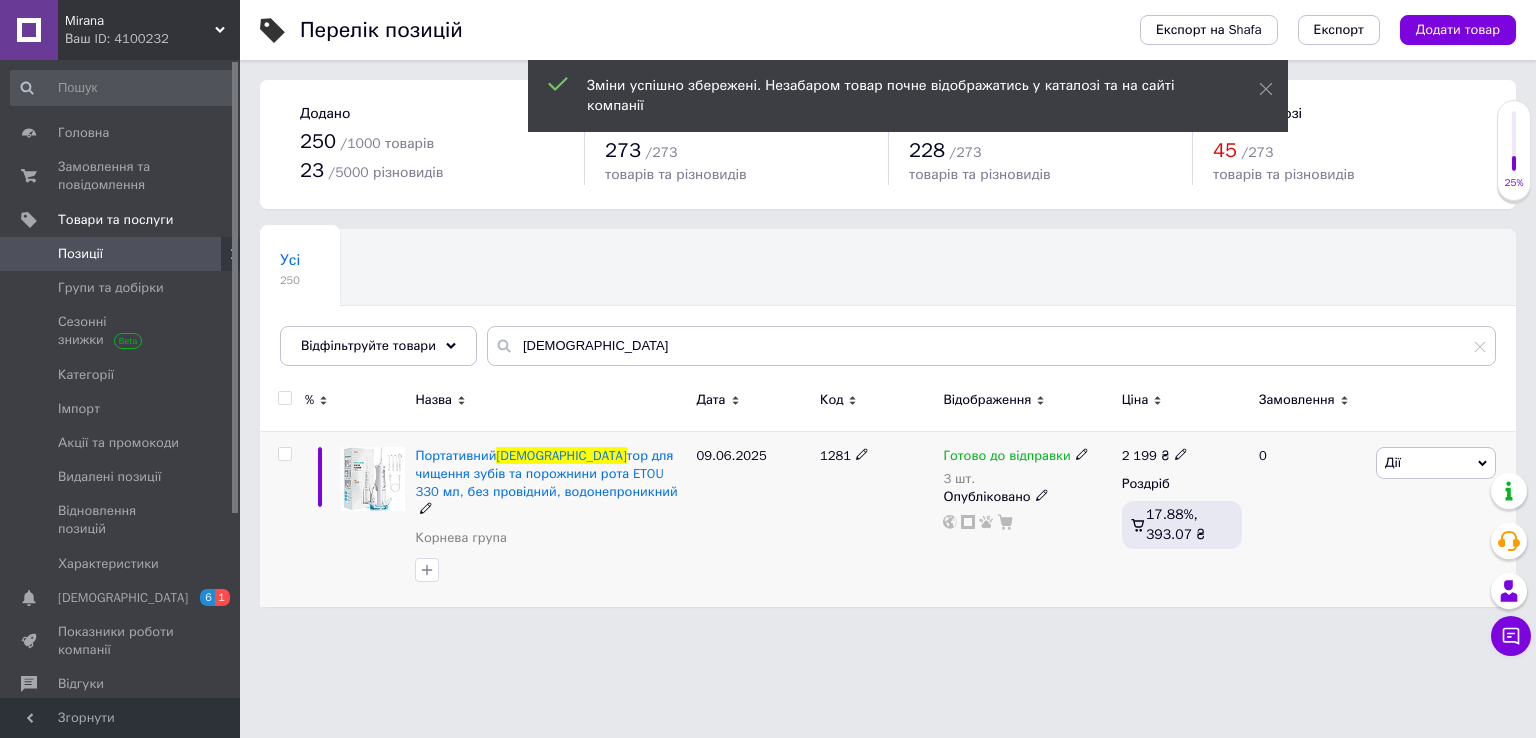 click on "Дії" at bounding box center [1436, 463] 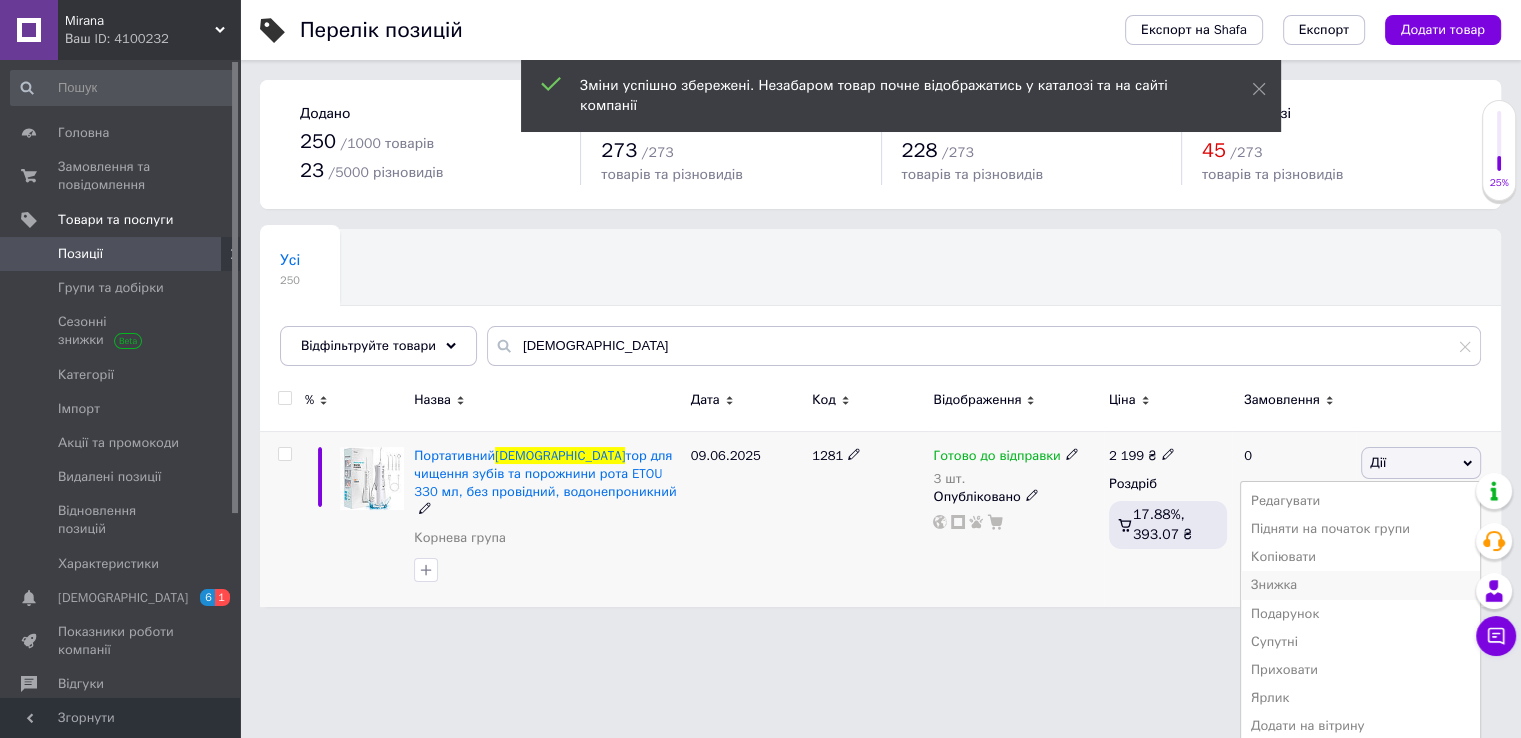click on "Знижка" at bounding box center (1360, 585) 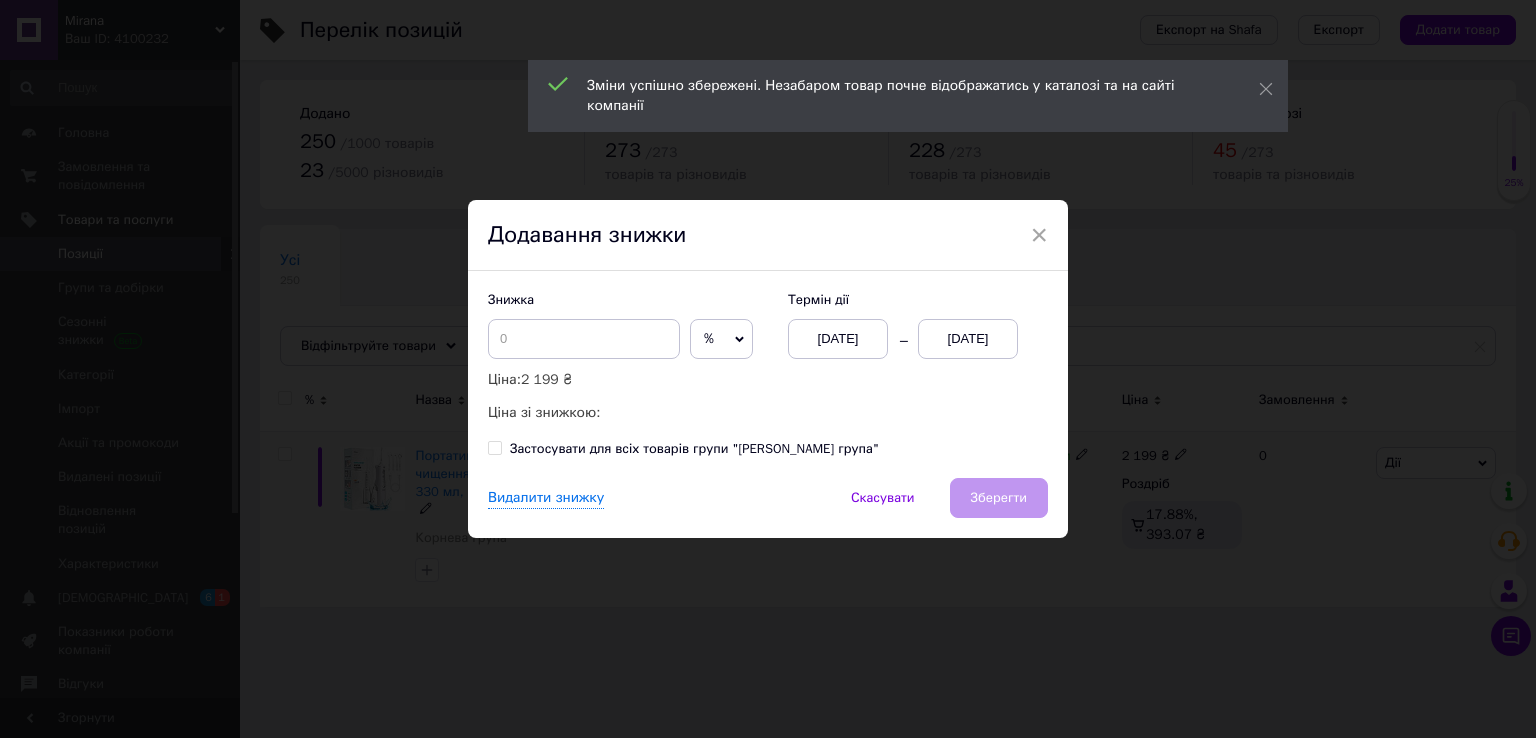 click on "%" at bounding box center [721, 339] 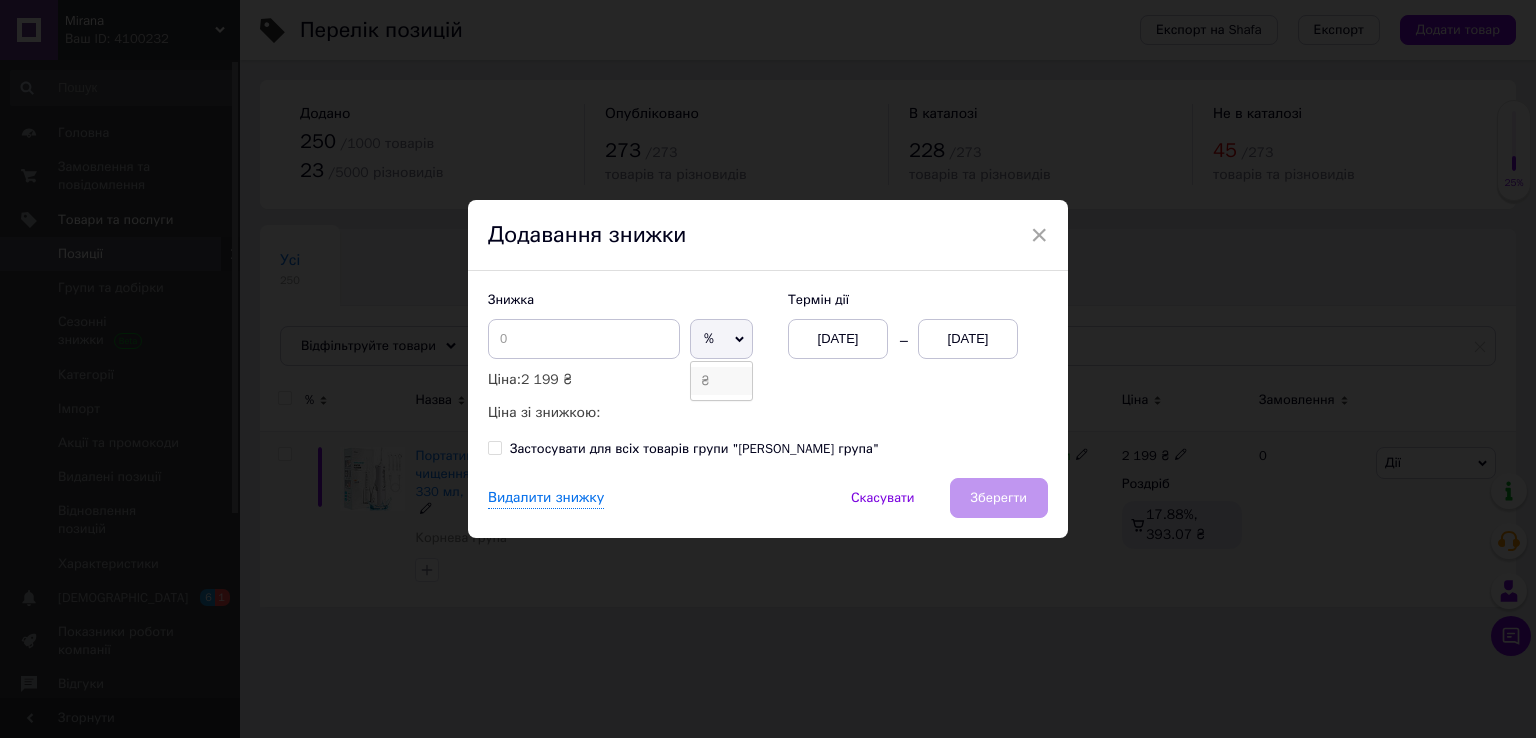 click on "₴" at bounding box center [721, 381] 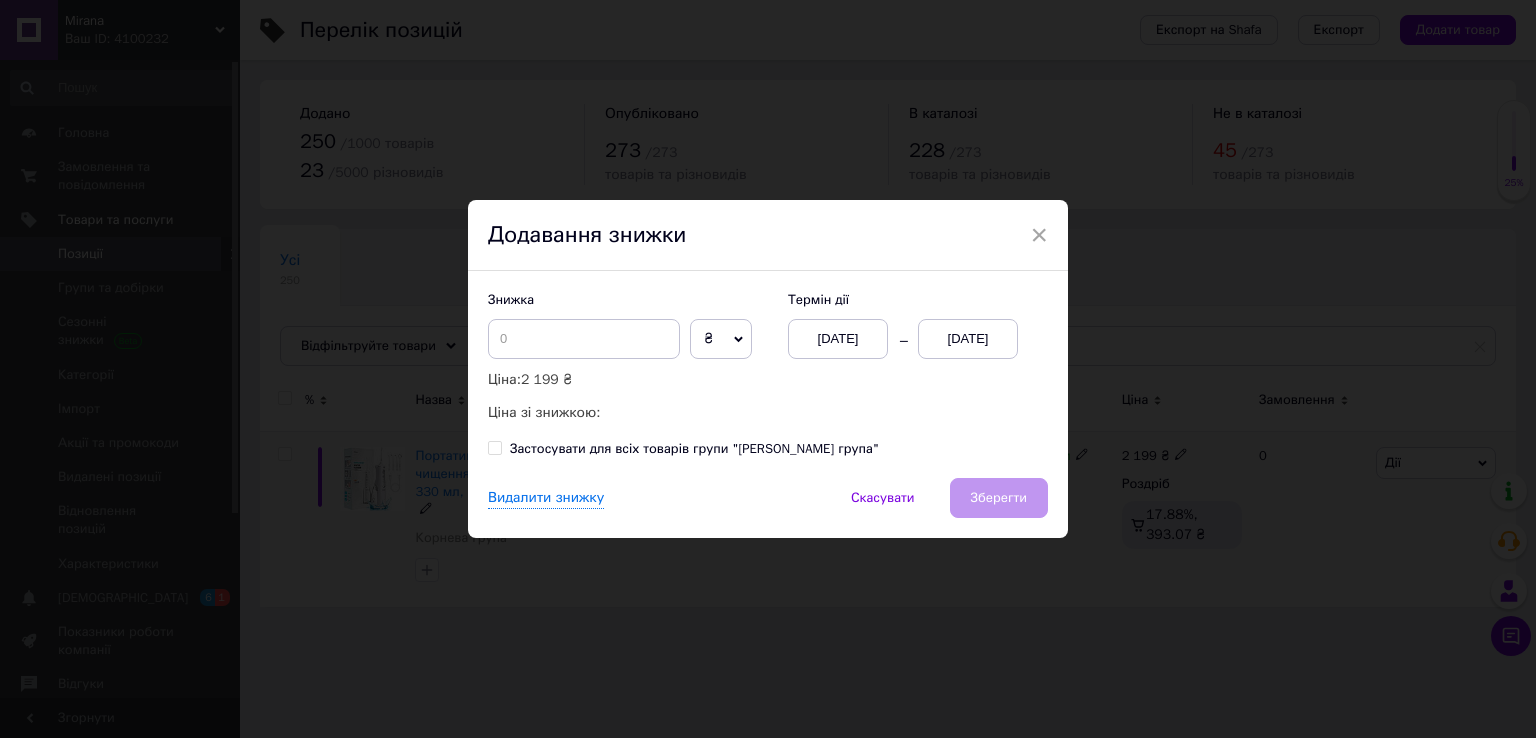 click on "10[DATE]" at bounding box center [968, 339] 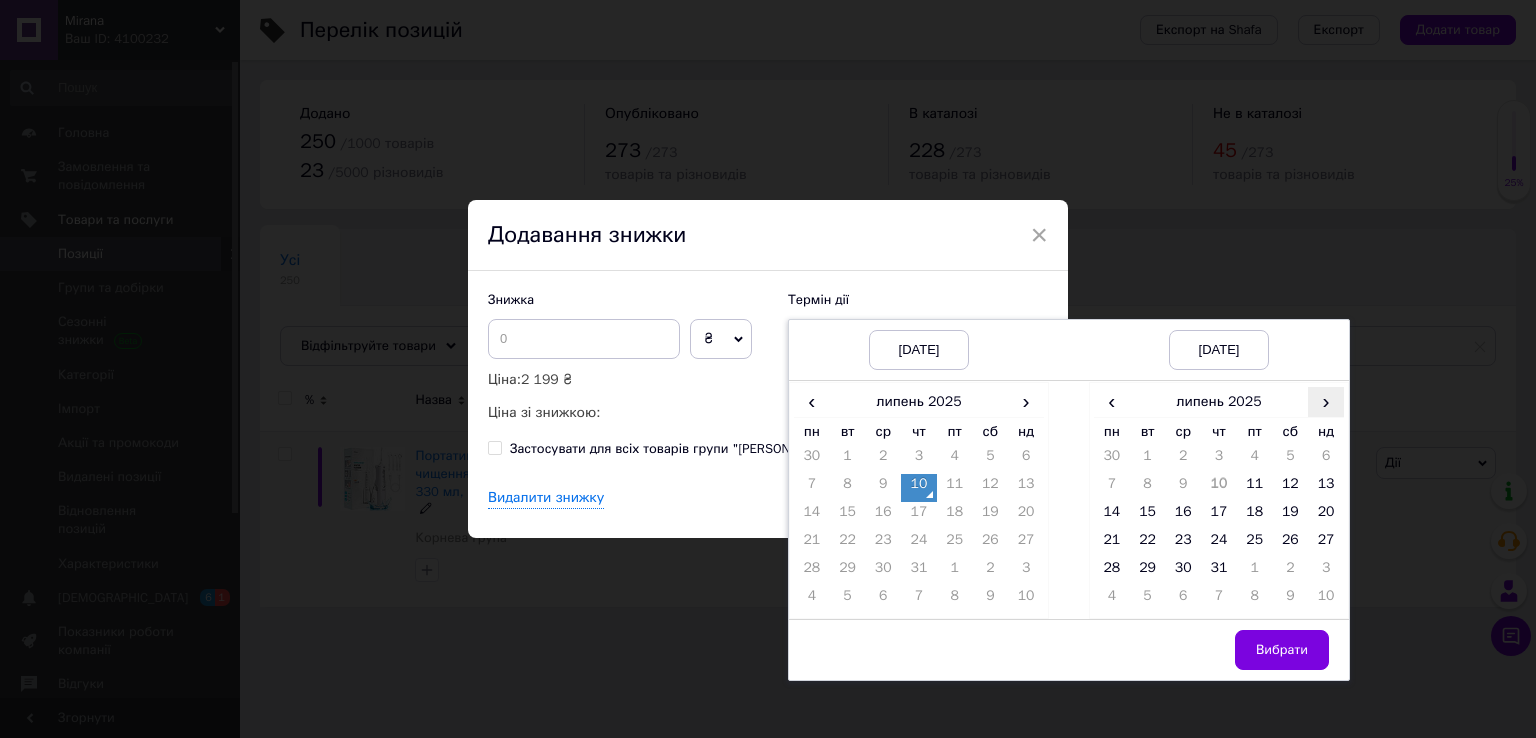 click on "›" at bounding box center (1326, 401) 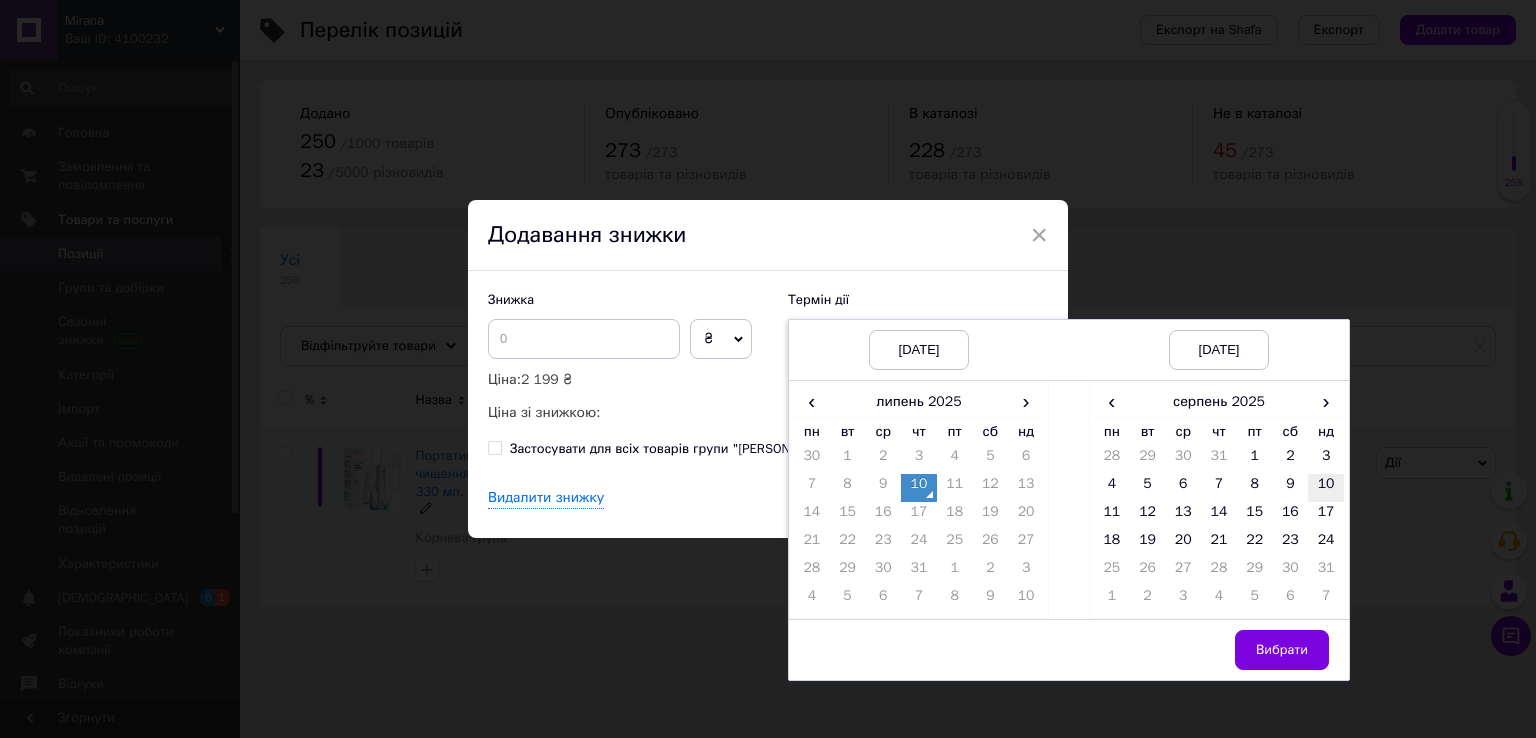 click on "10" at bounding box center (1326, 488) 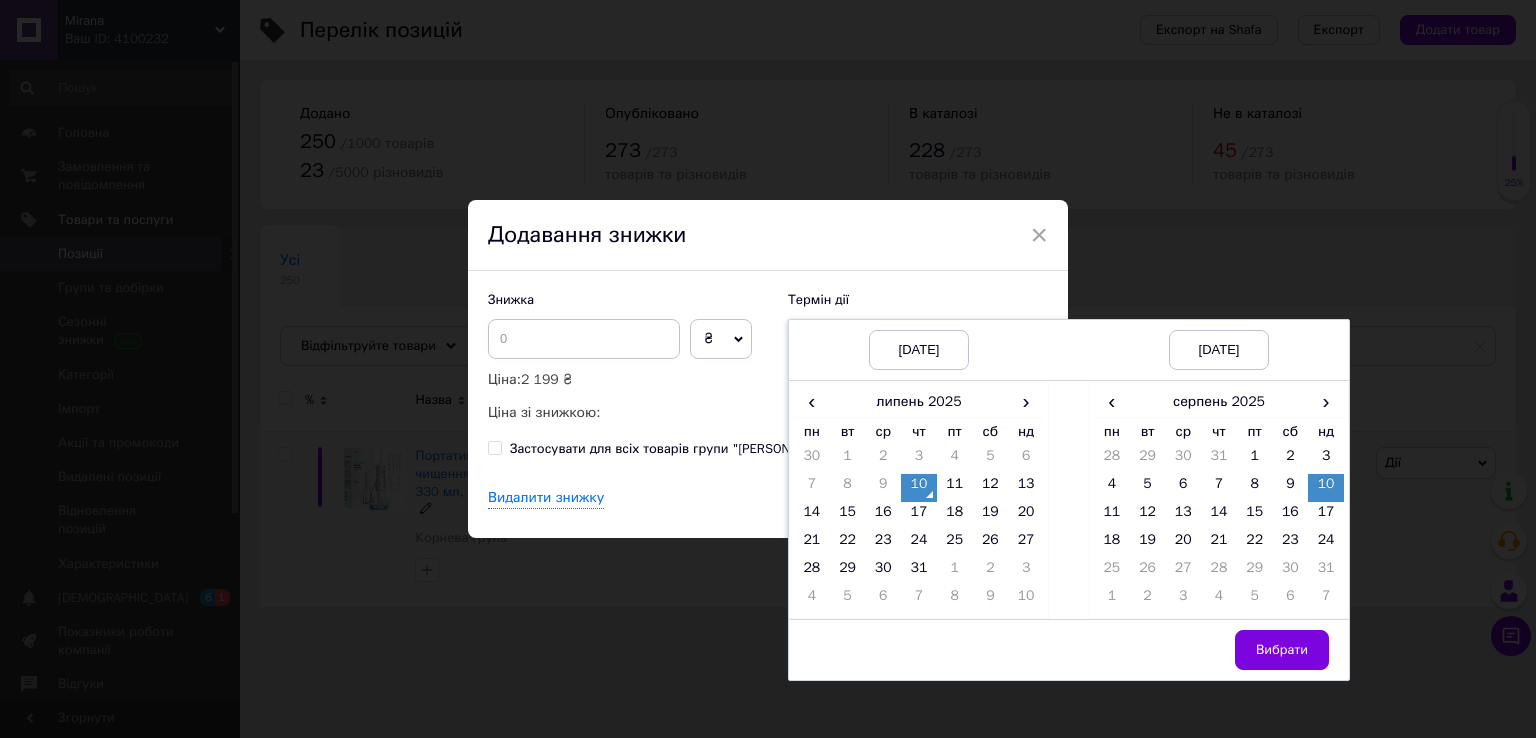 drag, startPoint x: 1256, startPoint y: 644, endPoint x: 1192, endPoint y: 608, distance: 73.43024 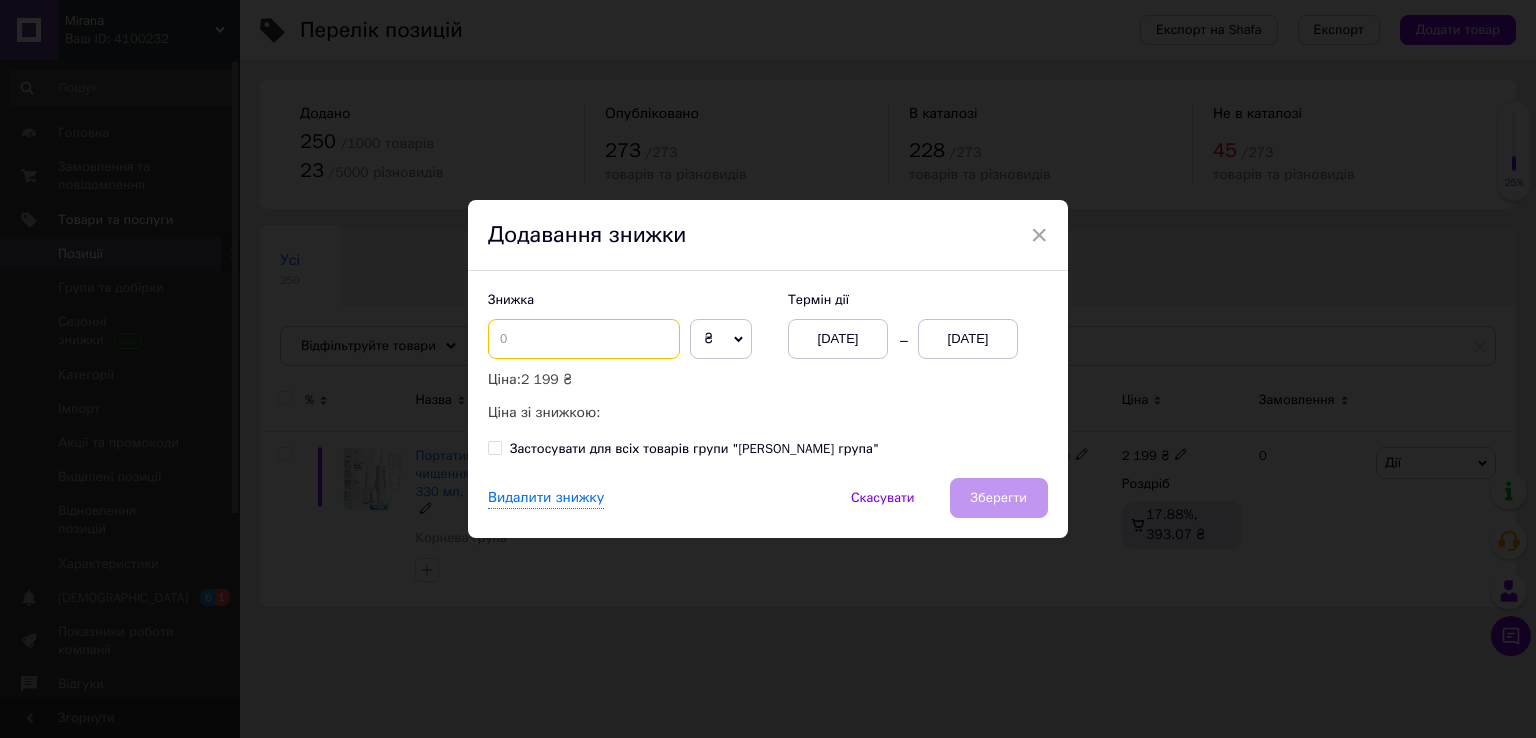 click at bounding box center [584, 339] 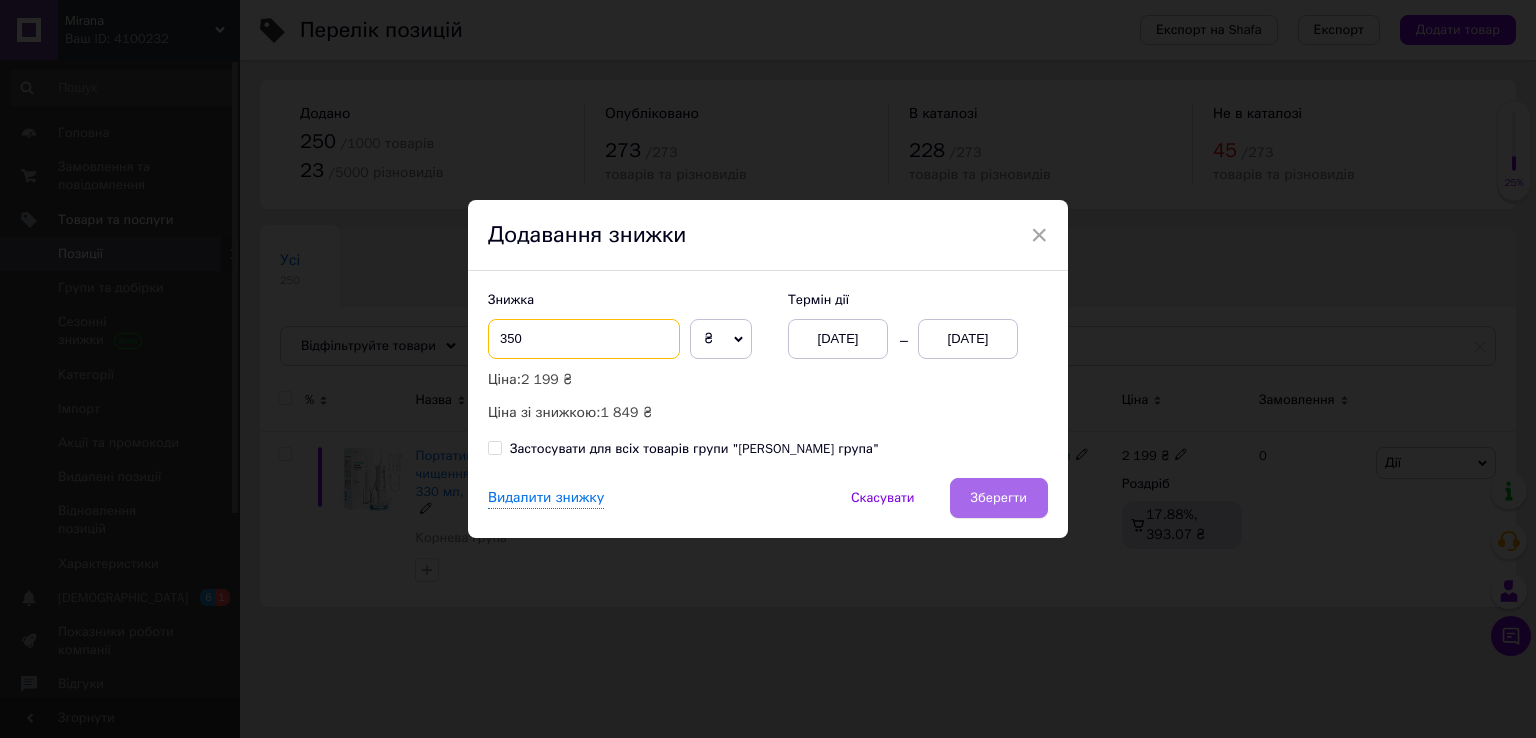 type on "350" 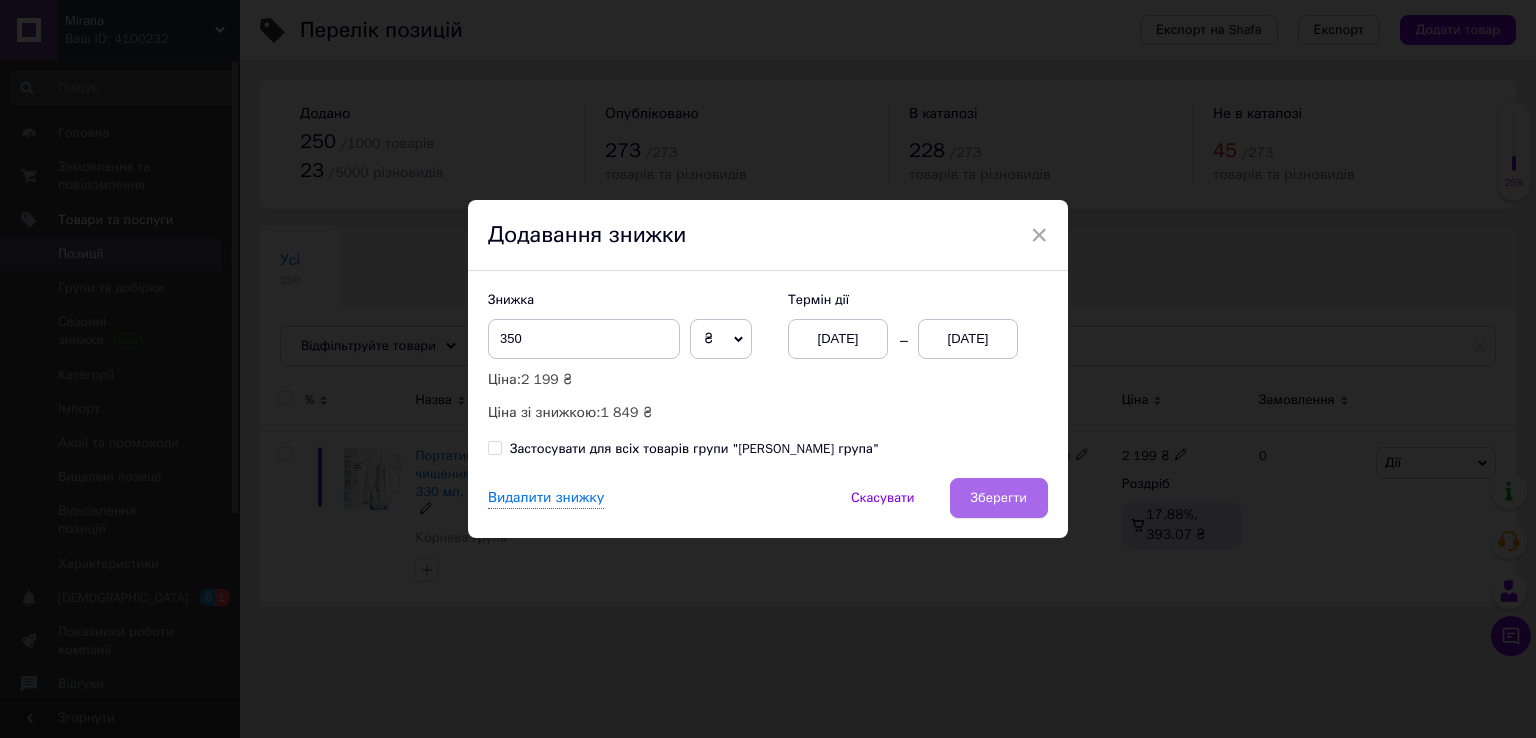 click on "Зберегти" at bounding box center [999, 498] 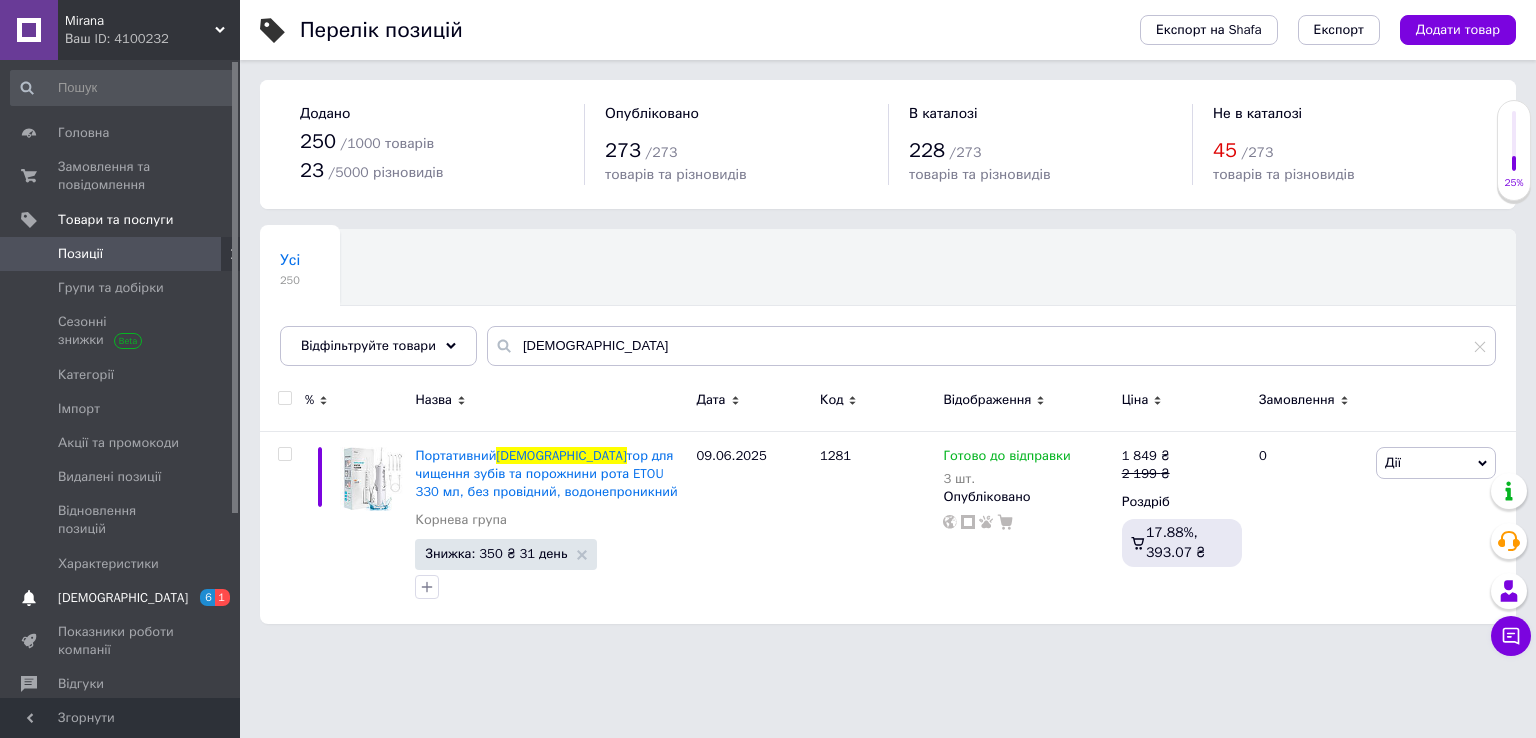 click on "[DEMOGRAPHIC_DATA]" at bounding box center (123, 598) 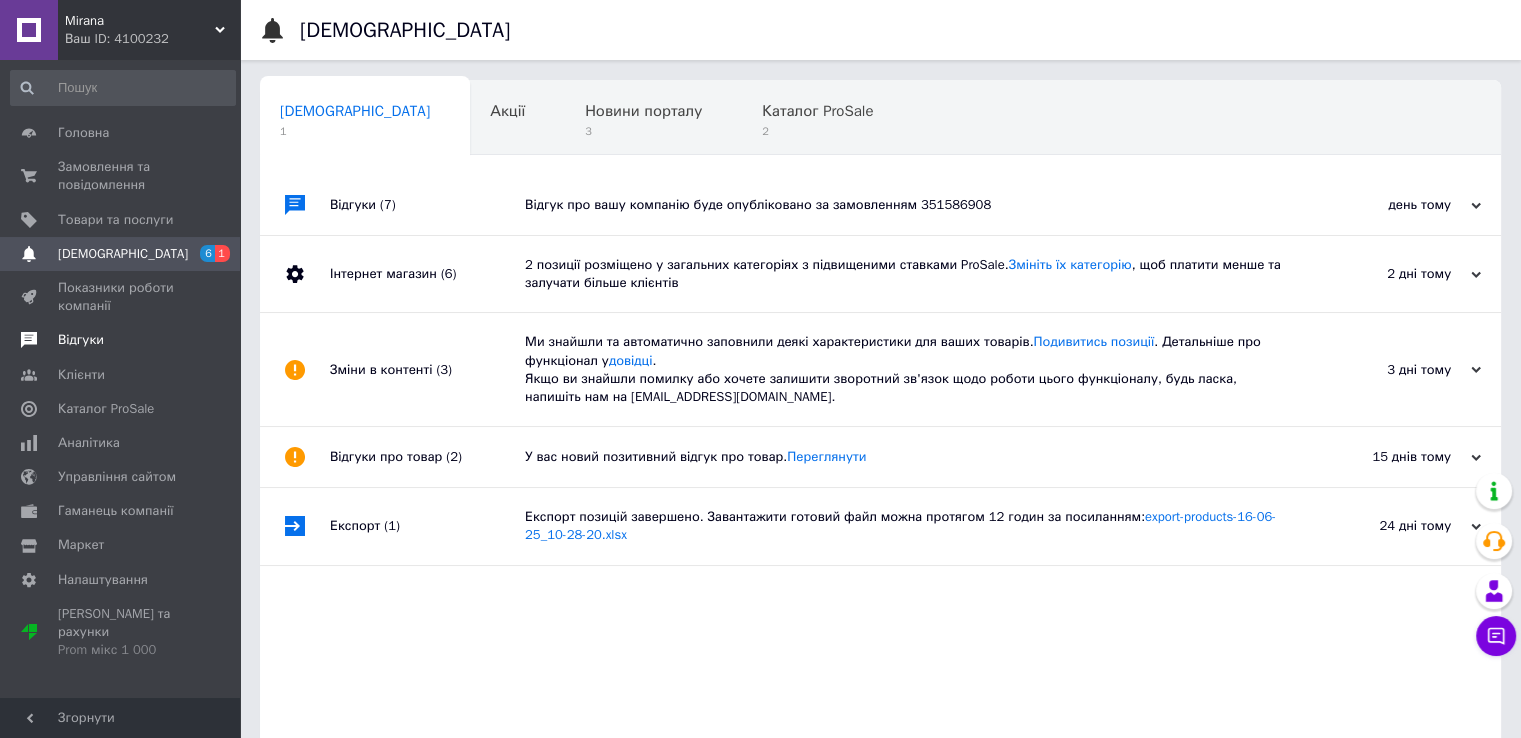 click on "Відгуки" at bounding box center [81, 340] 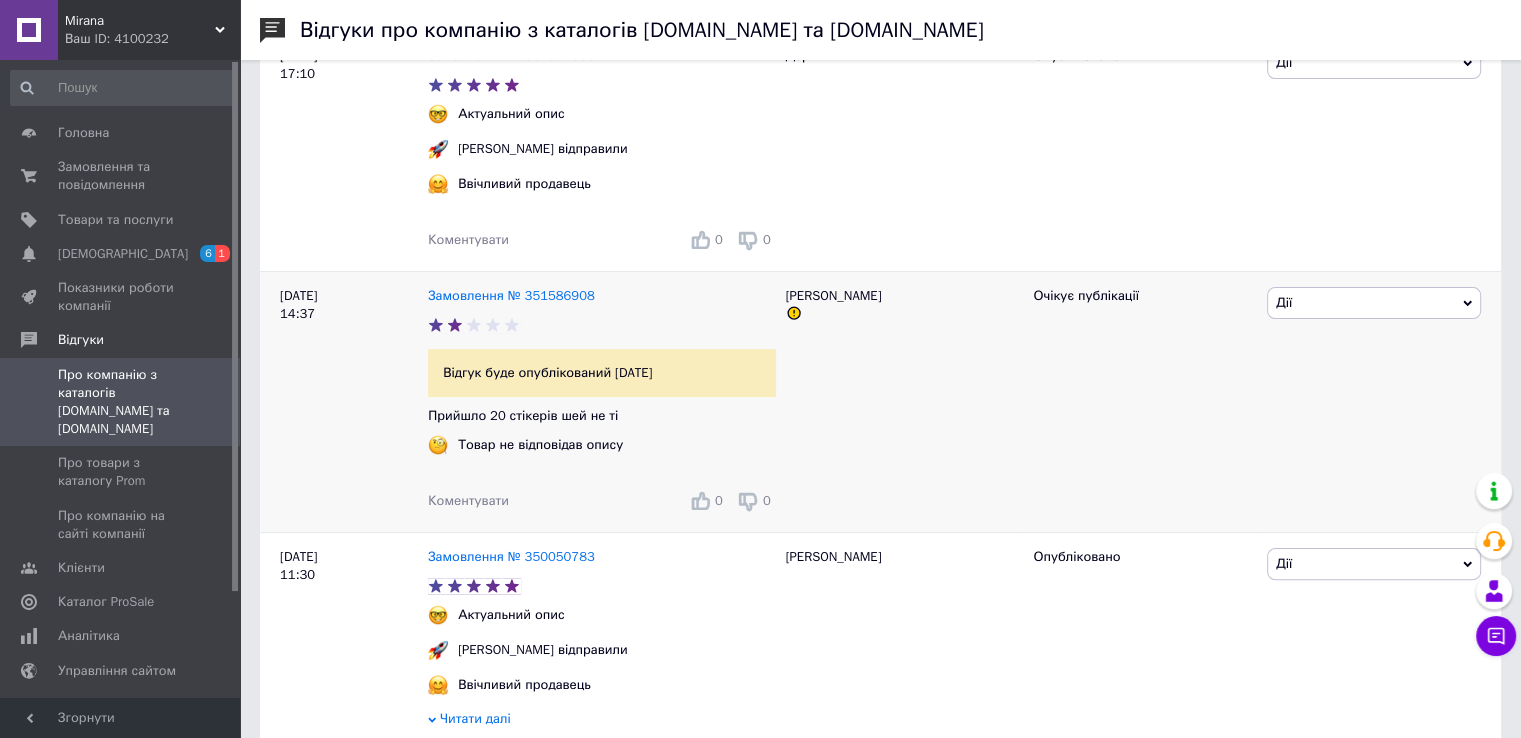 scroll, scrollTop: 0, scrollLeft: 0, axis: both 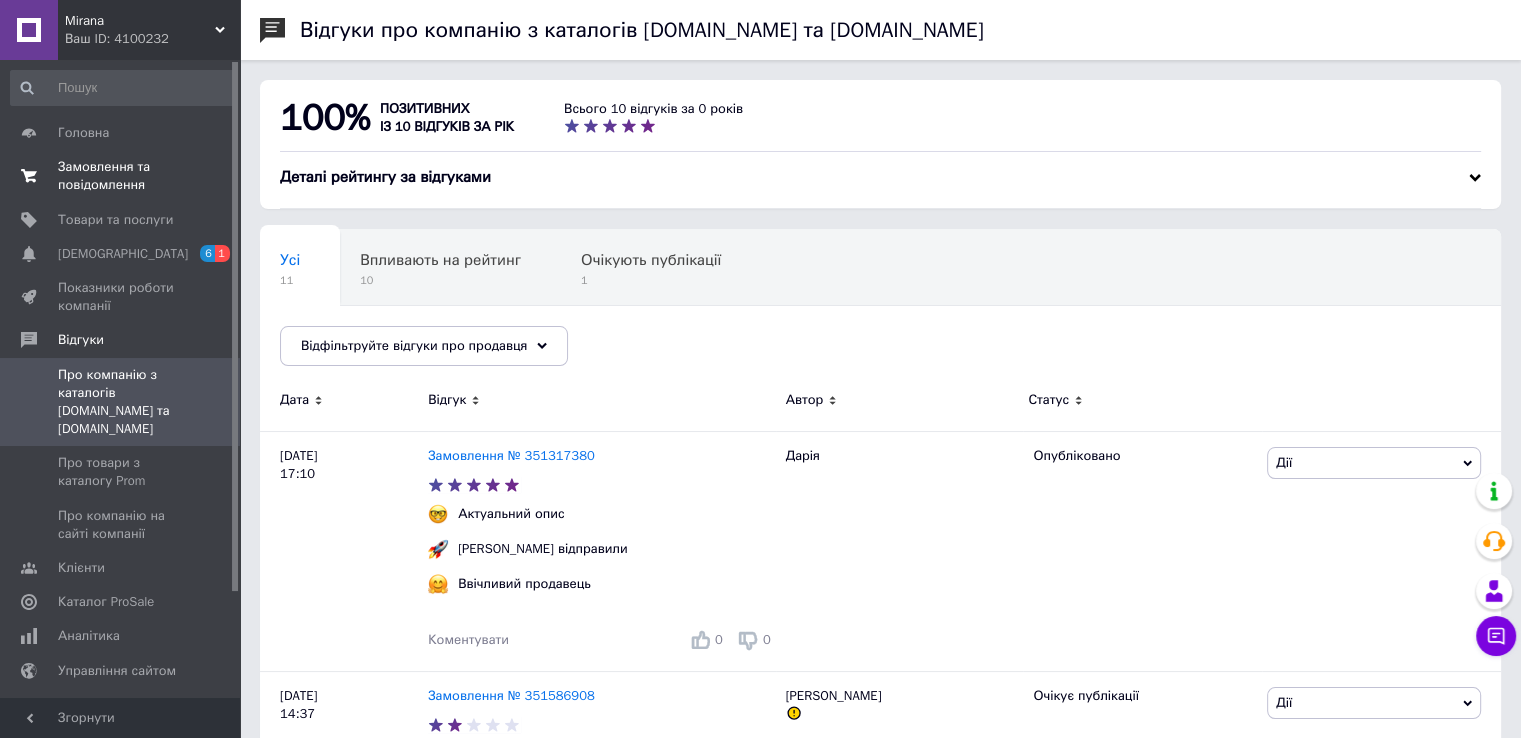 click on "Замовлення та повідомлення" at bounding box center [121, 176] 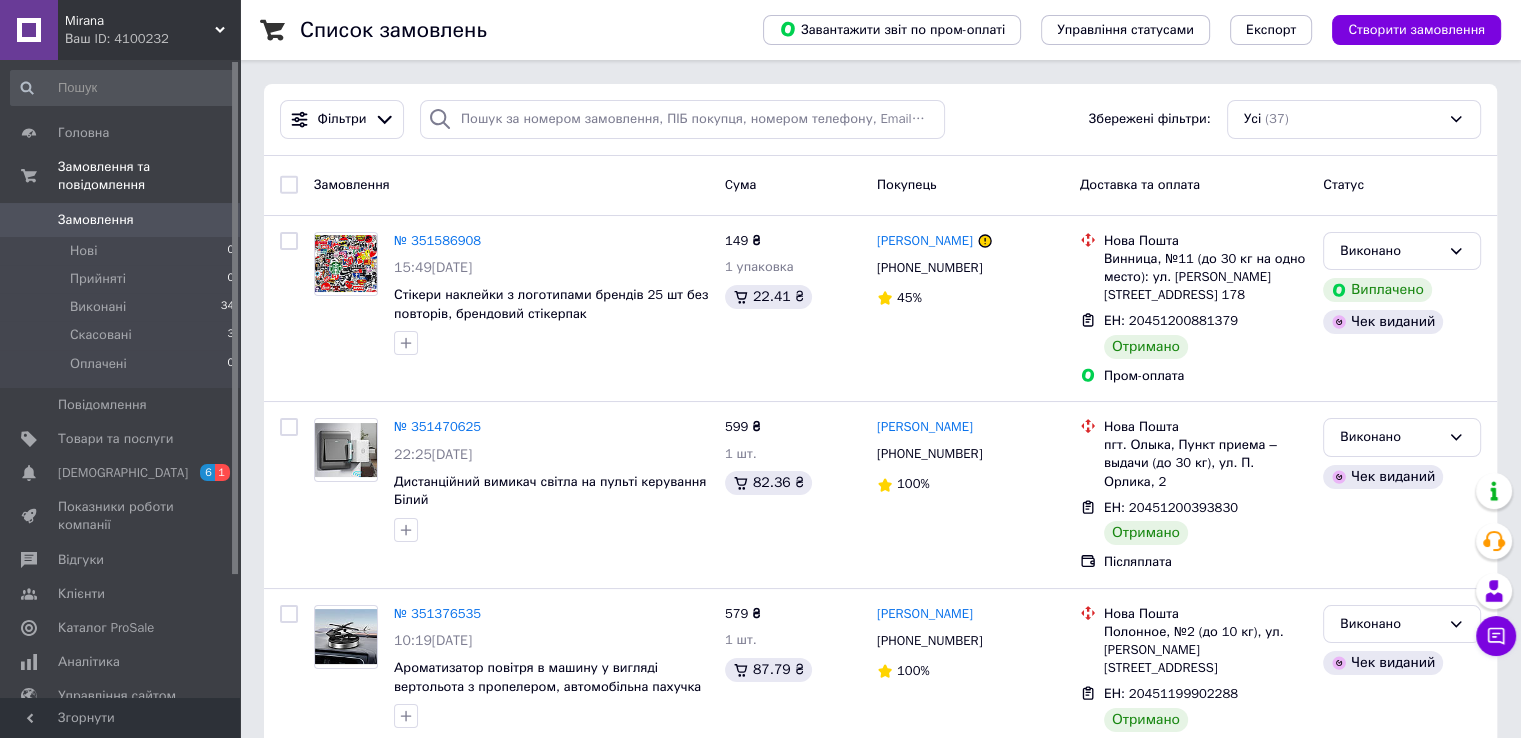 click on "Mirana Ваш ID: 4100232" at bounding box center [149, 30] 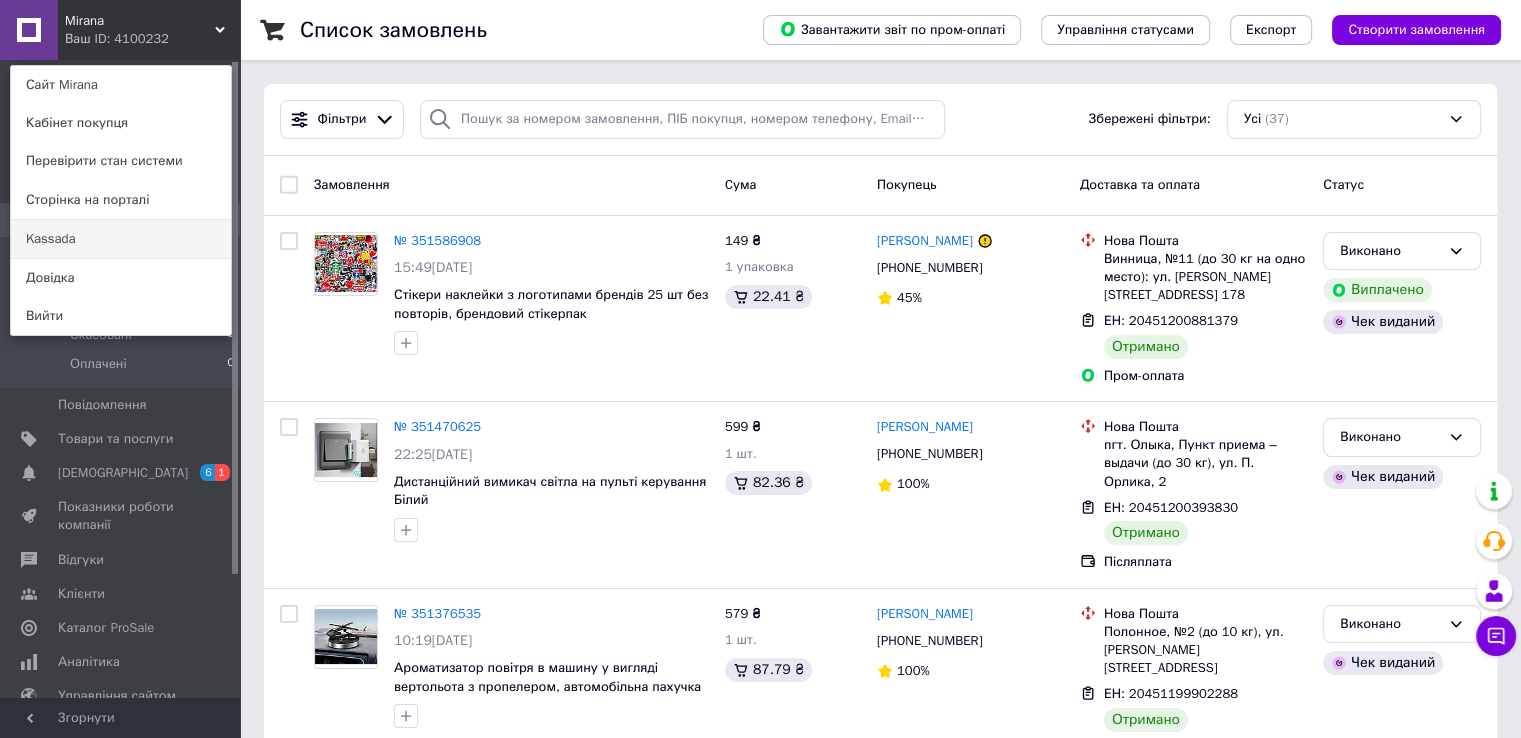 click on "Kassada" at bounding box center [121, 239] 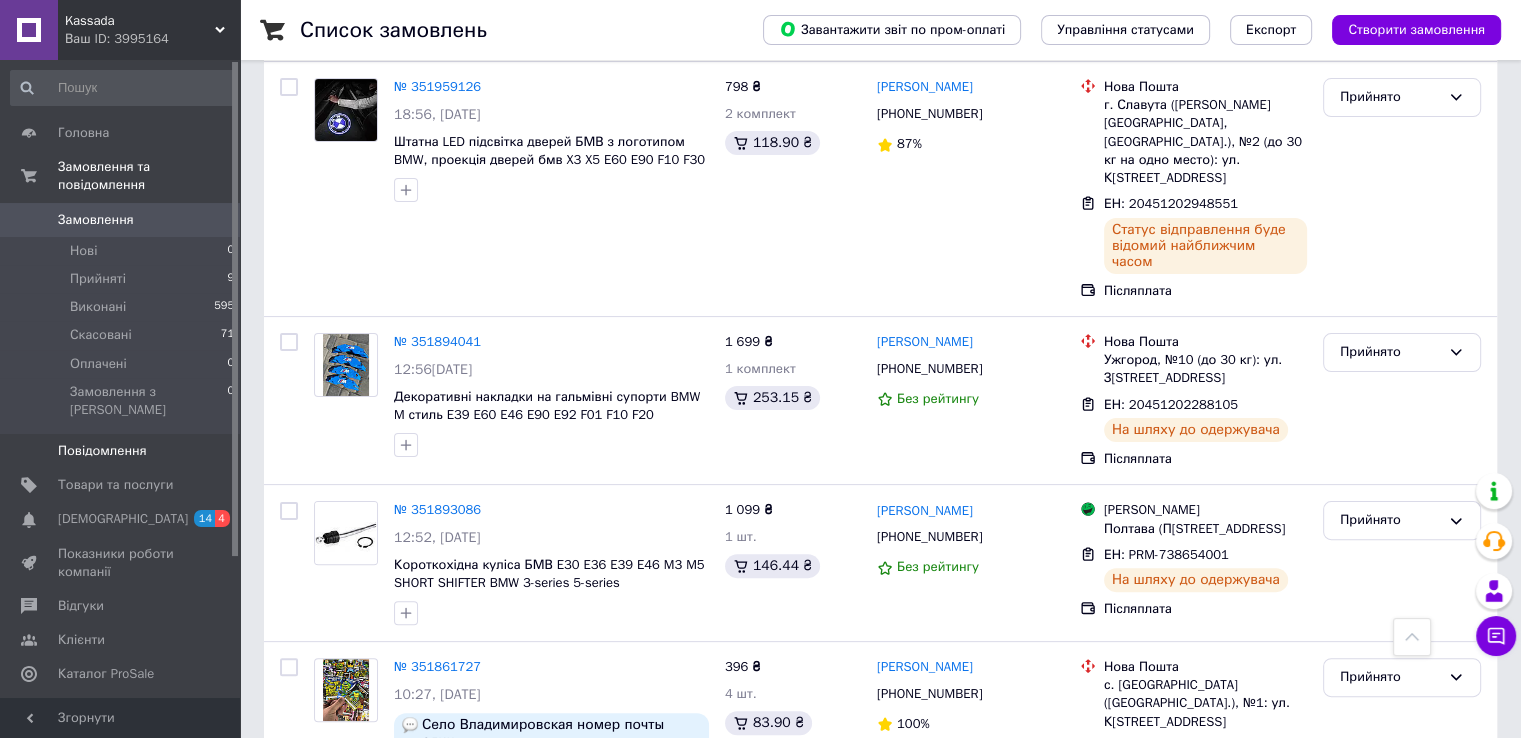 scroll, scrollTop: 400, scrollLeft: 0, axis: vertical 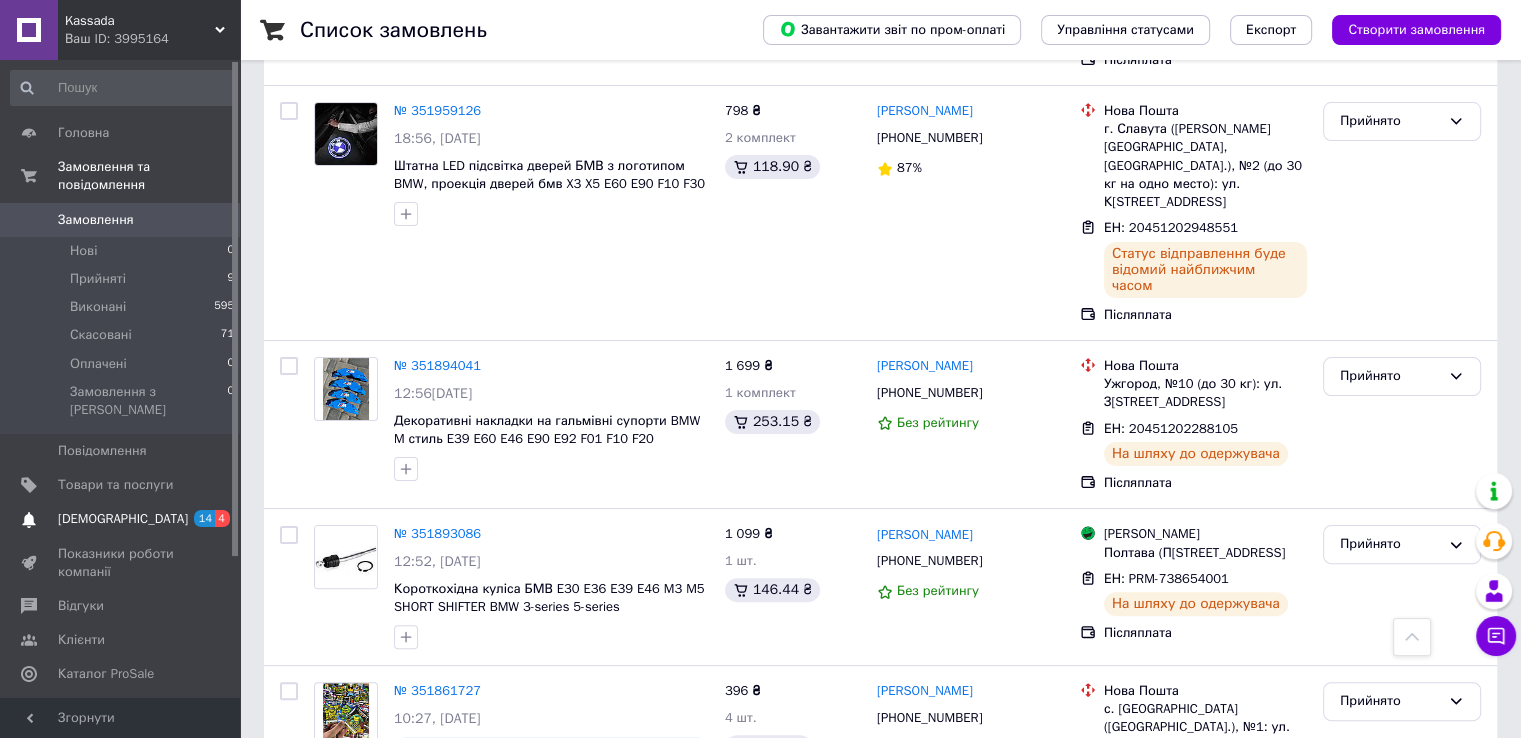click on "[DEMOGRAPHIC_DATA]" at bounding box center (123, 519) 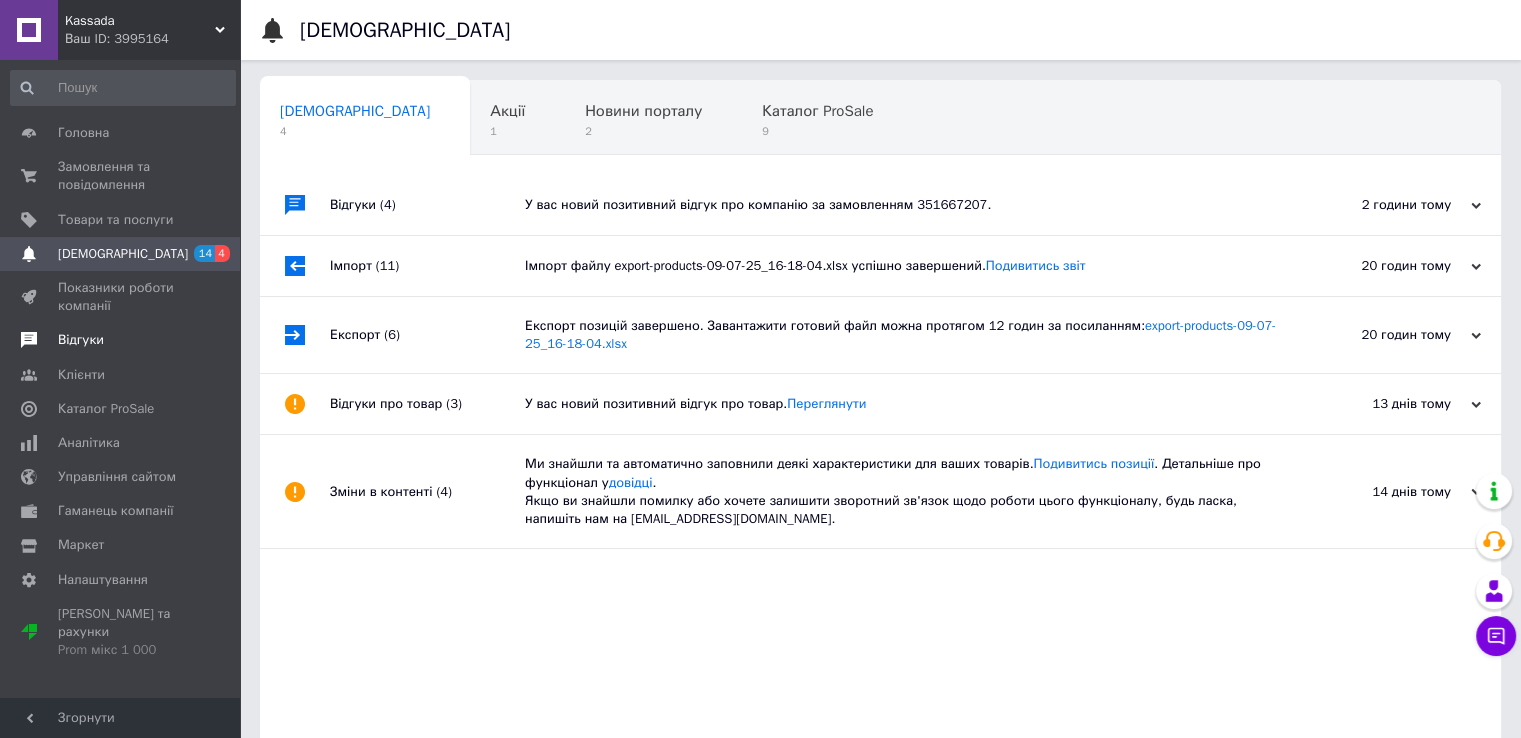 click on "Відгуки" at bounding box center (81, 340) 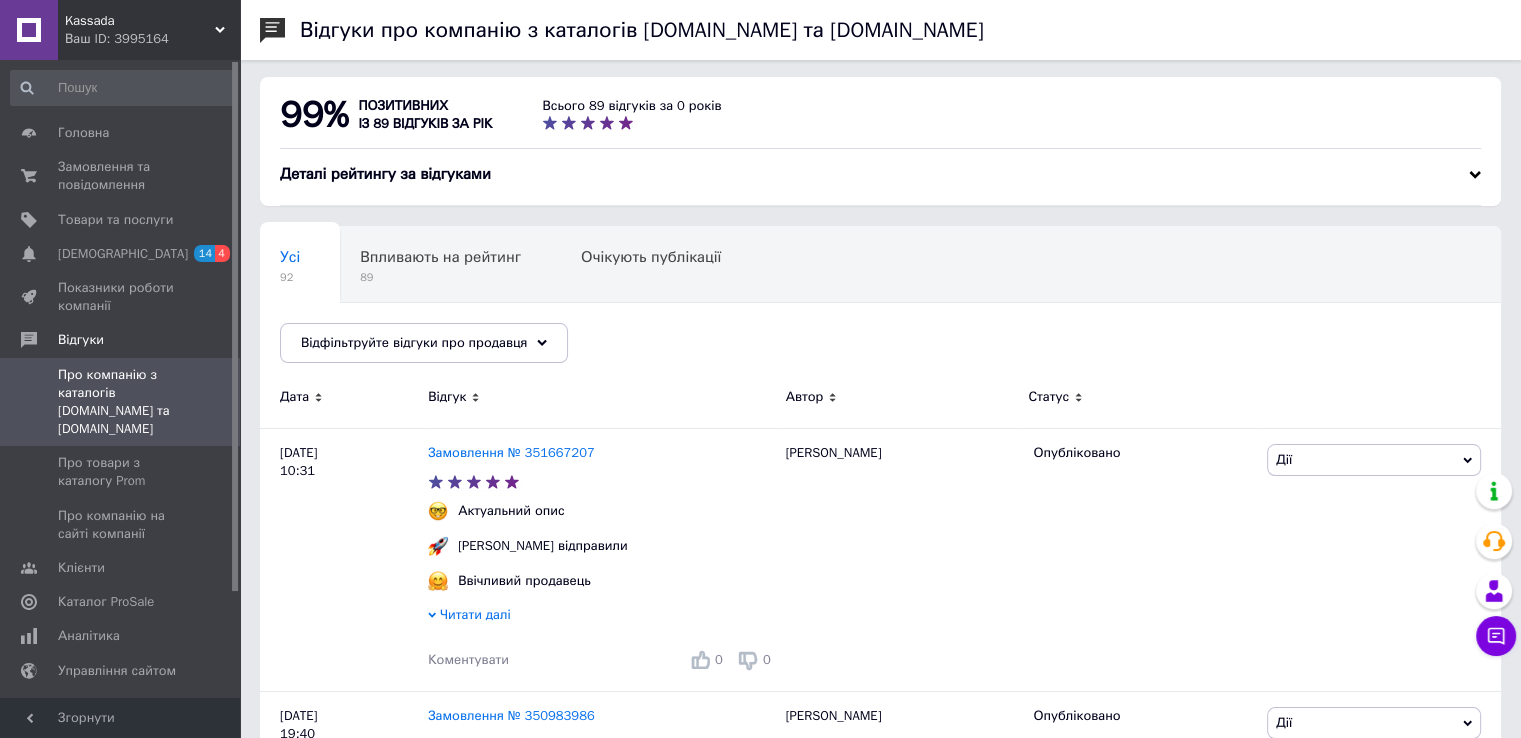 scroll, scrollTop: 0, scrollLeft: 0, axis: both 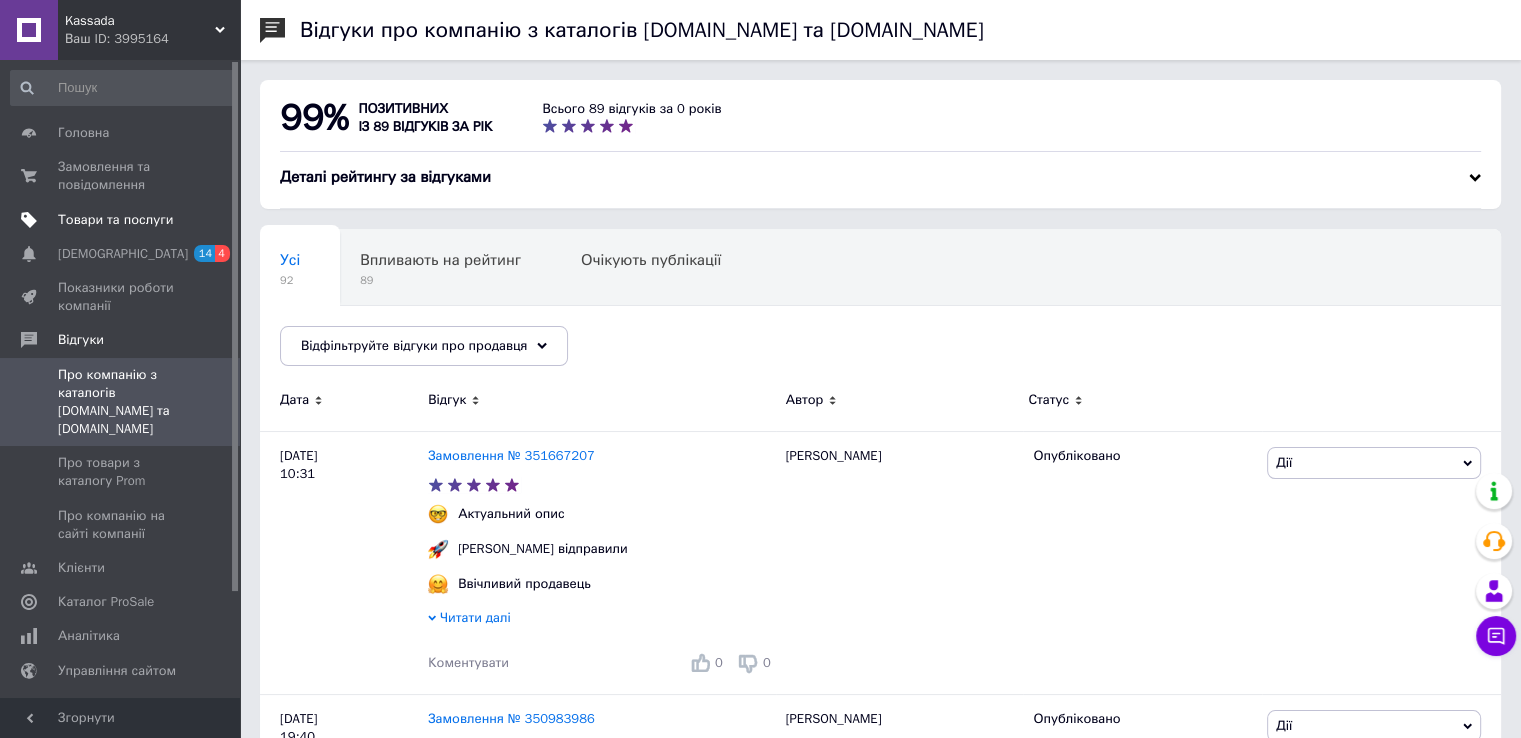 click on "Товари та послуги" at bounding box center [115, 220] 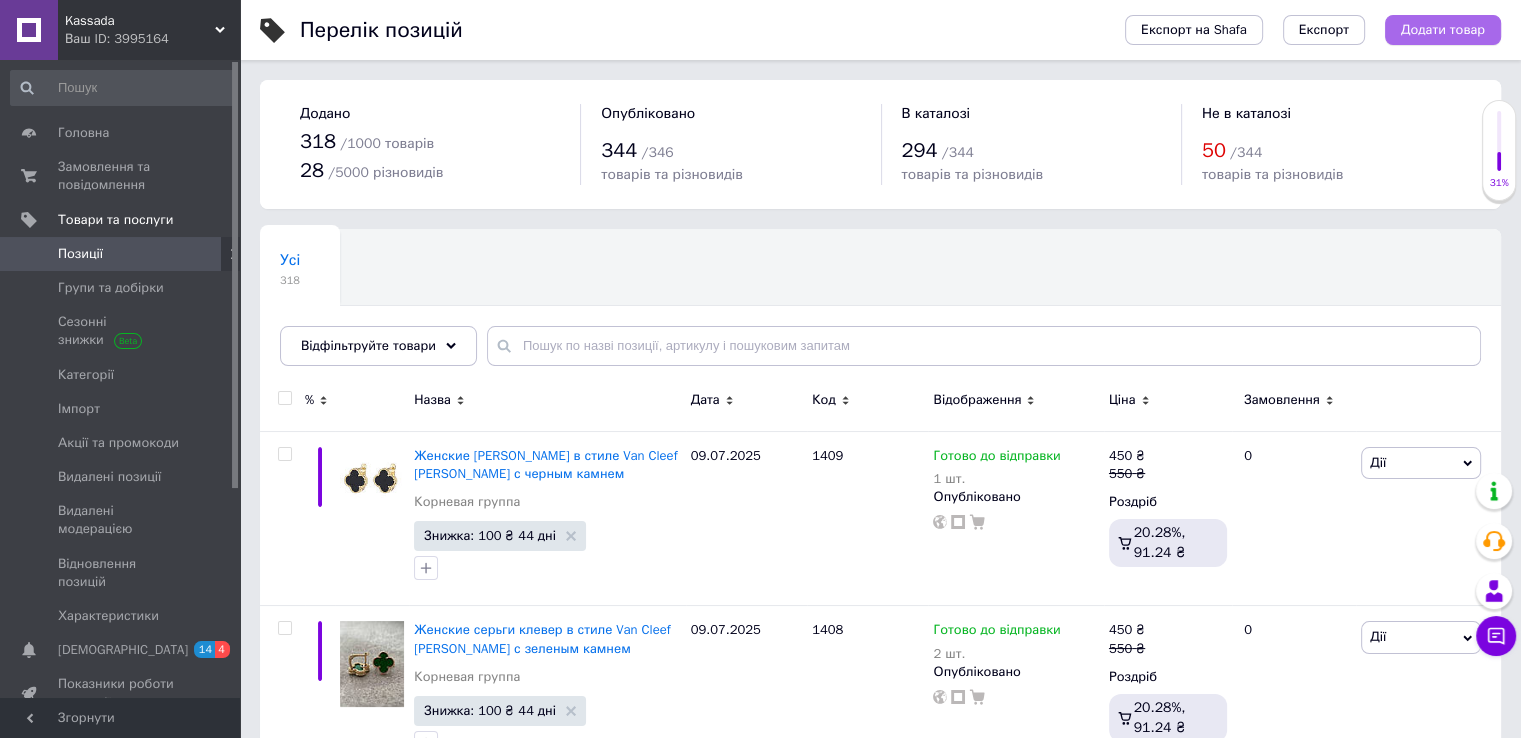 click on "Додати товар" at bounding box center (1443, 30) 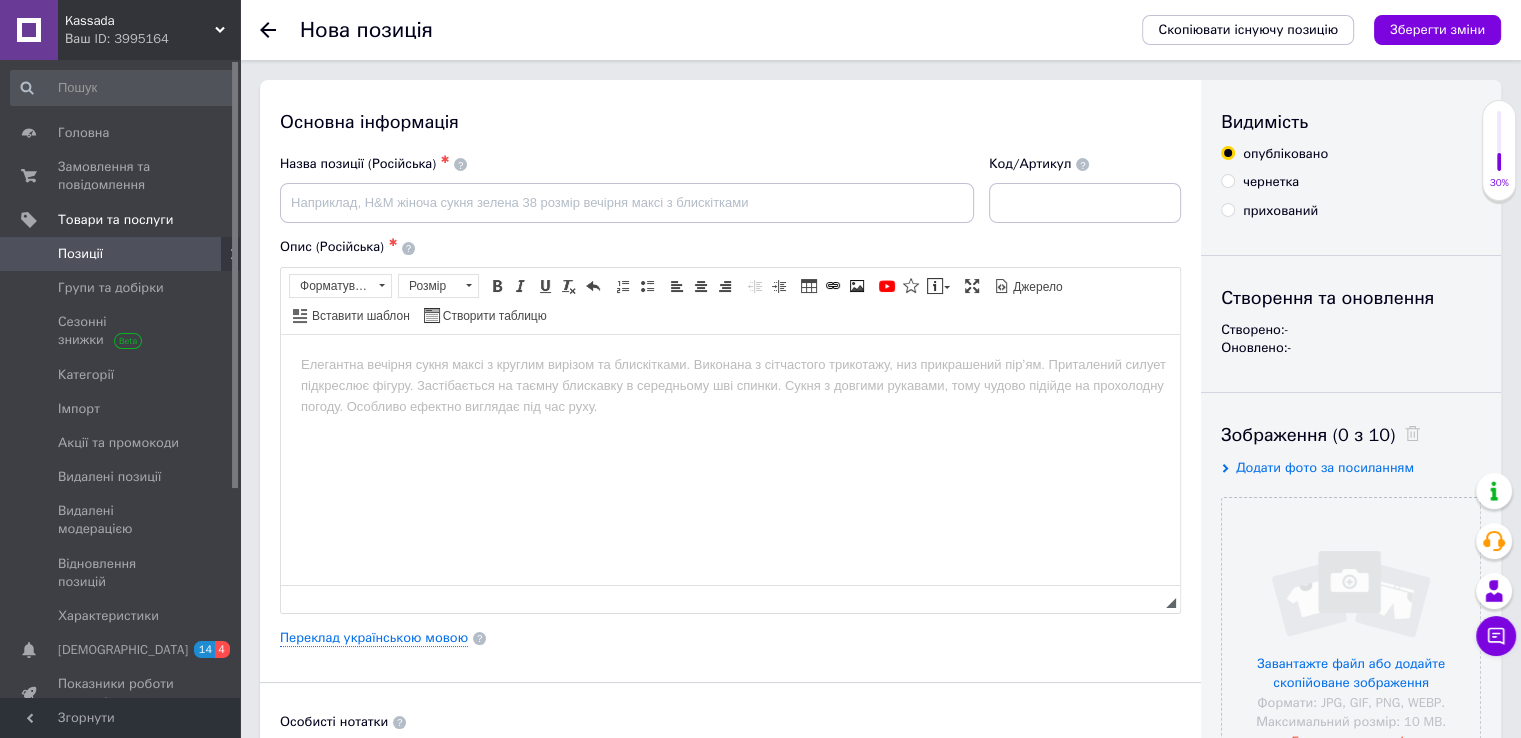 scroll, scrollTop: 0, scrollLeft: 0, axis: both 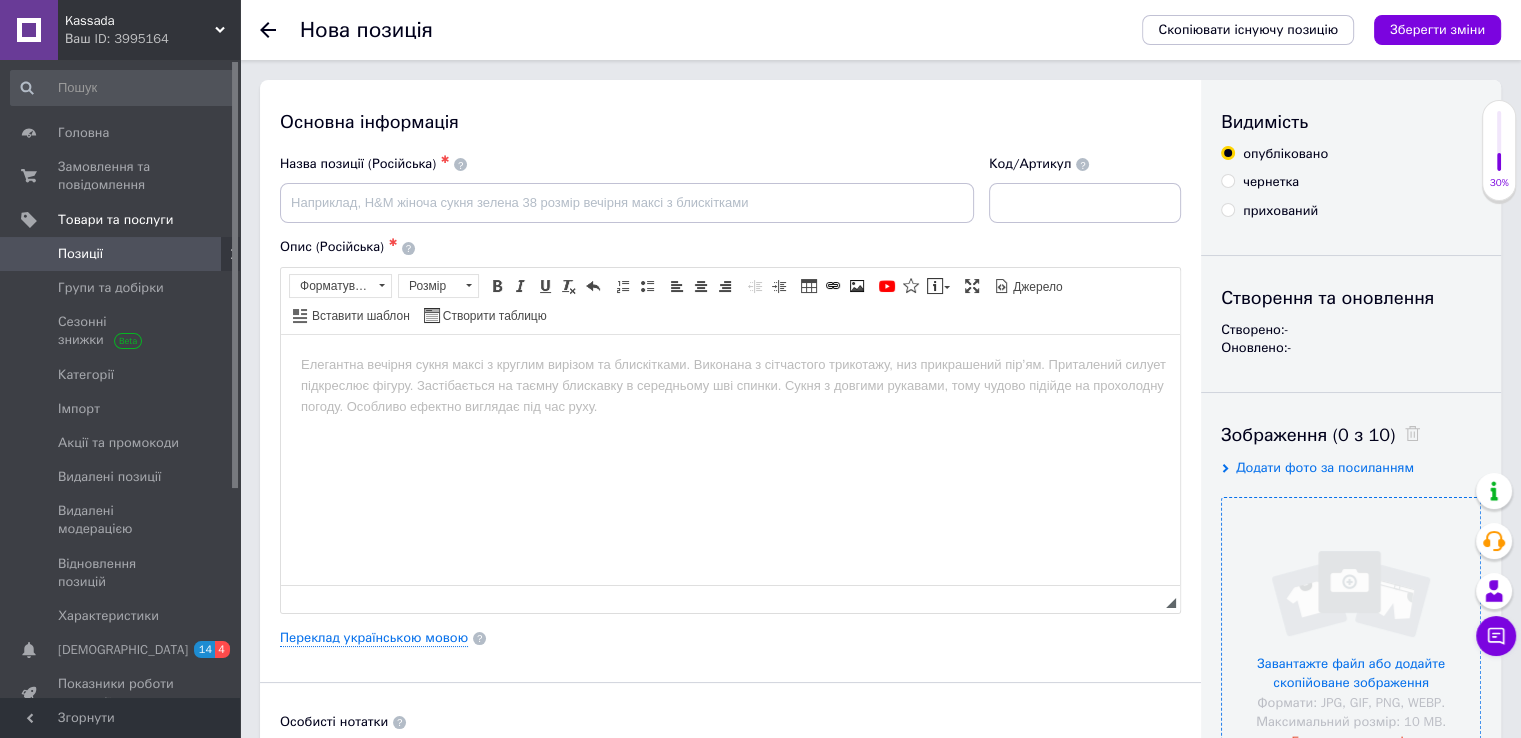 click at bounding box center (1351, 627) 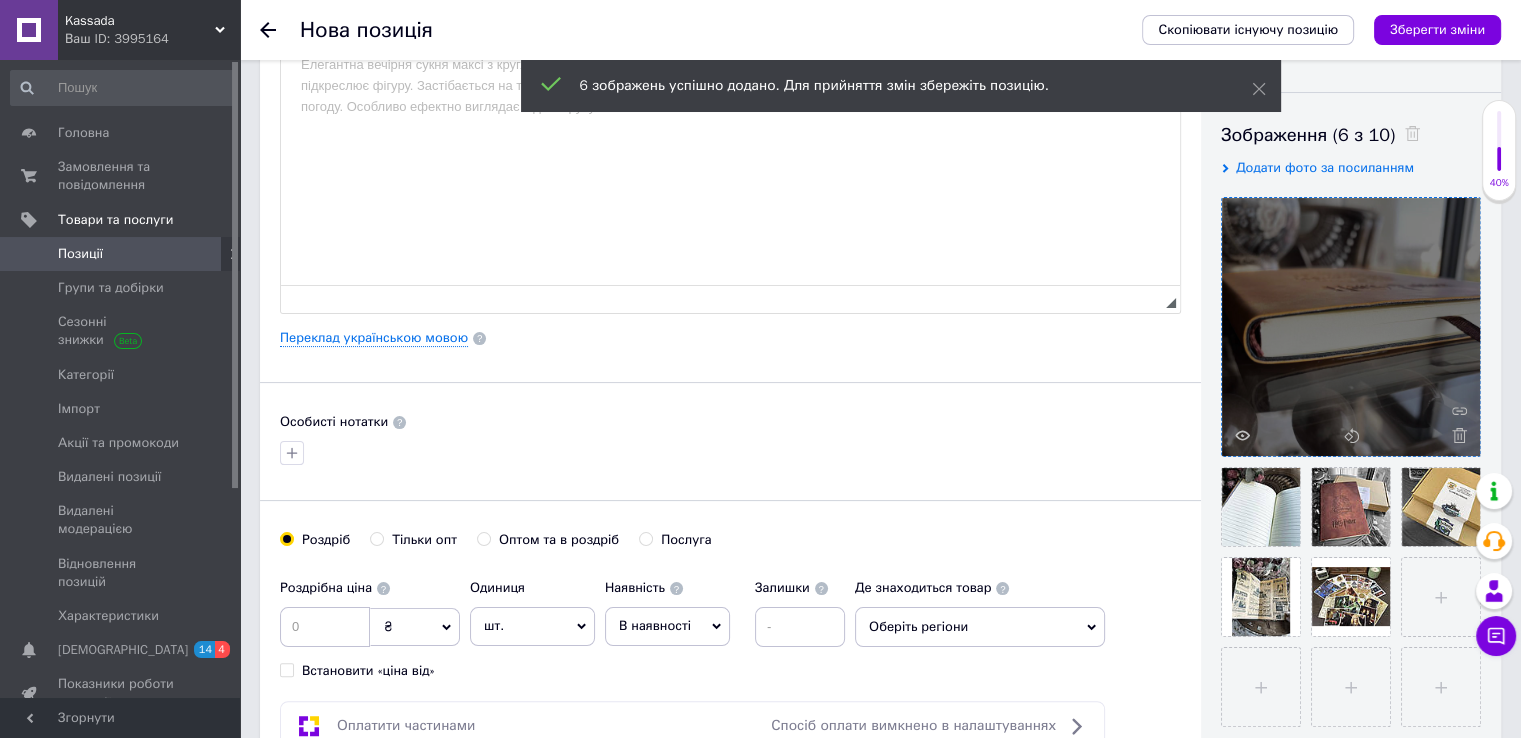 scroll, scrollTop: 300, scrollLeft: 0, axis: vertical 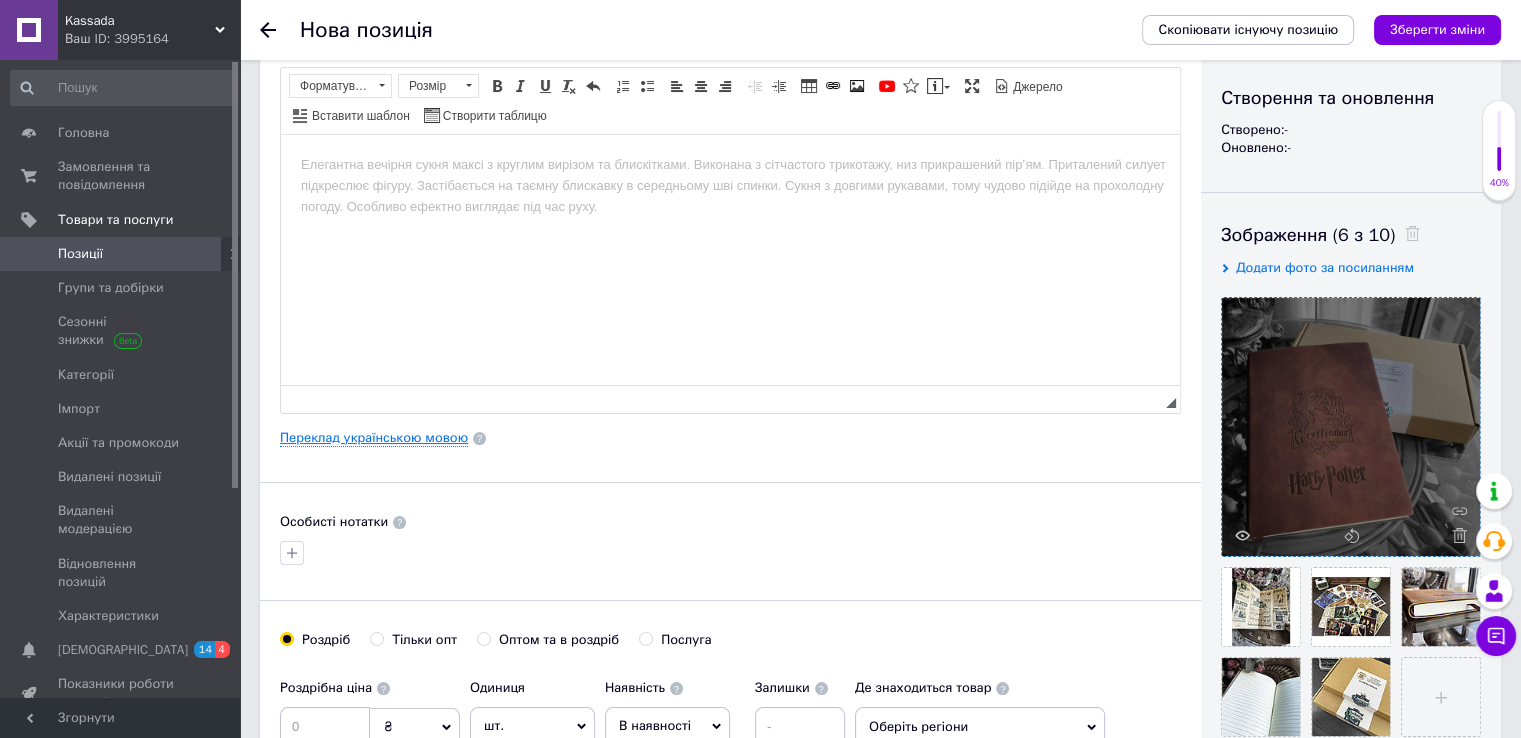 click on "Переклад українською мовою" at bounding box center (374, 438) 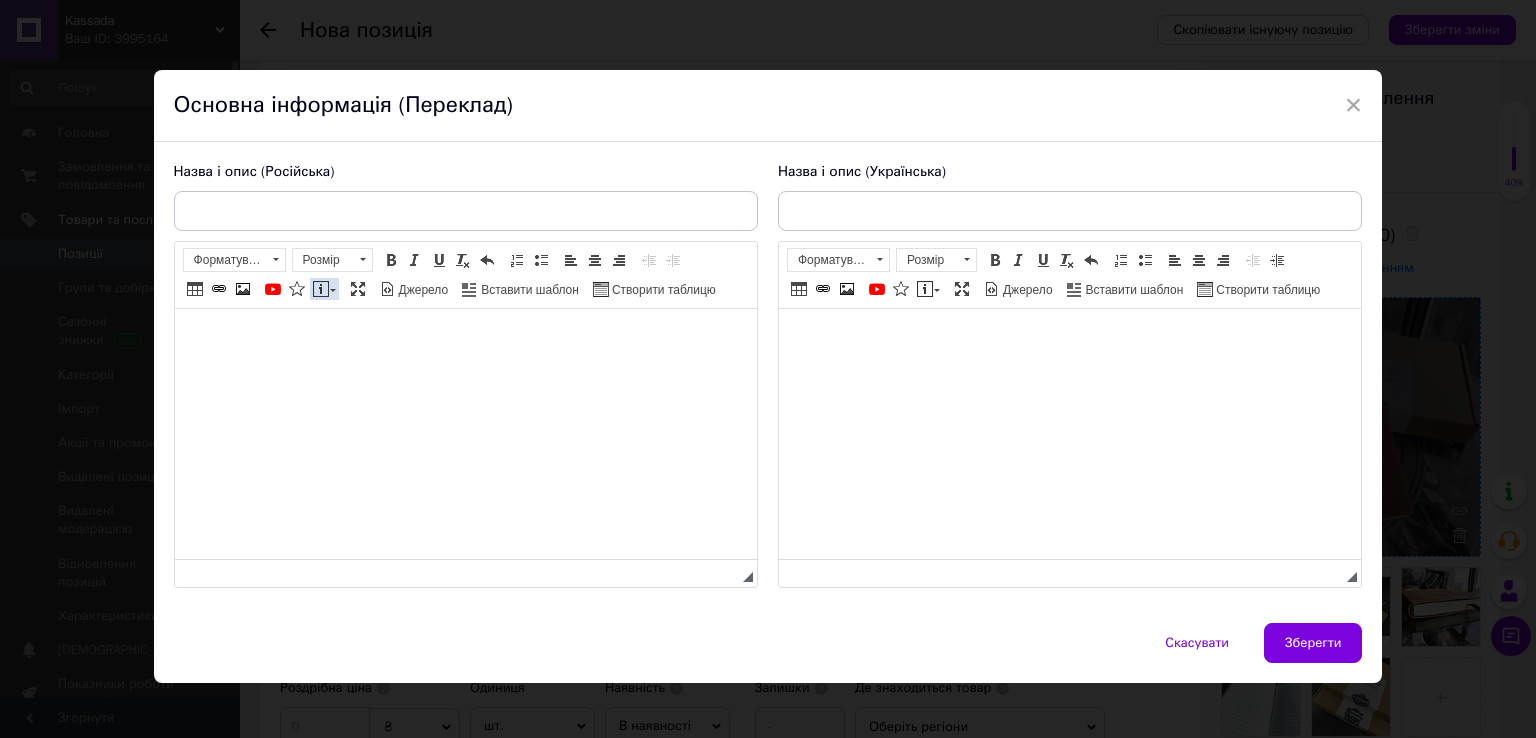 click at bounding box center [321, 289] 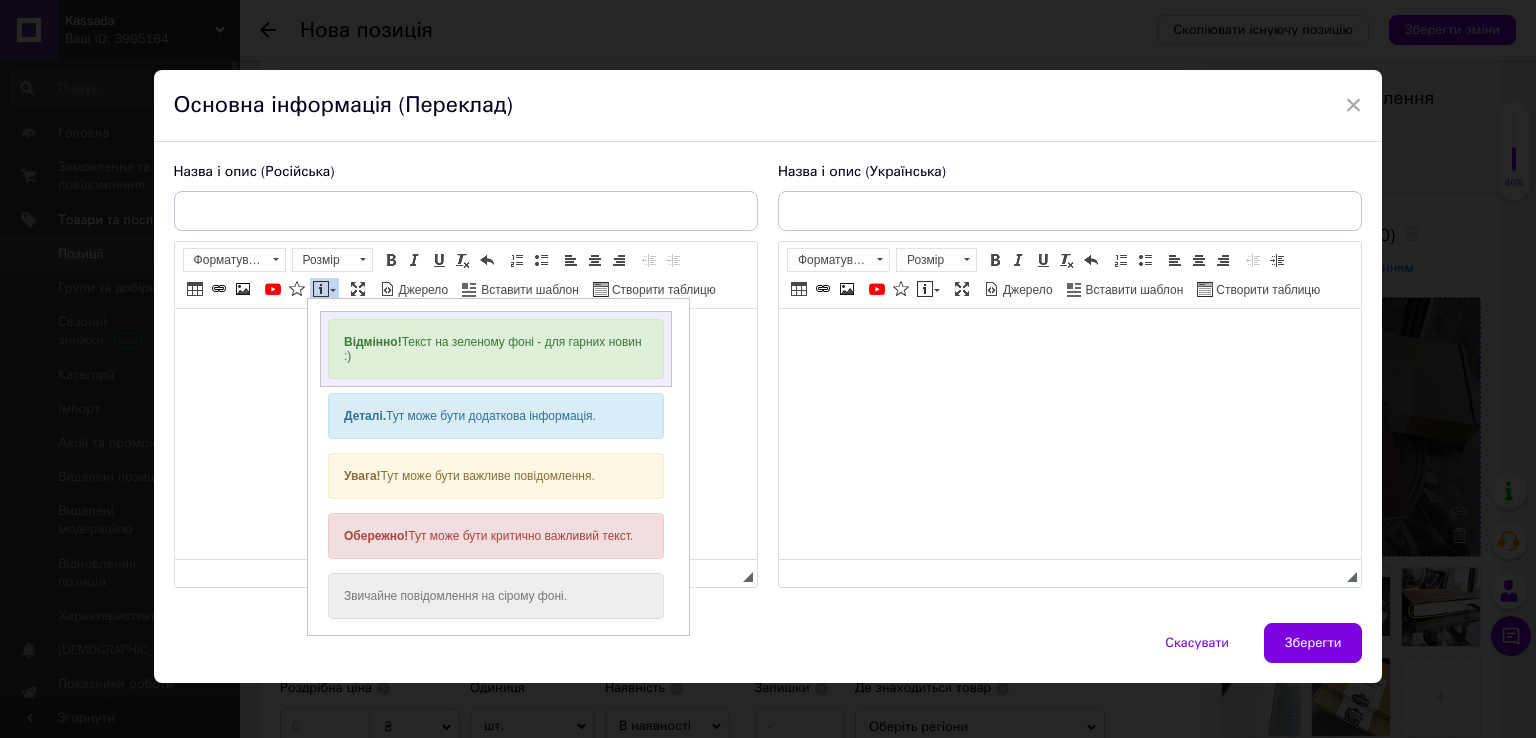 scroll, scrollTop: 0, scrollLeft: 0, axis: both 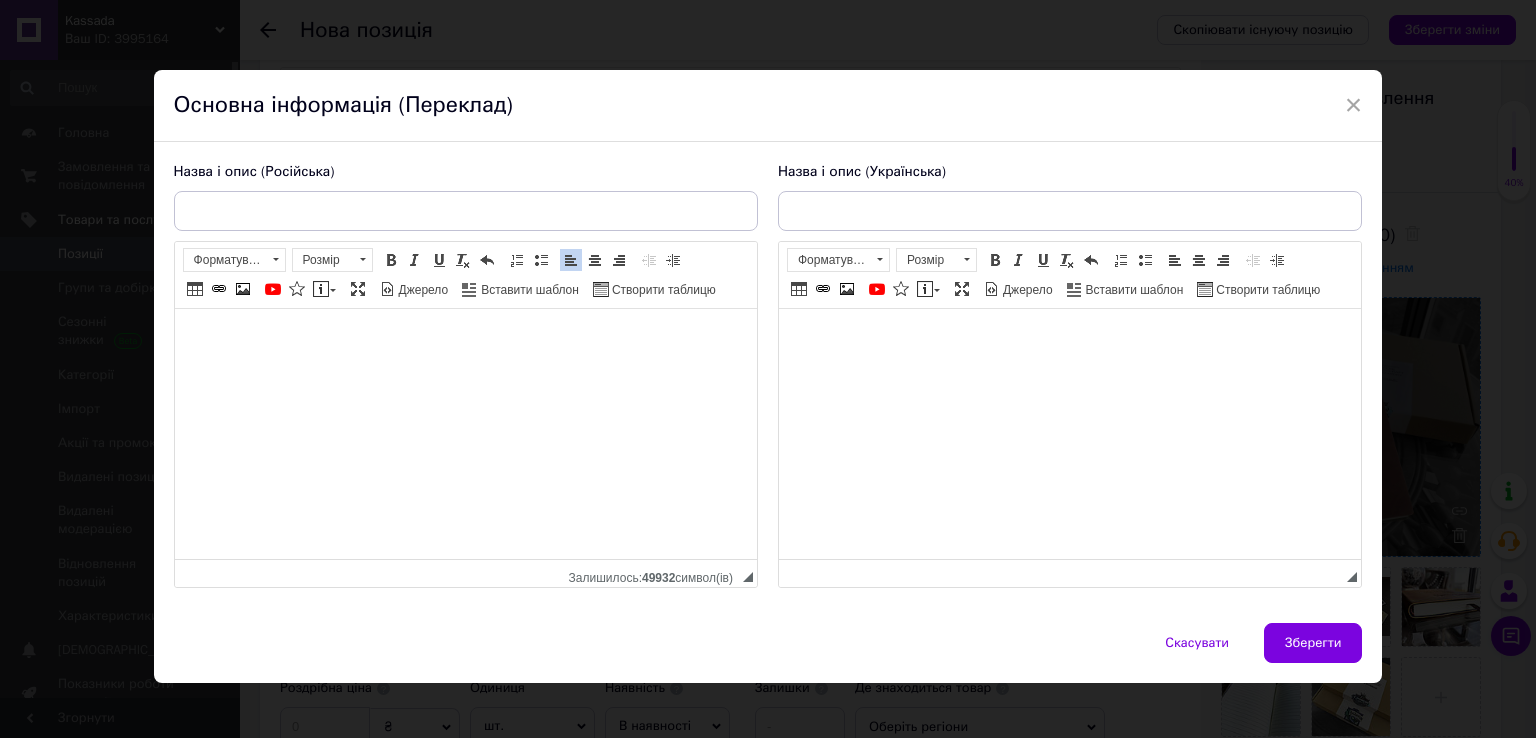 drag, startPoint x: 398, startPoint y: 255, endPoint x: 436, endPoint y: 270, distance: 40.853397 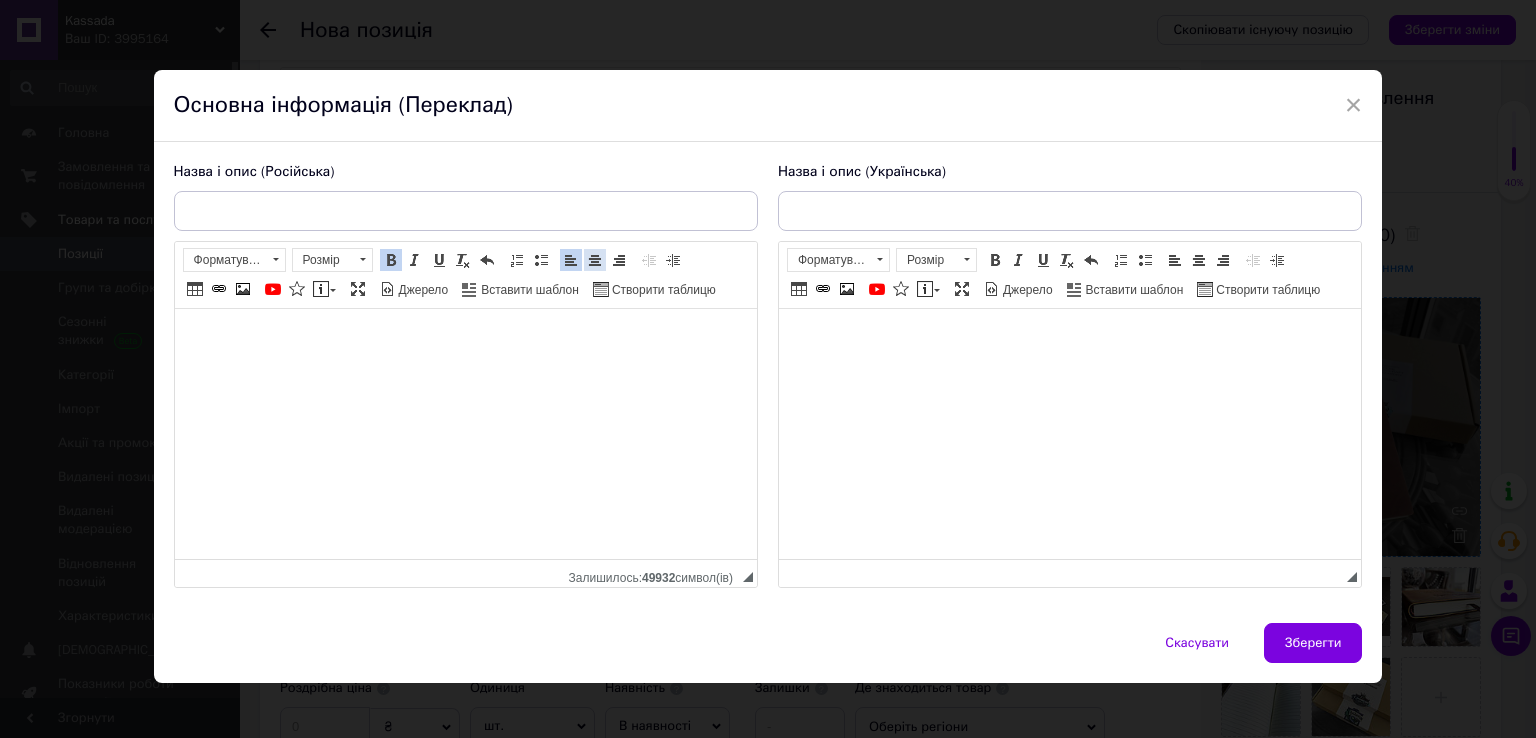 click at bounding box center [595, 260] 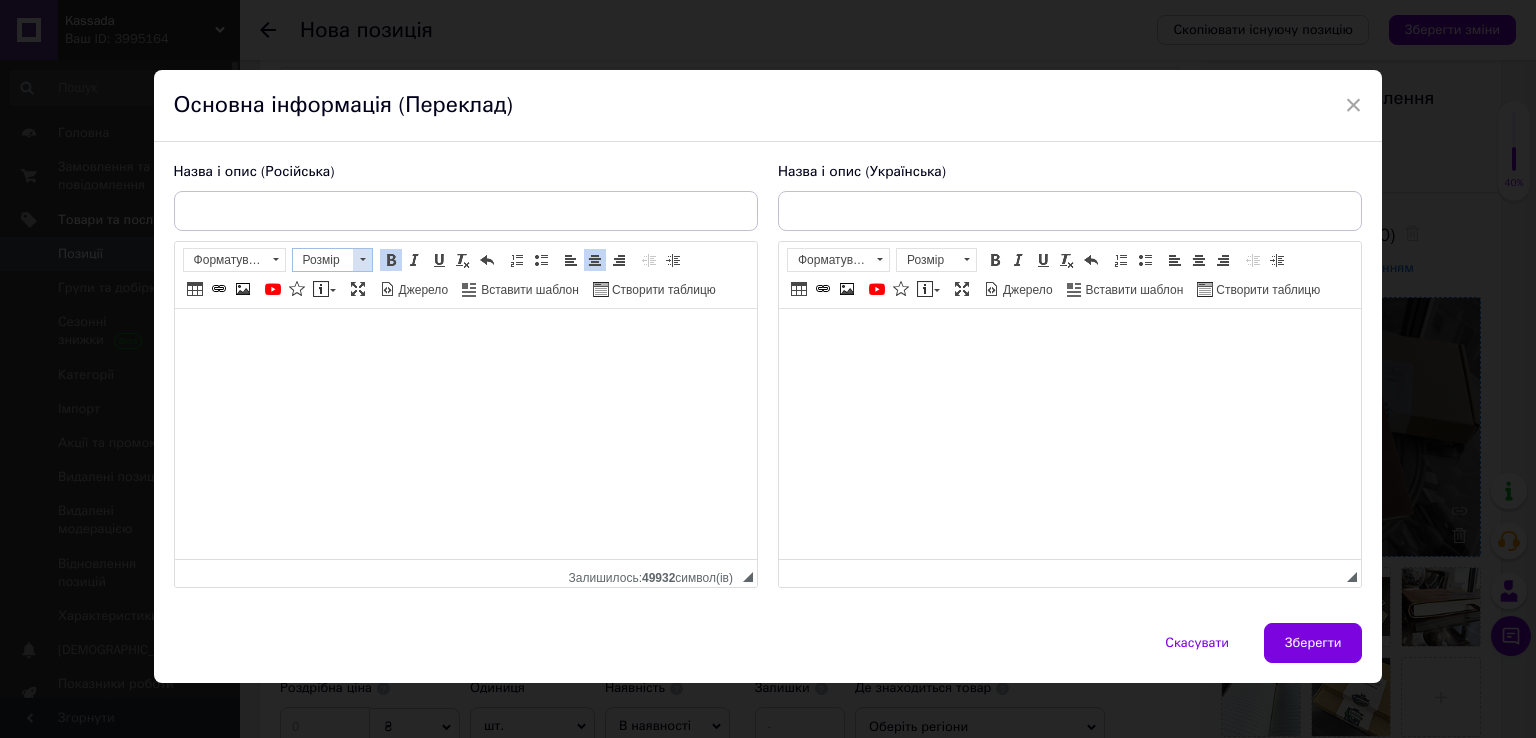 click at bounding box center (362, 260) 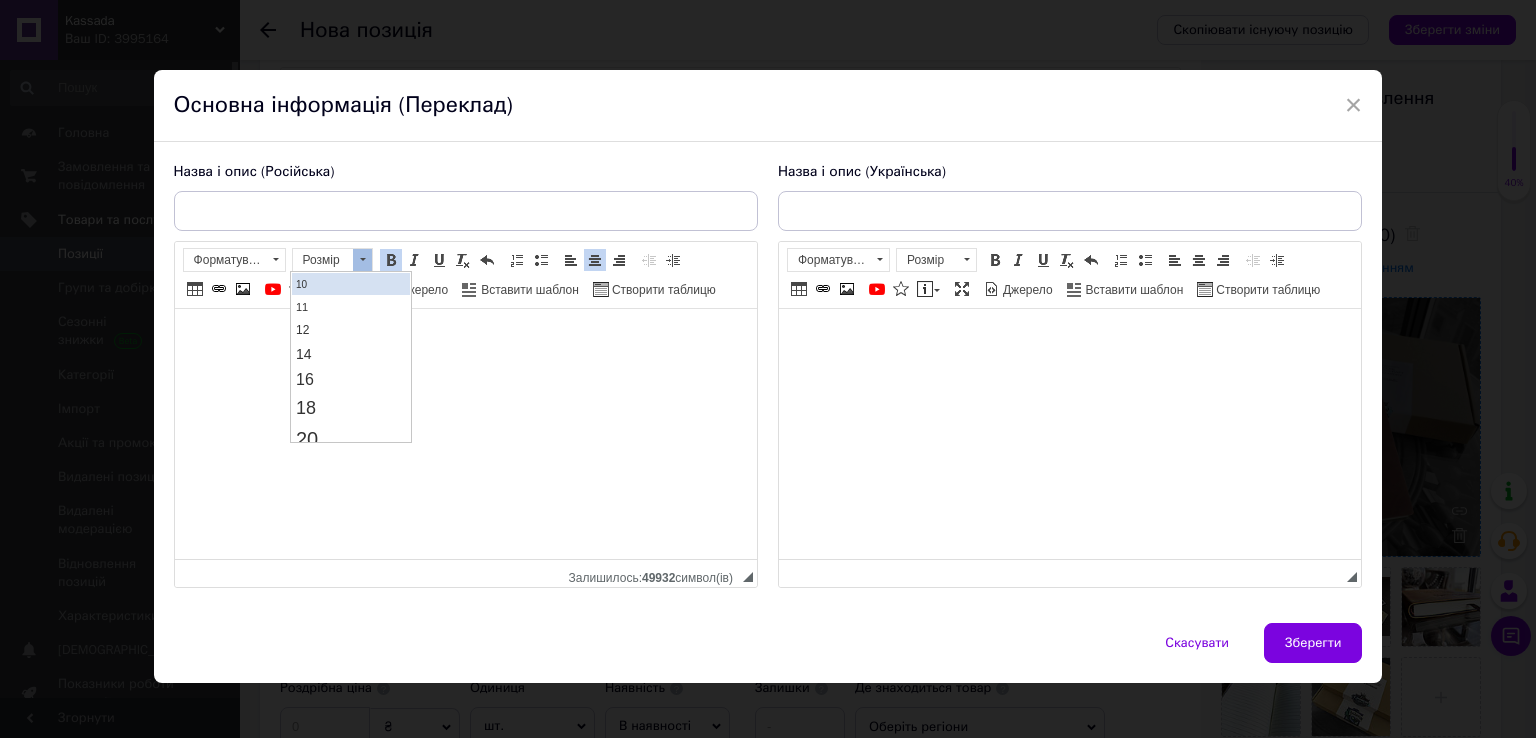 scroll, scrollTop: 100, scrollLeft: 0, axis: vertical 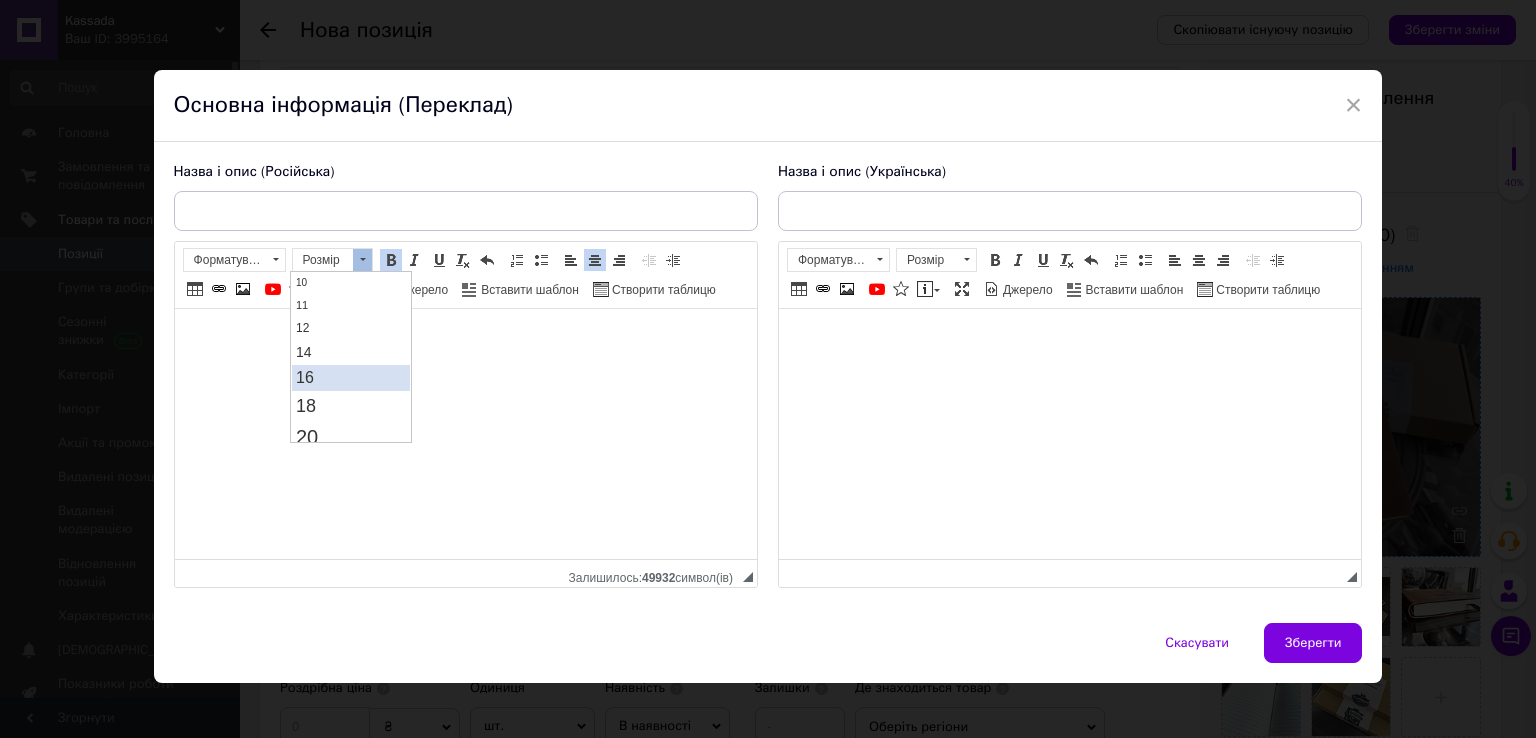click on "16" at bounding box center [351, 377] 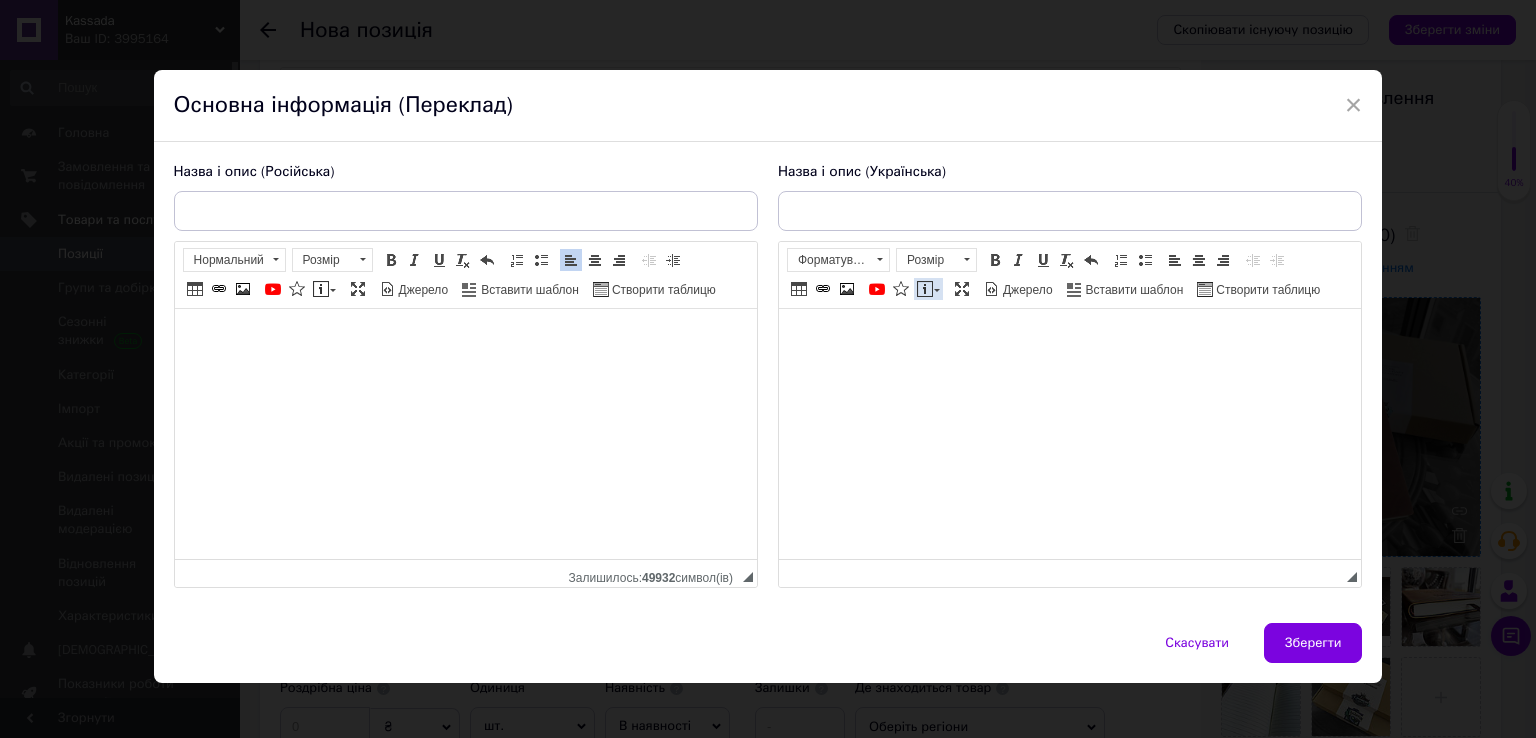 click at bounding box center (925, 289) 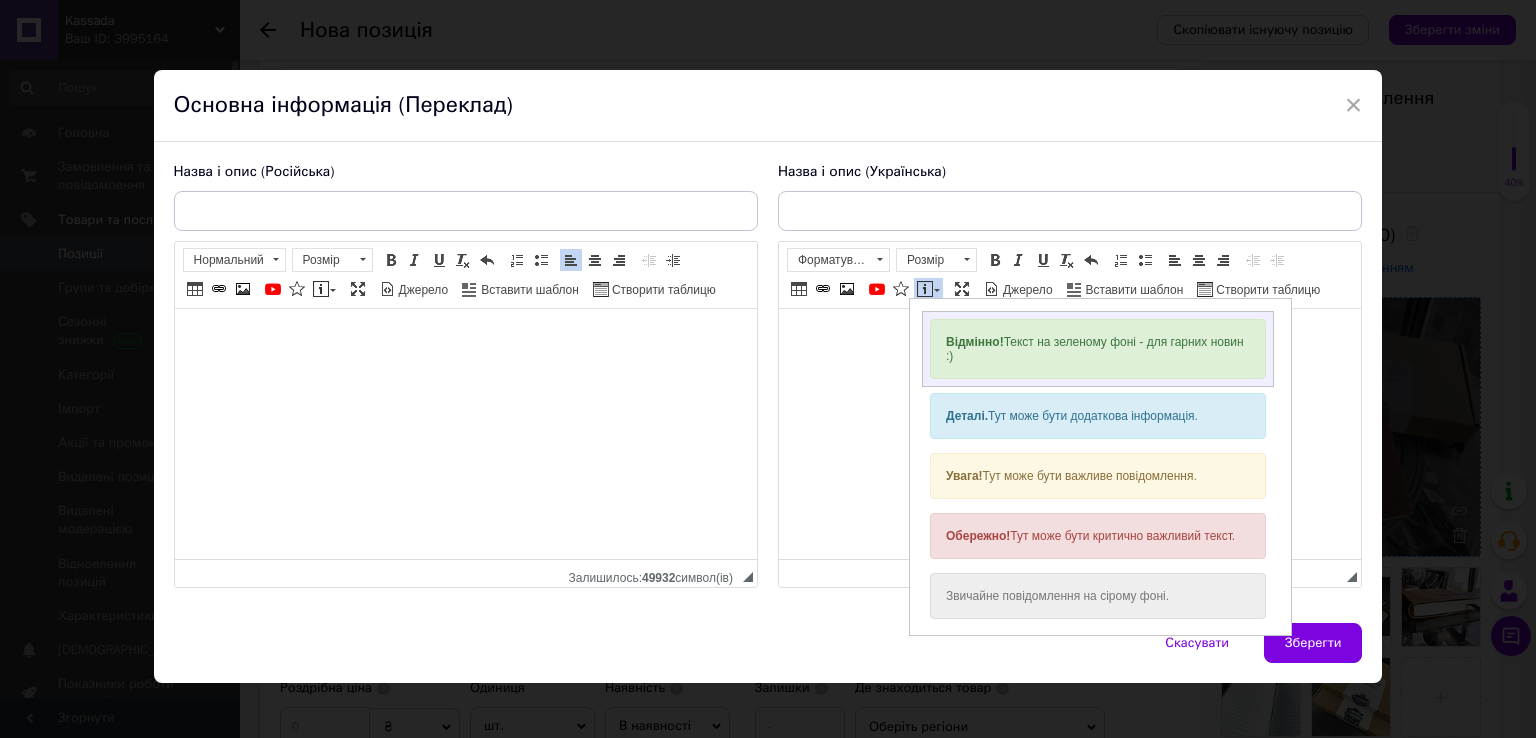 click on "Відмінно!  Текст на зеленому фоні - для гарних новин :)" at bounding box center (1097, 349) 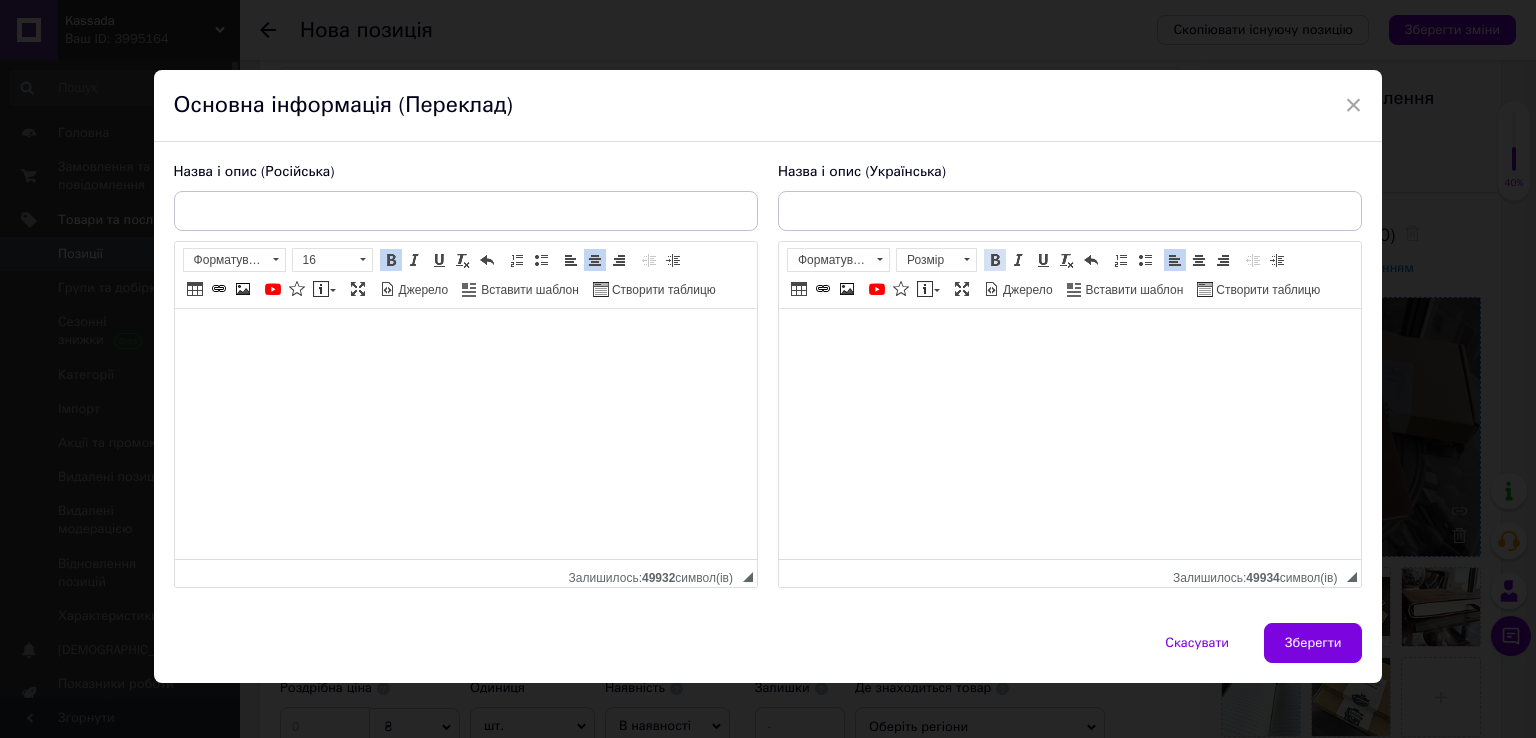 click at bounding box center (995, 260) 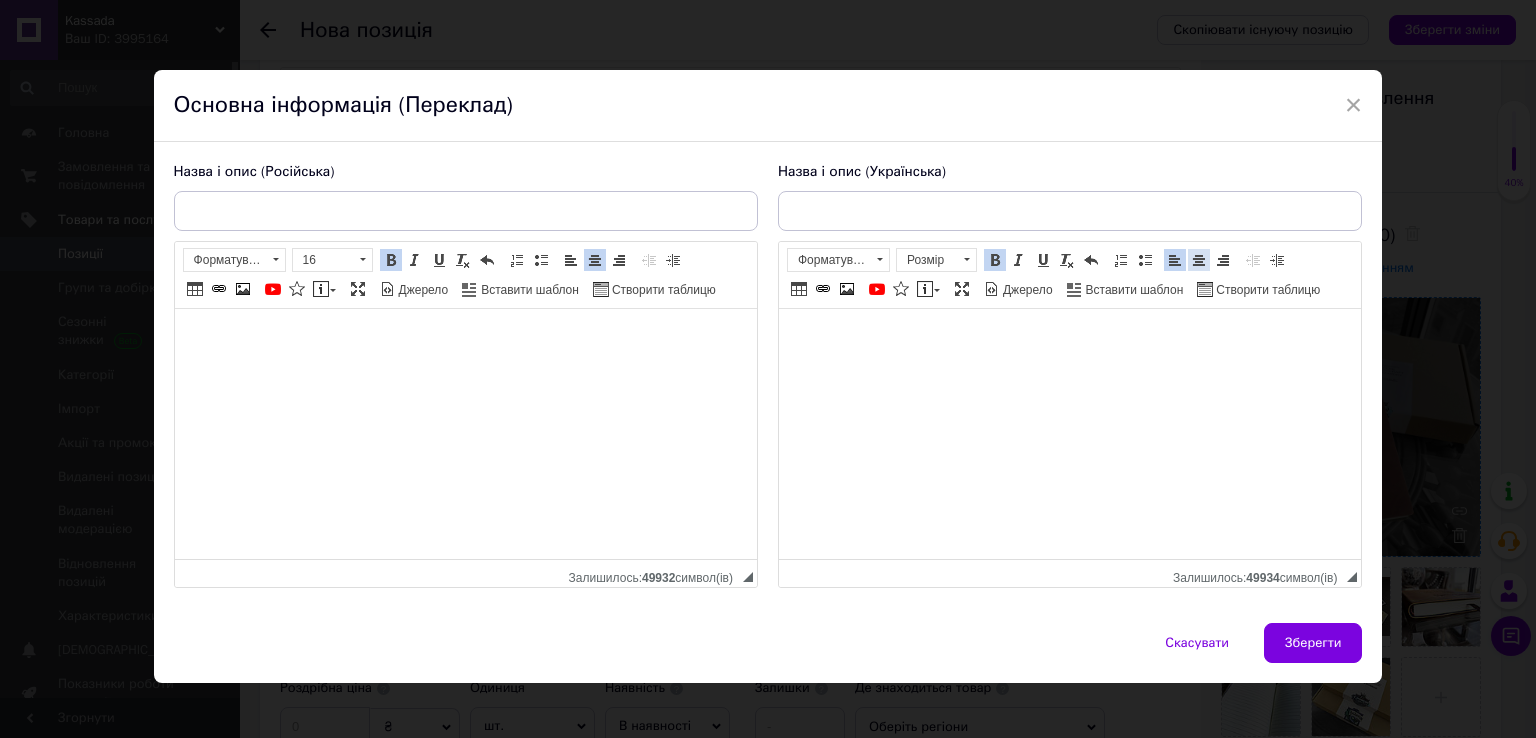 click at bounding box center [1199, 260] 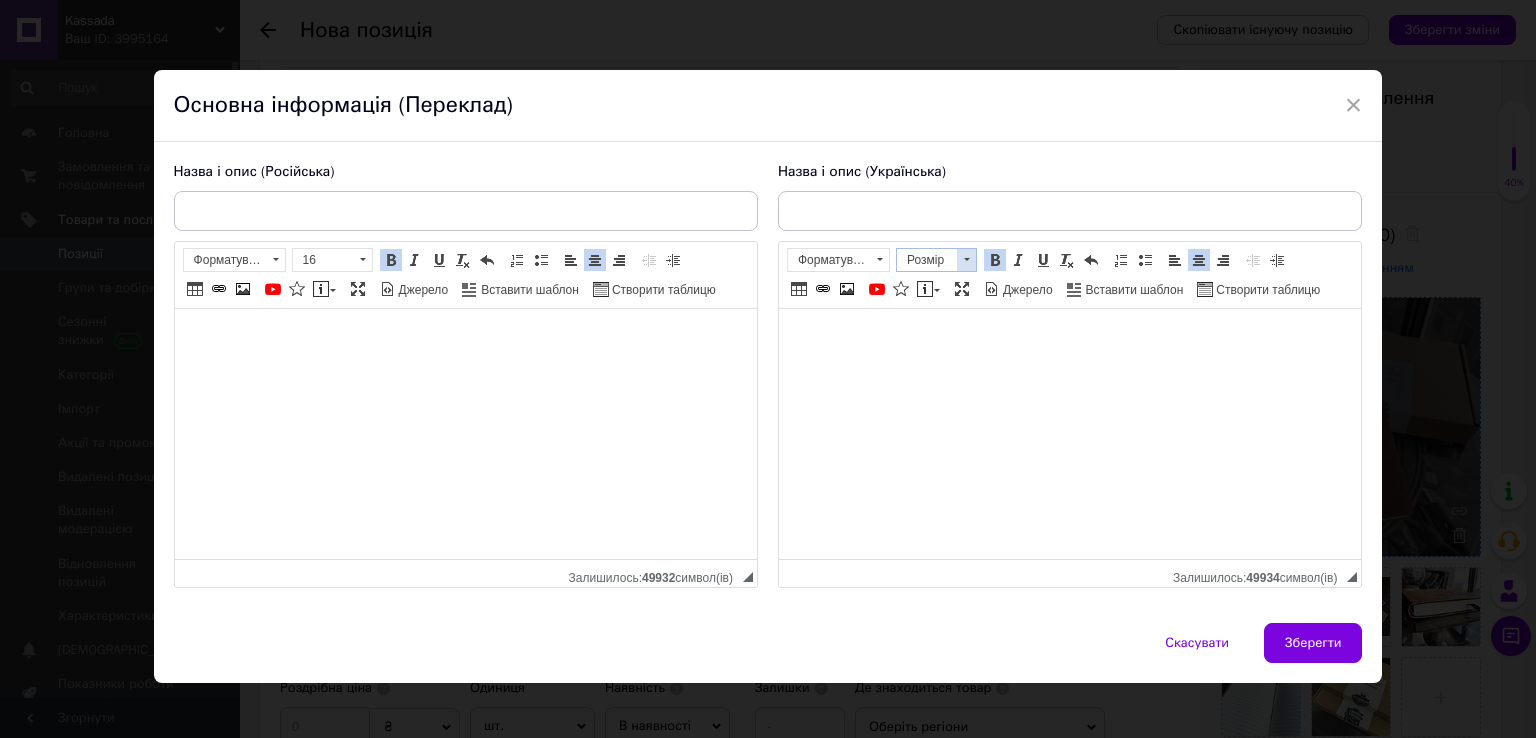 click at bounding box center (966, 260) 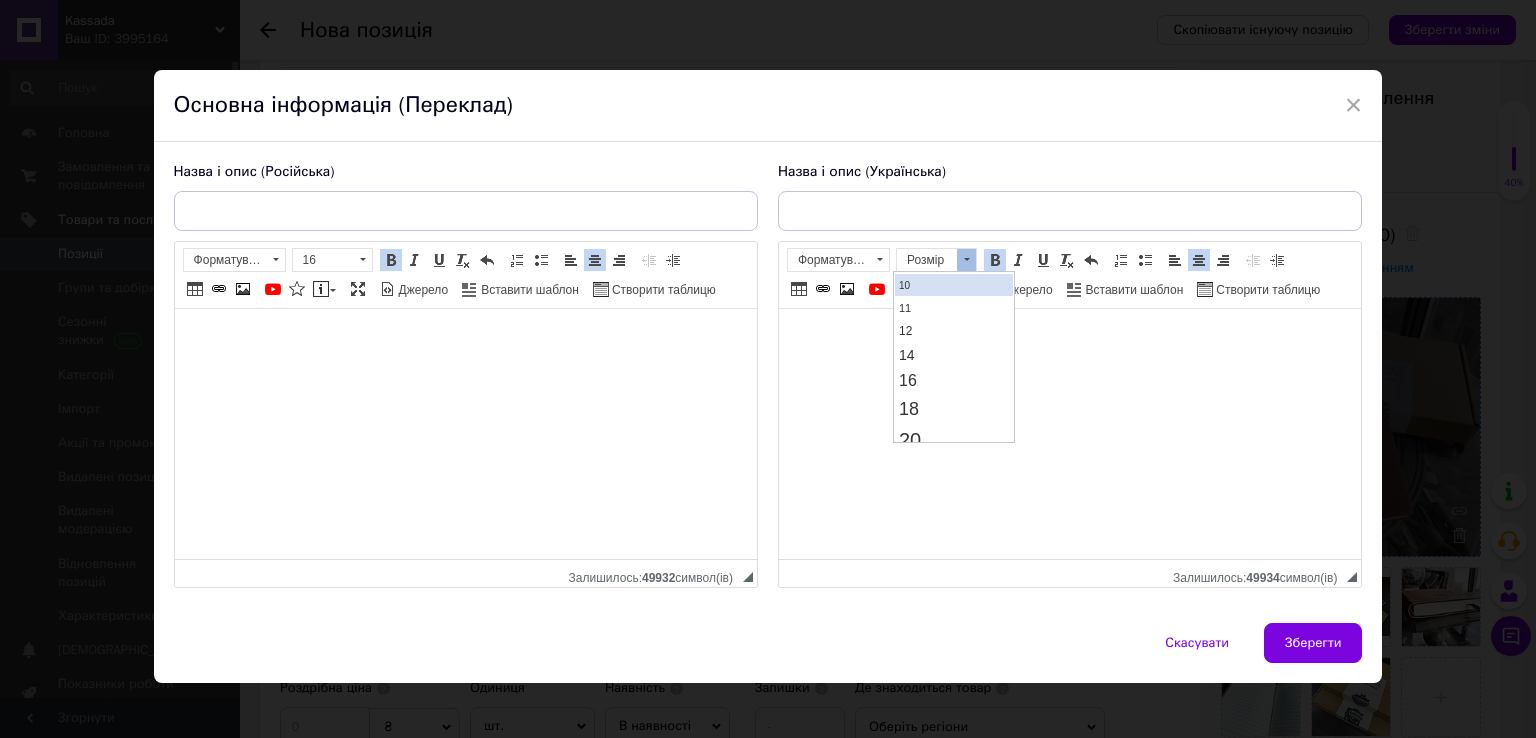scroll, scrollTop: 100, scrollLeft: 0, axis: vertical 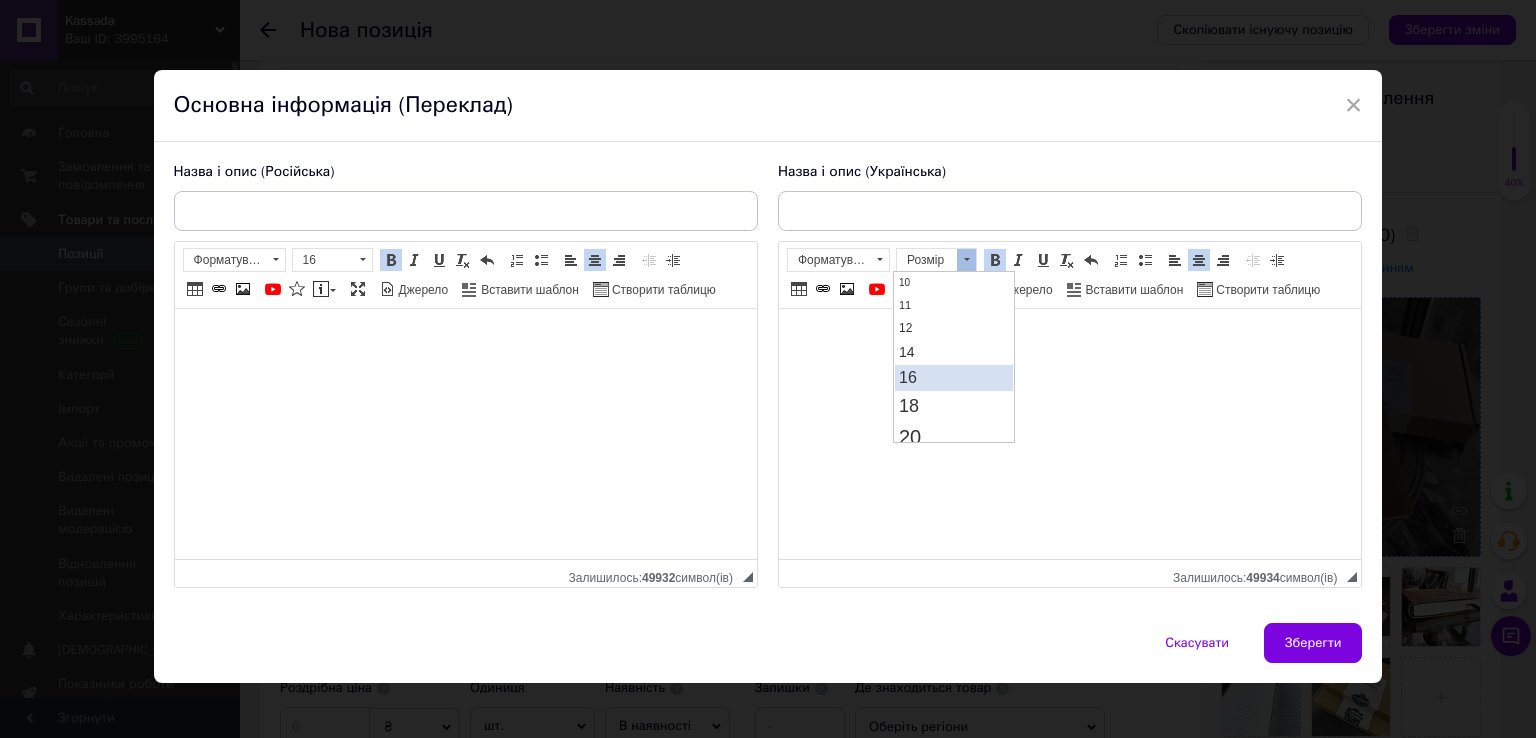 click on "16" at bounding box center (953, 377) 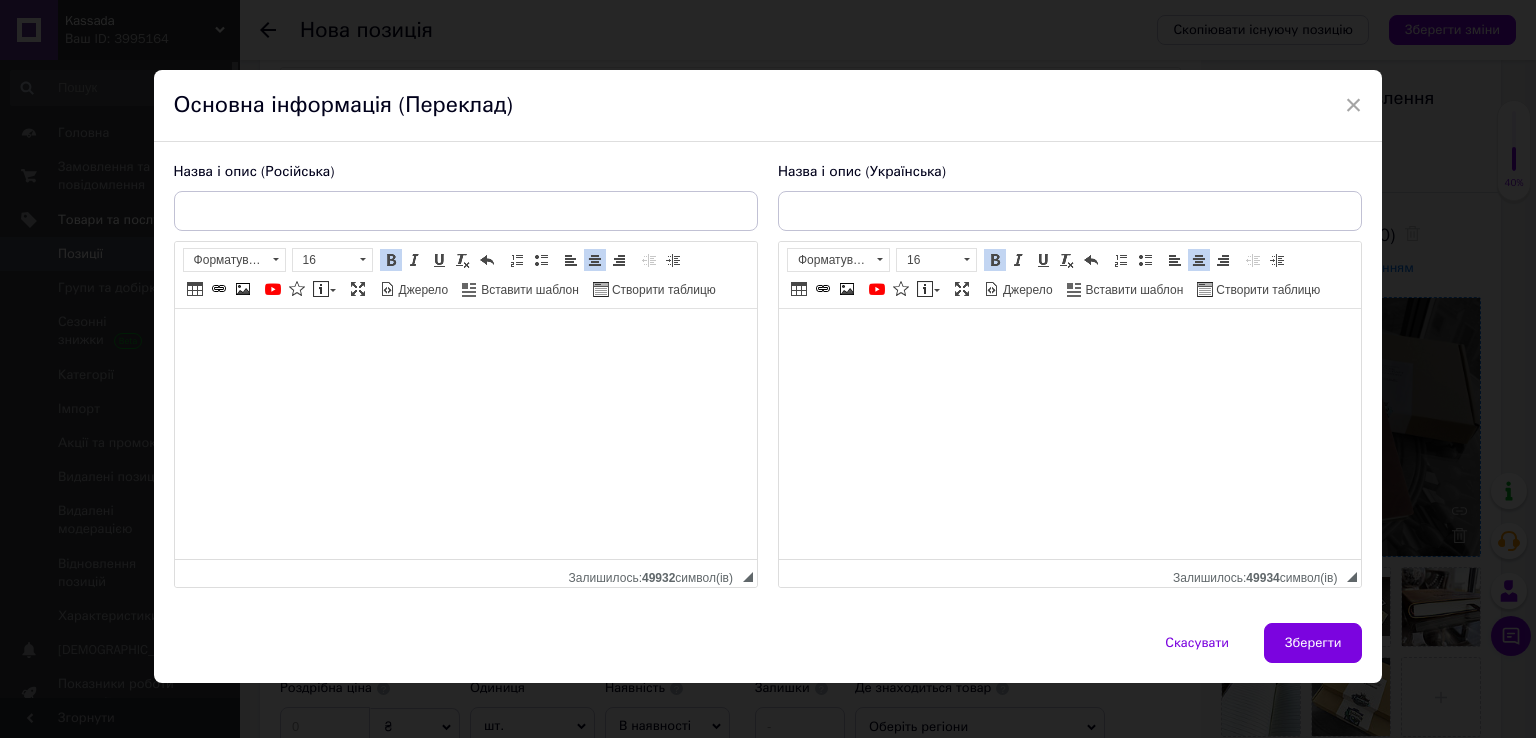scroll, scrollTop: 0, scrollLeft: 0, axis: both 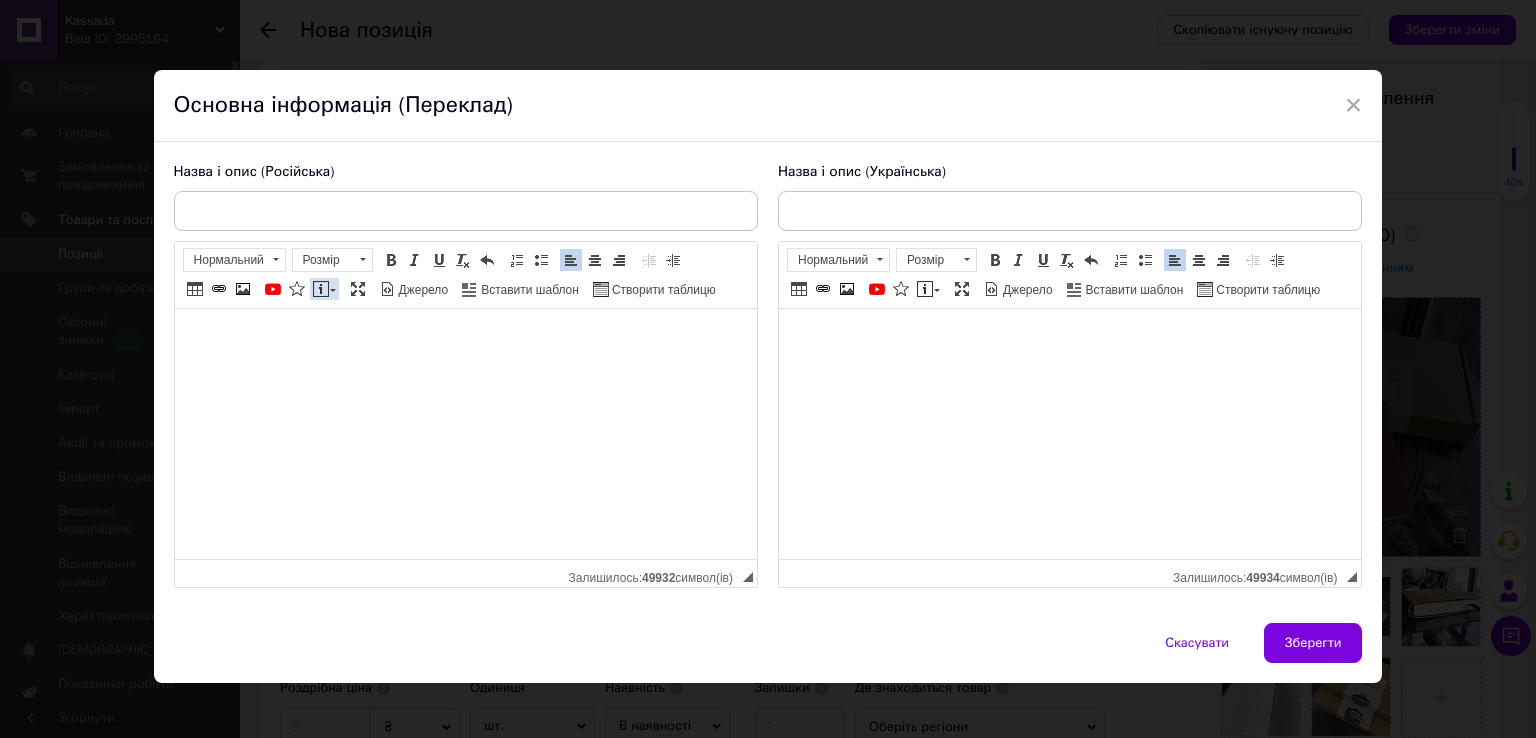 drag, startPoint x: 316, startPoint y: 288, endPoint x: 345, endPoint y: 10, distance: 279.50848 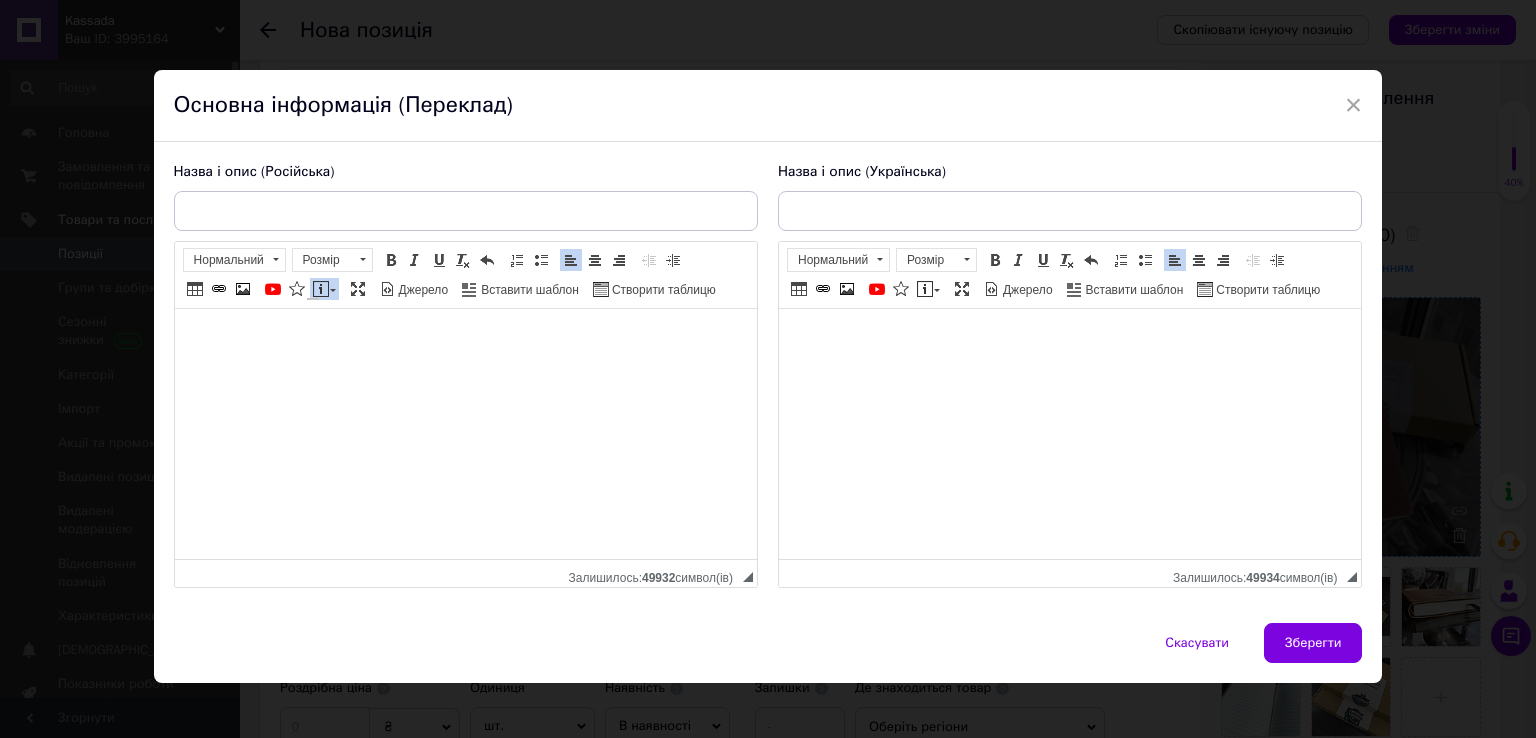 click at bounding box center [321, 289] 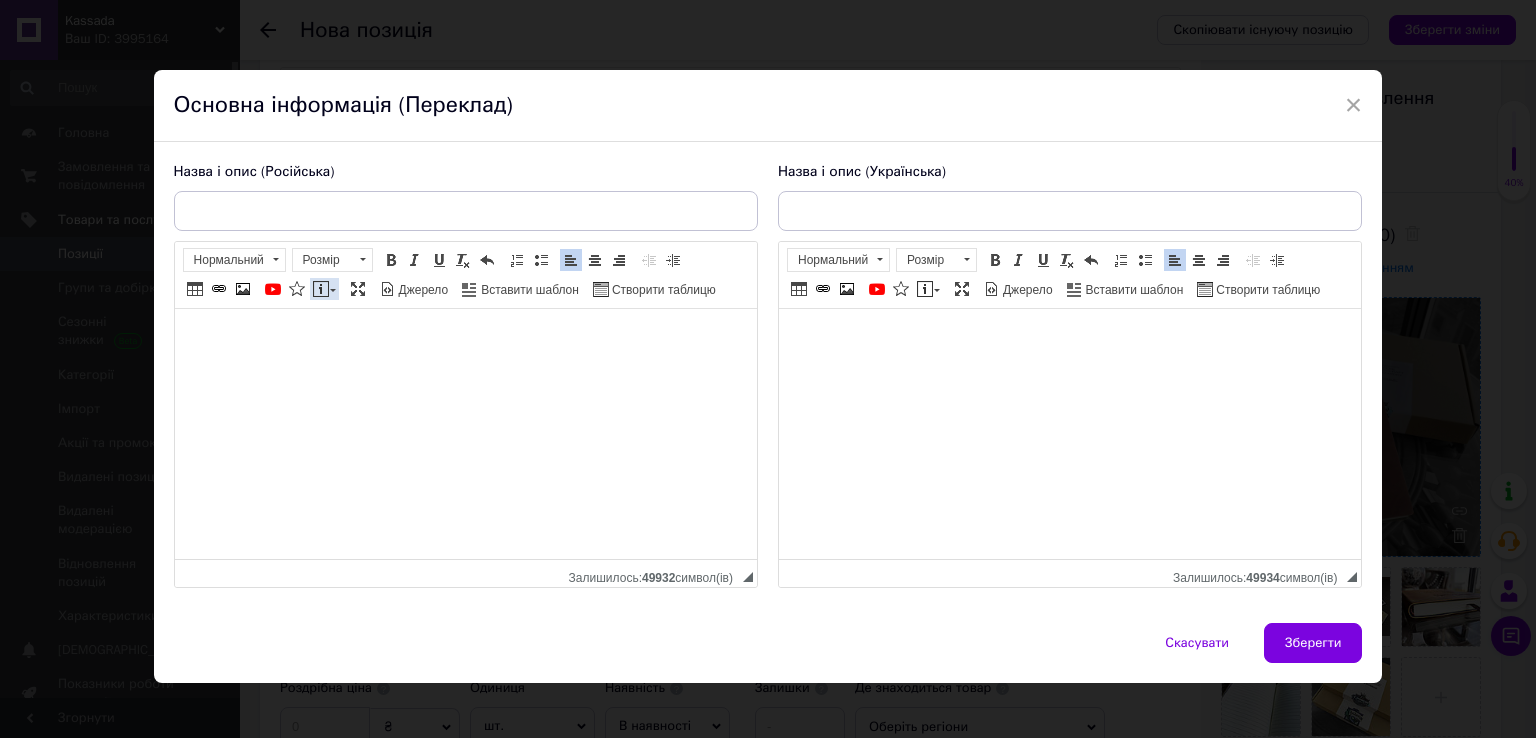 click at bounding box center [321, 289] 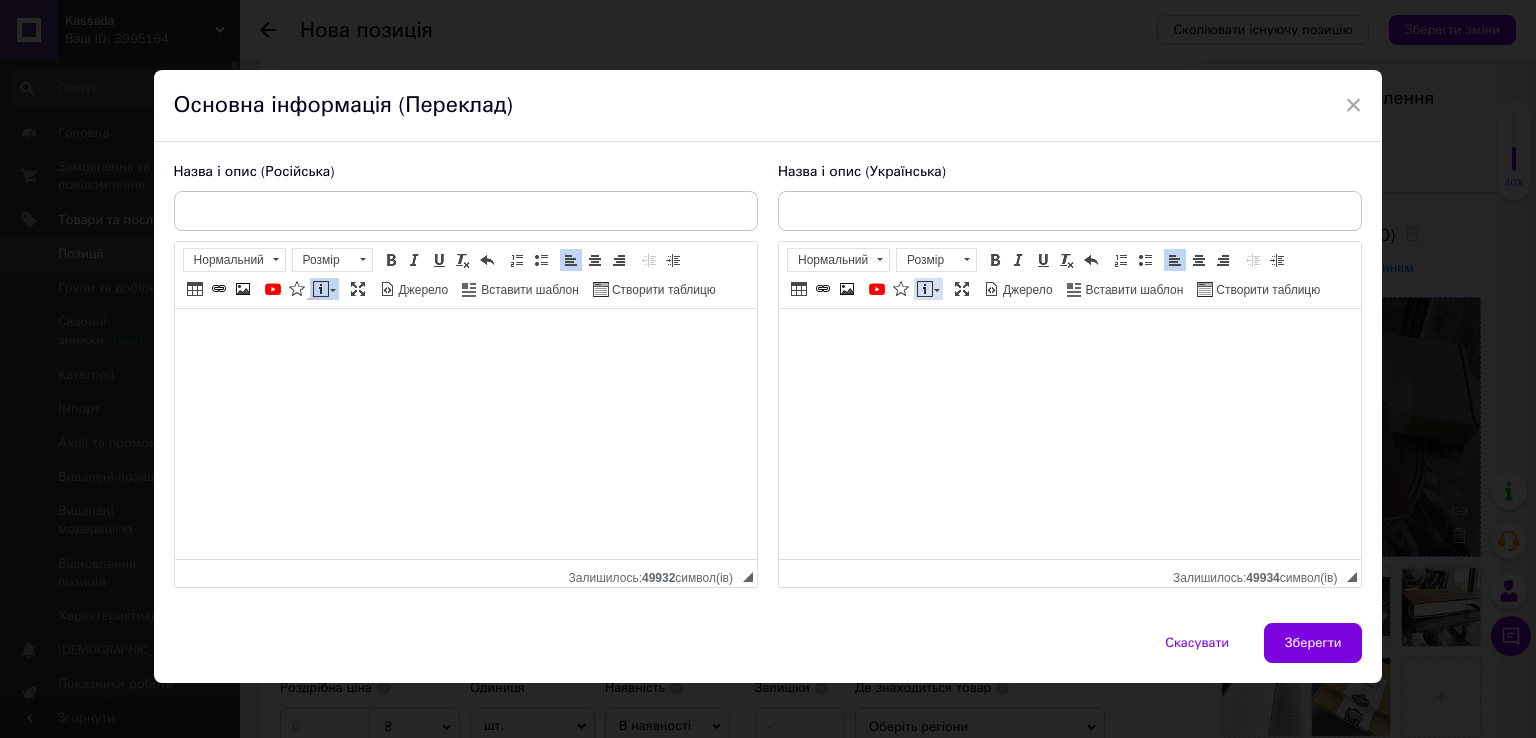 drag, startPoint x: 924, startPoint y: 291, endPoint x: 15, endPoint y: 11, distance: 951.1472 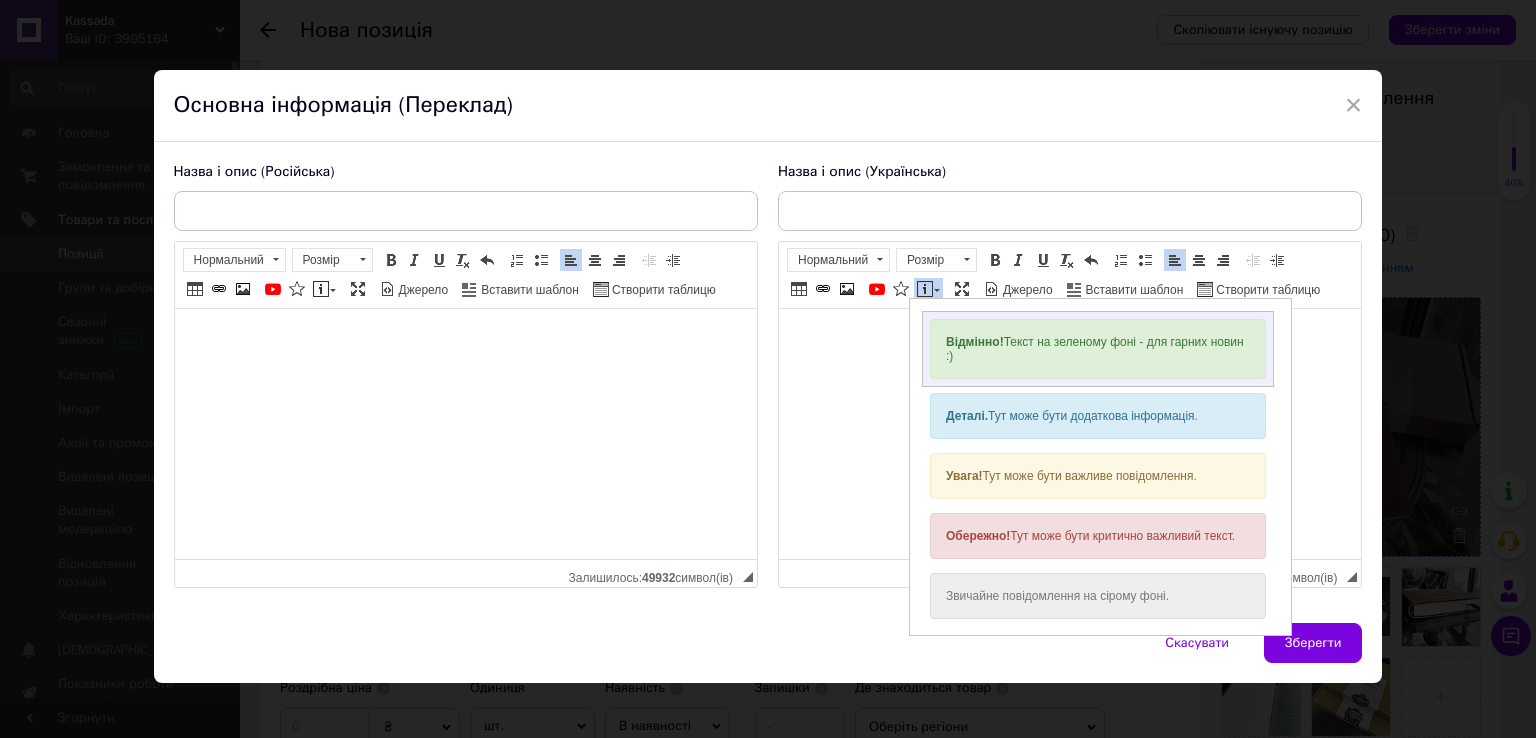 click on "Відмінно!  Текст на зеленому фоні - для гарних новин :)" at bounding box center (1097, 349) 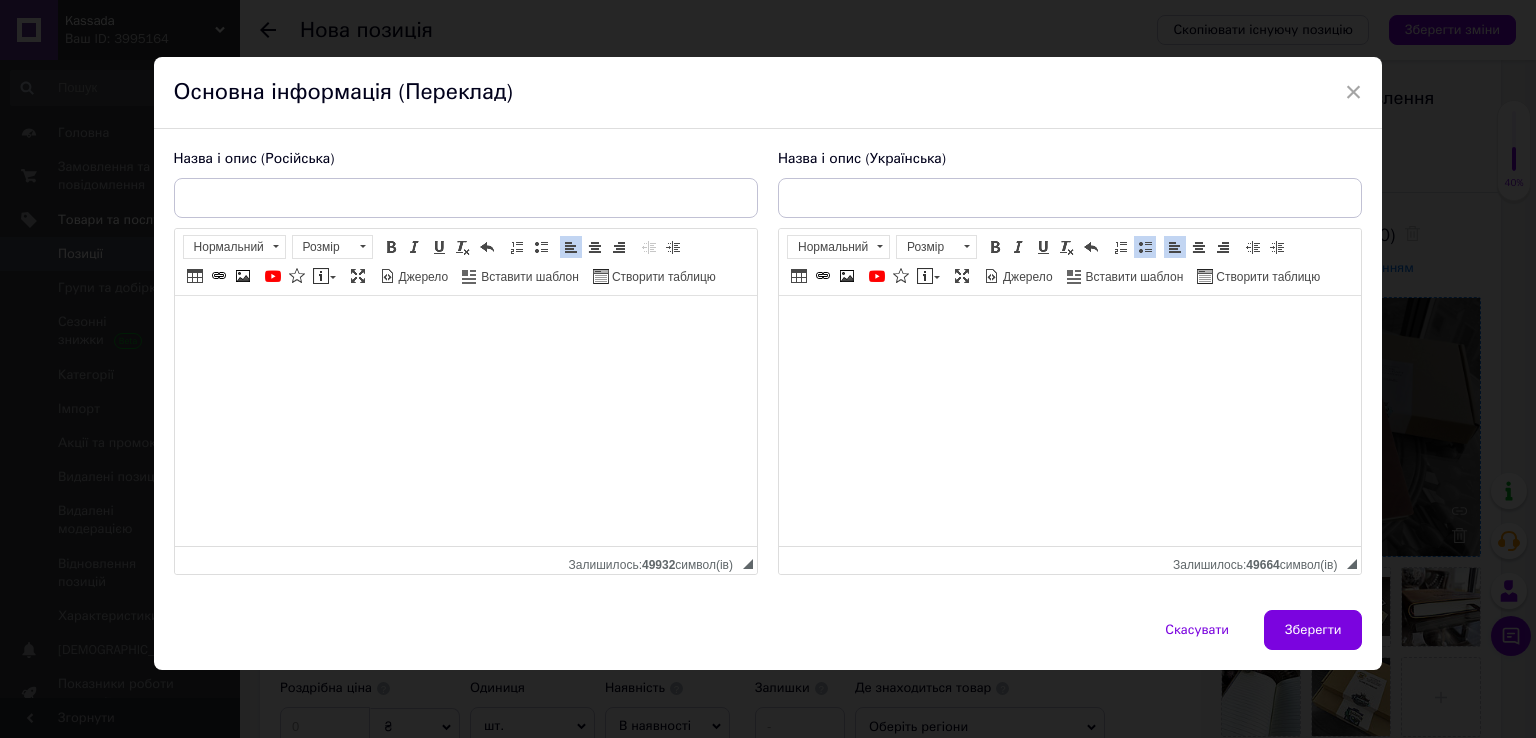 scroll, scrollTop: 0, scrollLeft: 0, axis: both 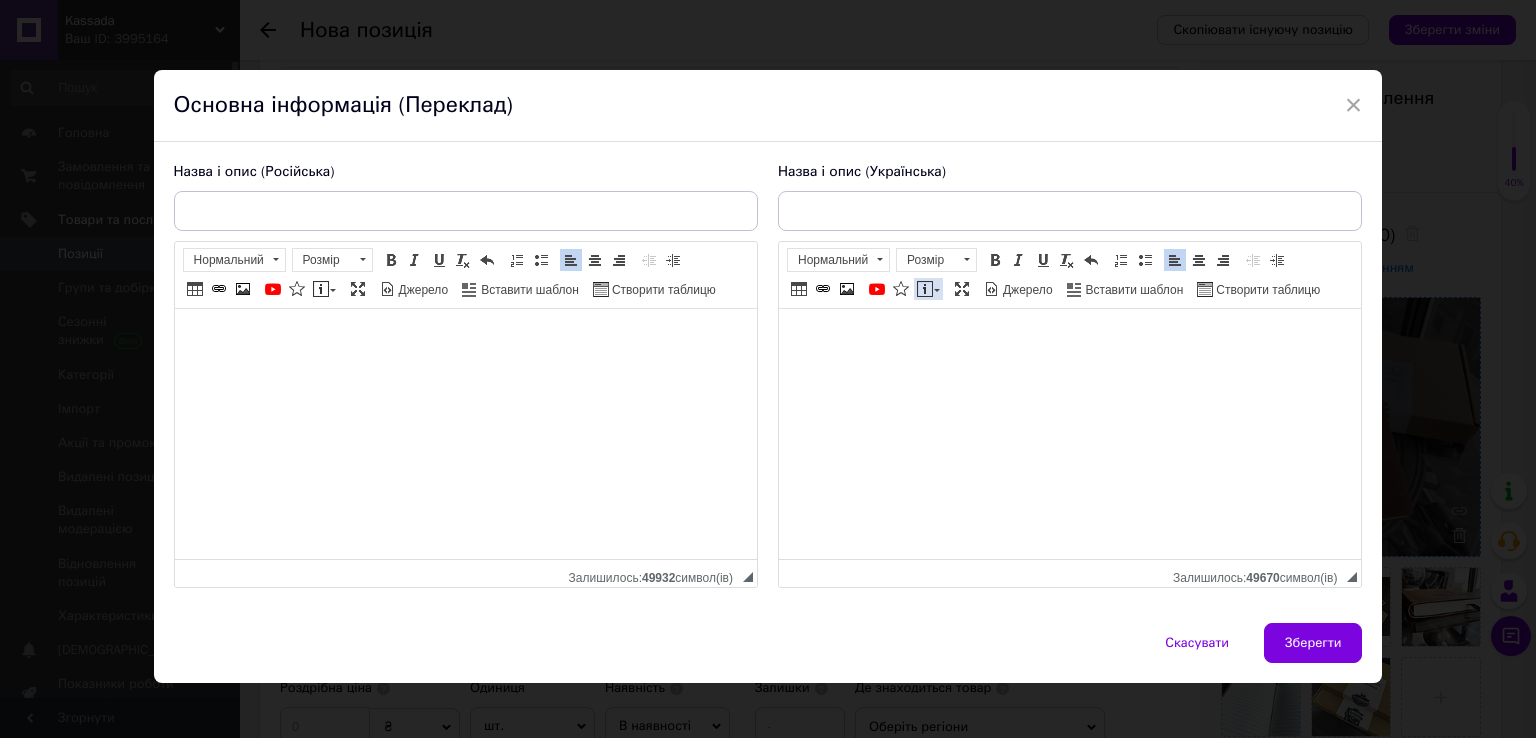 click at bounding box center [925, 289] 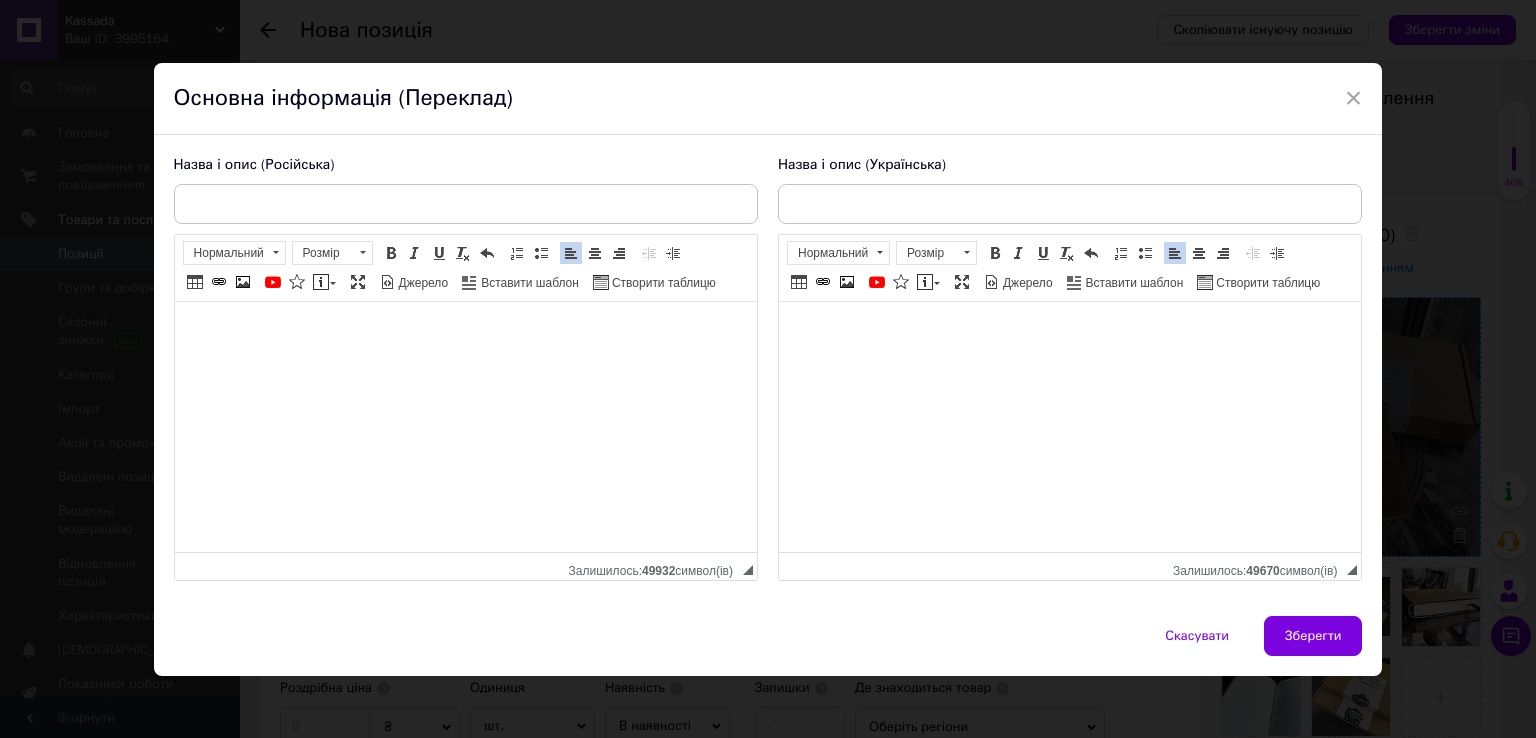 scroll, scrollTop: 13, scrollLeft: 0, axis: vertical 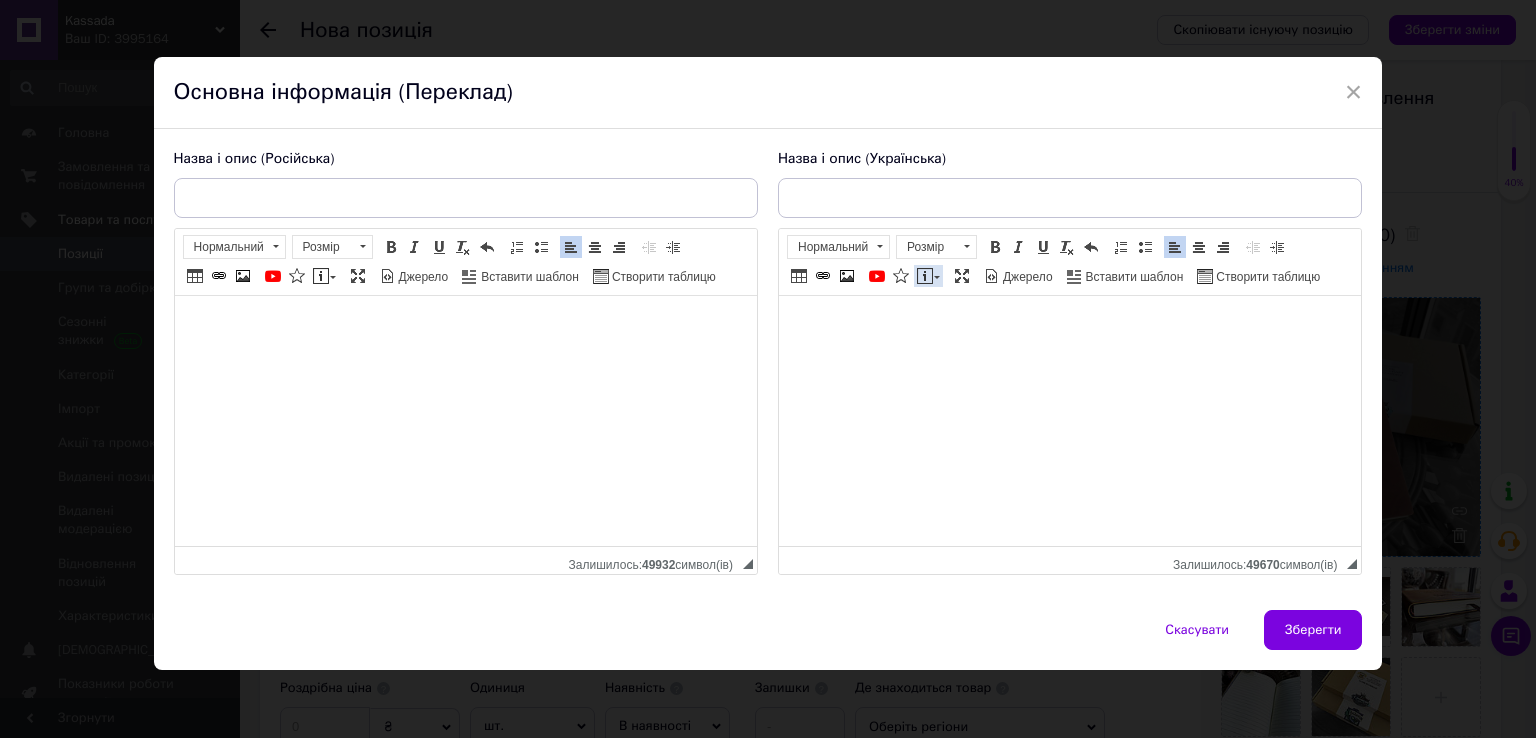click at bounding box center (937, 277) 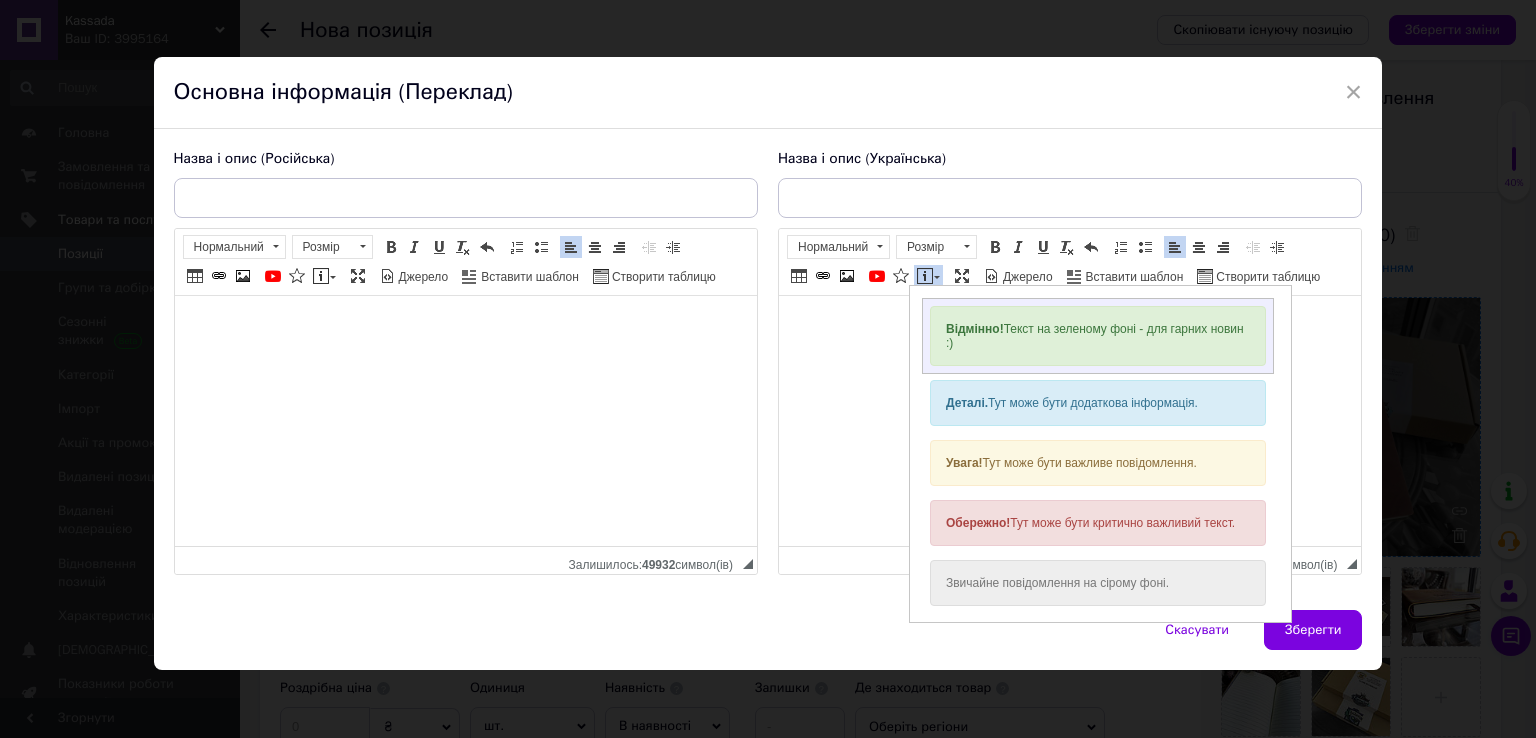 click on "Відмінно!  Текст на зеленому фоні - для гарних новин :)" at bounding box center [1097, 335] 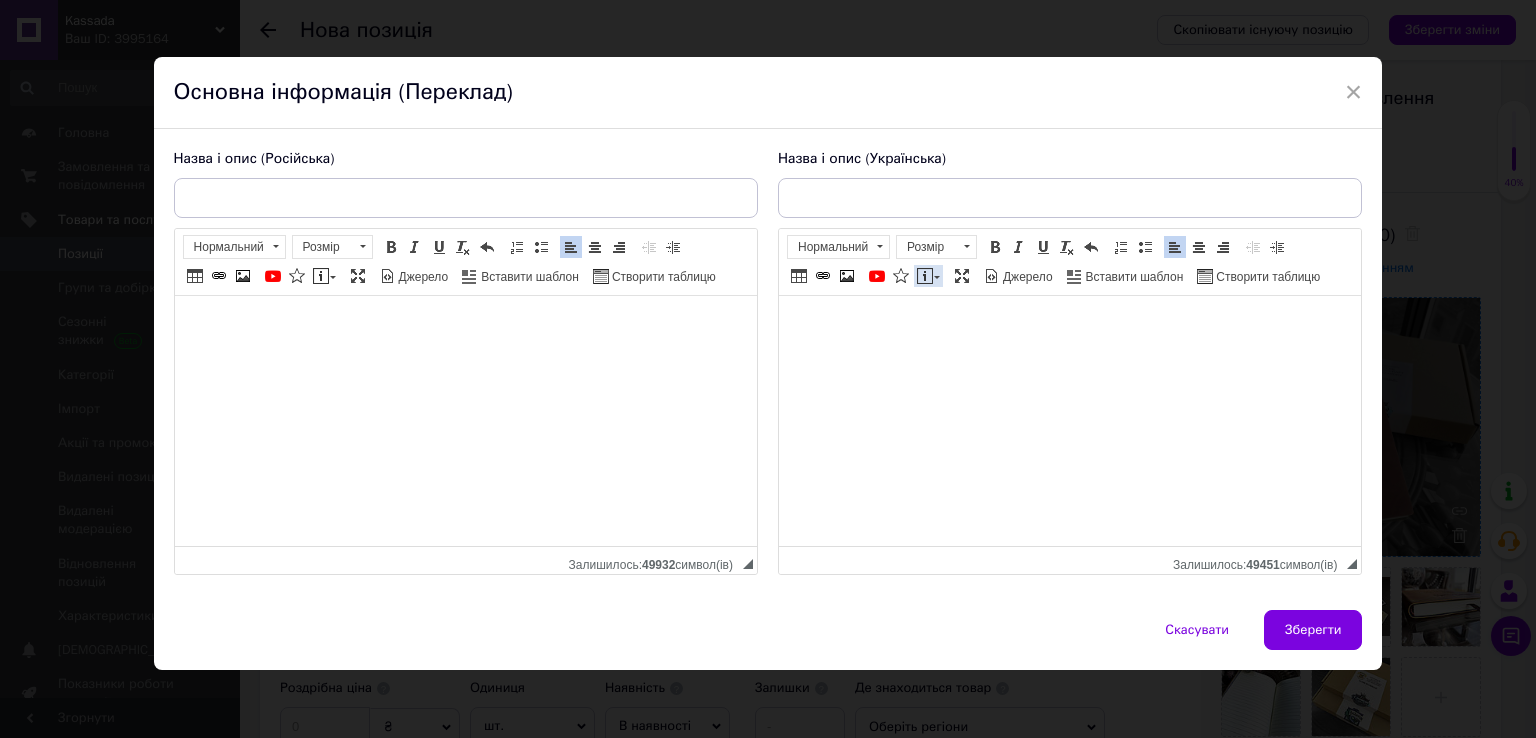 click at bounding box center (925, 276) 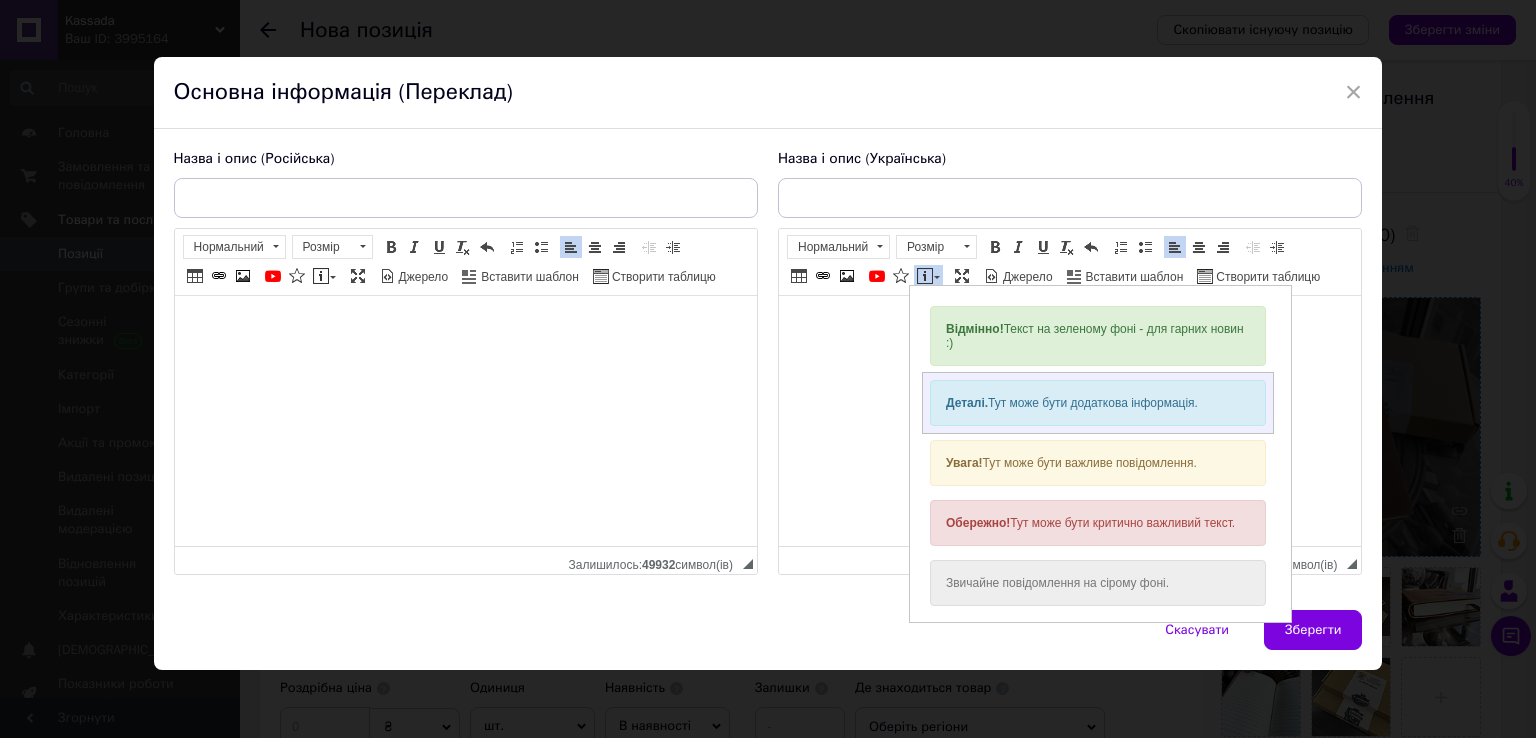 click on "Деталі.  Тут може бути додаткова інформація." at bounding box center [1097, 402] 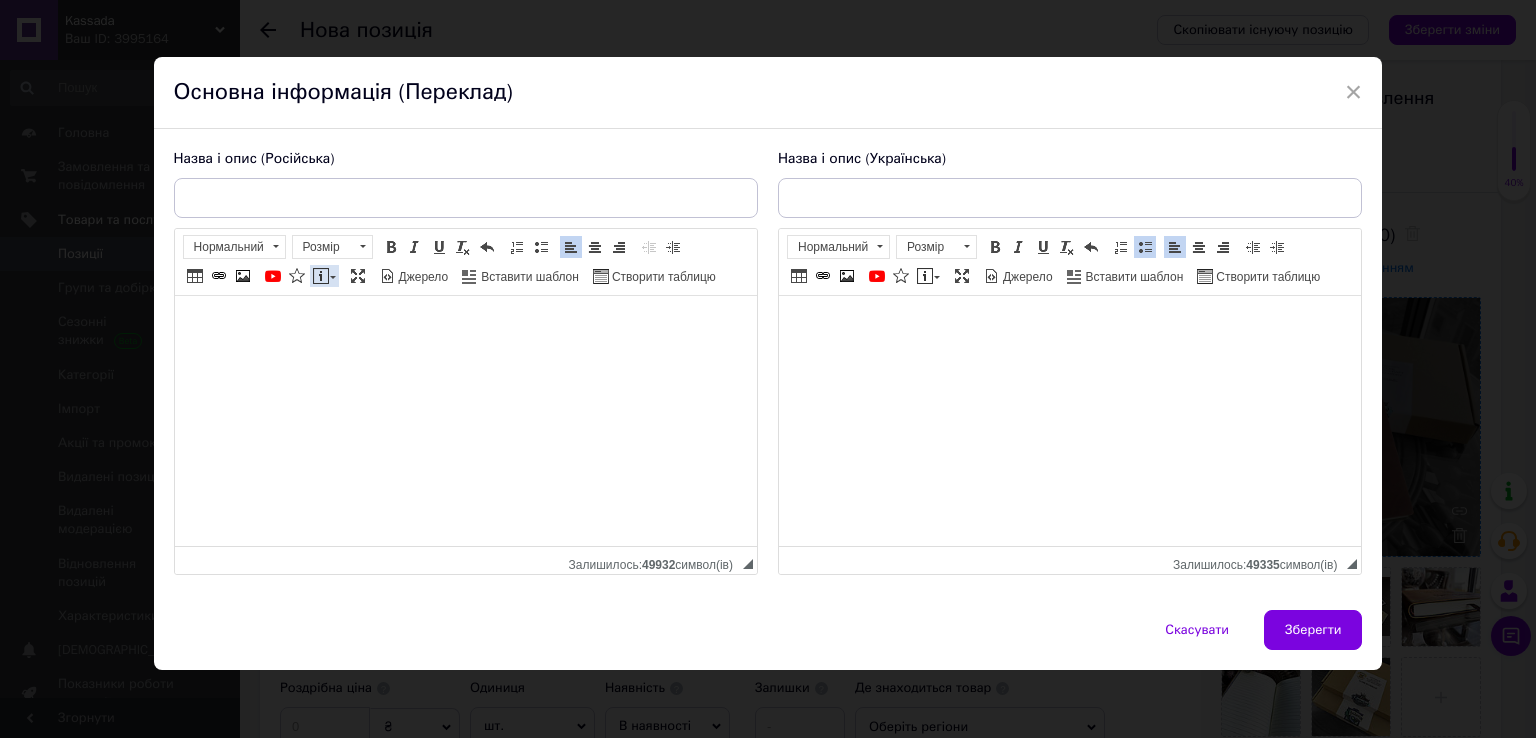 click on "Вставити повідомлення" at bounding box center (324, 276) 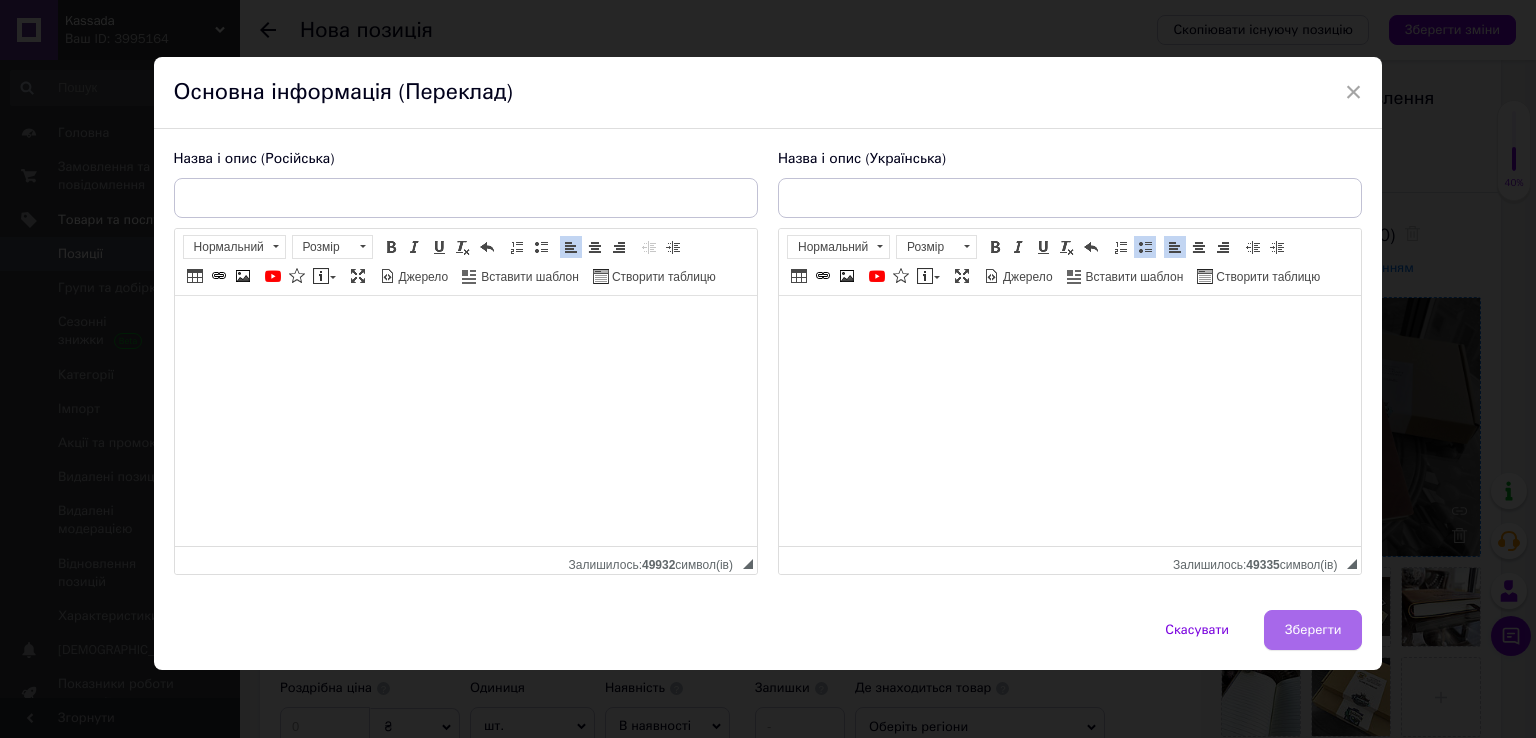 click on "Зберегти" at bounding box center [1313, 630] 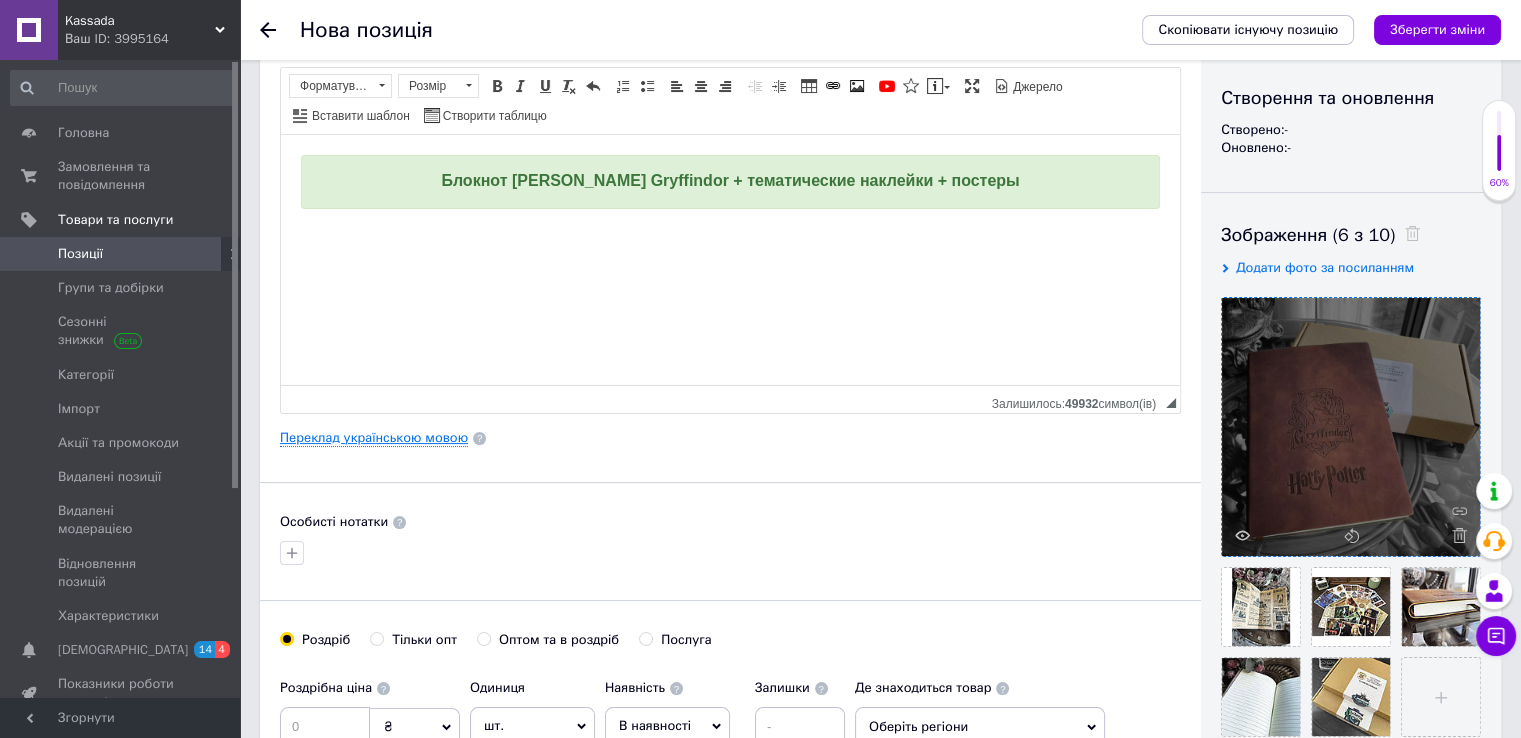 click on "Переклад українською мовою" at bounding box center [374, 438] 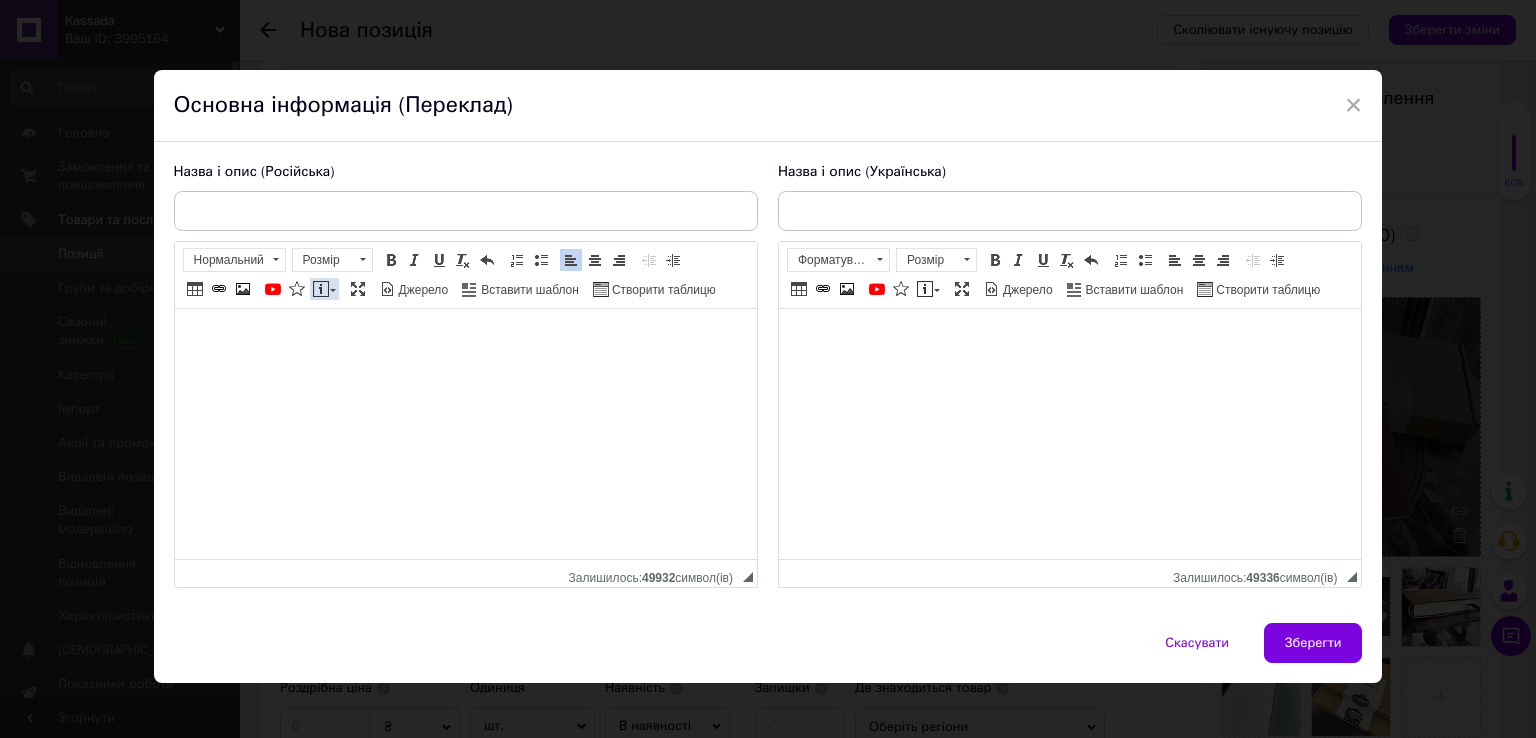 click at bounding box center (321, 289) 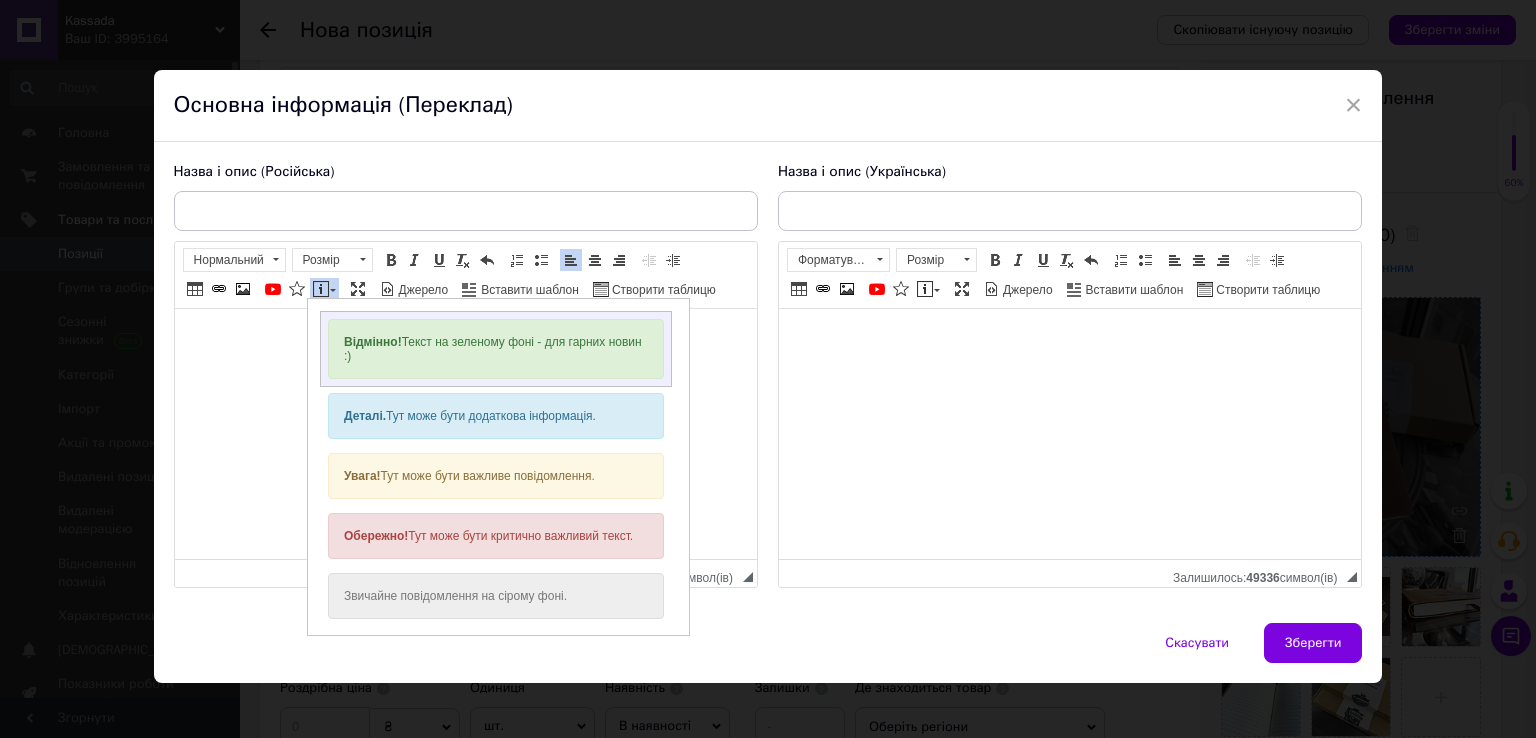 scroll, scrollTop: 0, scrollLeft: 0, axis: both 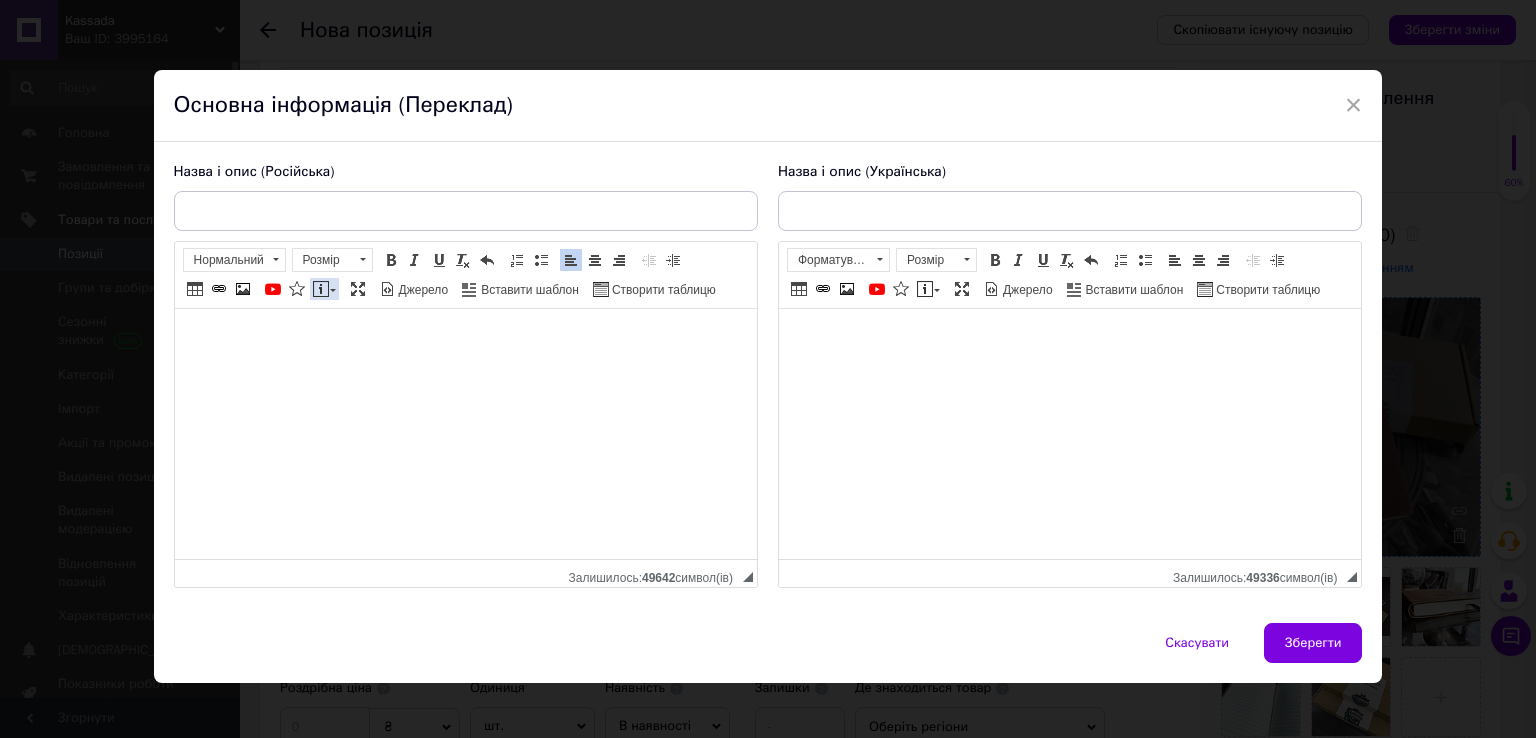 click on "Вставити повідомлення" at bounding box center (324, 289) 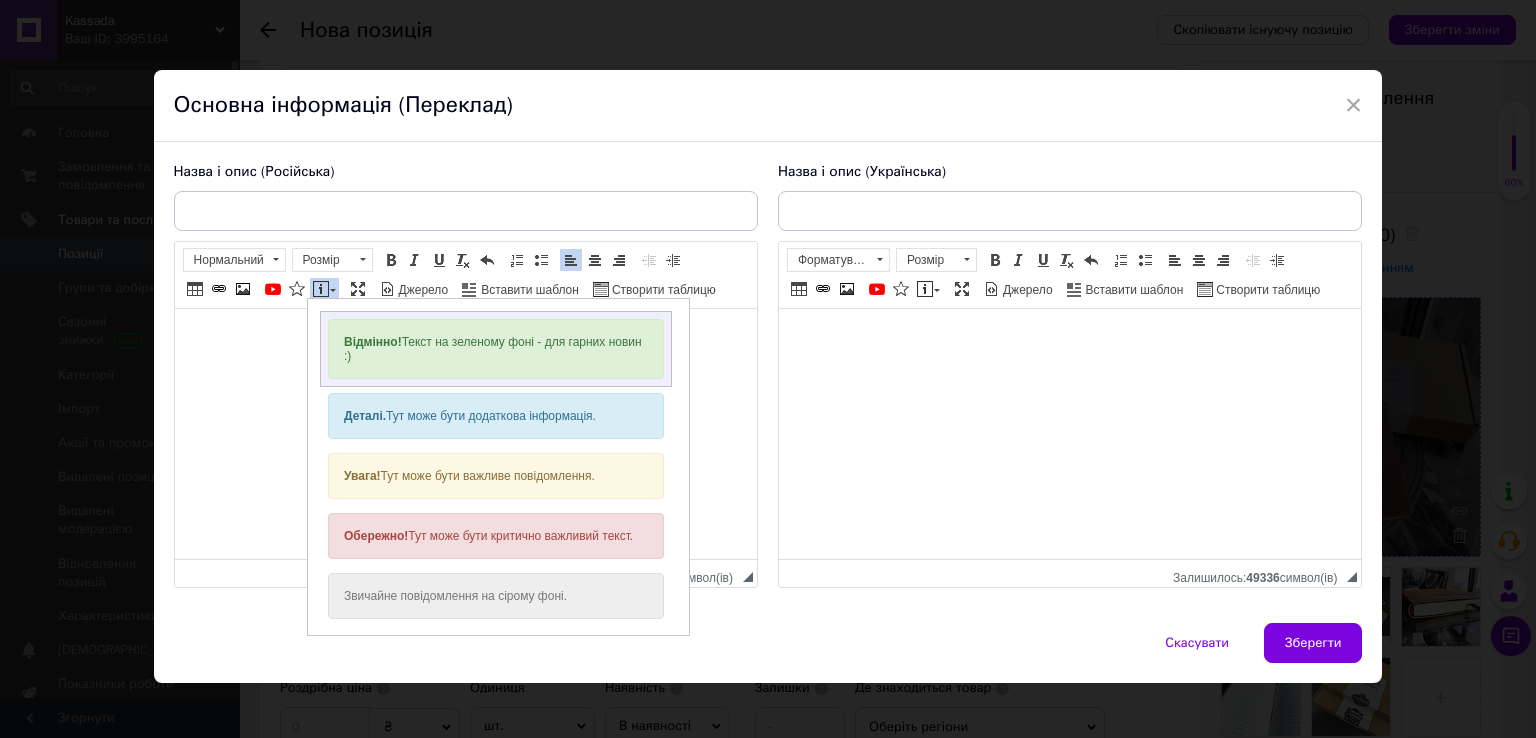 click on "Відмінно!  Текст на зеленому фоні - для гарних новин :)" at bounding box center [495, 349] 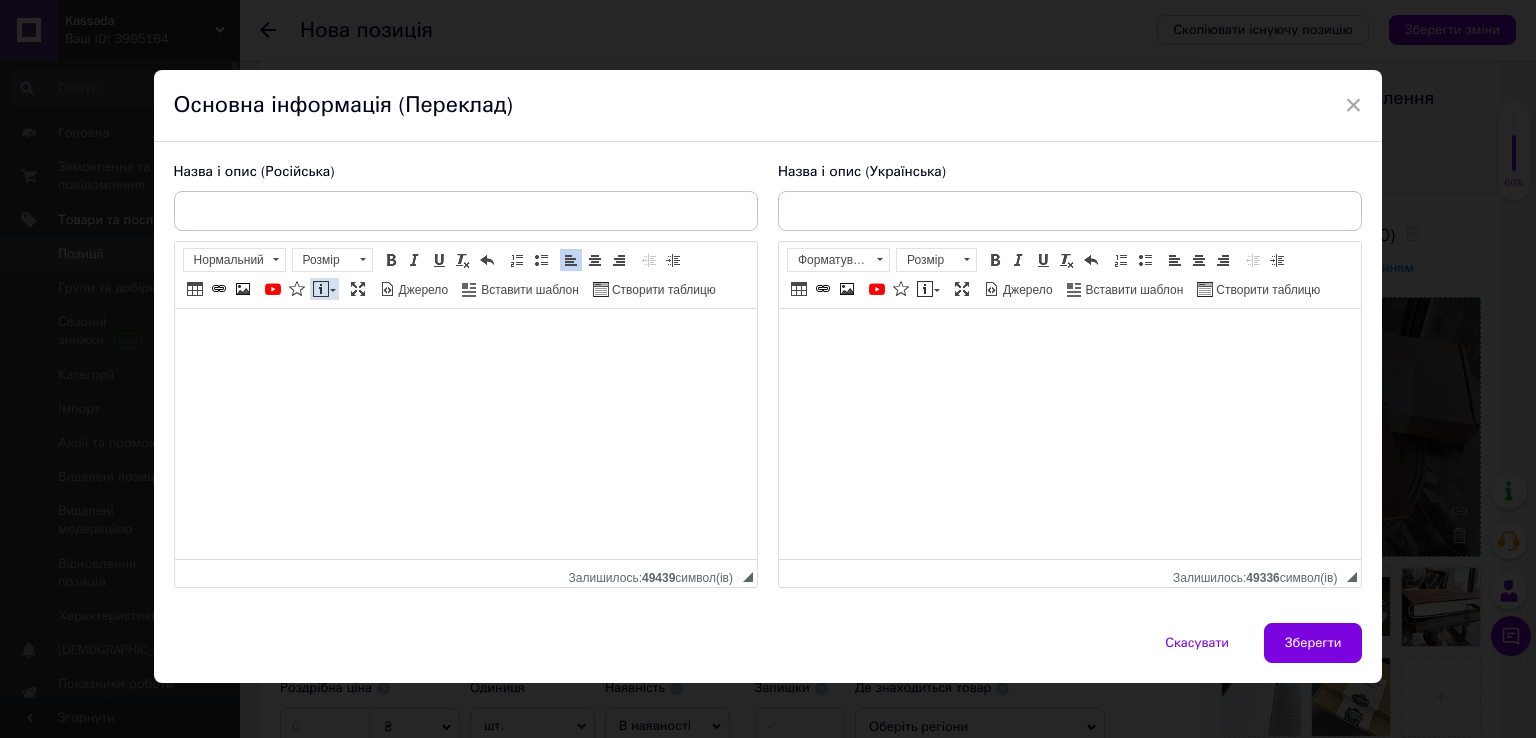 click at bounding box center (321, 289) 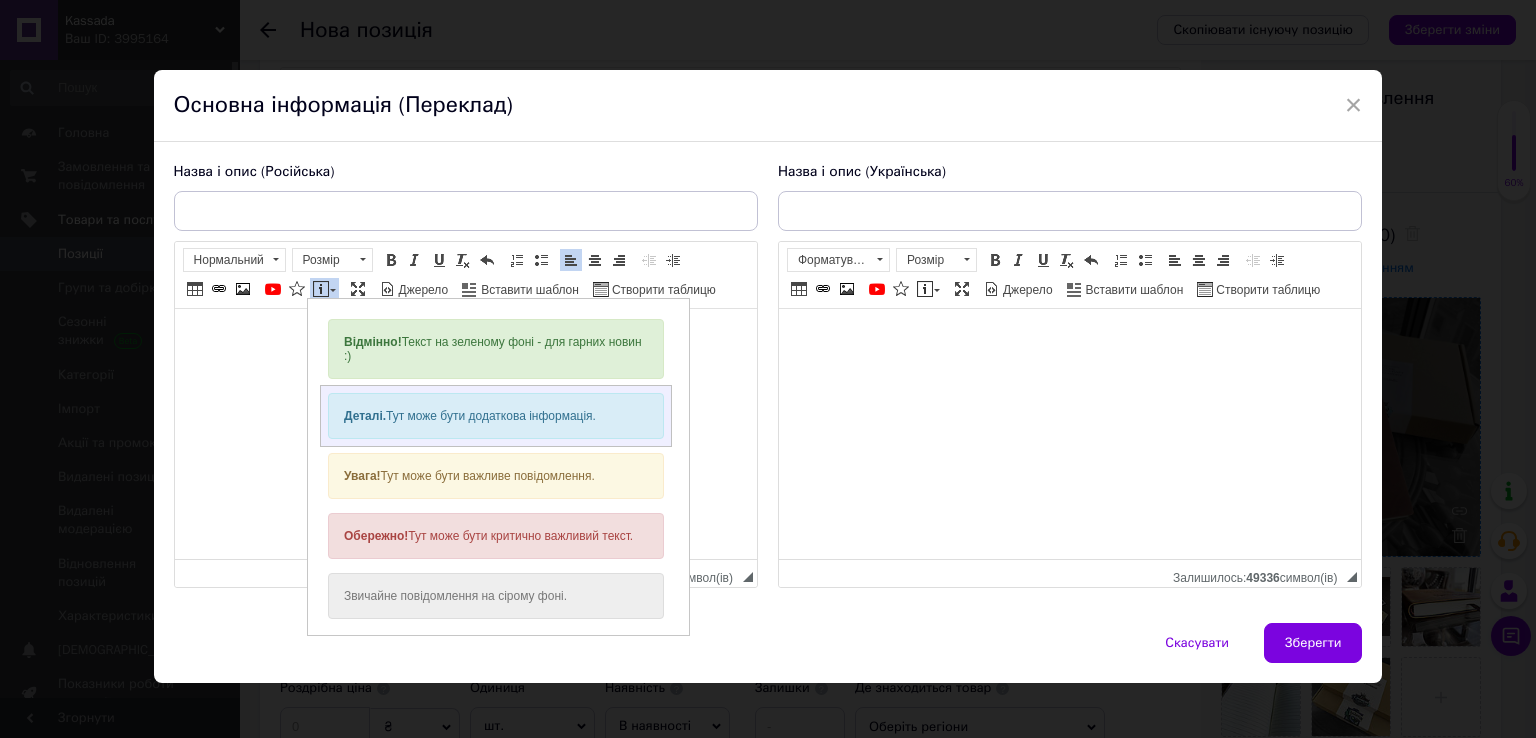 click on "Деталі.  Тут може бути додаткова інформація." at bounding box center [495, 416] 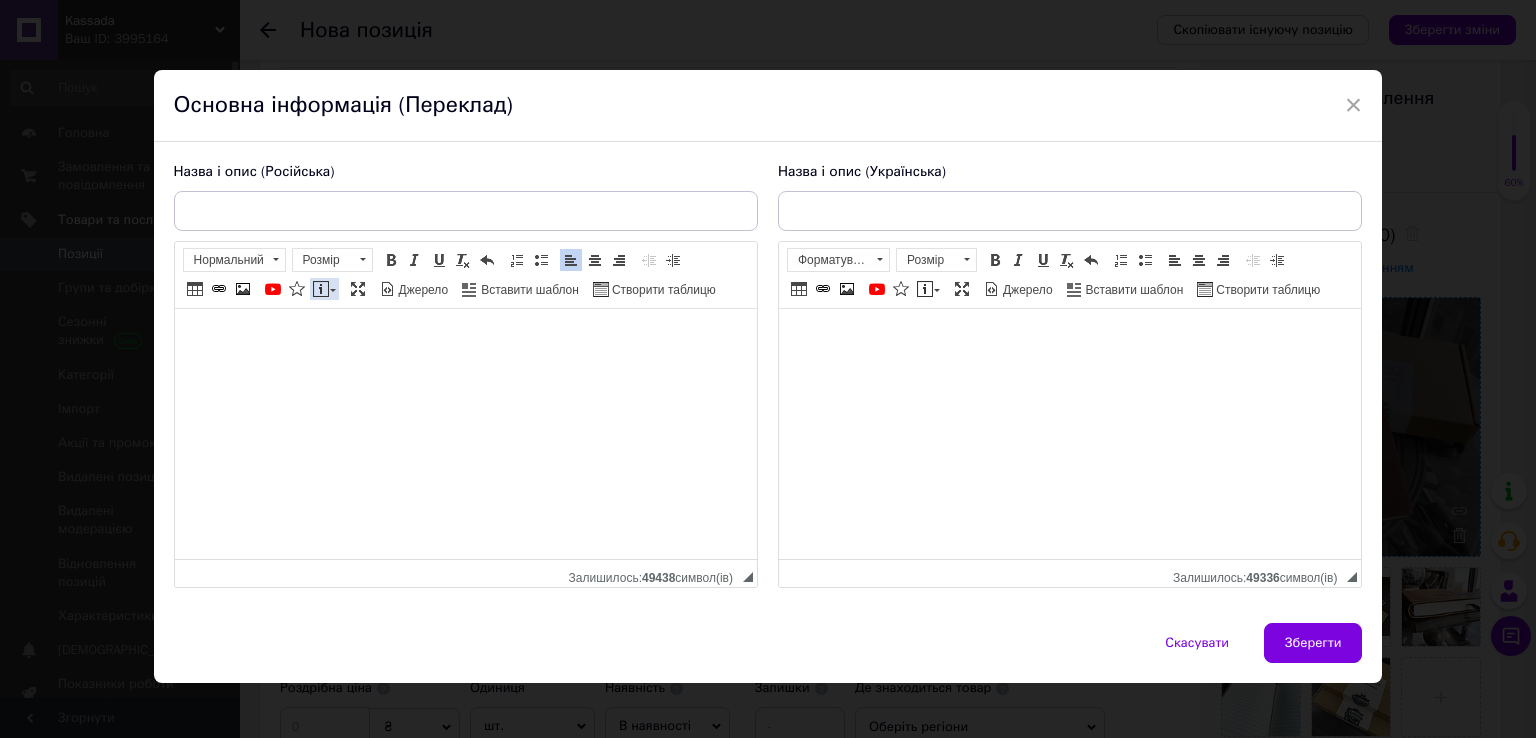 click at bounding box center [321, 289] 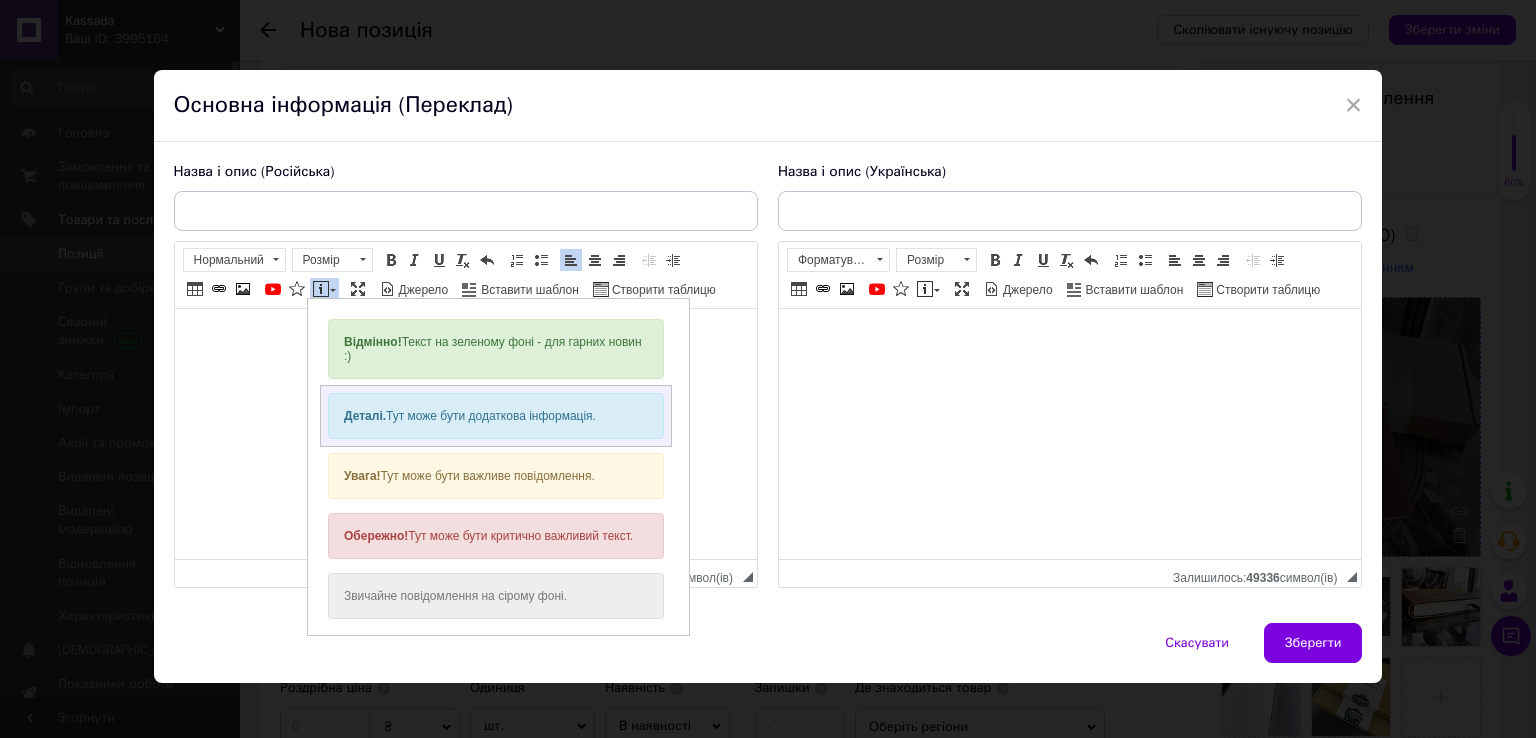 click on "Деталі.  Тут може бути додаткова інформація." at bounding box center (495, 416) 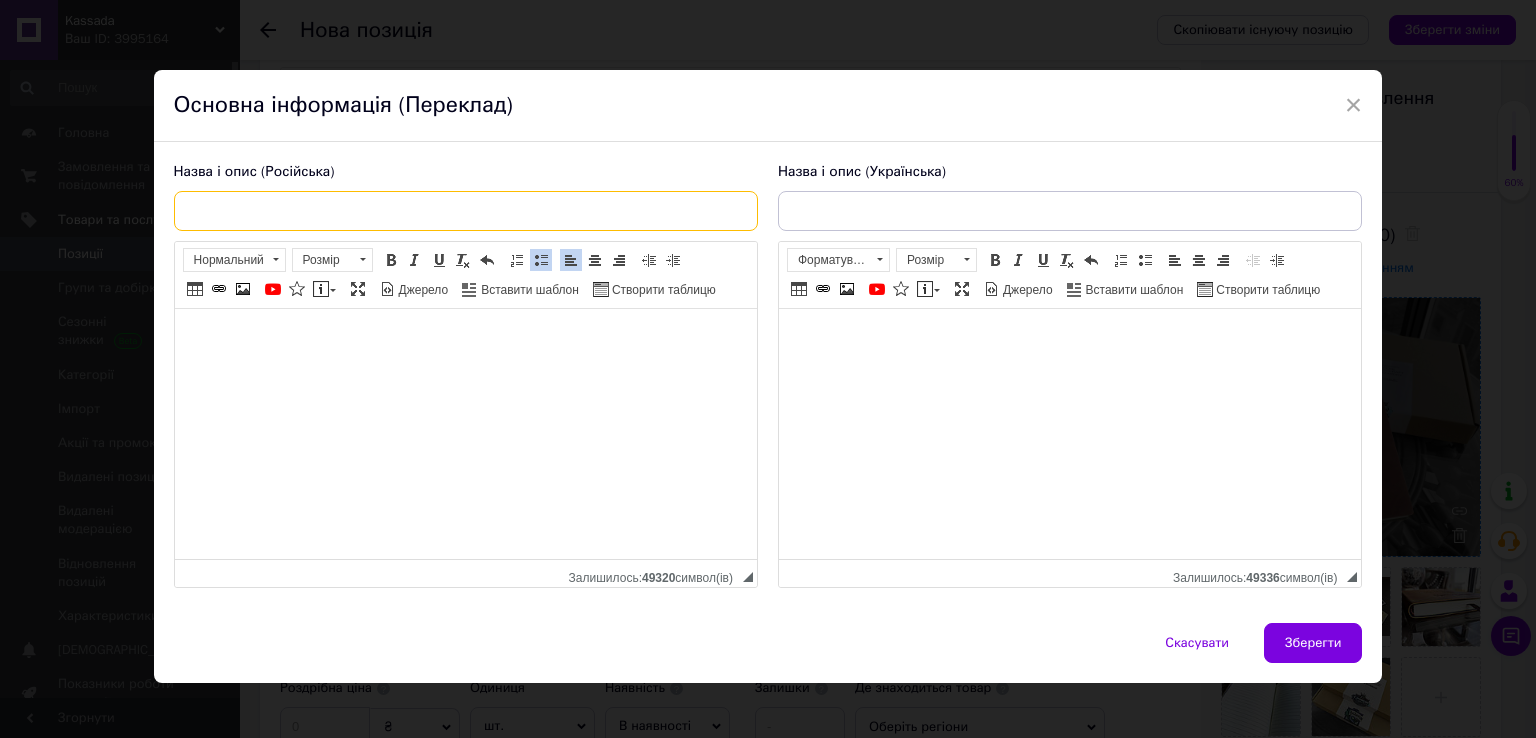click at bounding box center (466, 211) 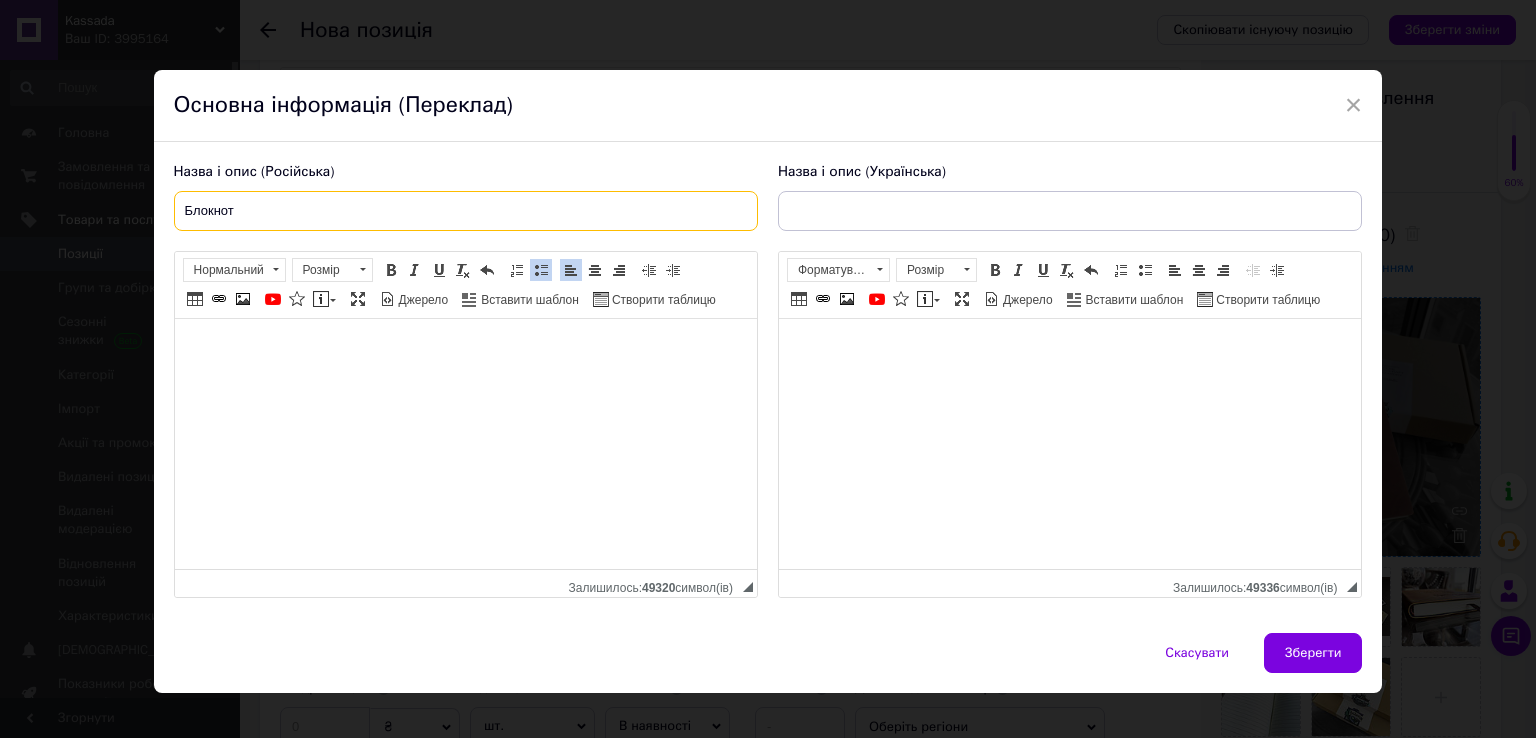 click on "Блокнот" at bounding box center [466, 211] 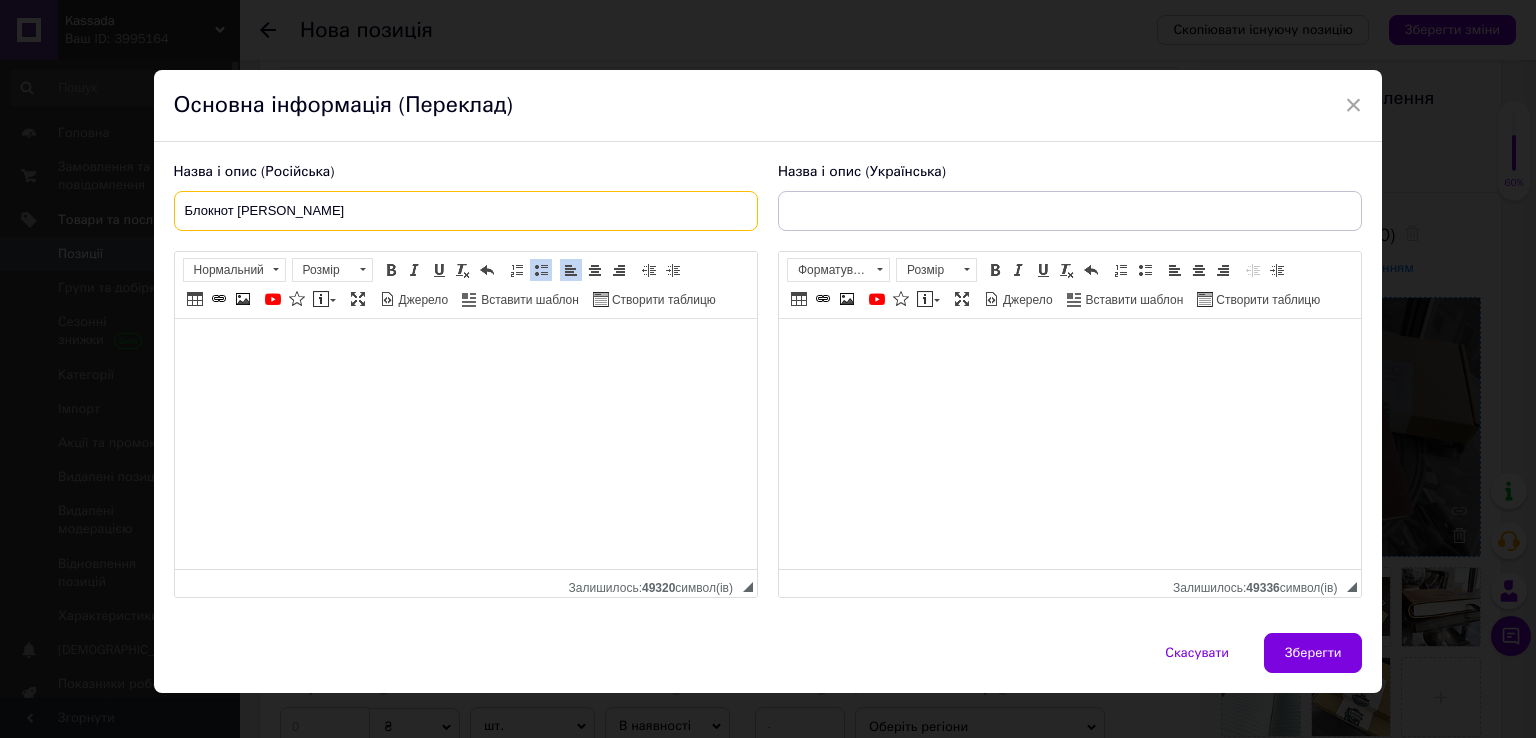 paste on "Gryffindor" 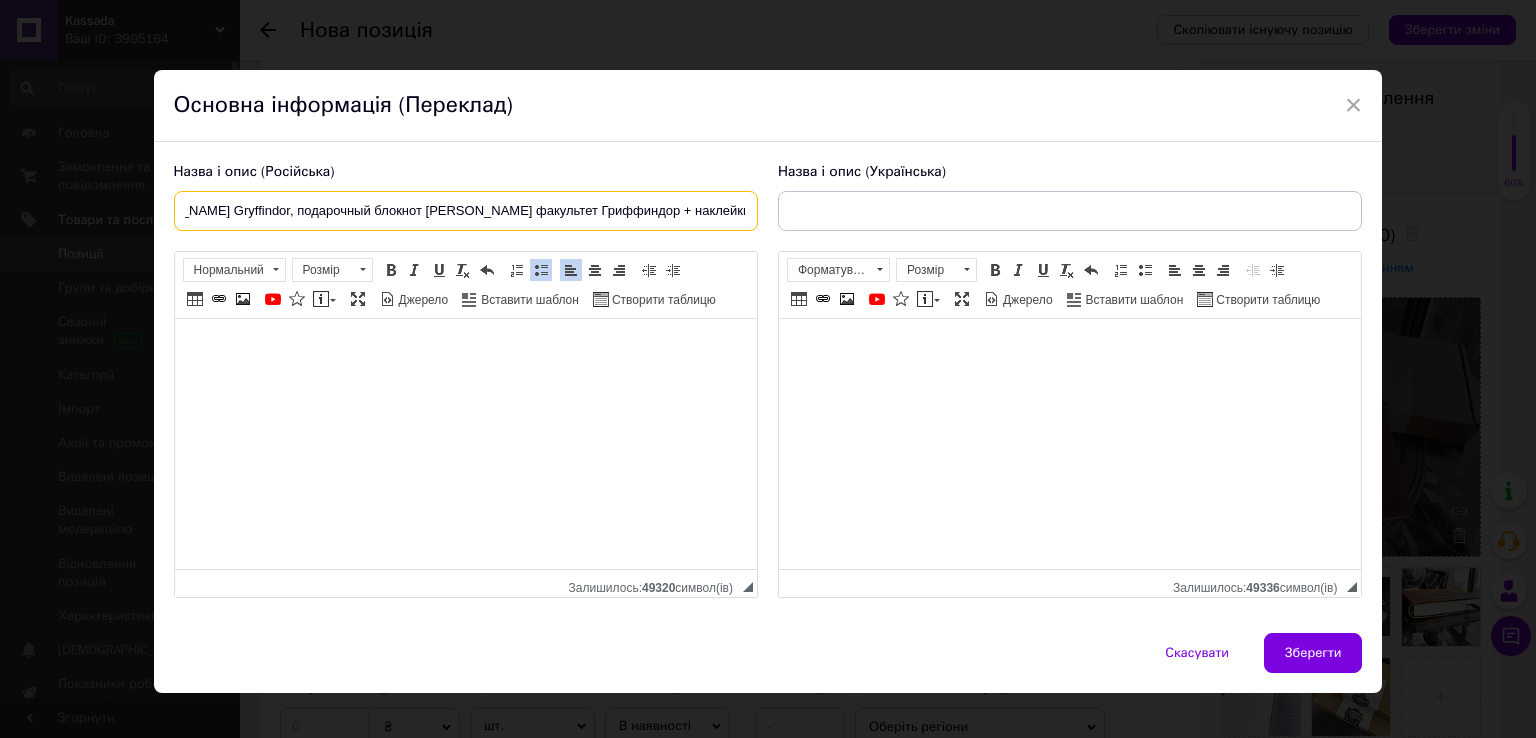 scroll, scrollTop: 0, scrollLeft: 124, axis: horizontal 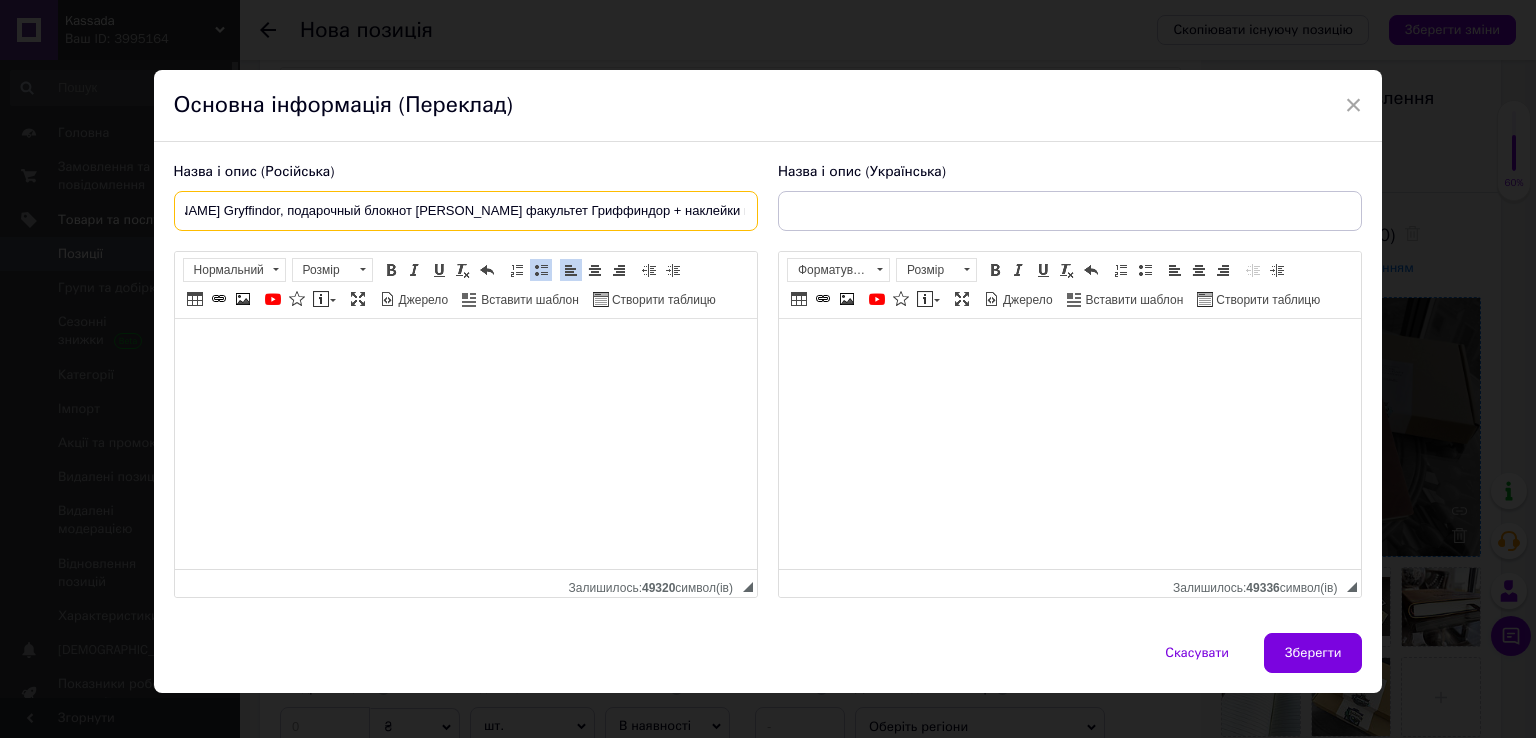 type on "Блокнот [PERSON_NAME] Gryffindor, подарочный блокнот [PERSON_NAME] факультет Гриффиндор + наклейки и постеры" 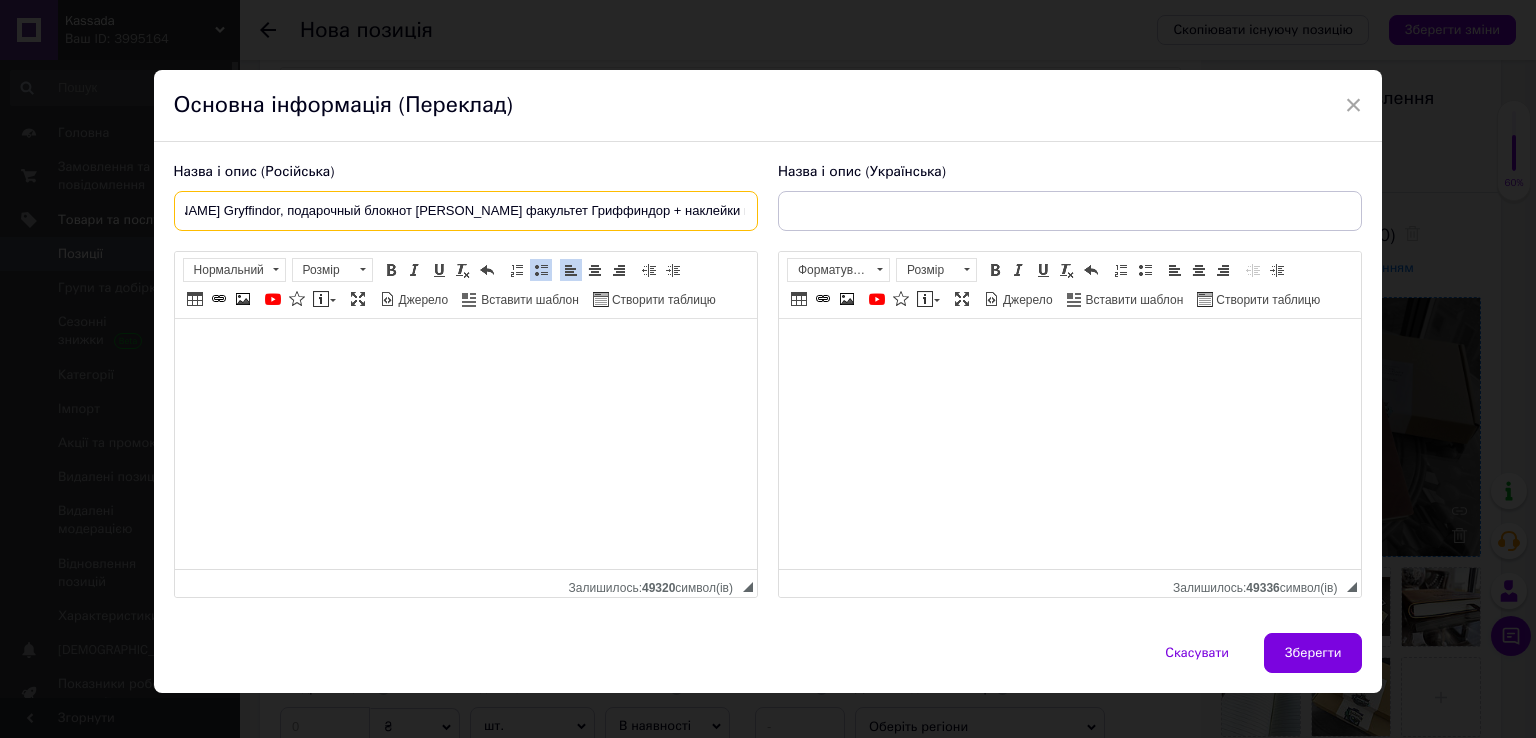 scroll, scrollTop: 0, scrollLeft: 0, axis: both 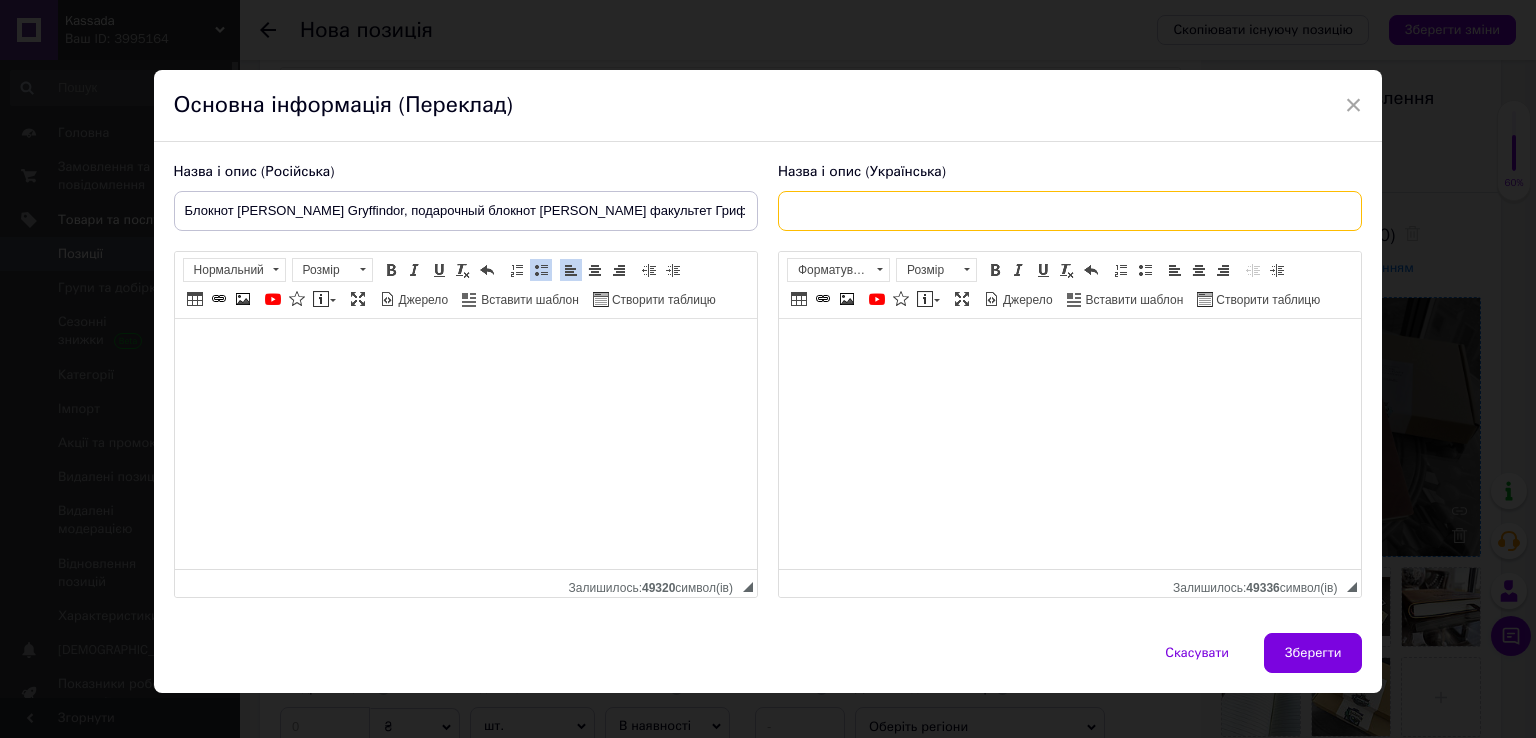 click at bounding box center [1070, 211] 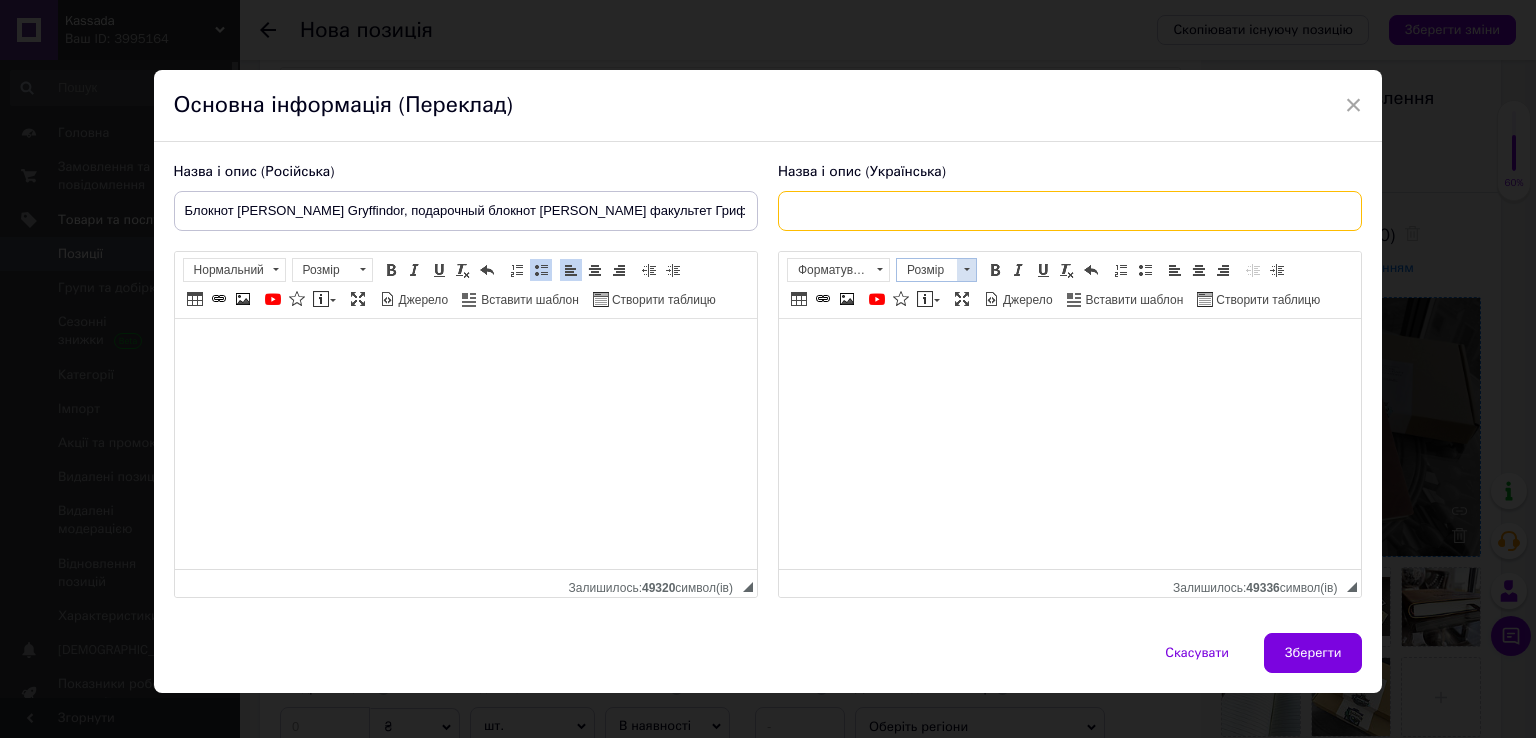 paste on "Блокнот [PERSON_NAME] Gryffindor, подарунковий блокнот [PERSON_NAME] факультет Гріфіндор + наклейки та постери" 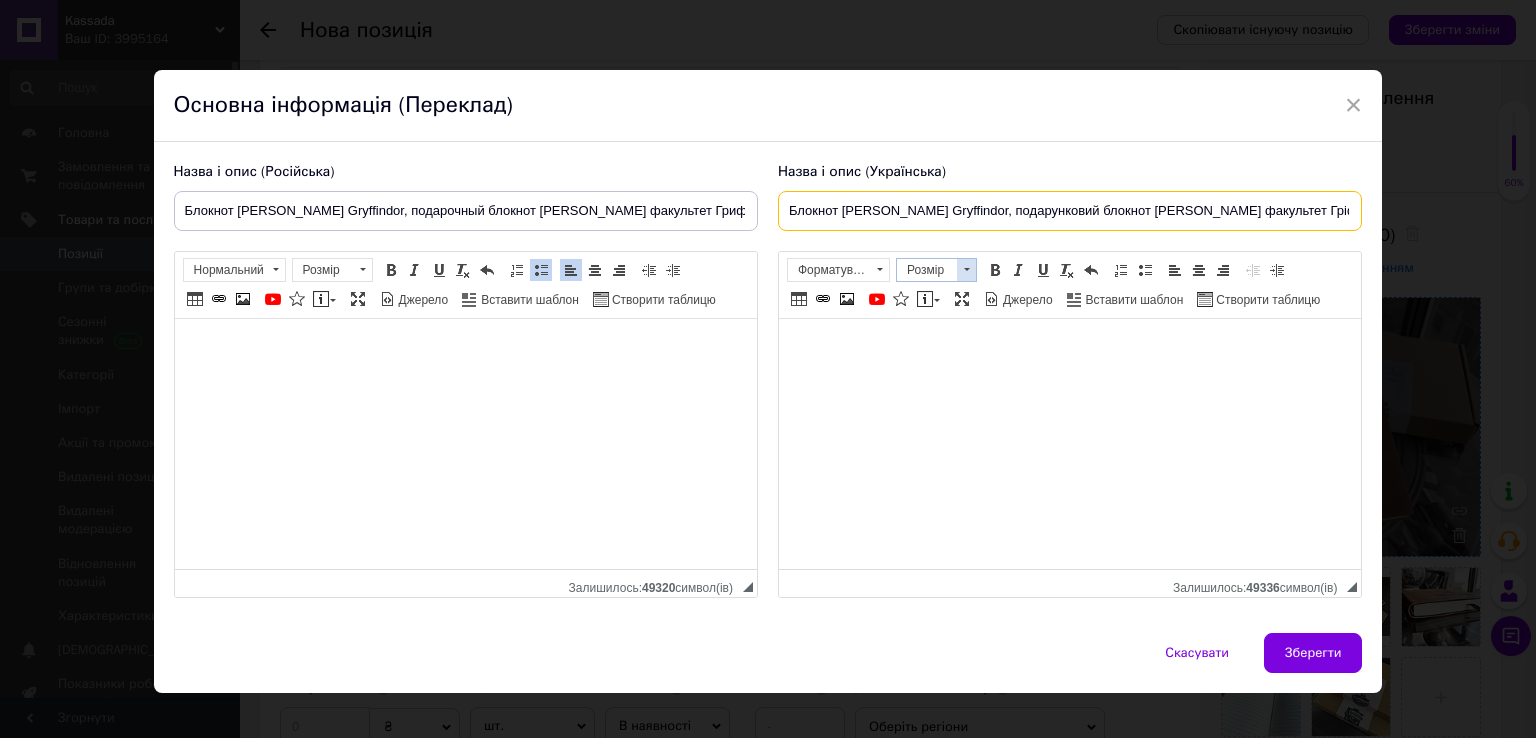 scroll, scrollTop: 0, scrollLeft: 113, axis: horizontal 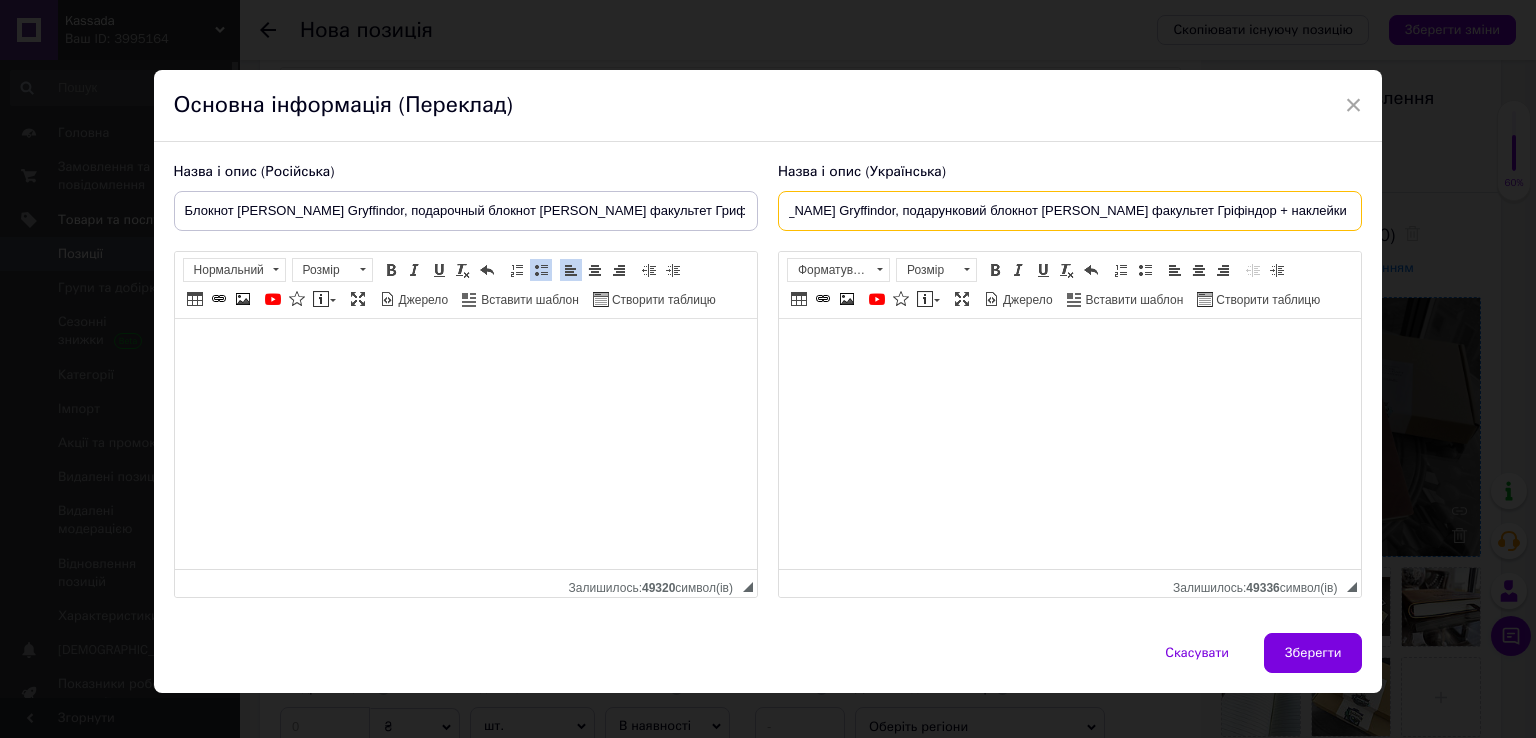 click on "Блокнот [PERSON_NAME] Gryffindor, подарунковий блокнот [PERSON_NAME] факультет Гріфіндор + наклейки та постери" at bounding box center [1070, 211] 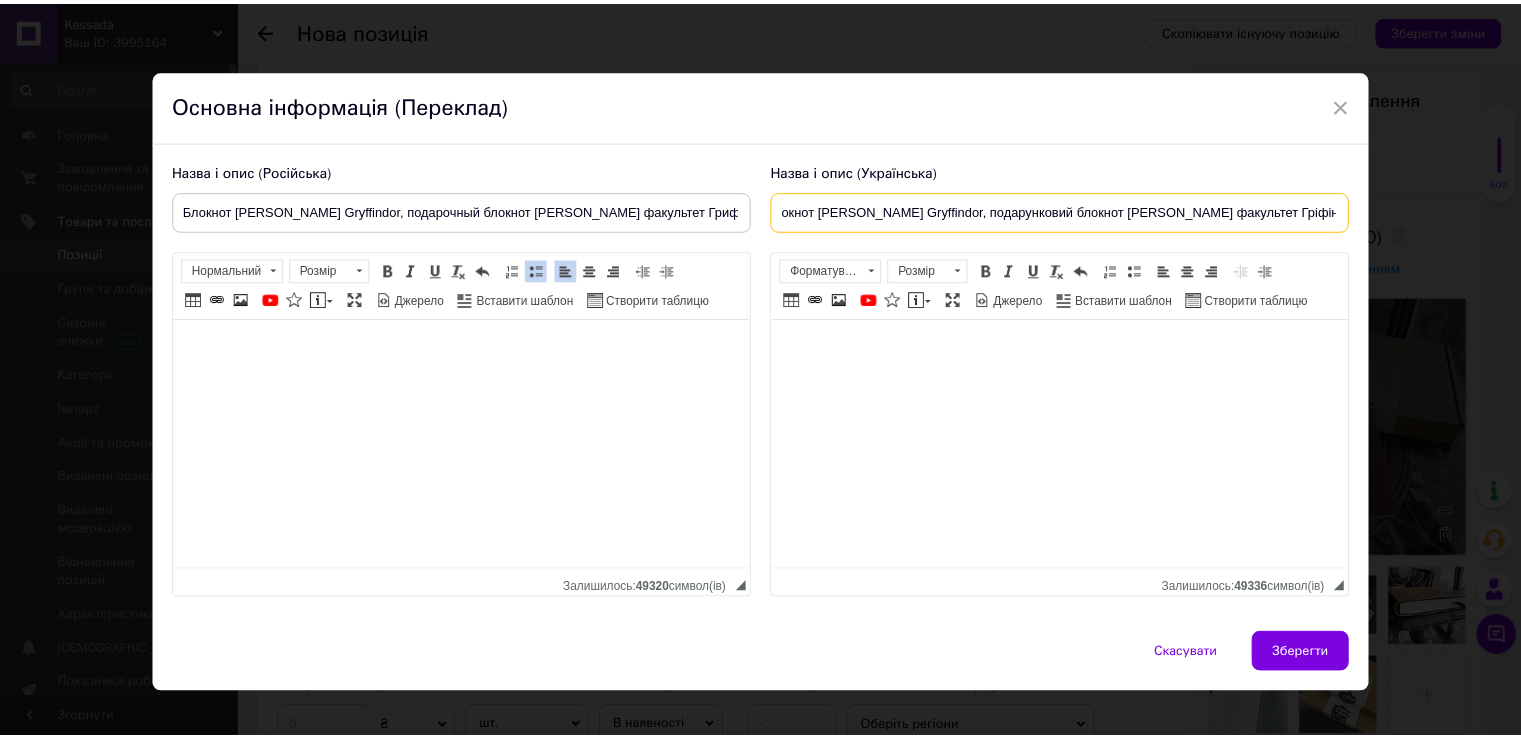 scroll, scrollTop: 0, scrollLeft: 0, axis: both 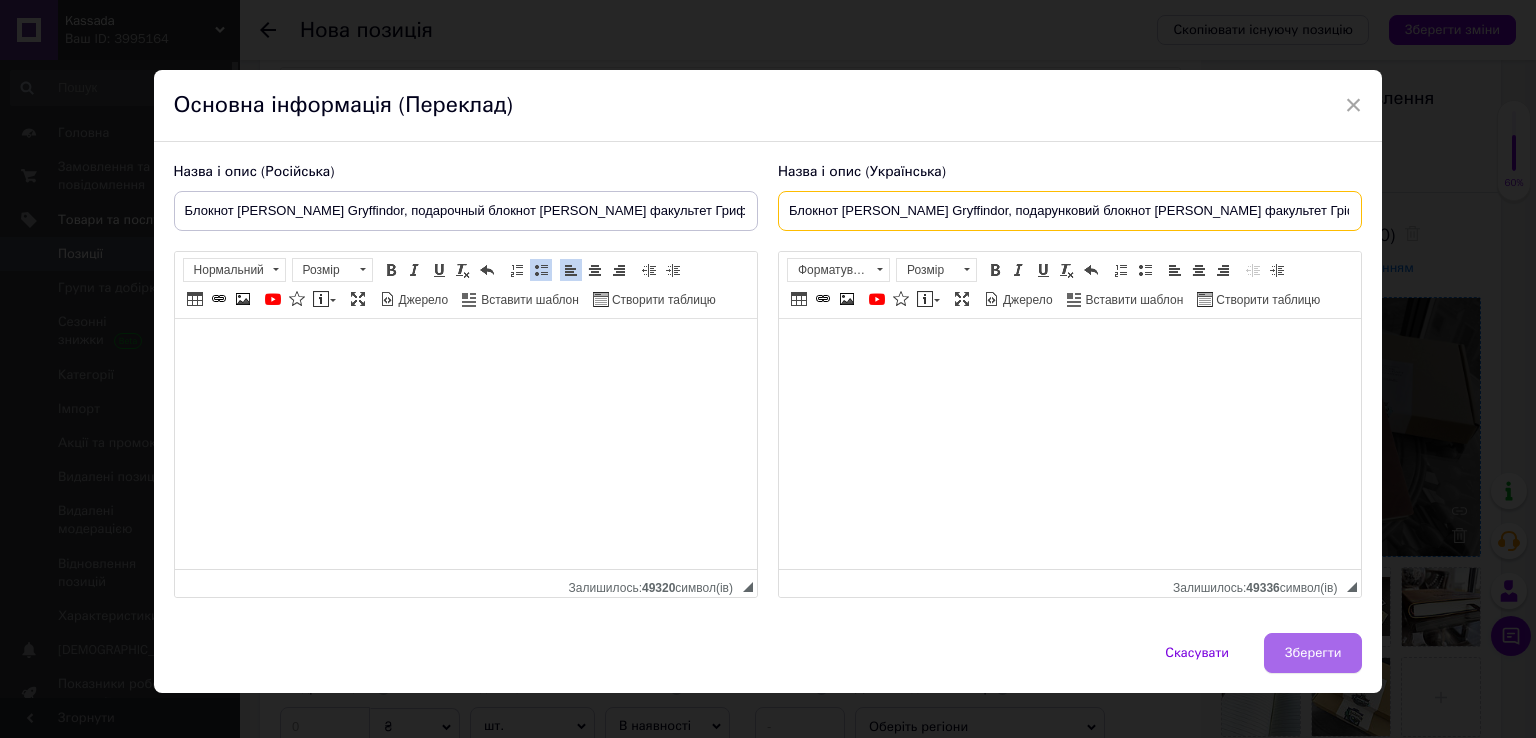 type on "Блокнот [PERSON_NAME] Gryffindor, подарунковий блокнот [PERSON_NAME] факультет Гріфіндор + наклейки та постери" 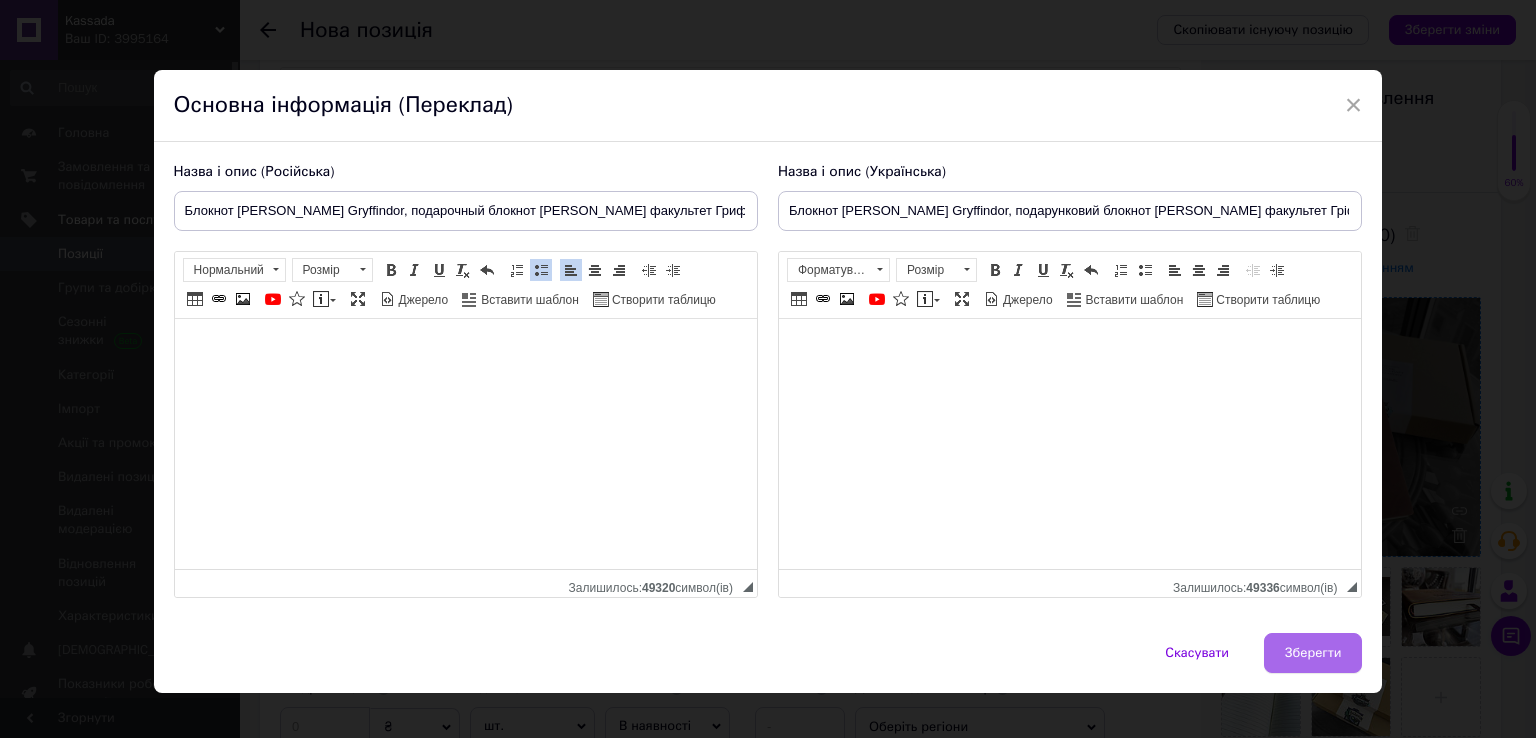click on "Зберегти" at bounding box center (1313, 653) 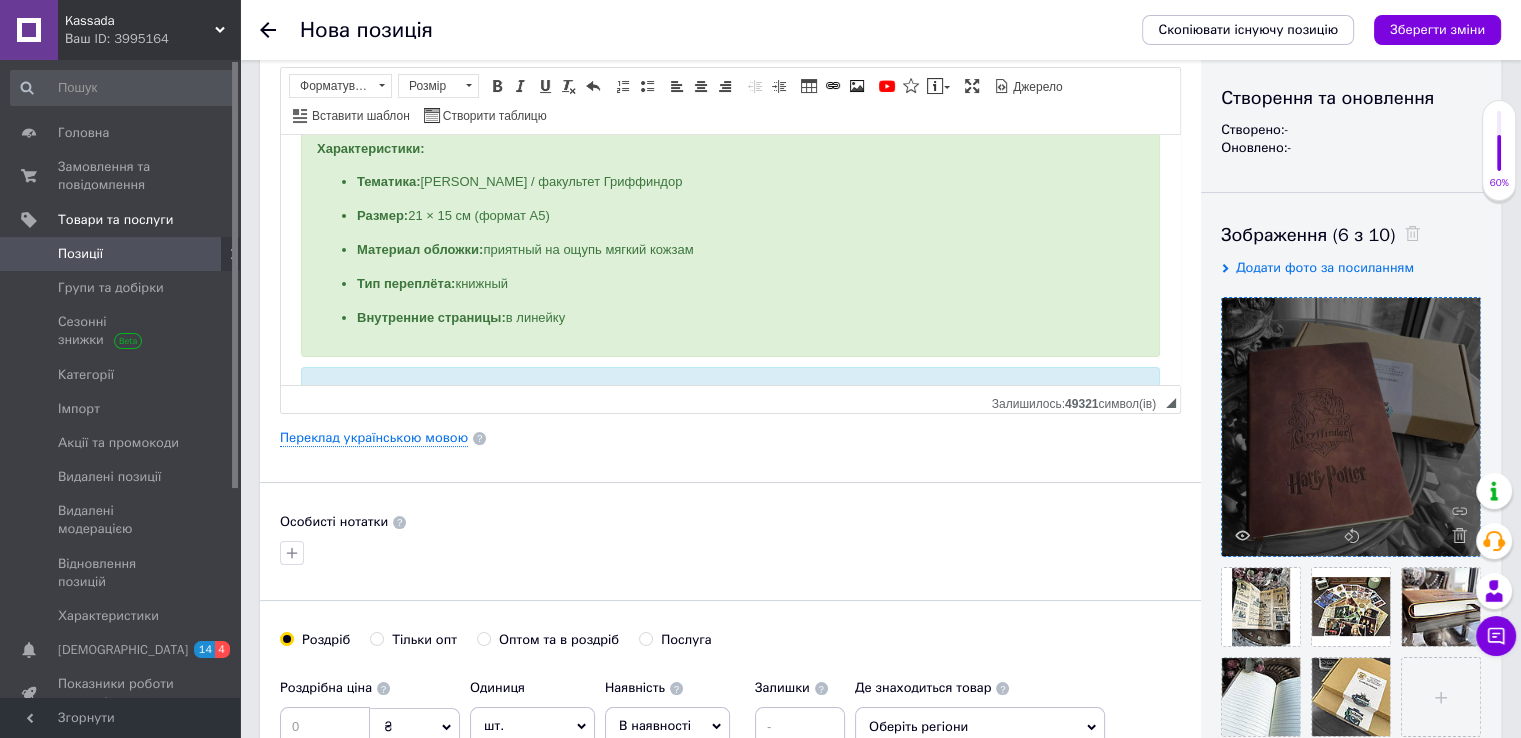 scroll, scrollTop: 400, scrollLeft: 0, axis: vertical 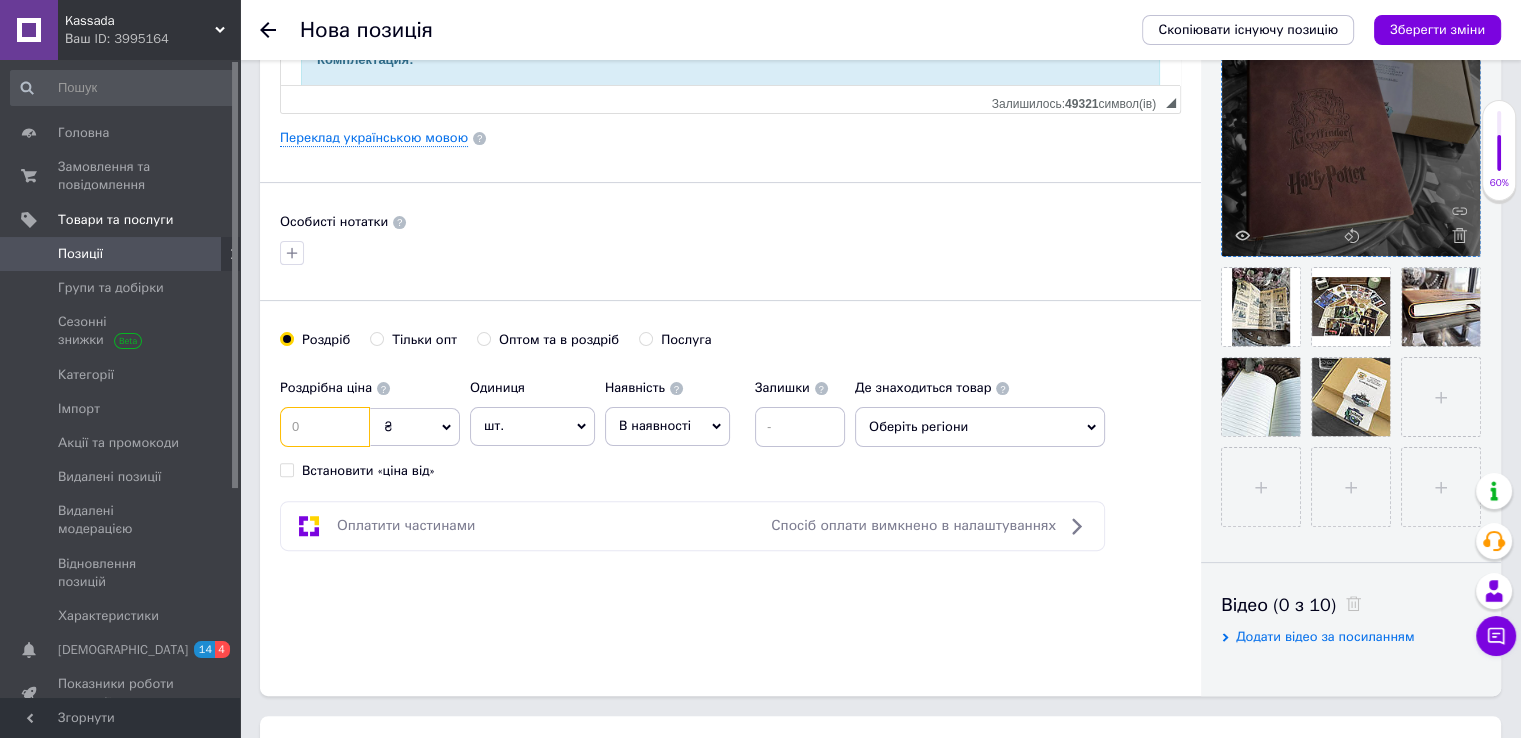 click at bounding box center [325, 427] 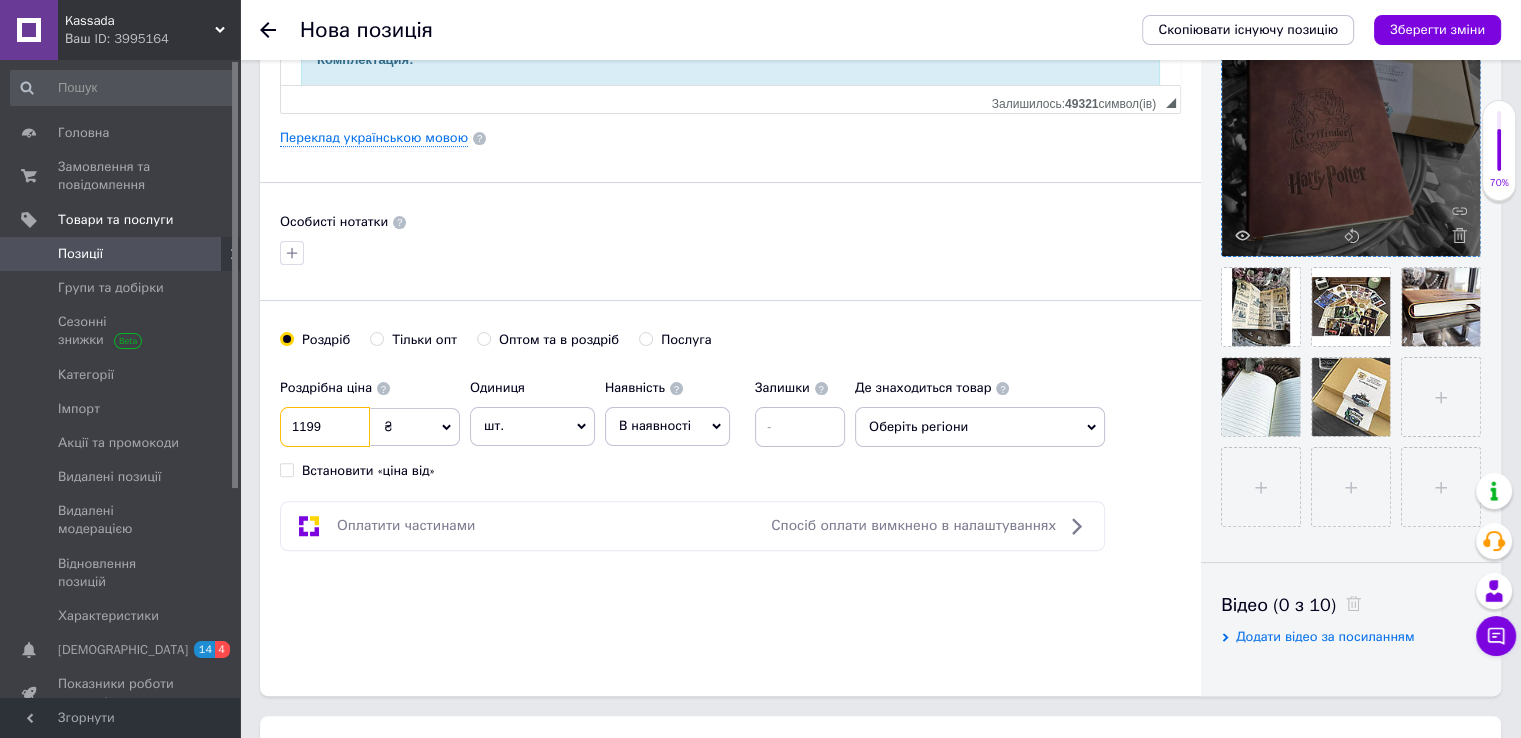 type on "1199" 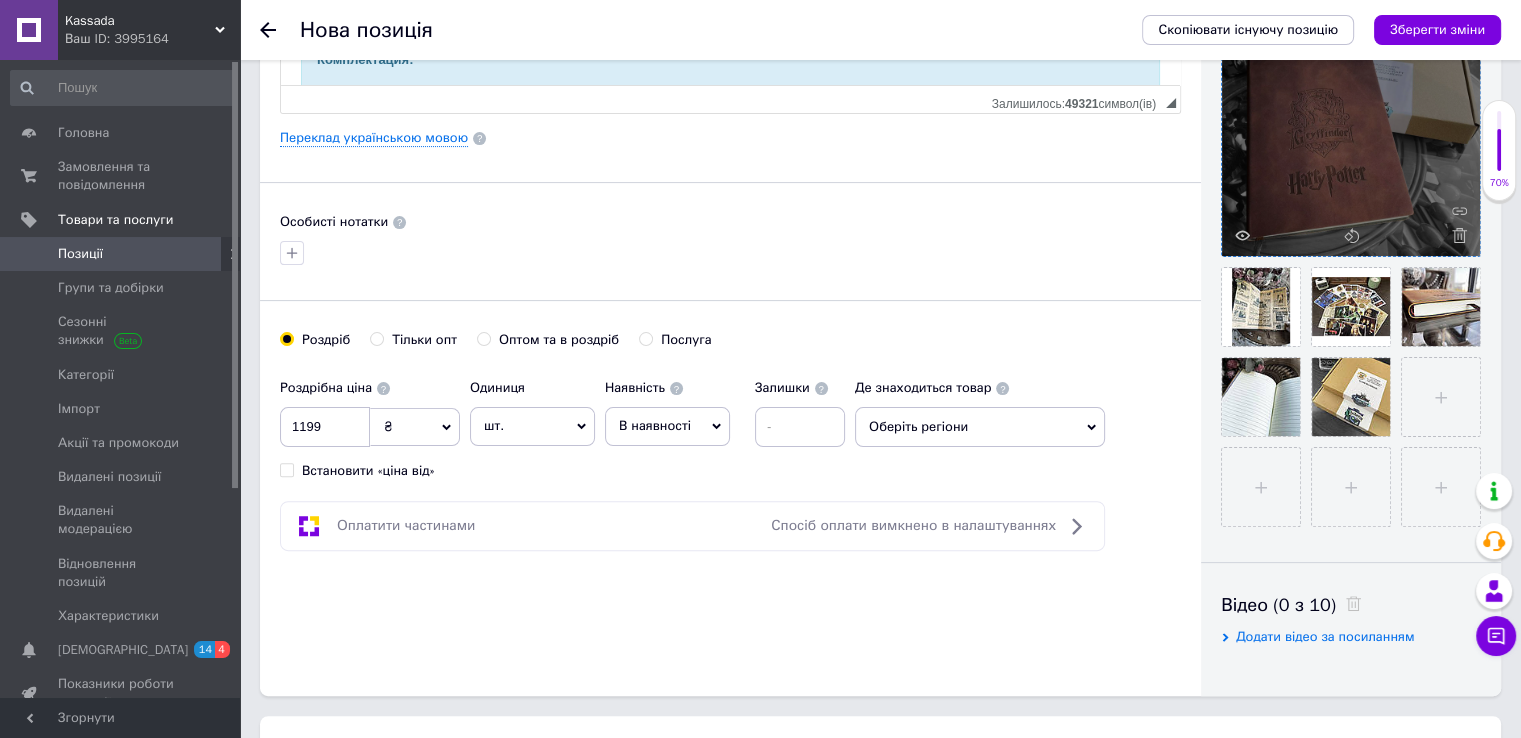 click on "В наявності" at bounding box center (655, 425) 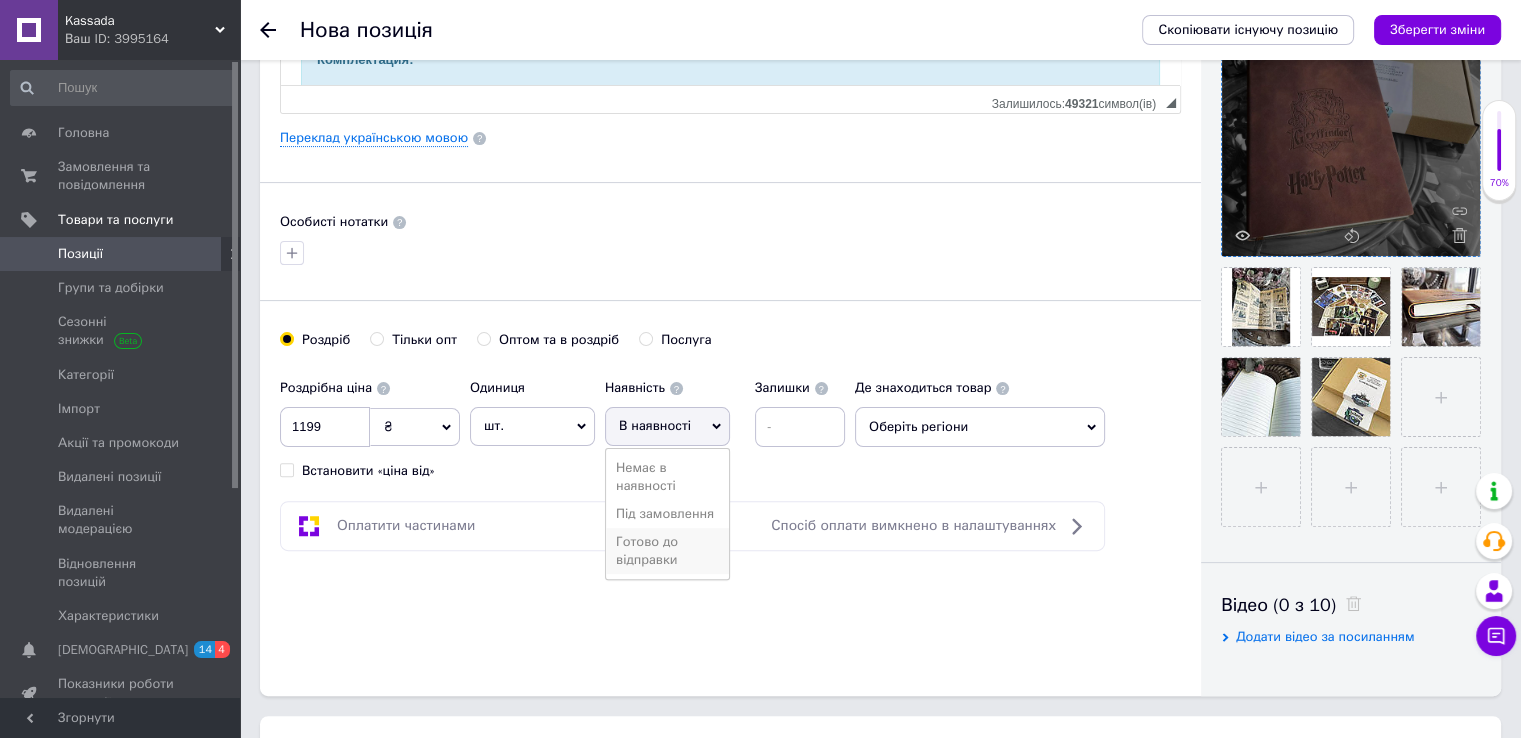 click on "Готово до відправки" at bounding box center [667, 551] 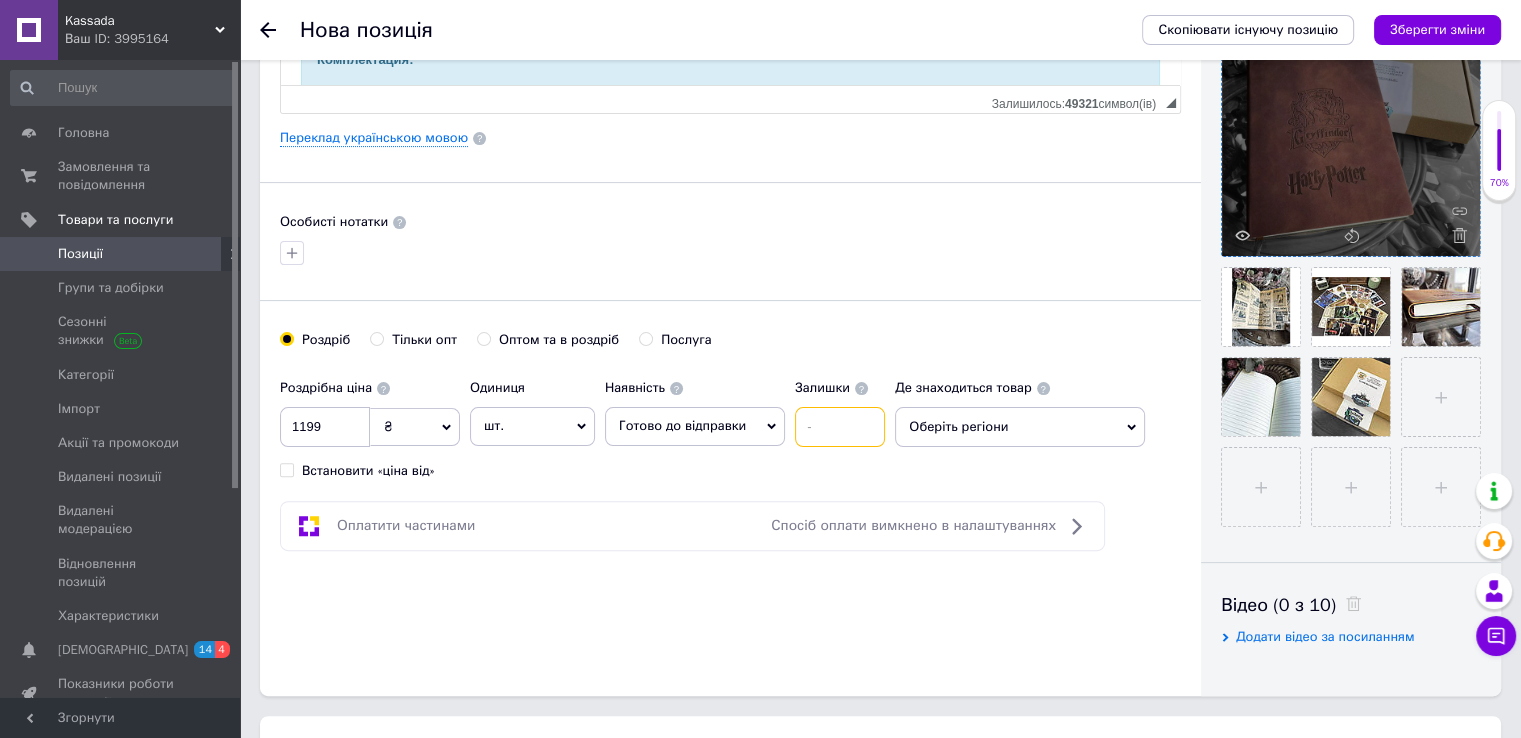 click at bounding box center [840, 427] 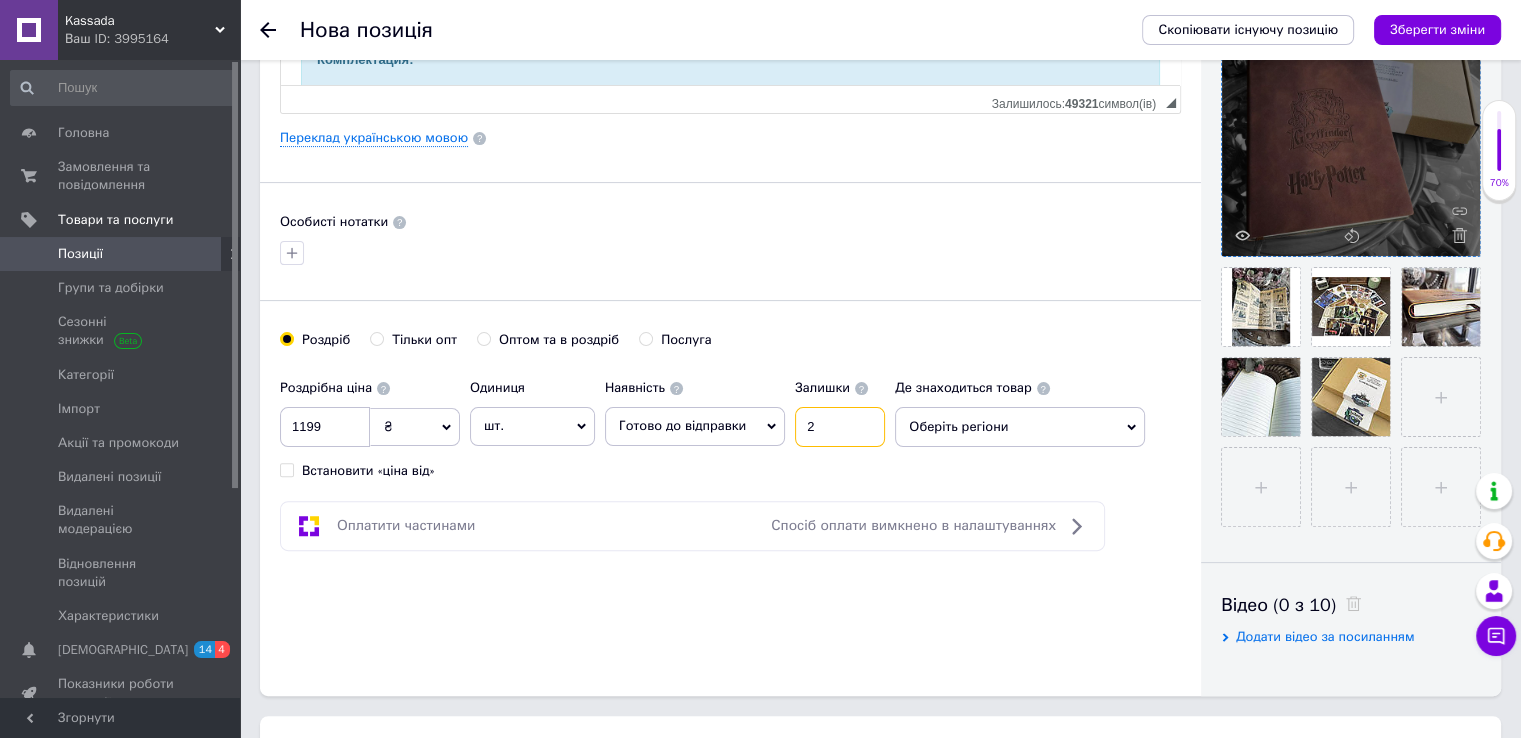 type on "2" 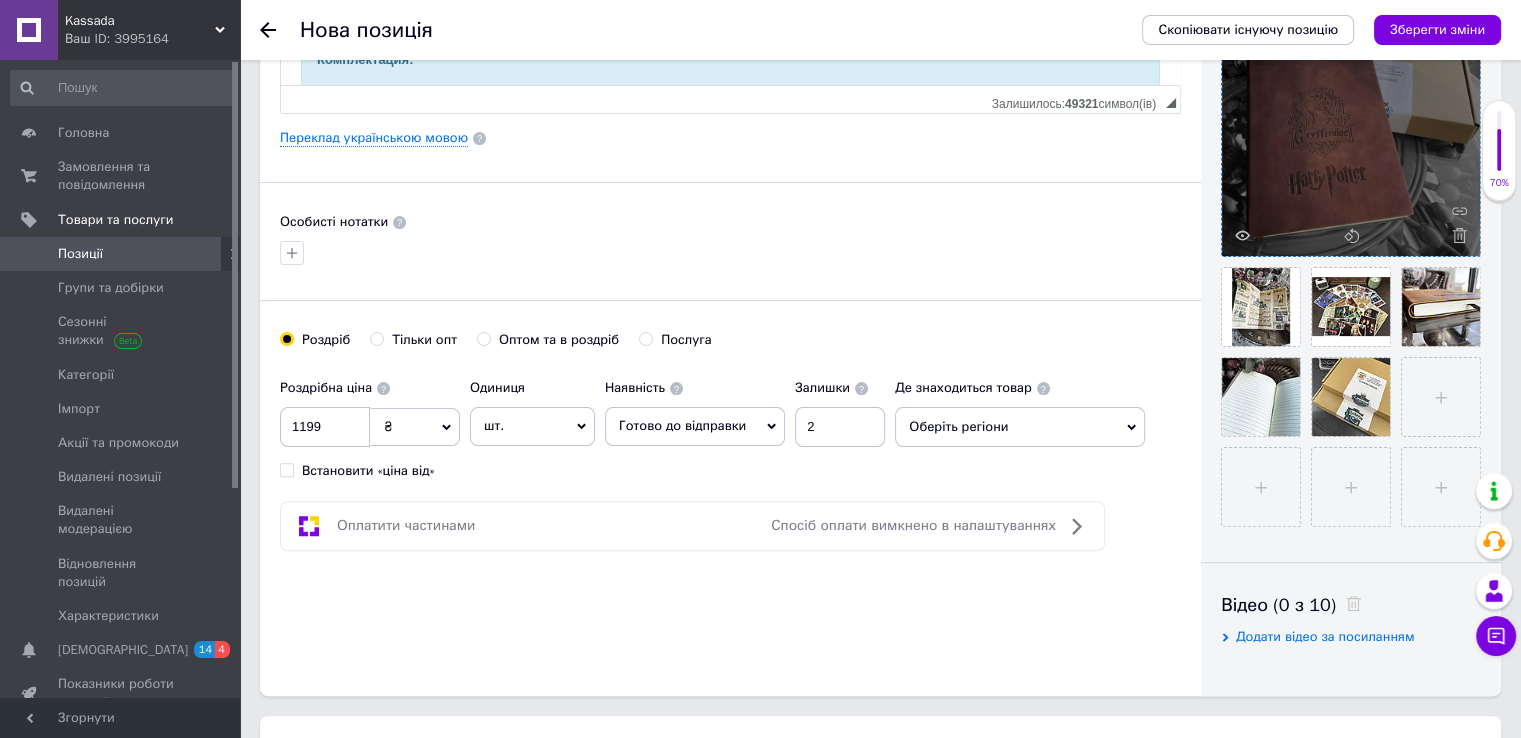 click on "Оберіть регіони" at bounding box center [1020, 427] 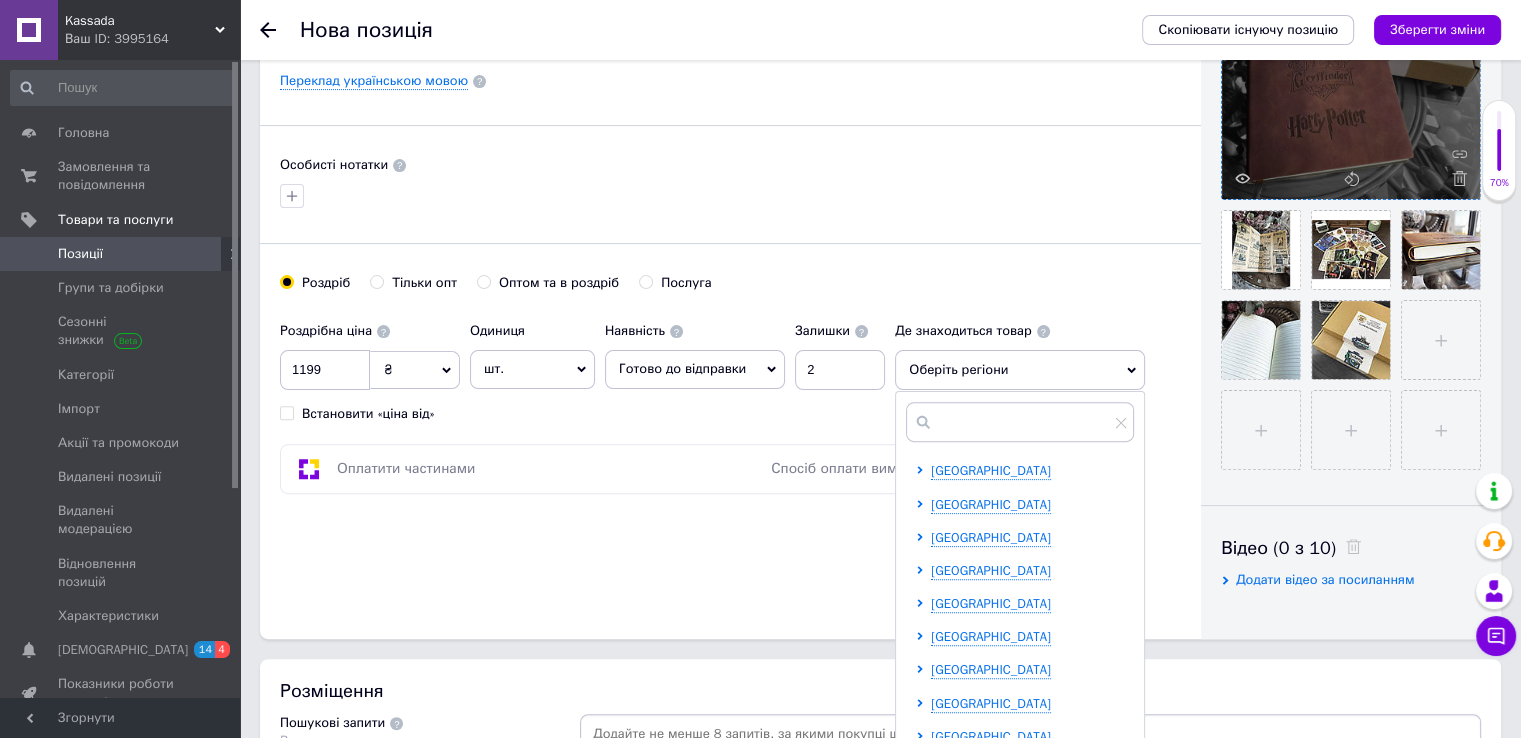 scroll, scrollTop: 700, scrollLeft: 0, axis: vertical 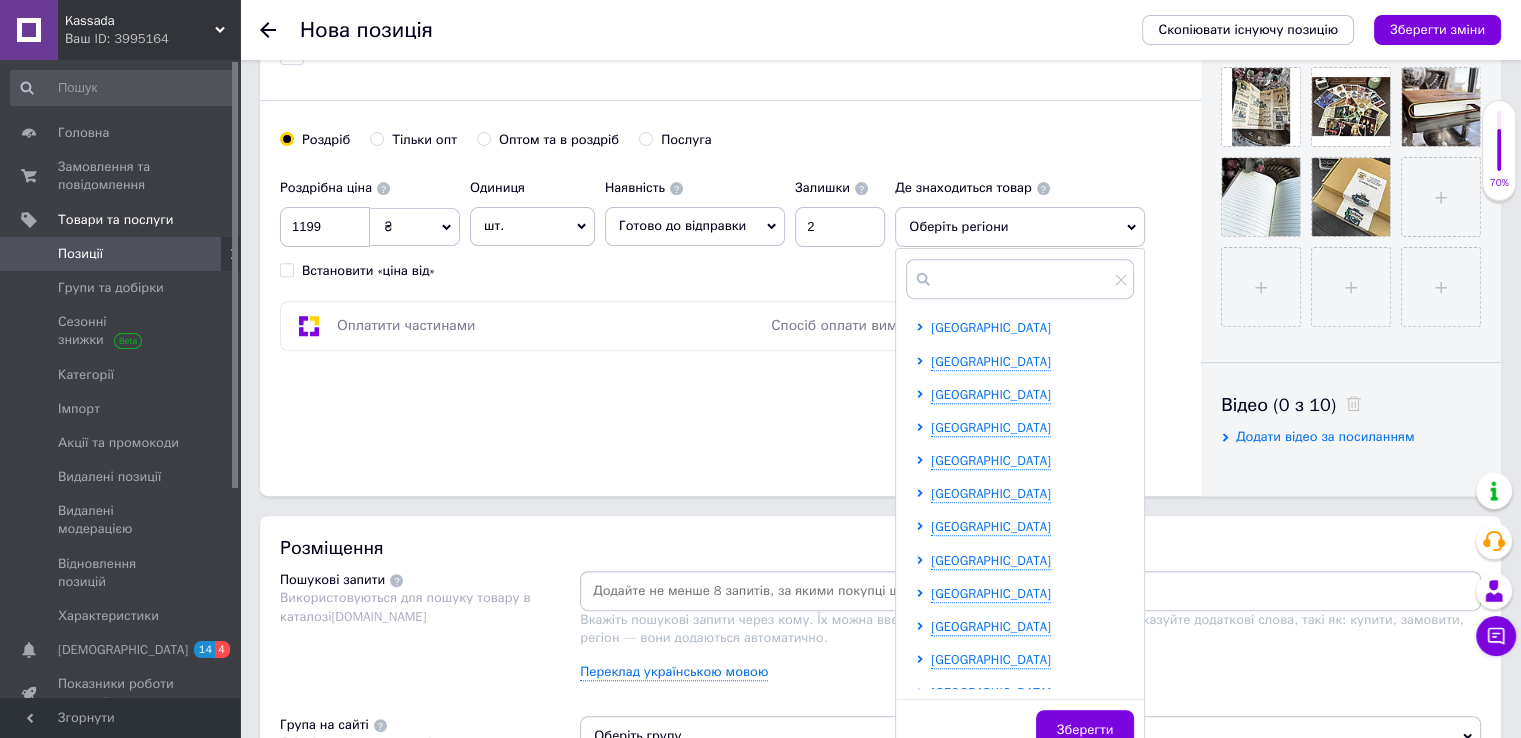 click 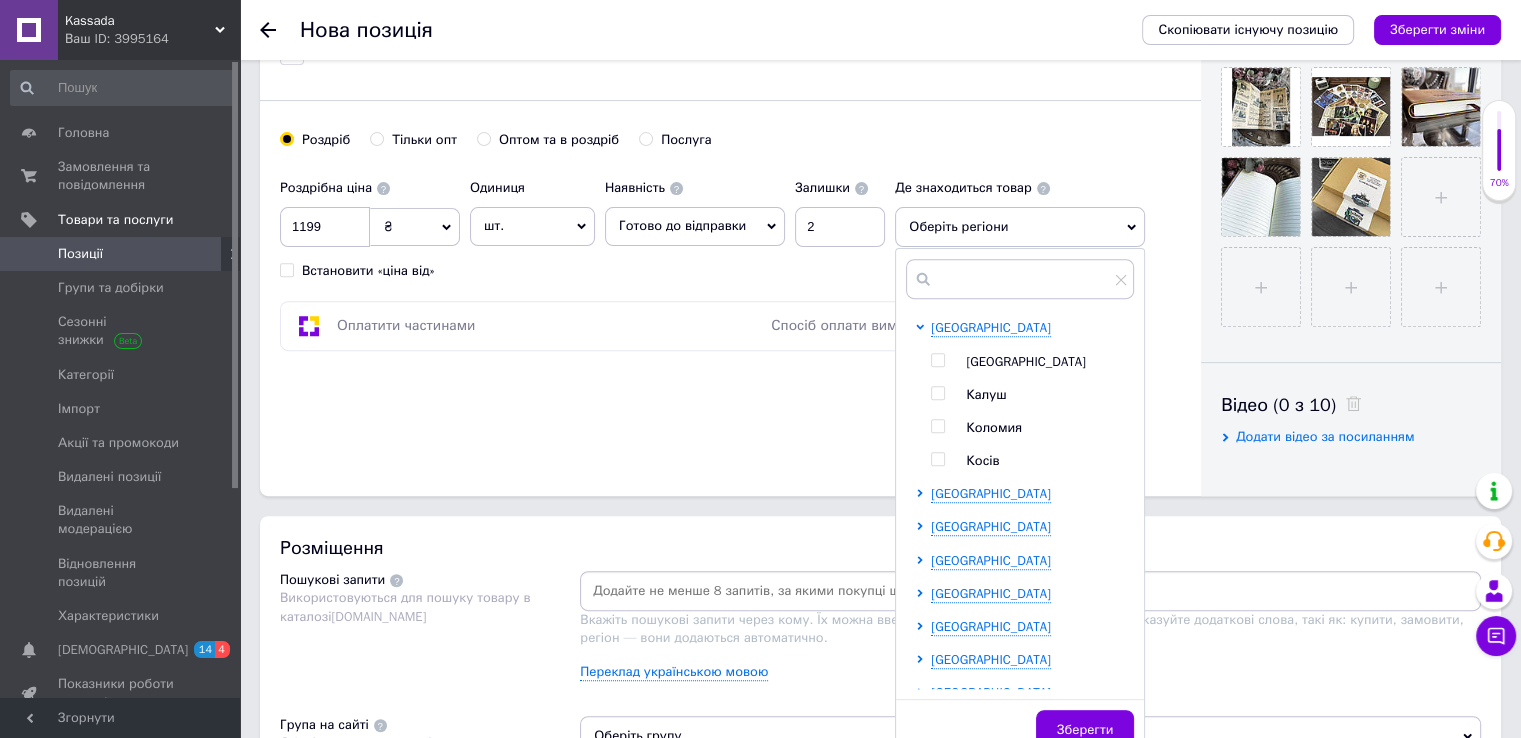 click at bounding box center (937, 360) 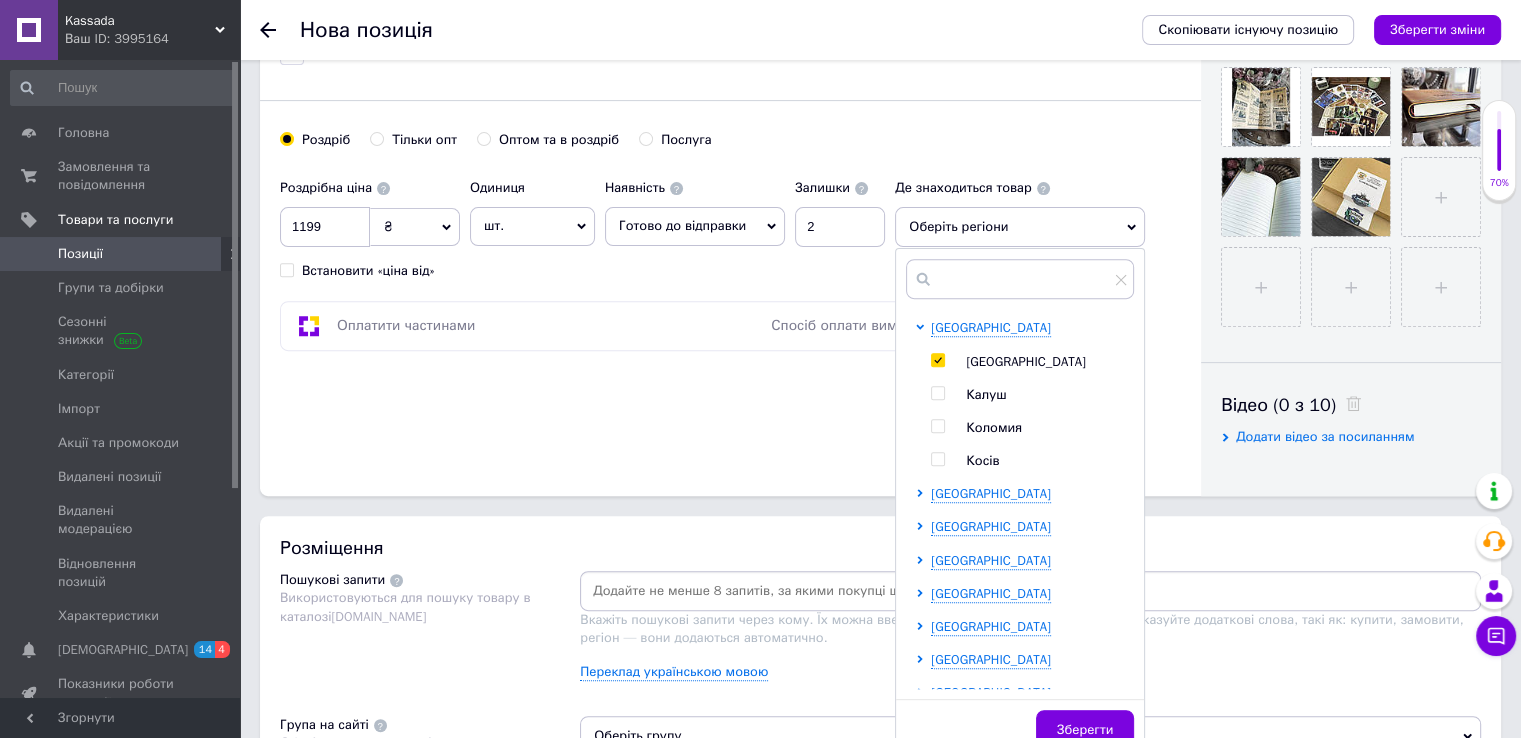checkbox on "true" 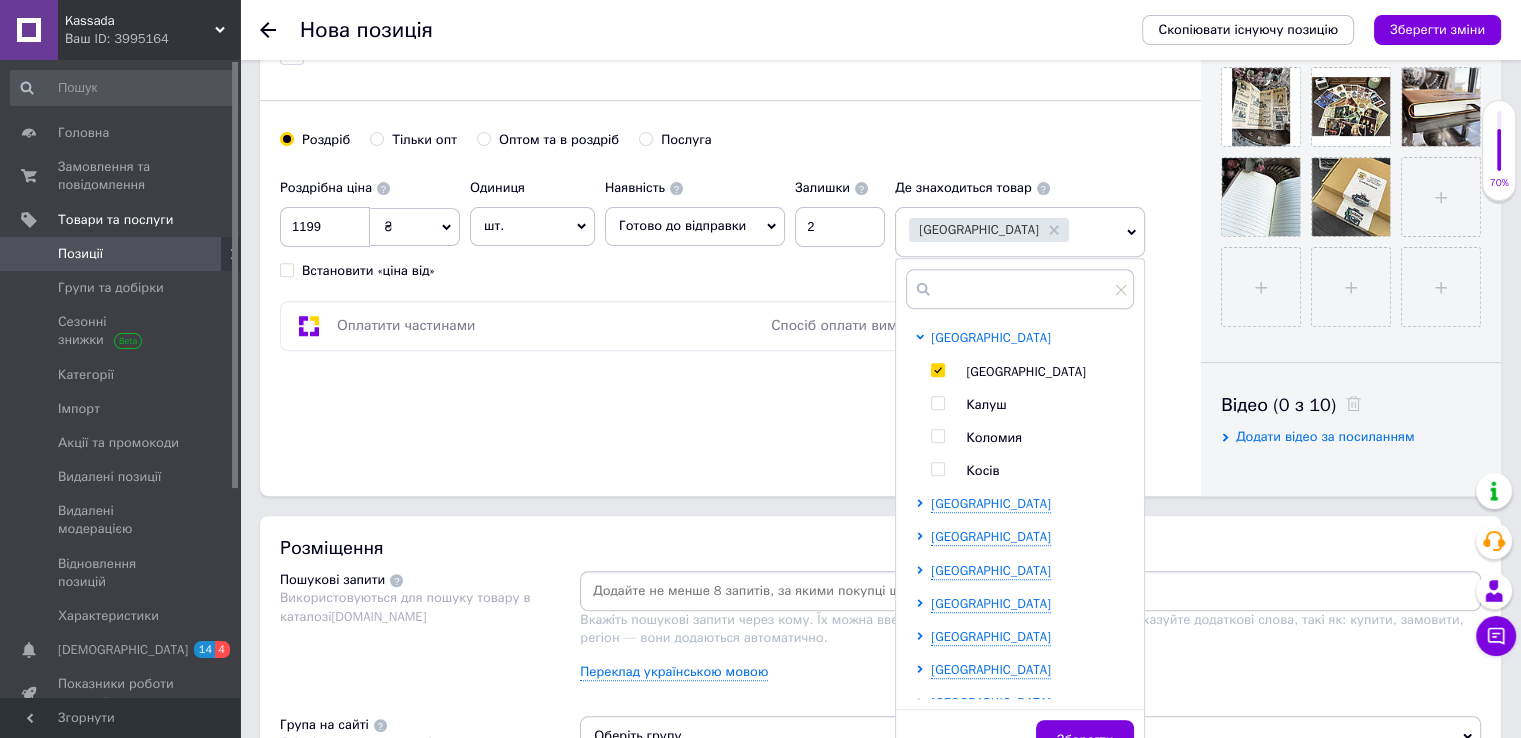 click 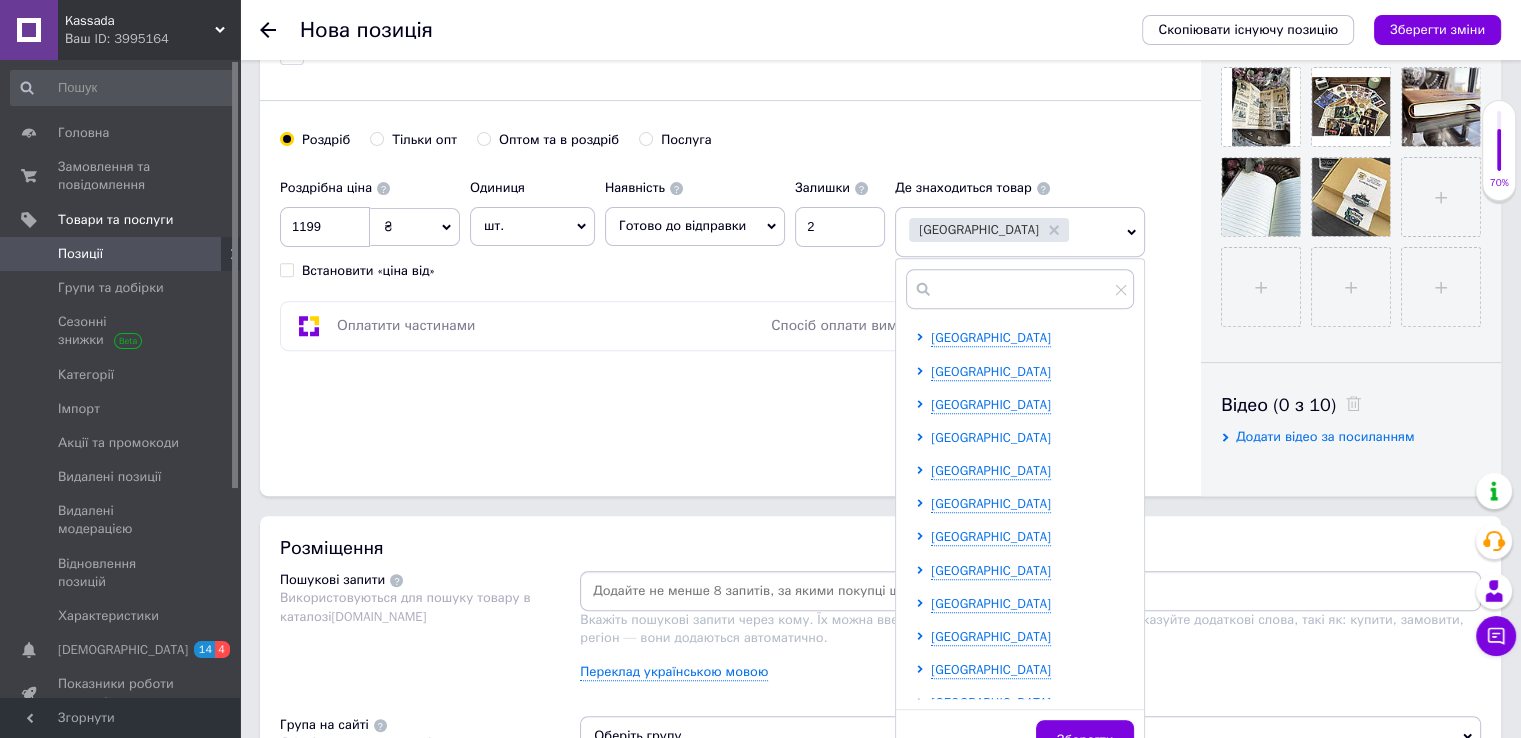 scroll, scrollTop: 100, scrollLeft: 0, axis: vertical 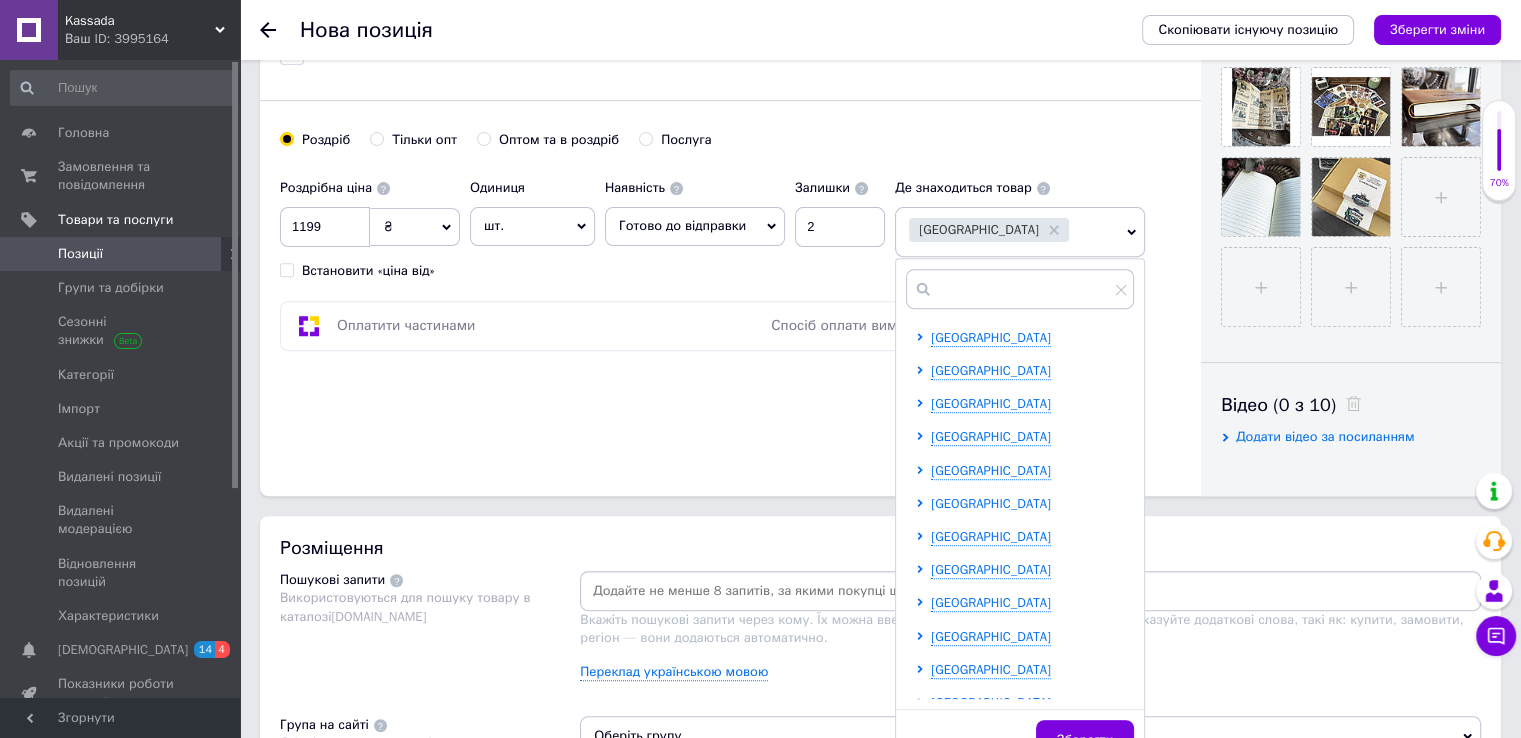 click 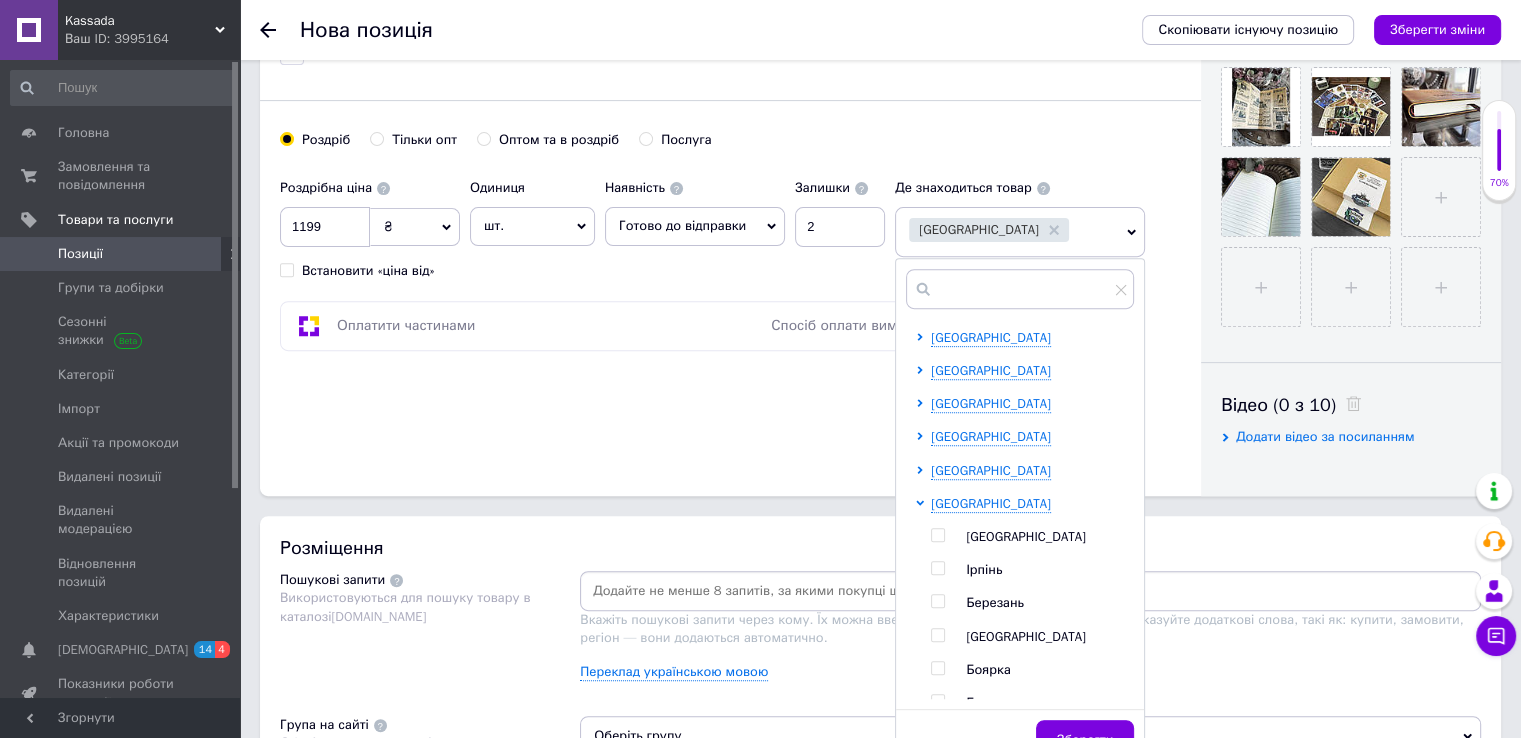 drag, startPoint x: 929, startPoint y: 530, endPoint x: 928, endPoint y: 519, distance: 11.045361 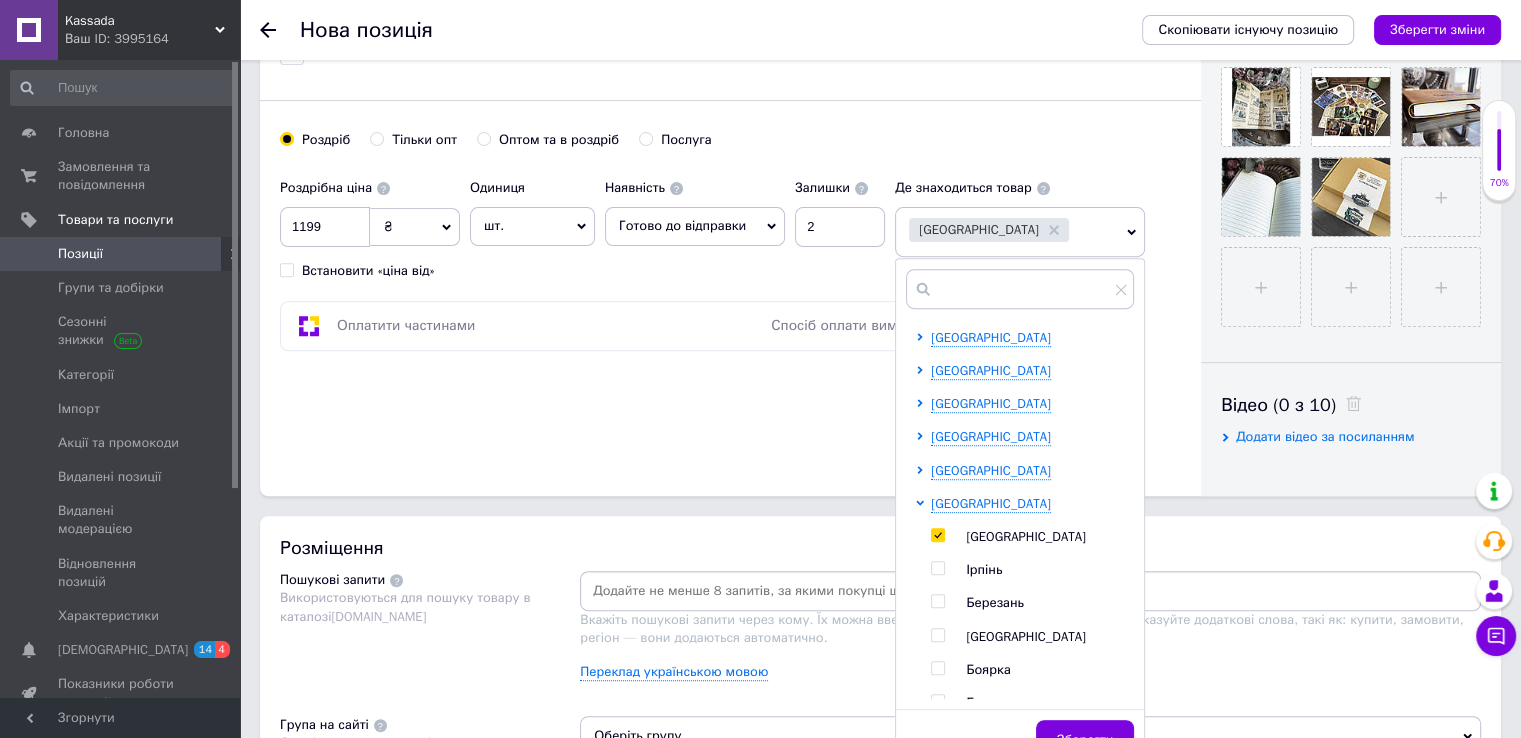 checkbox on "true" 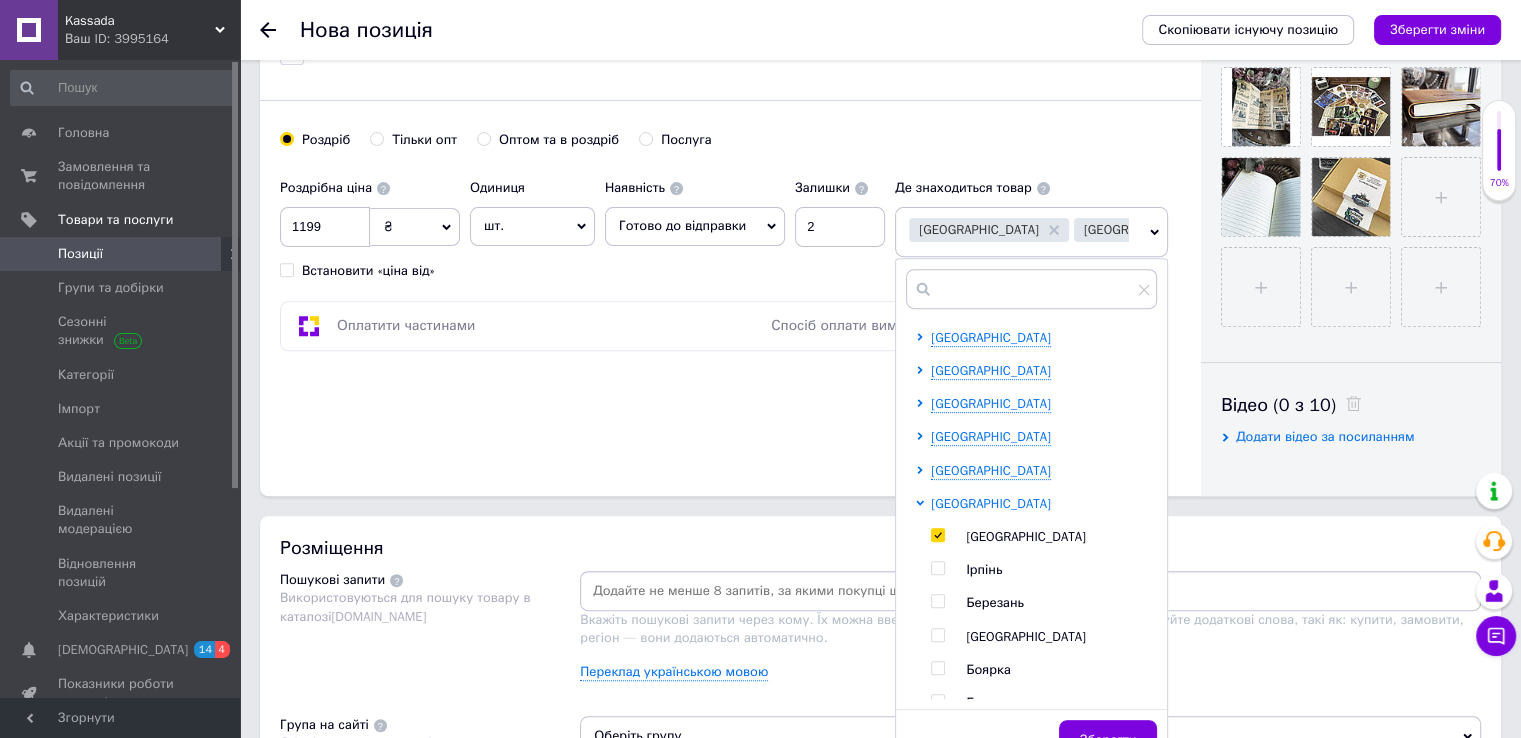 click 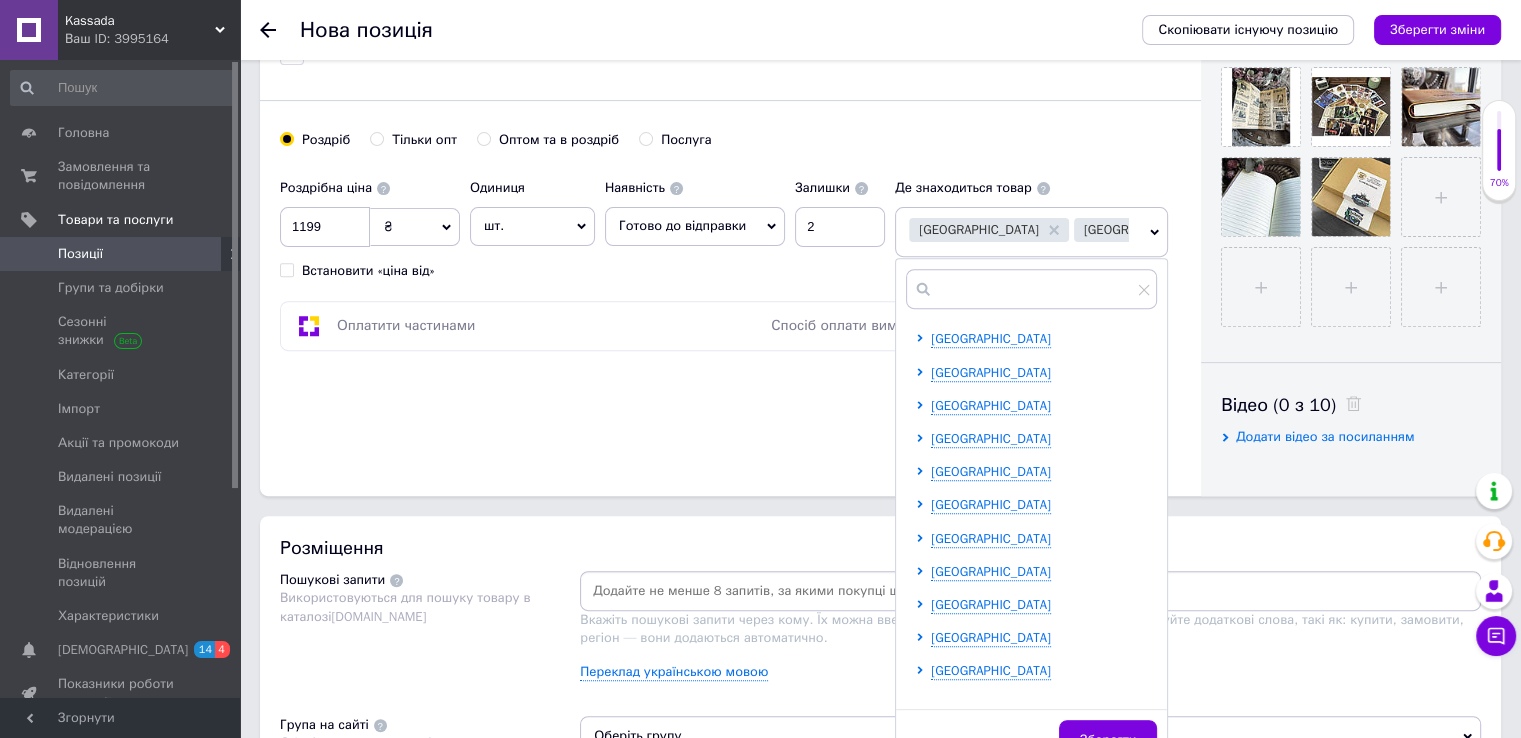 scroll, scrollTop: 200, scrollLeft: 0, axis: vertical 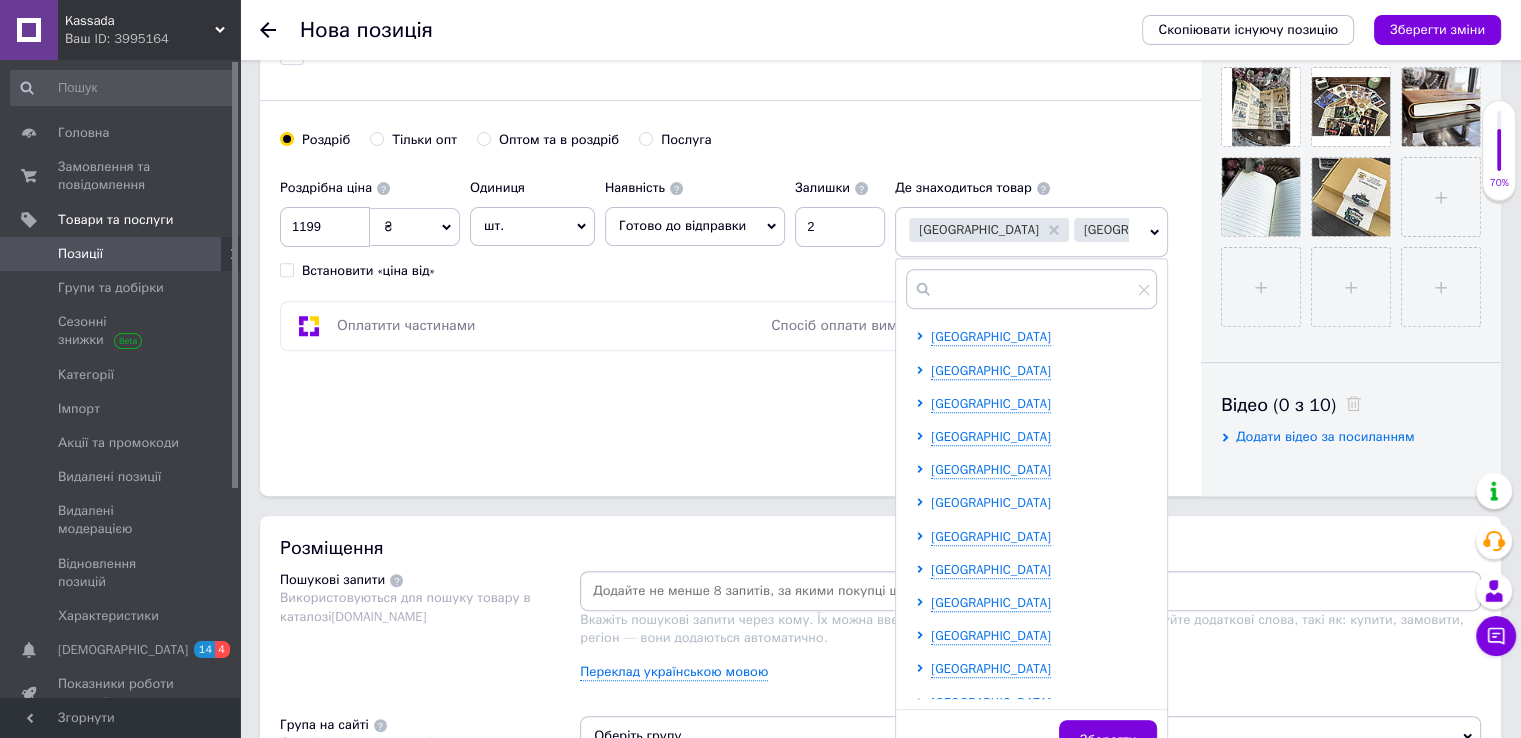 click 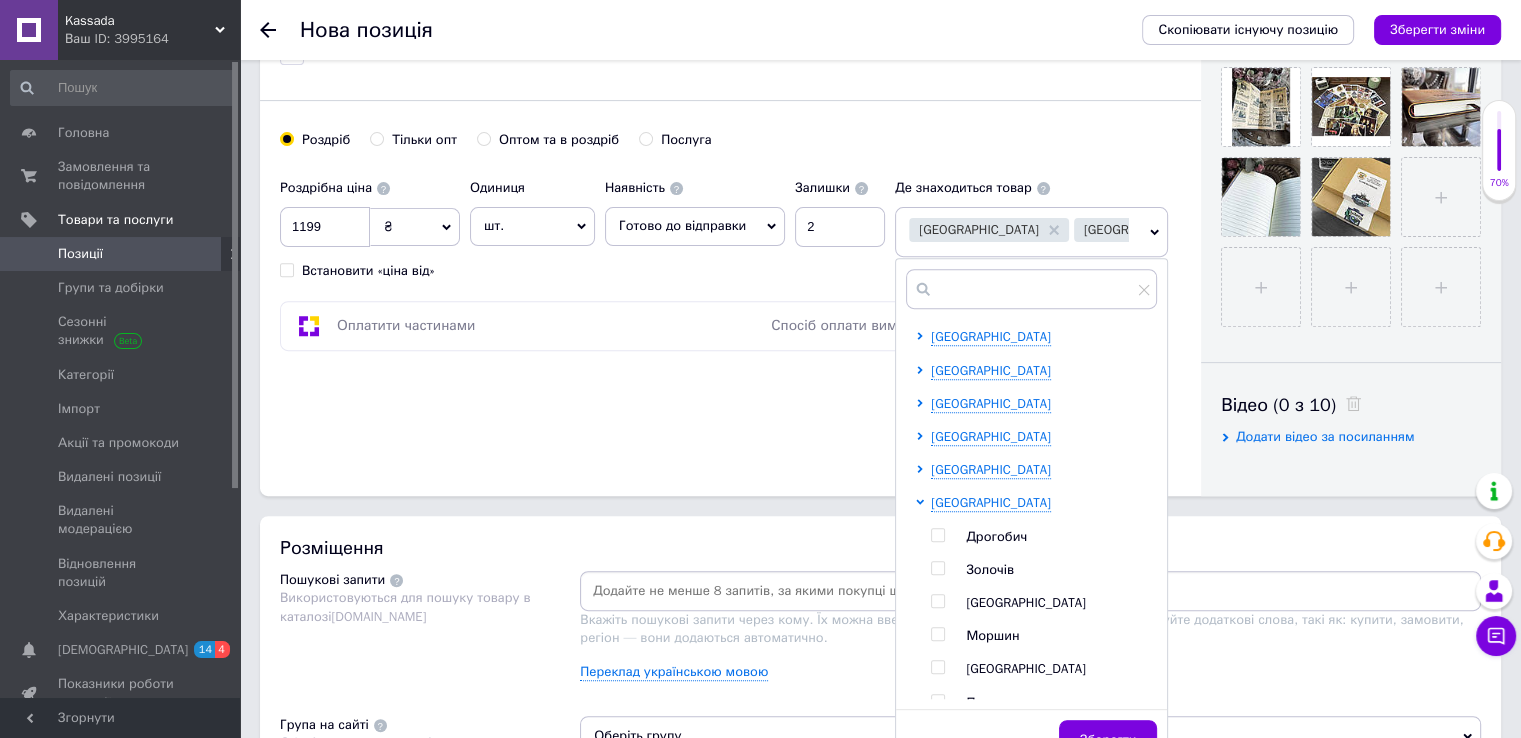 click at bounding box center (937, 601) 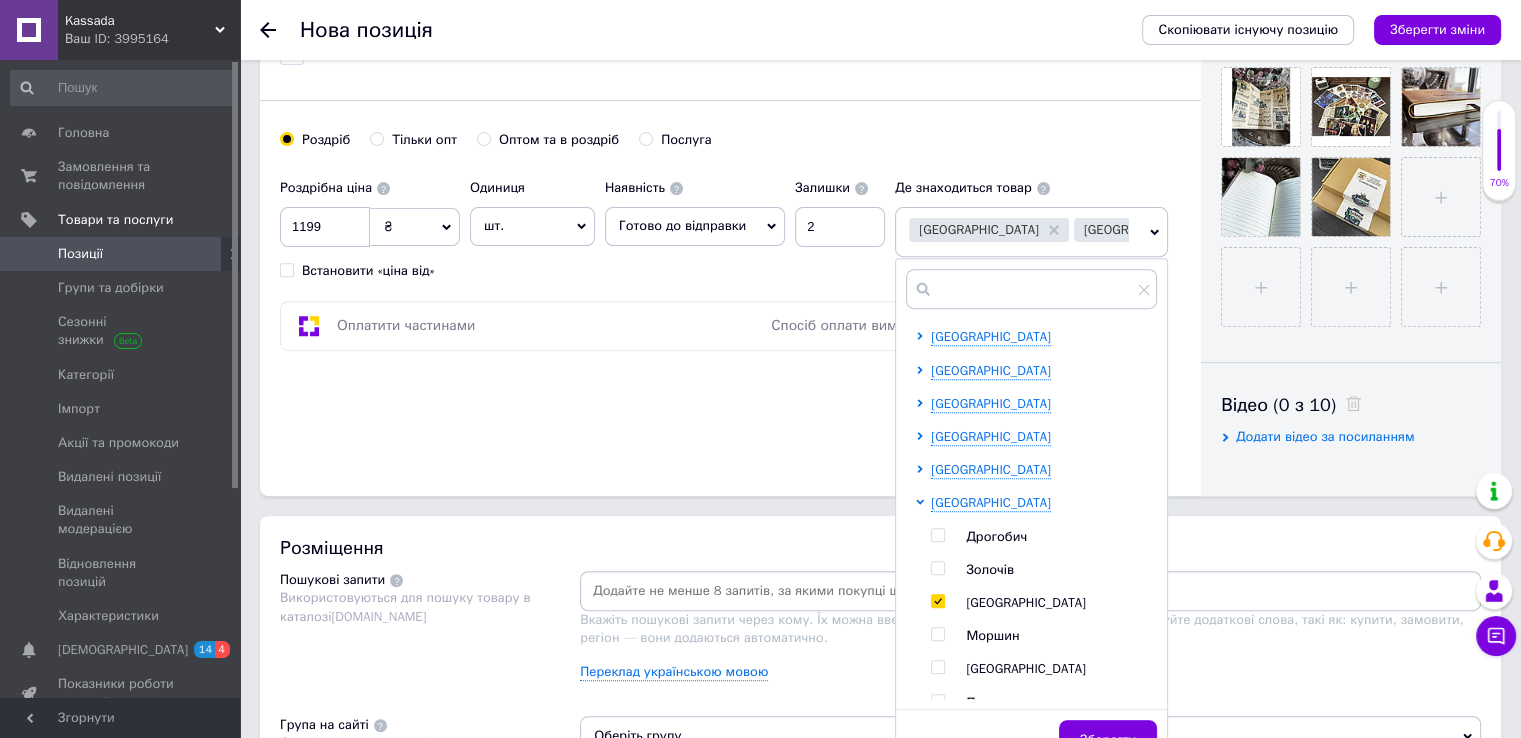 checkbox on "true" 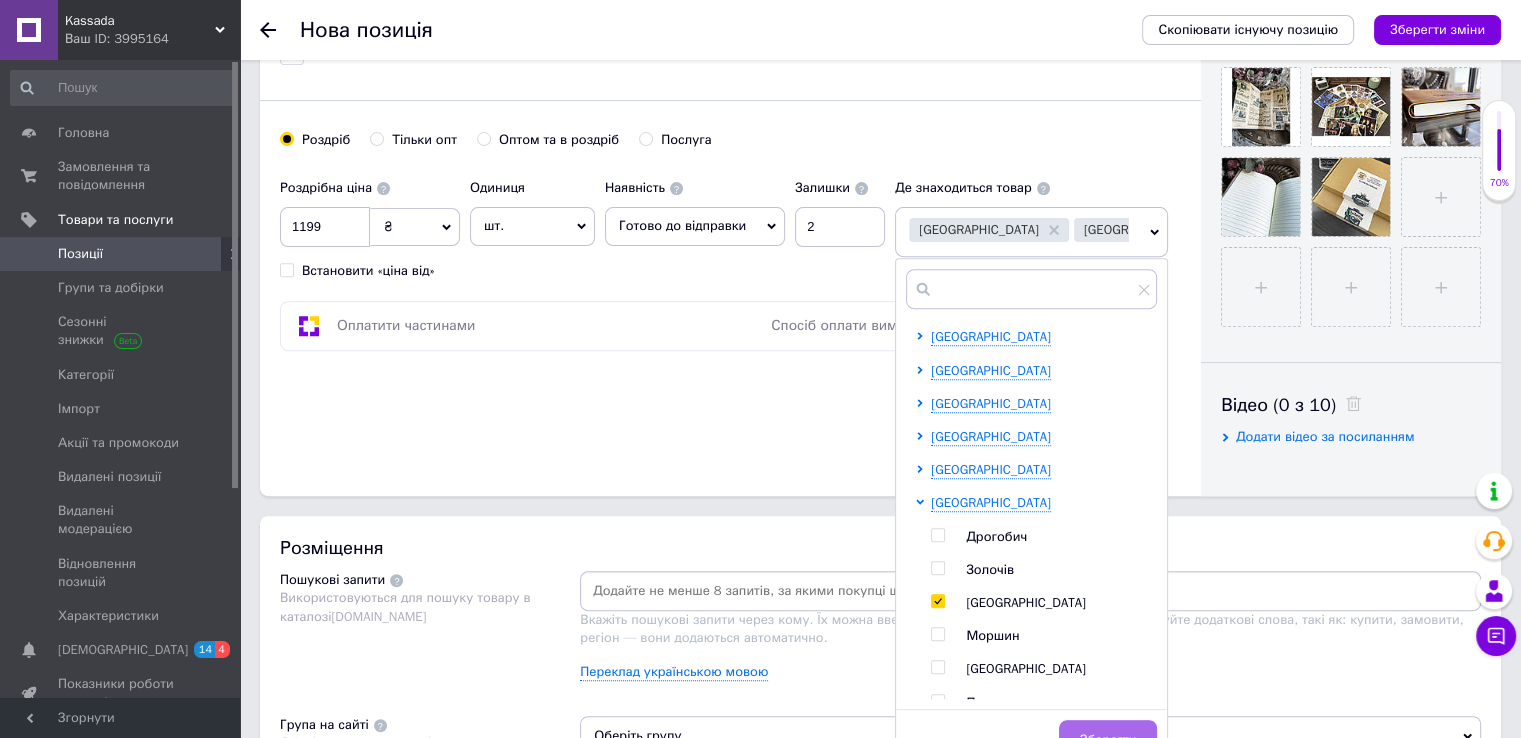 click on "Зберегти" at bounding box center (1108, 740) 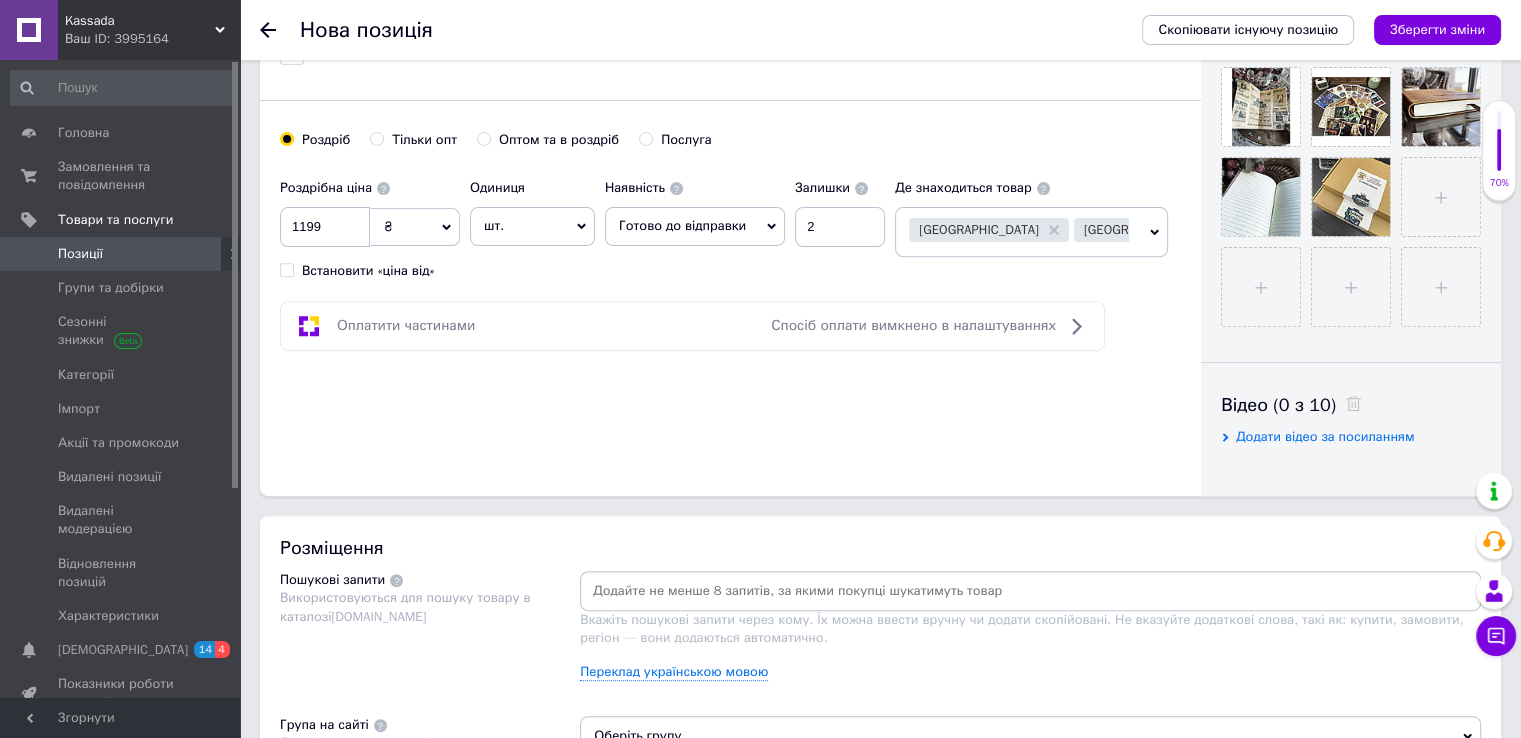 drag, startPoint x: 927, startPoint y: 242, endPoint x: 1092, endPoint y: 248, distance: 165.10905 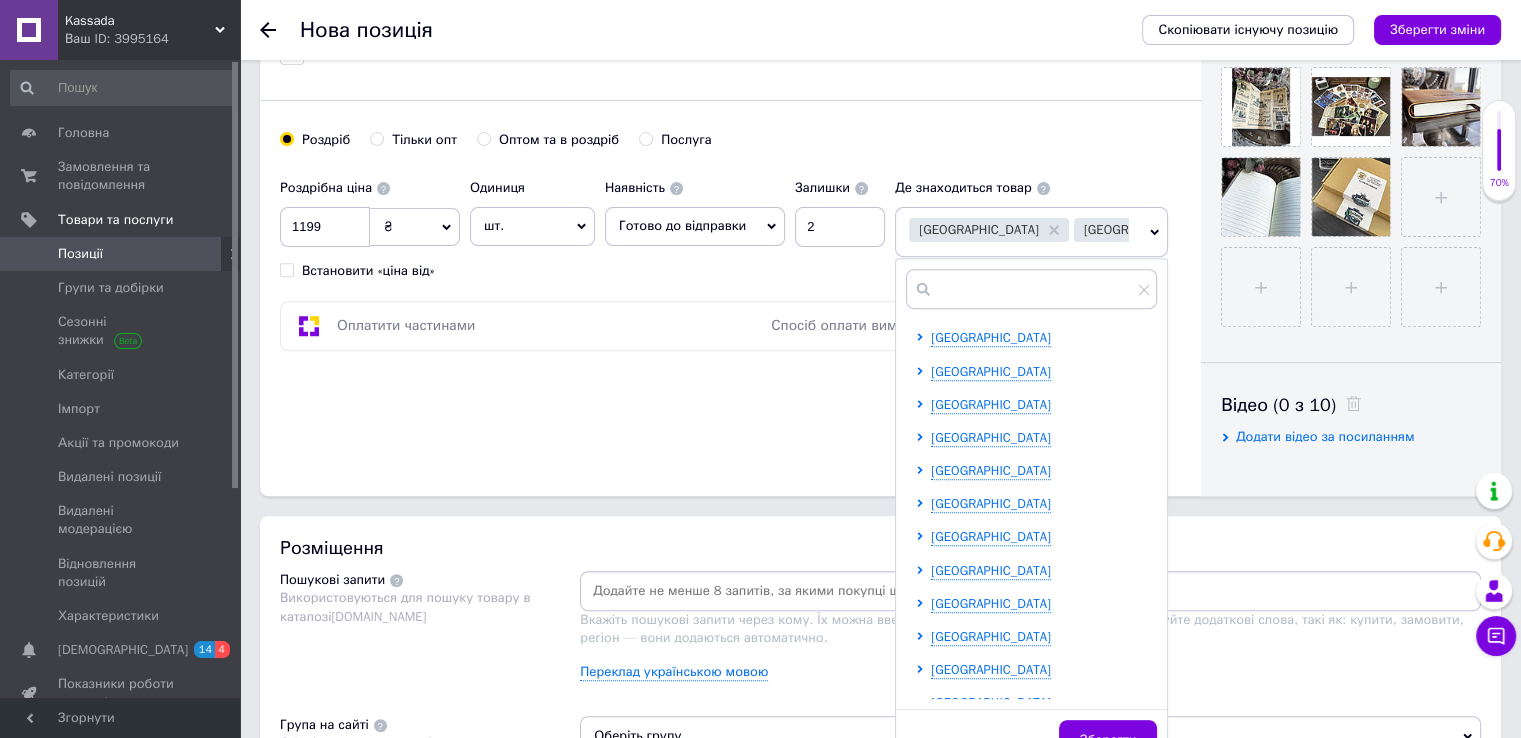 drag, startPoint x: 1040, startPoint y: 245, endPoint x: 1120, endPoint y: 247, distance: 80.024994 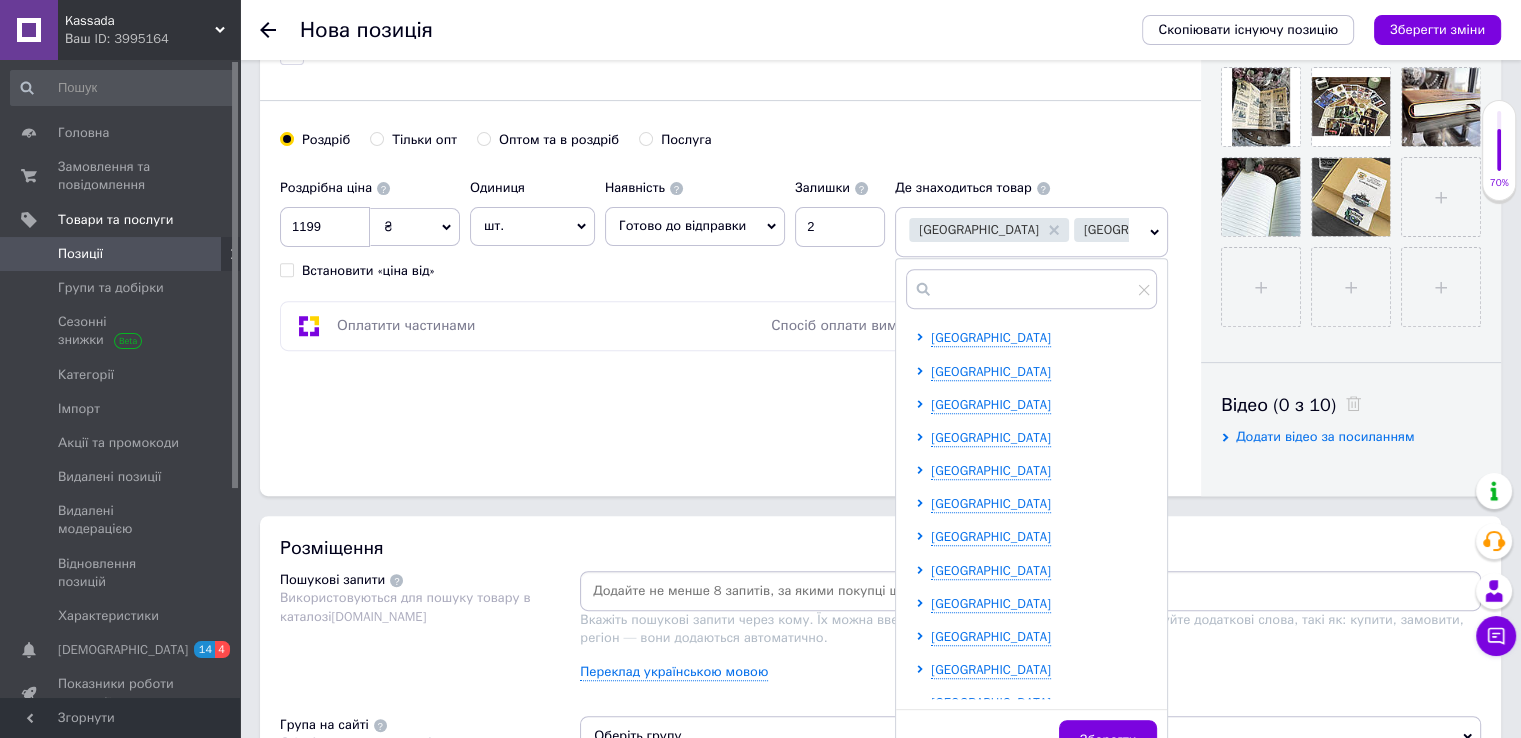 click on "[GEOGRAPHIC_DATA] [GEOGRAPHIC_DATA] [GEOGRAPHIC_DATA]" at bounding box center [1031, 232] 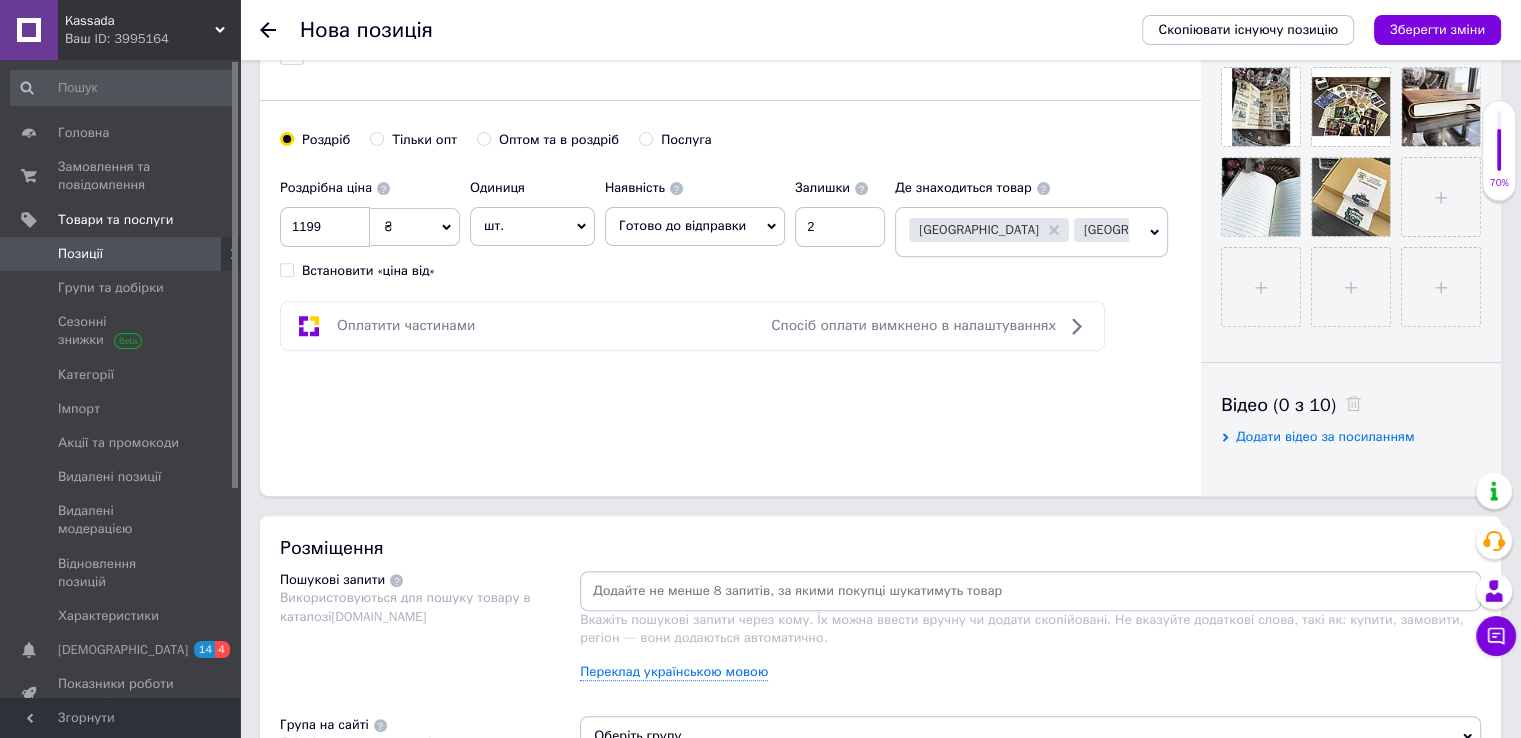 click on "Основна інформація Назва позиції (Російська) ✱ Блокнот [PERSON_NAME] Gryffindor, подарочный блокнот [PERSON_NAME] факультет Гриффиндор + наклейки и постеры Код/Артикул Опис (Російська) ✱
Блокнот [PERSON_NAME] Gryffindor + тематические наклейки + постеры
Преимущества:
Качественная обложка с тиснением логотипа Gryffindor
Удобный формат для учёбы, заметок или подарка
Идеально подойдёт поклонникам вселенной [PERSON_NAME]
В комплекте наклейки, карточки с любимыми персонажами, символами [PERSON_NAME], билетами на платформу 9¾, постерами и др.
Характеристики:" at bounding box center (730, -62) 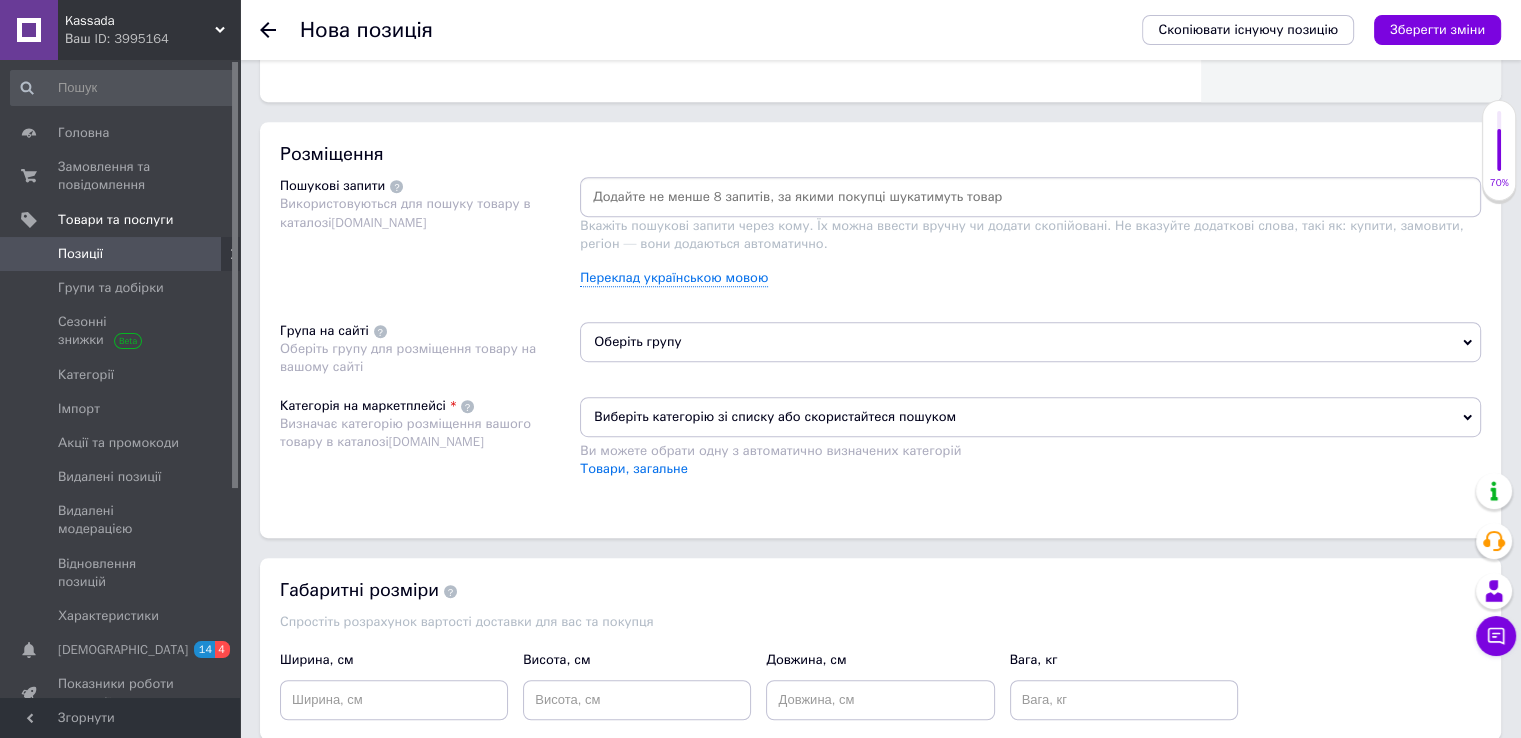 scroll, scrollTop: 1100, scrollLeft: 0, axis: vertical 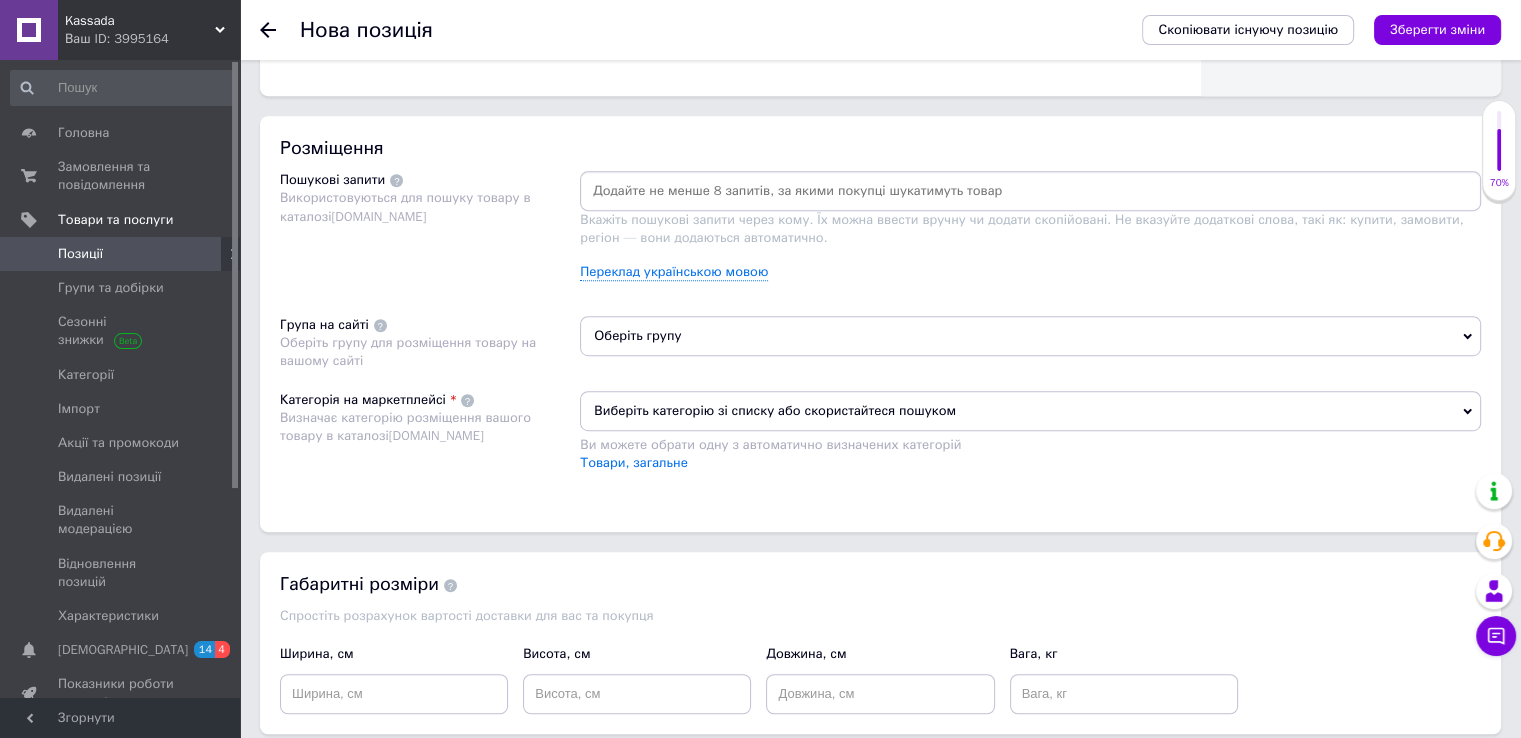 click on "Оберіть групу" at bounding box center [1030, 336] 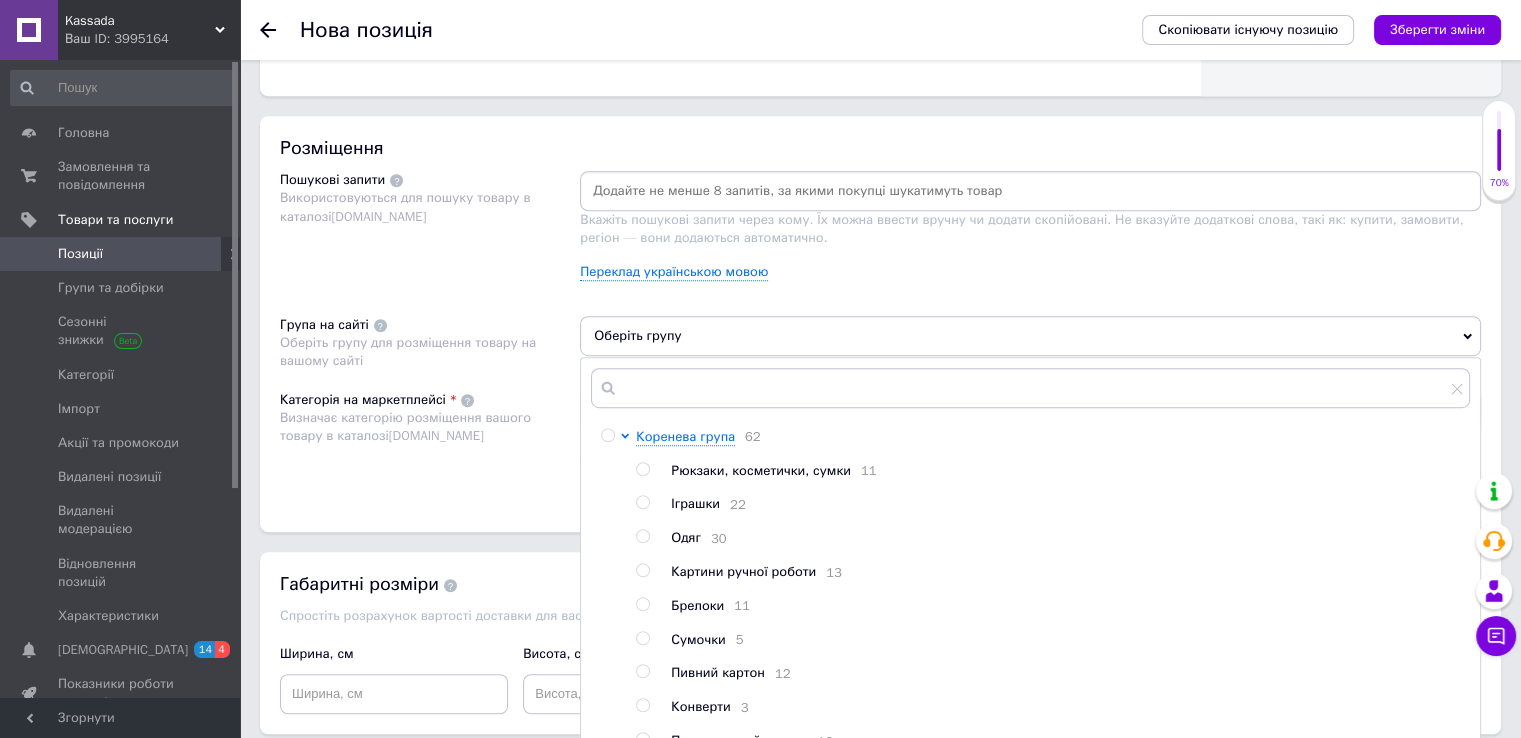 click at bounding box center [607, 435] 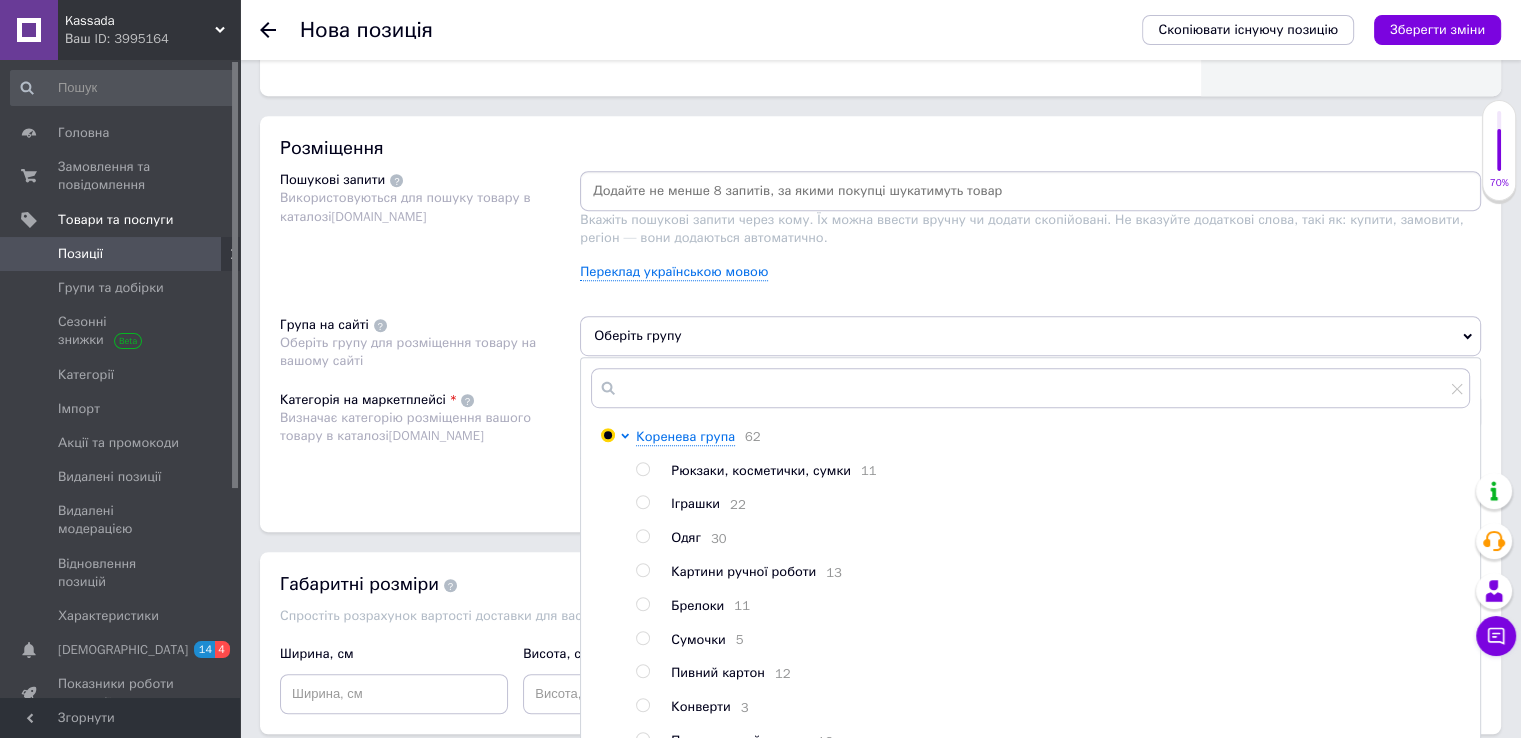 radio on "true" 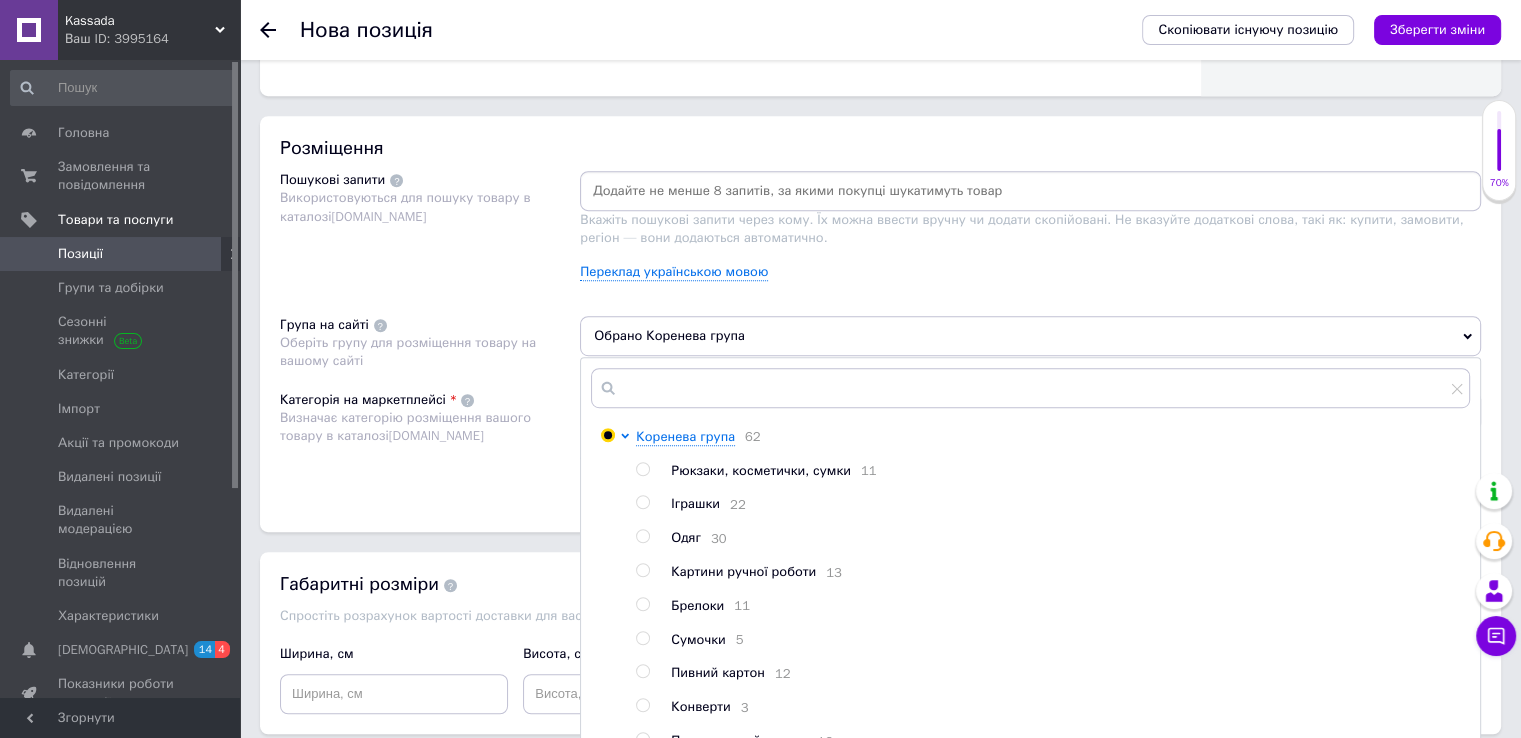 click on "Пошукові запити Використовуються для пошуку товару в каталозі  [DOMAIN_NAME]" at bounding box center [430, 233] 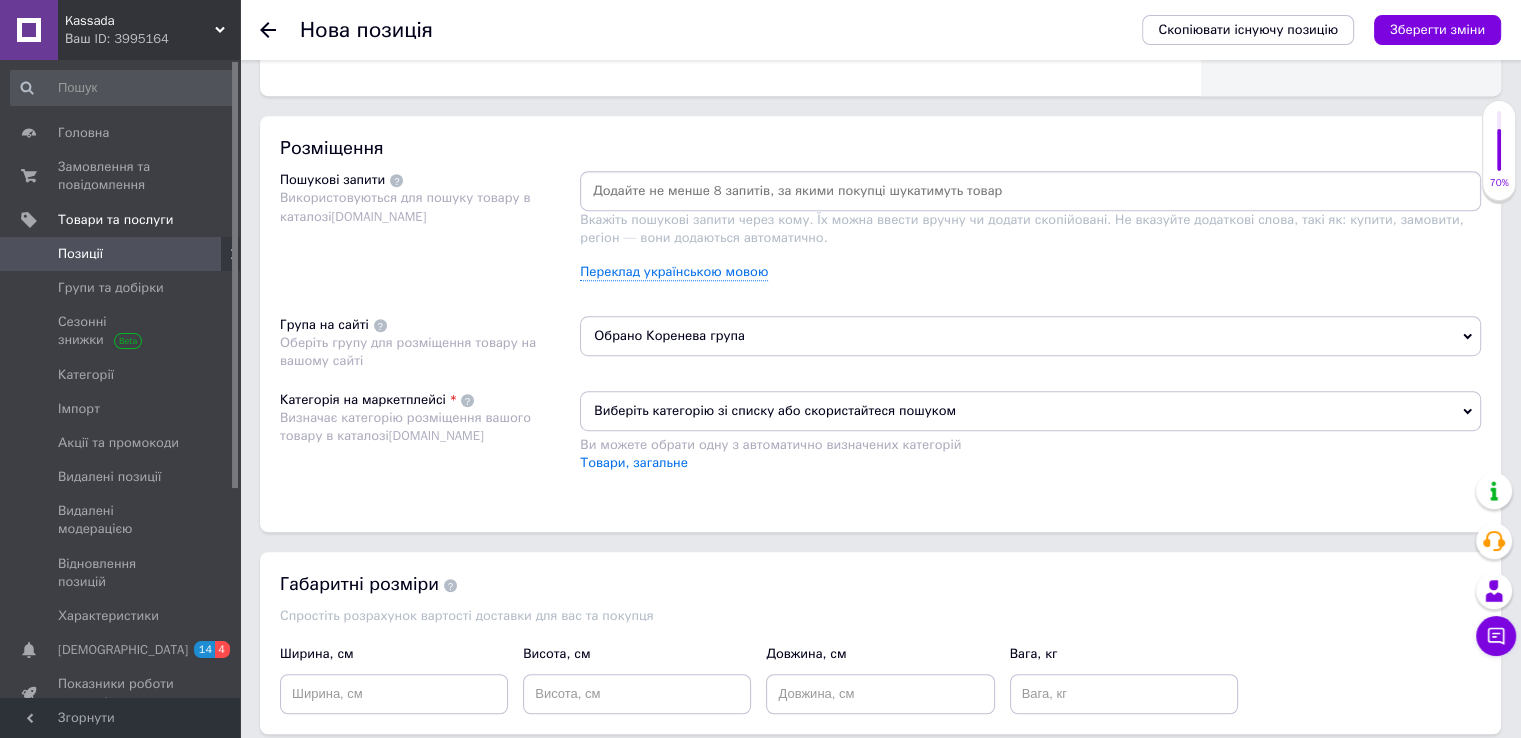 click on "Виберіть категорію зі списку або скористайтеся пошуком" at bounding box center (1030, 411) 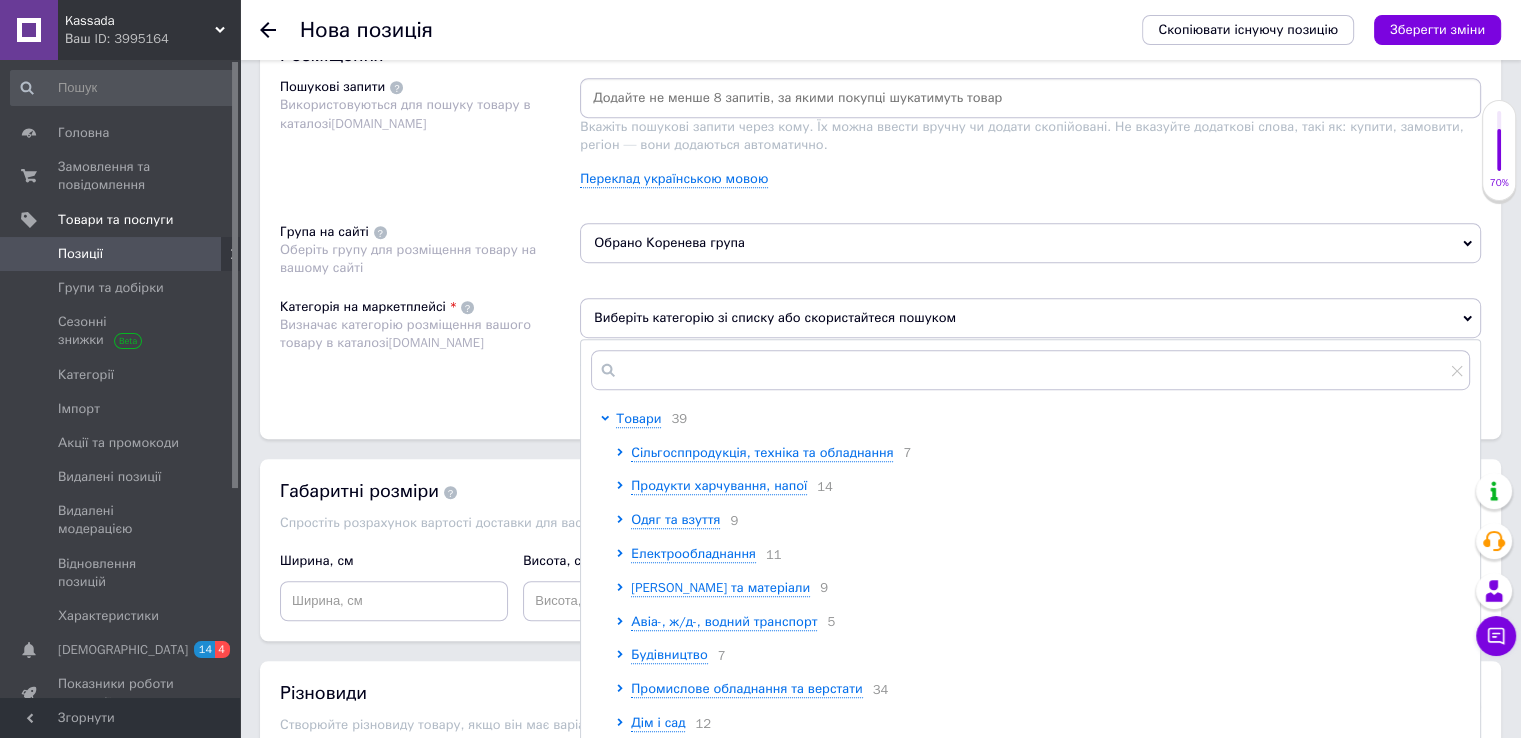 scroll, scrollTop: 1200, scrollLeft: 0, axis: vertical 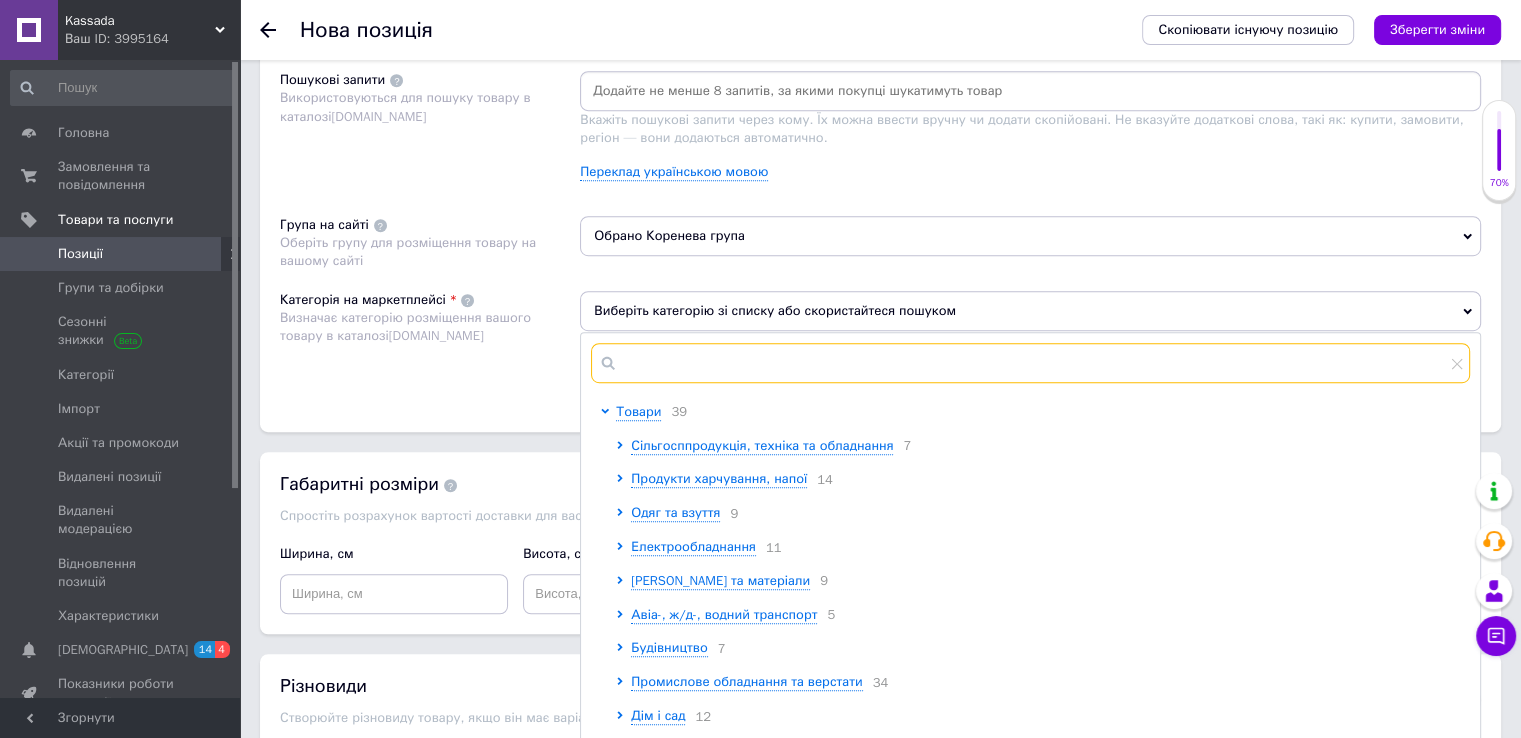click at bounding box center [1030, 363] 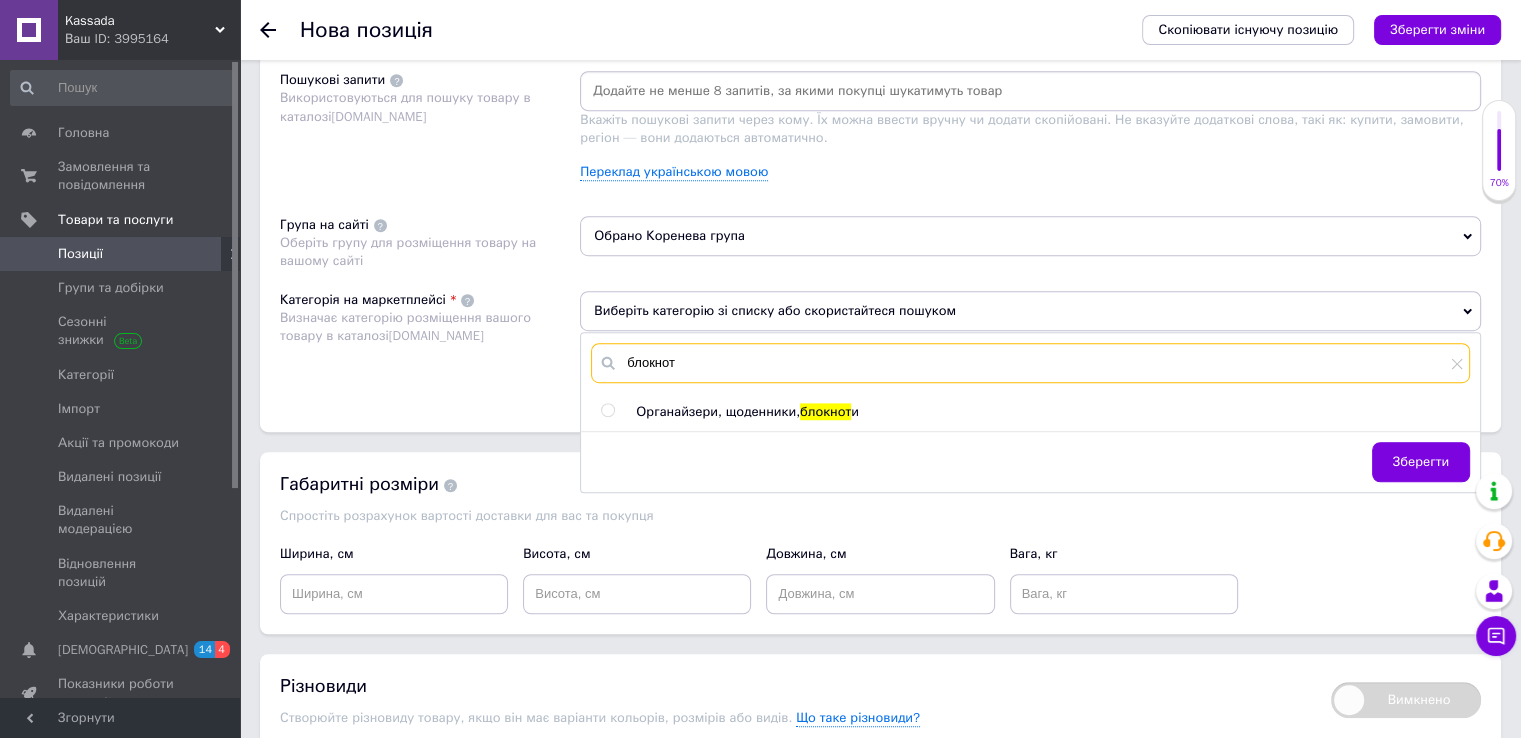 type on "блокнот" 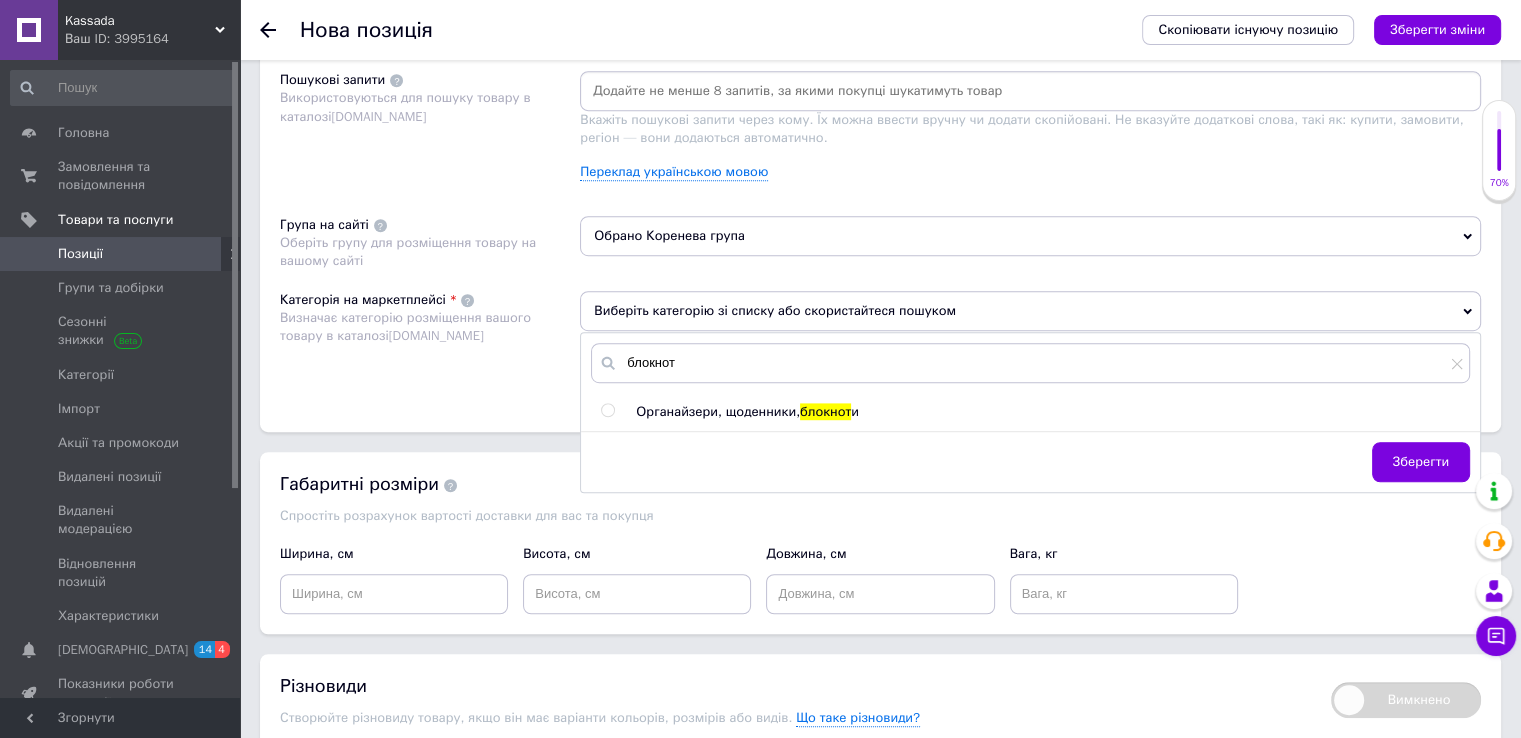 click at bounding box center [607, 410] 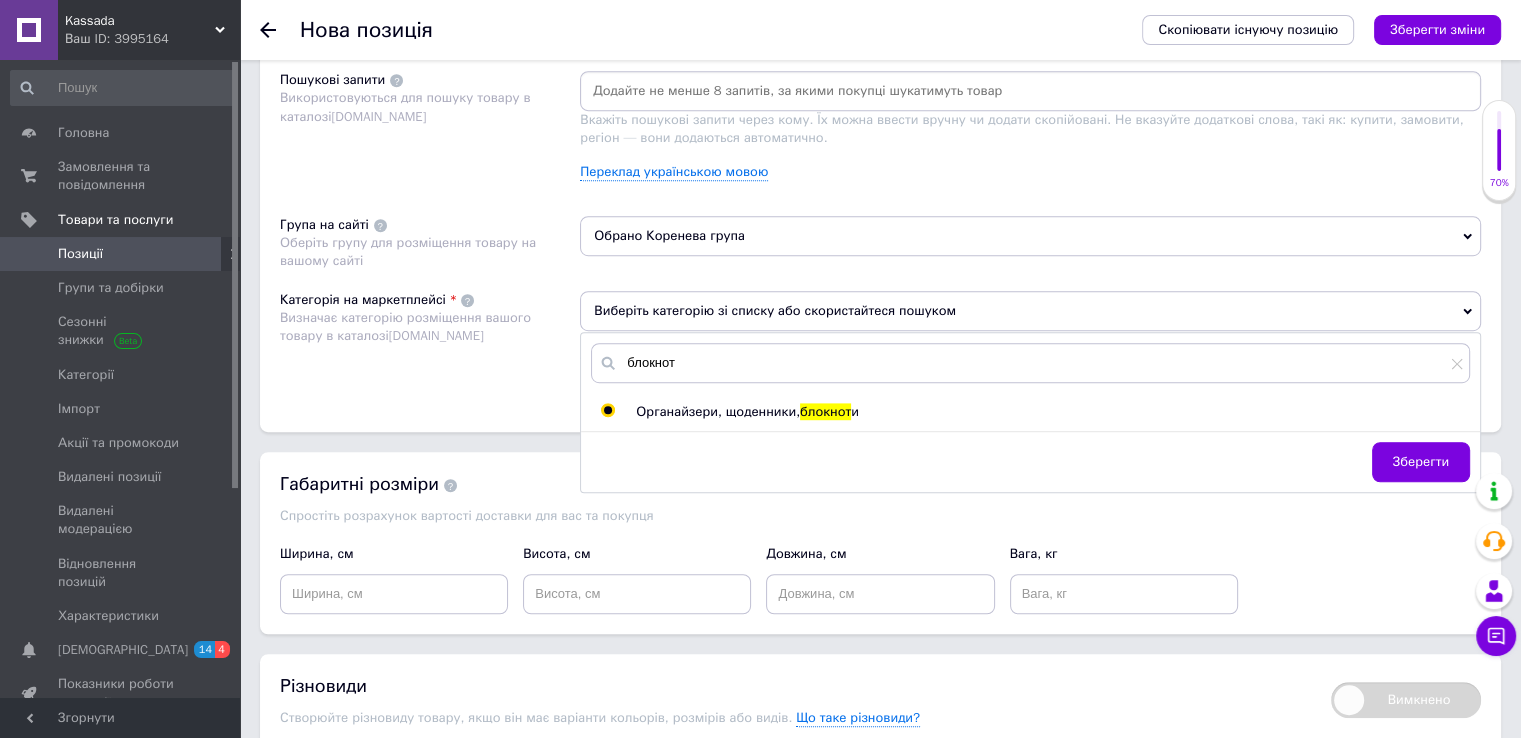 radio on "true" 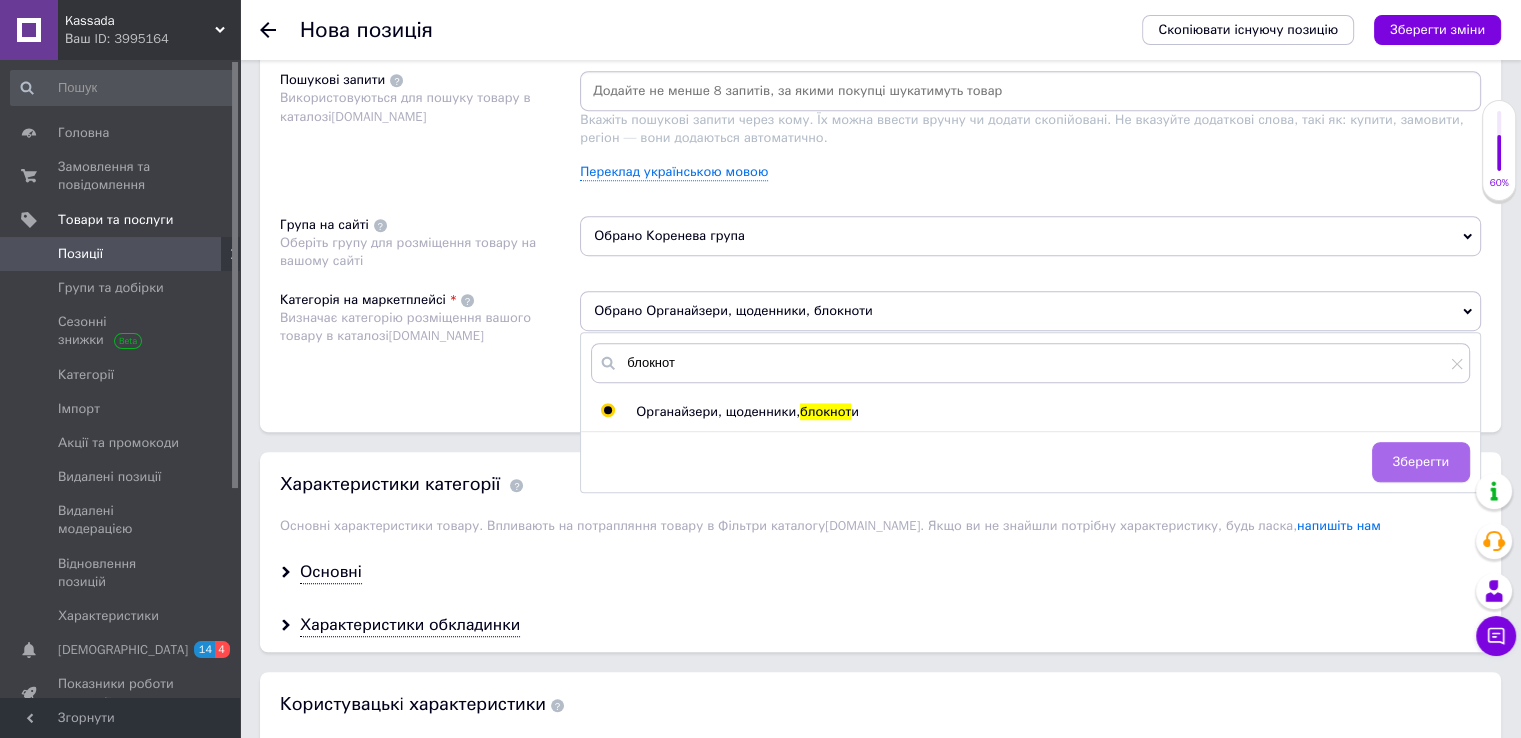 click on "Зберегти" at bounding box center [1421, 462] 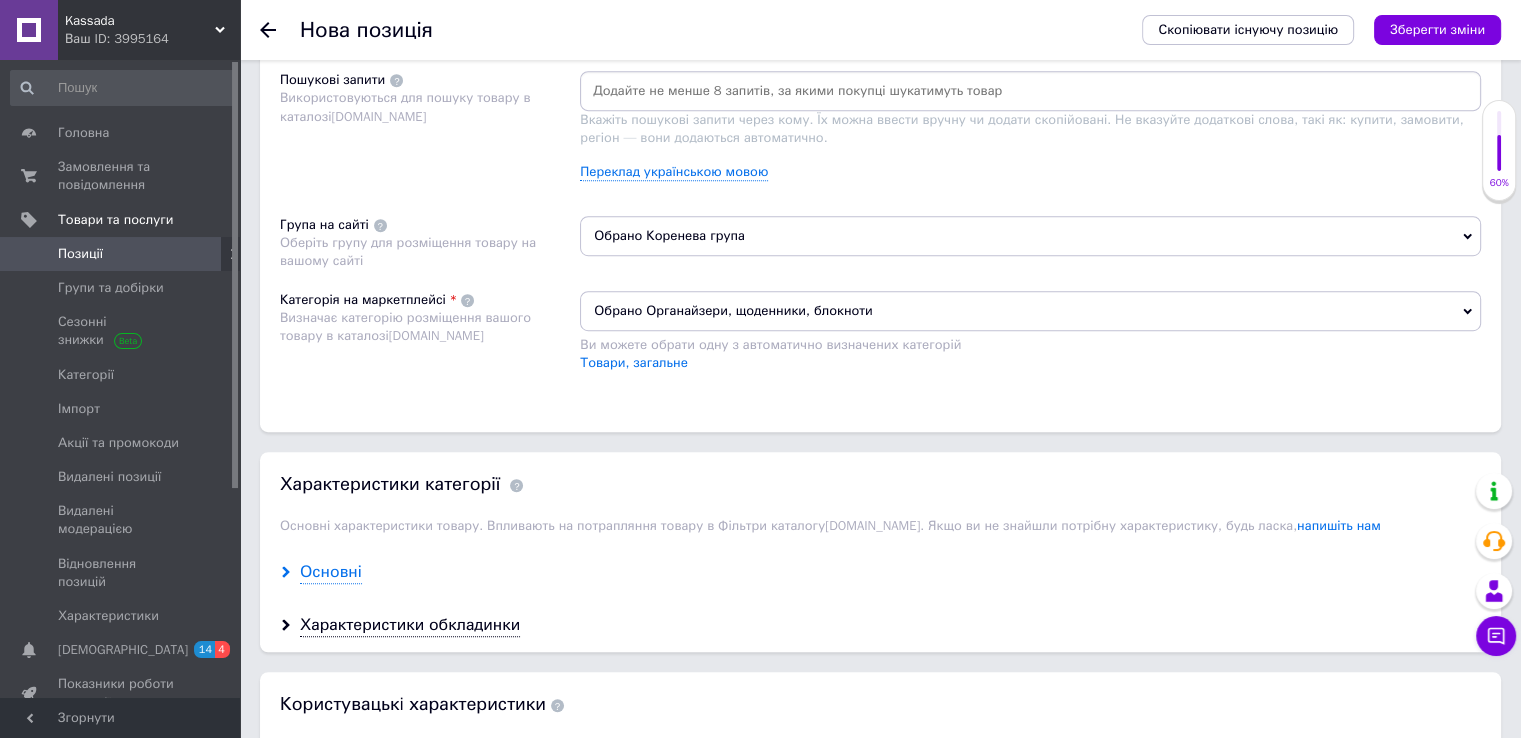 click on "Основні" at bounding box center [331, 572] 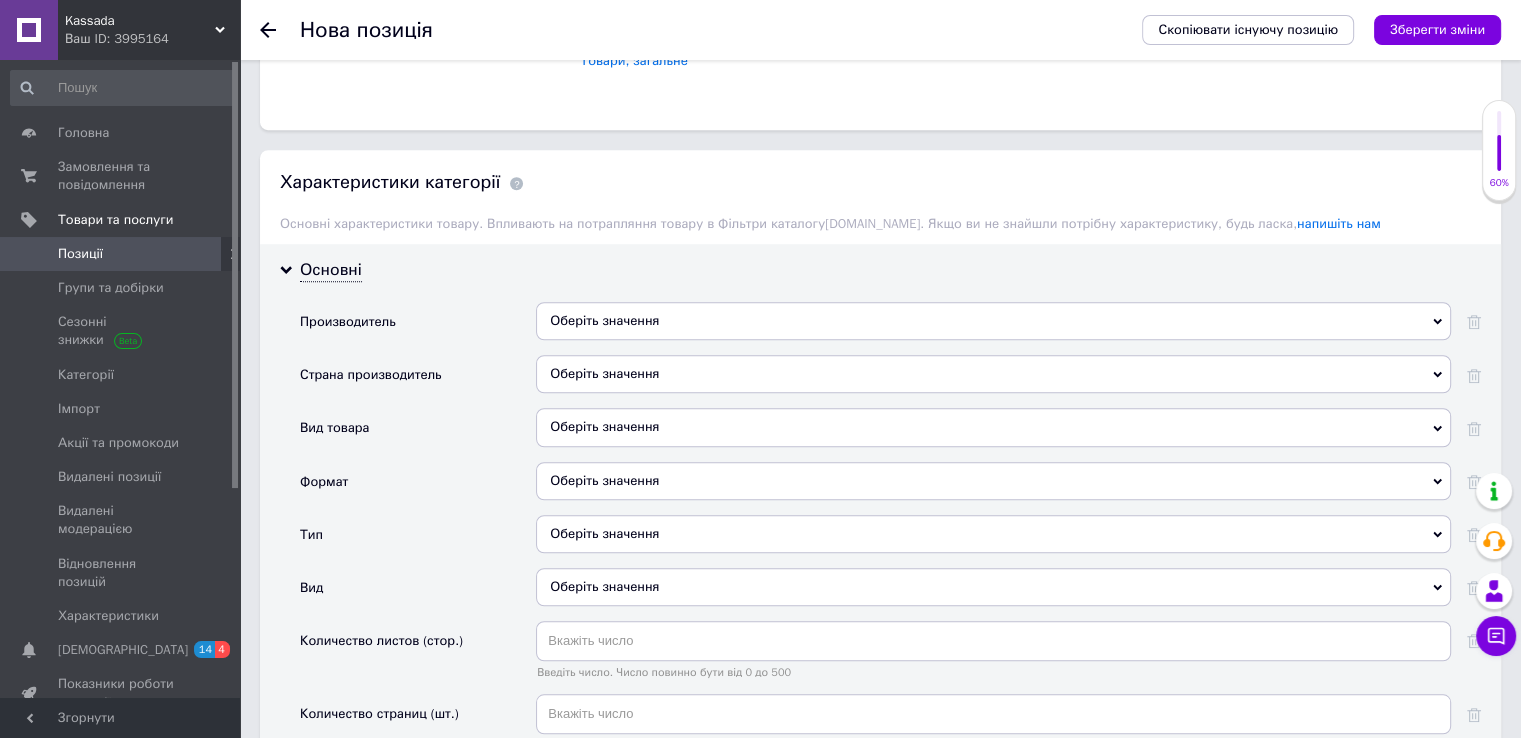 scroll, scrollTop: 1500, scrollLeft: 0, axis: vertical 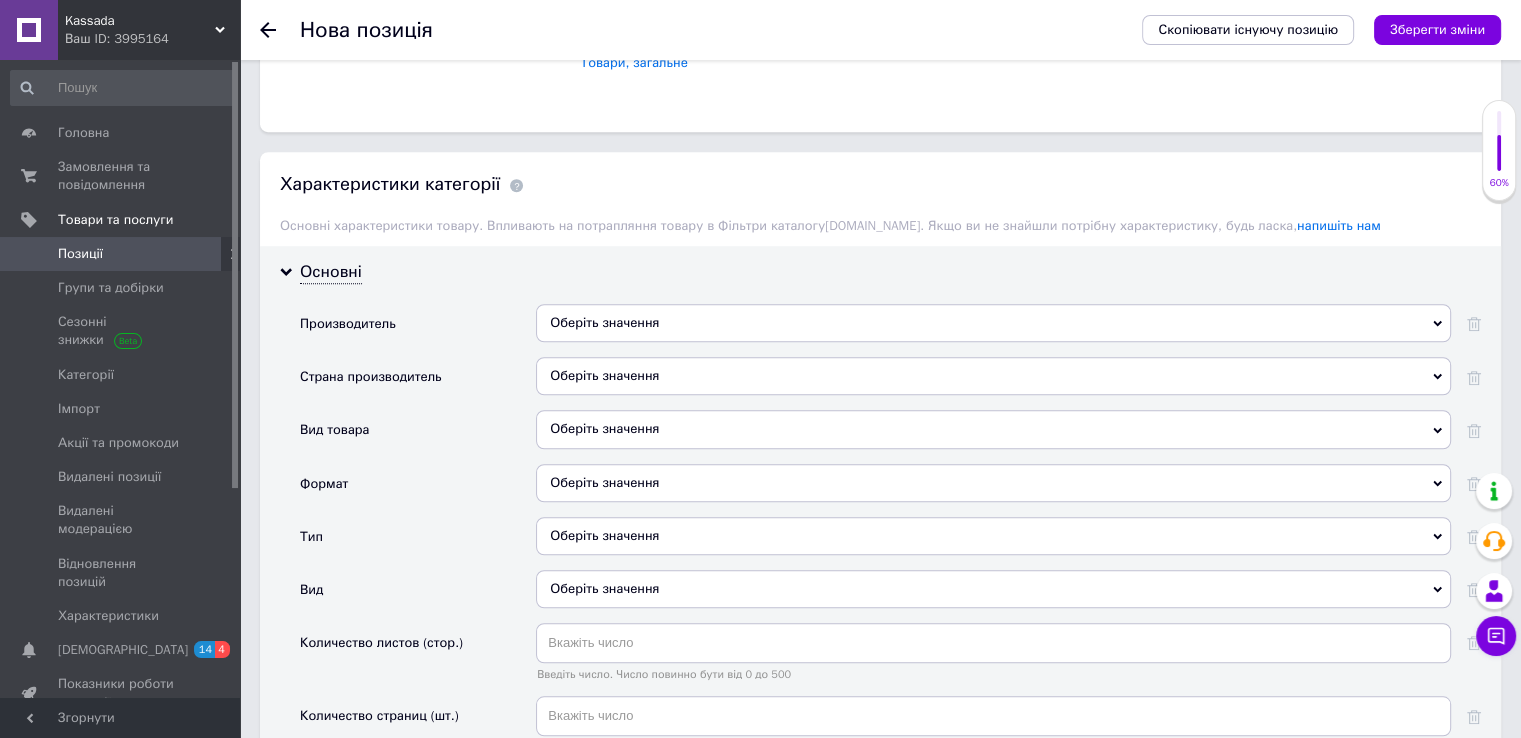 click on "Оберіть значення" at bounding box center [993, 429] 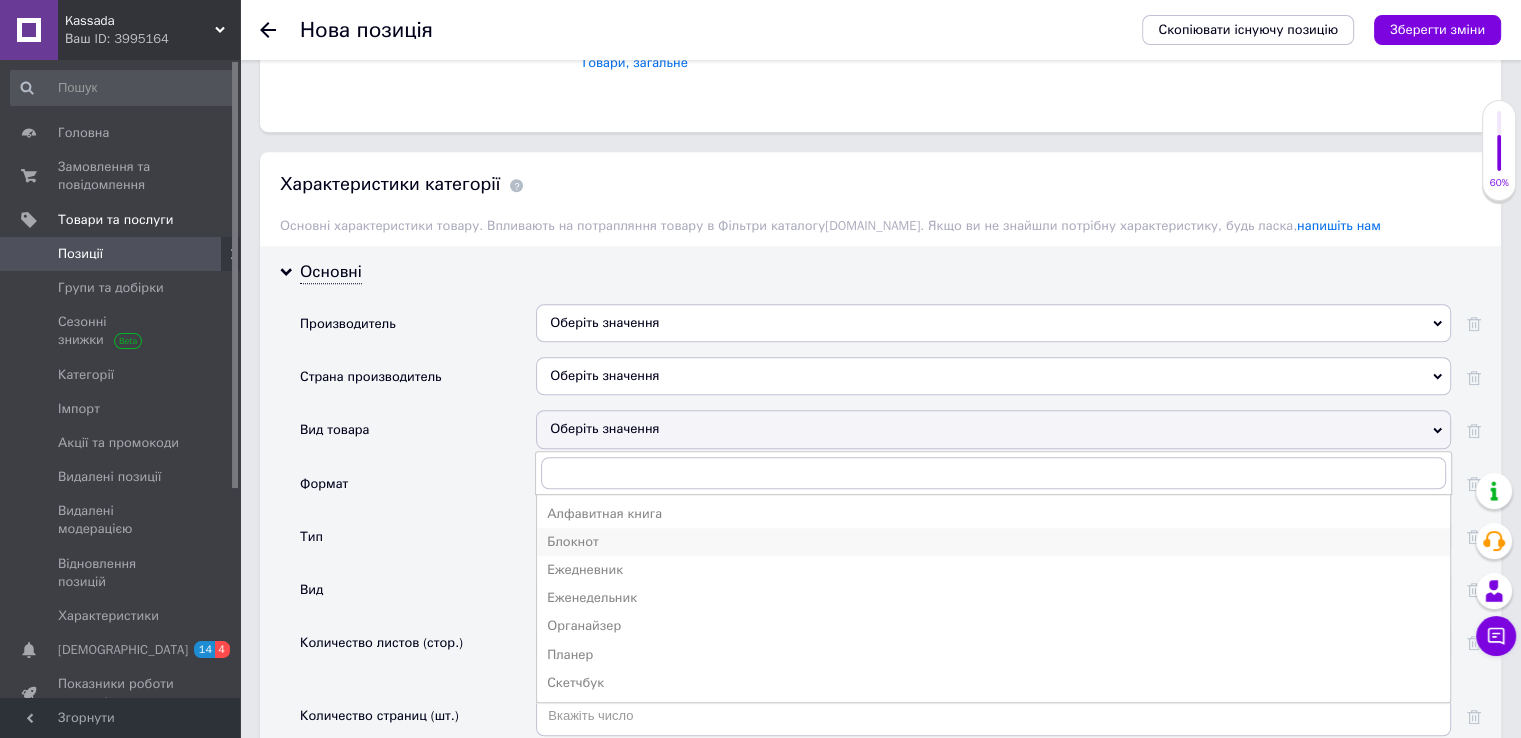 click on "Блокнот" at bounding box center (993, 542) 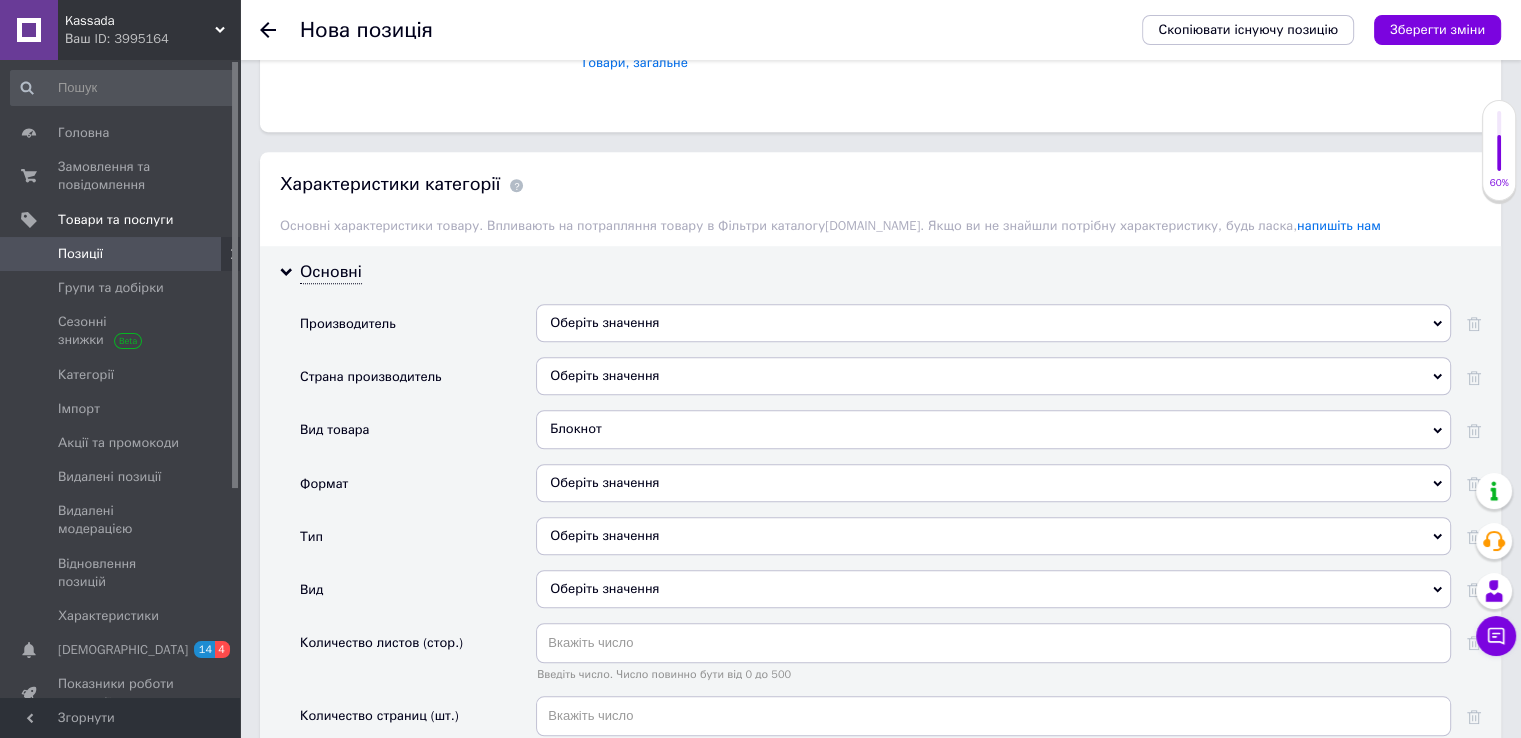 click on "Оберіть значення" at bounding box center [993, 483] 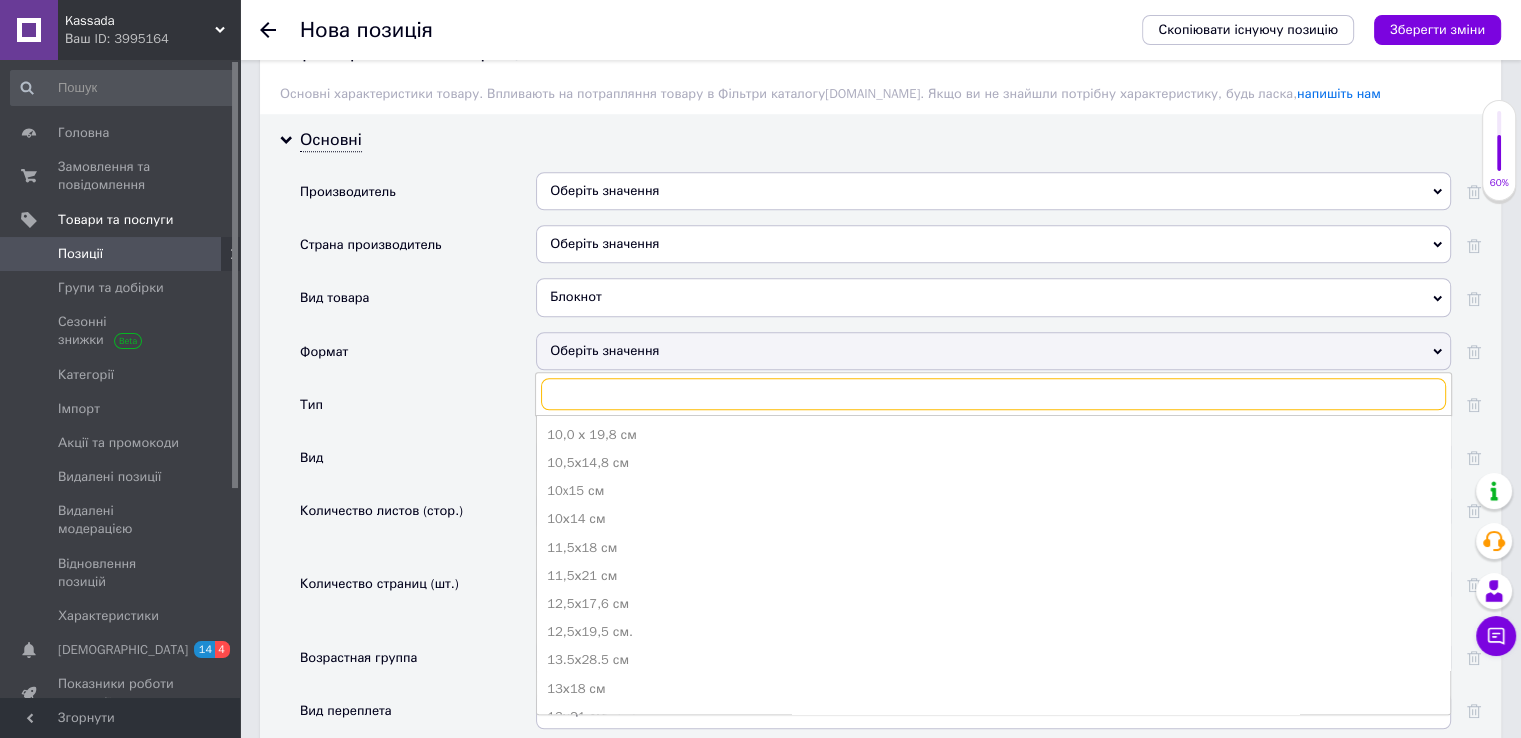 scroll, scrollTop: 1700, scrollLeft: 0, axis: vertical 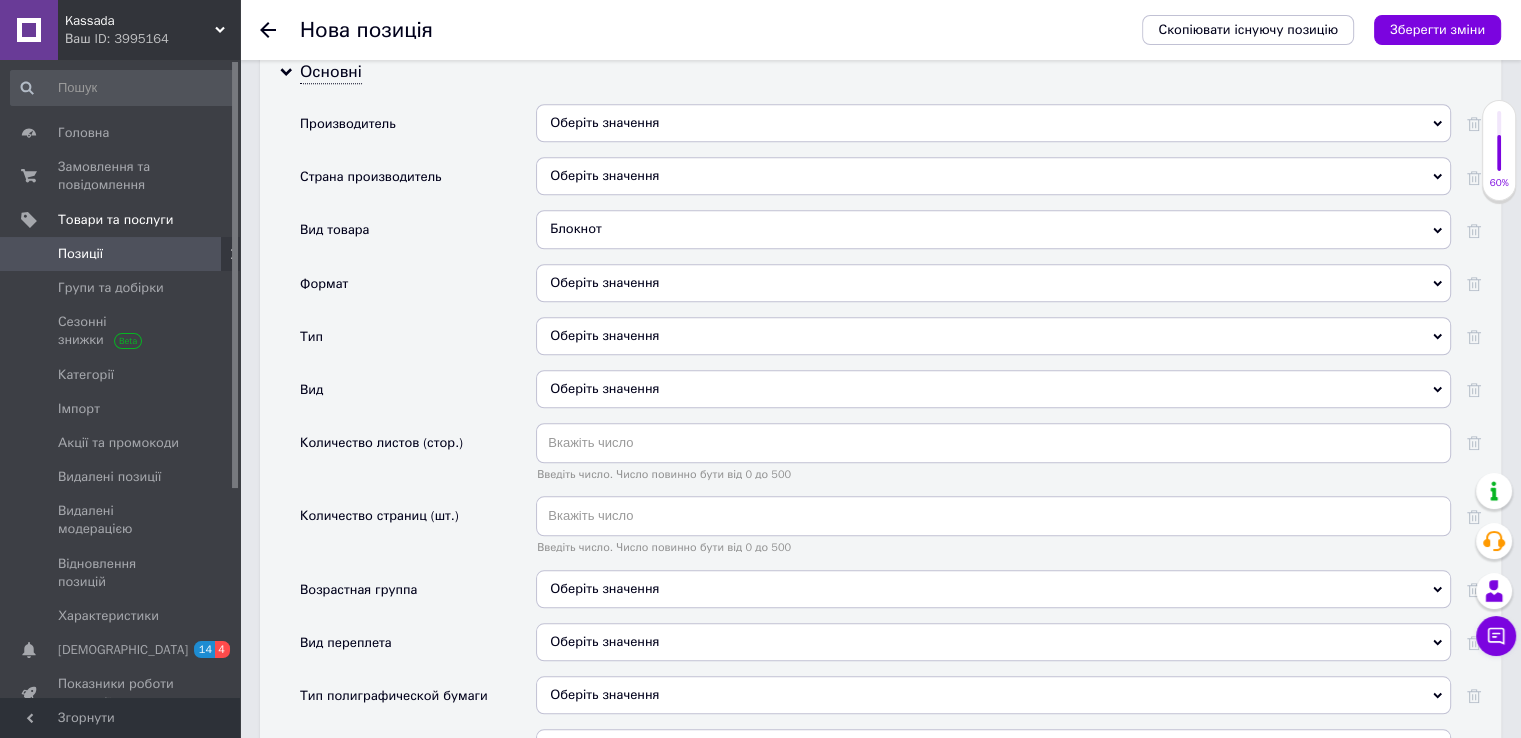click on "Вид" at bounding box center (418, 396) 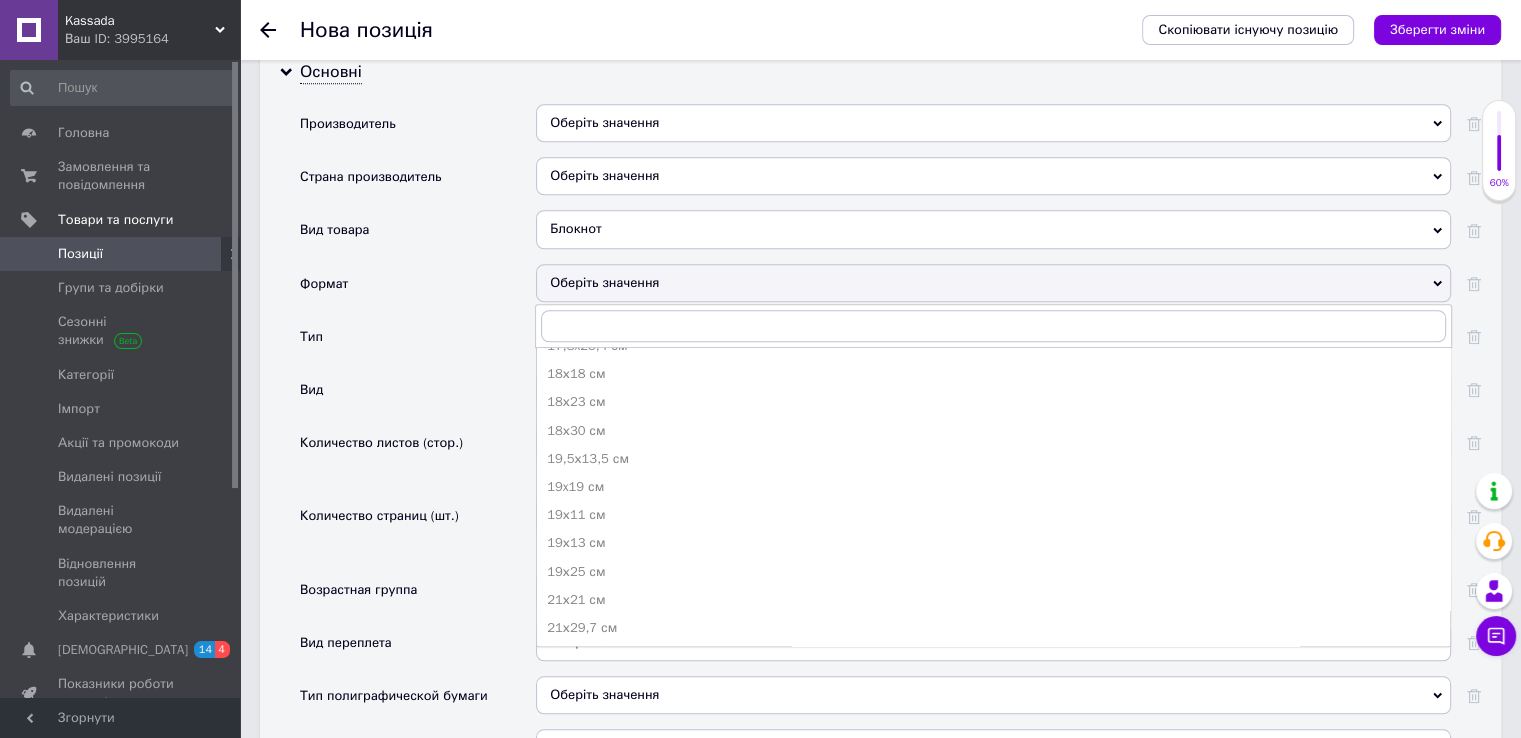 click on "Формат" at bounding box center [418, 290] 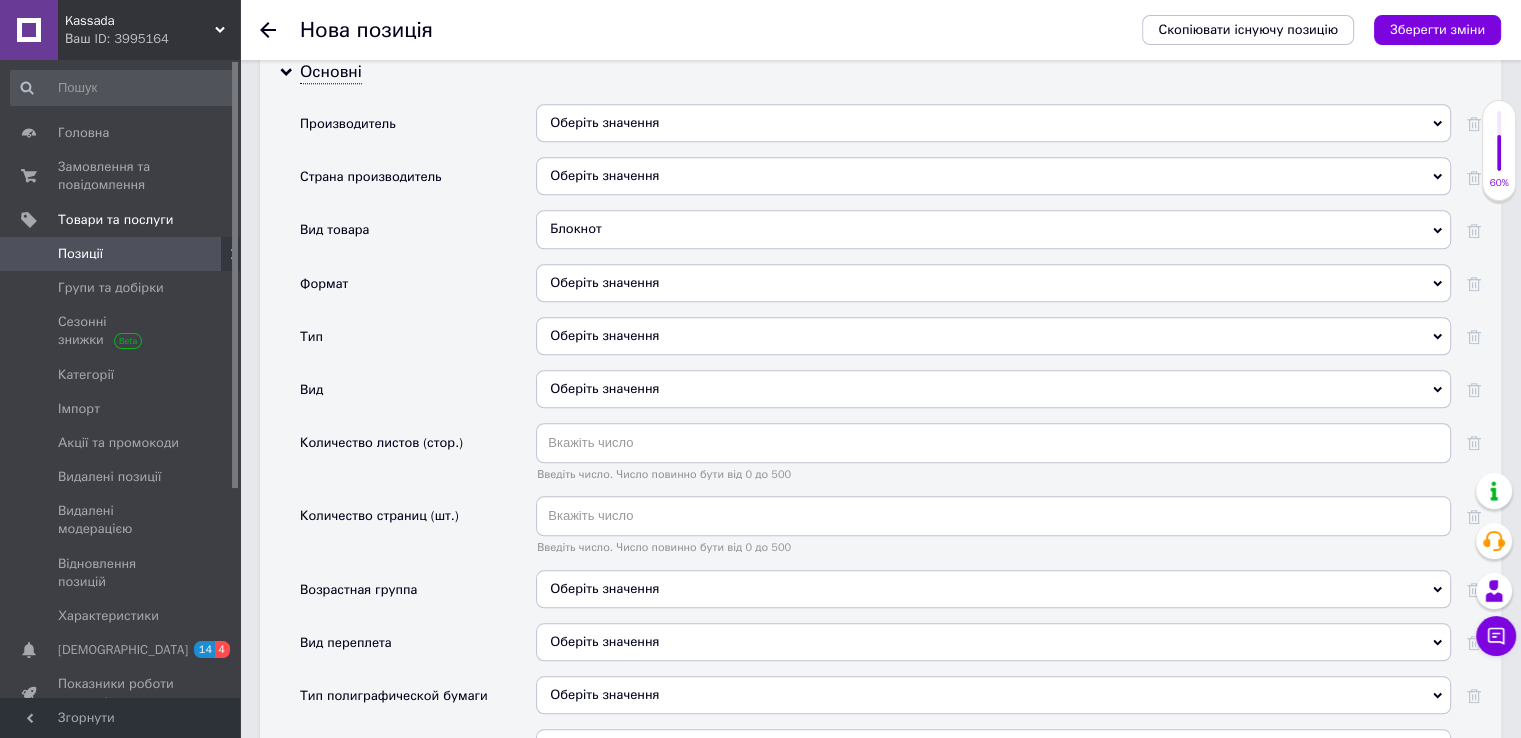 click on "Оберіть значення" at bounding box center (993, 336) 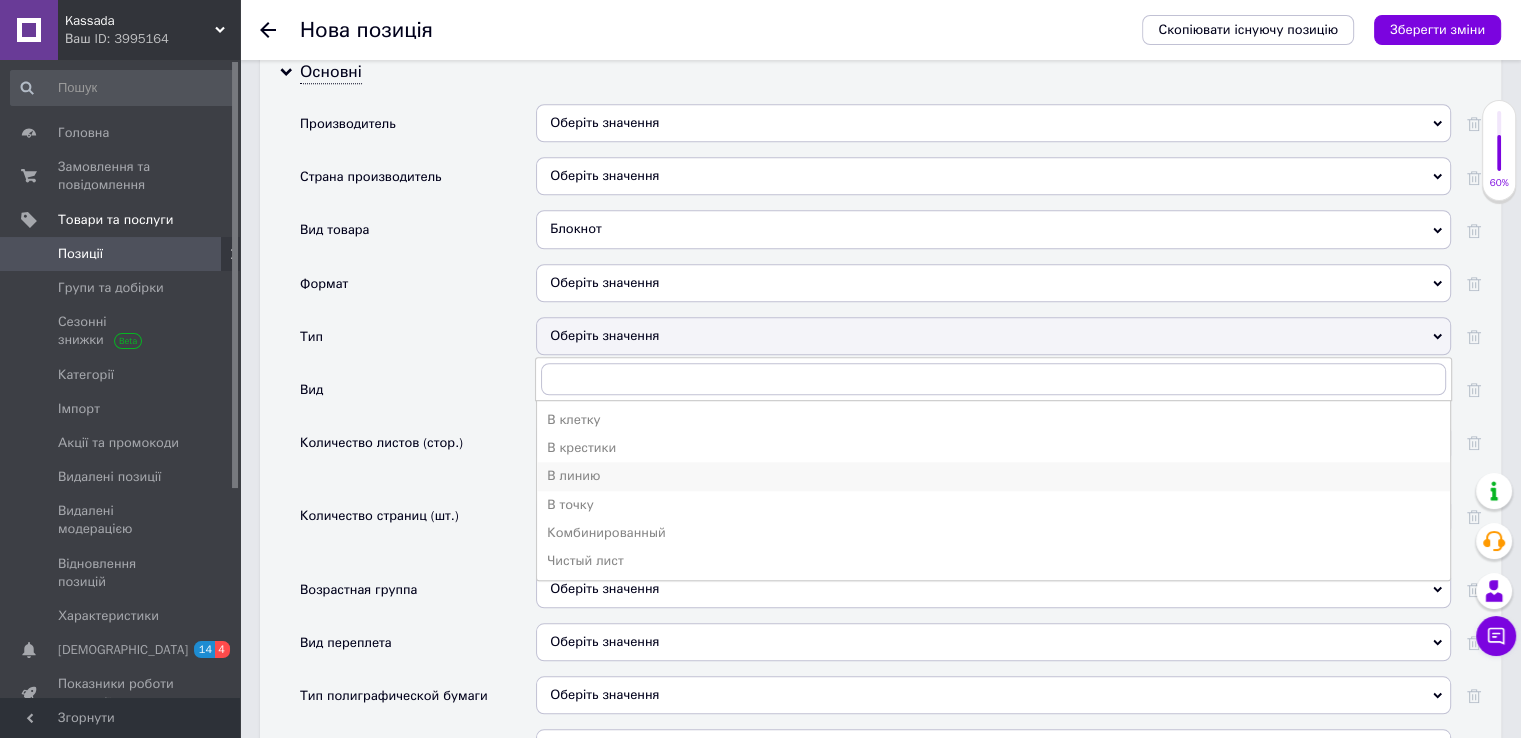 click on "В линию" at bounding box center (993, 476) 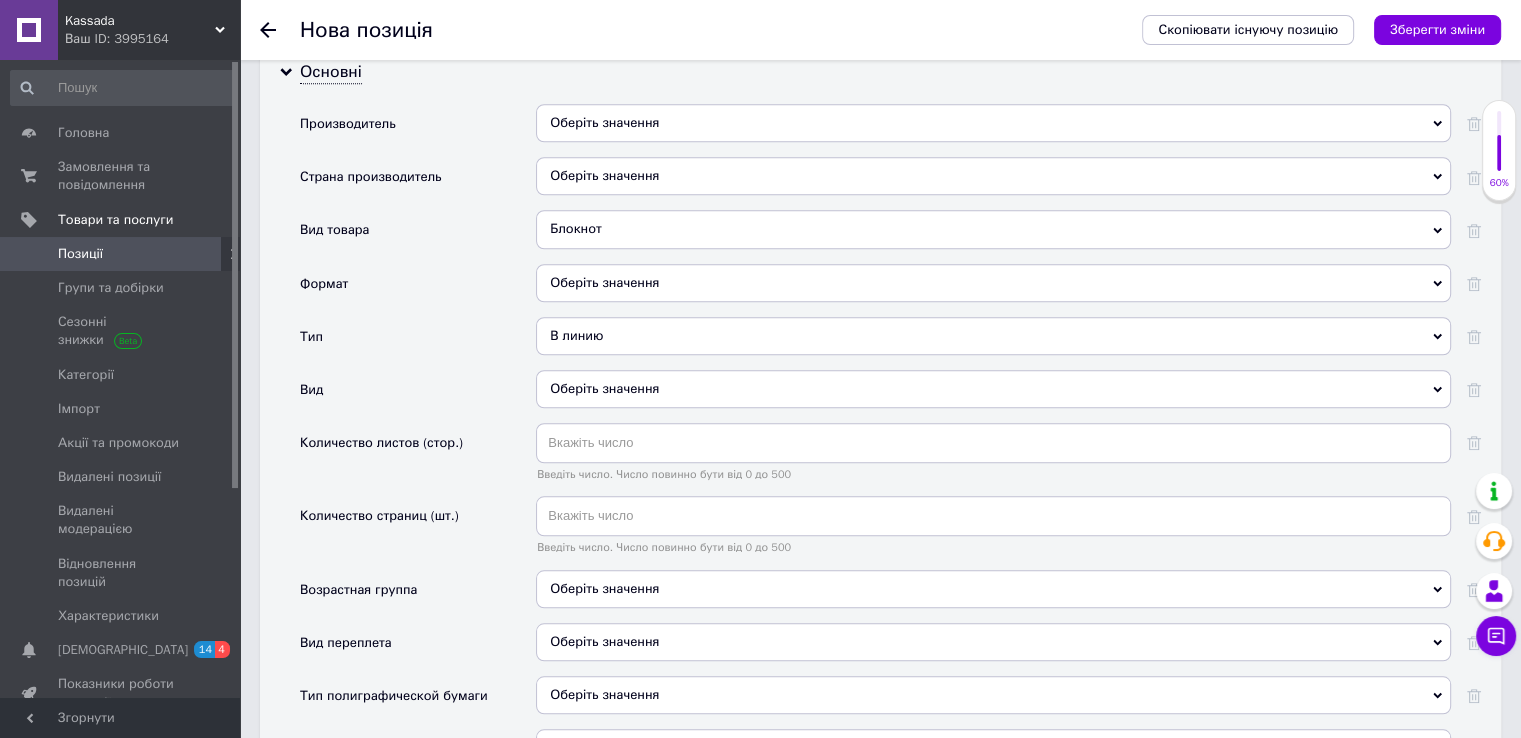 click on "Оберіть значення" at bounding box center (993, 389) 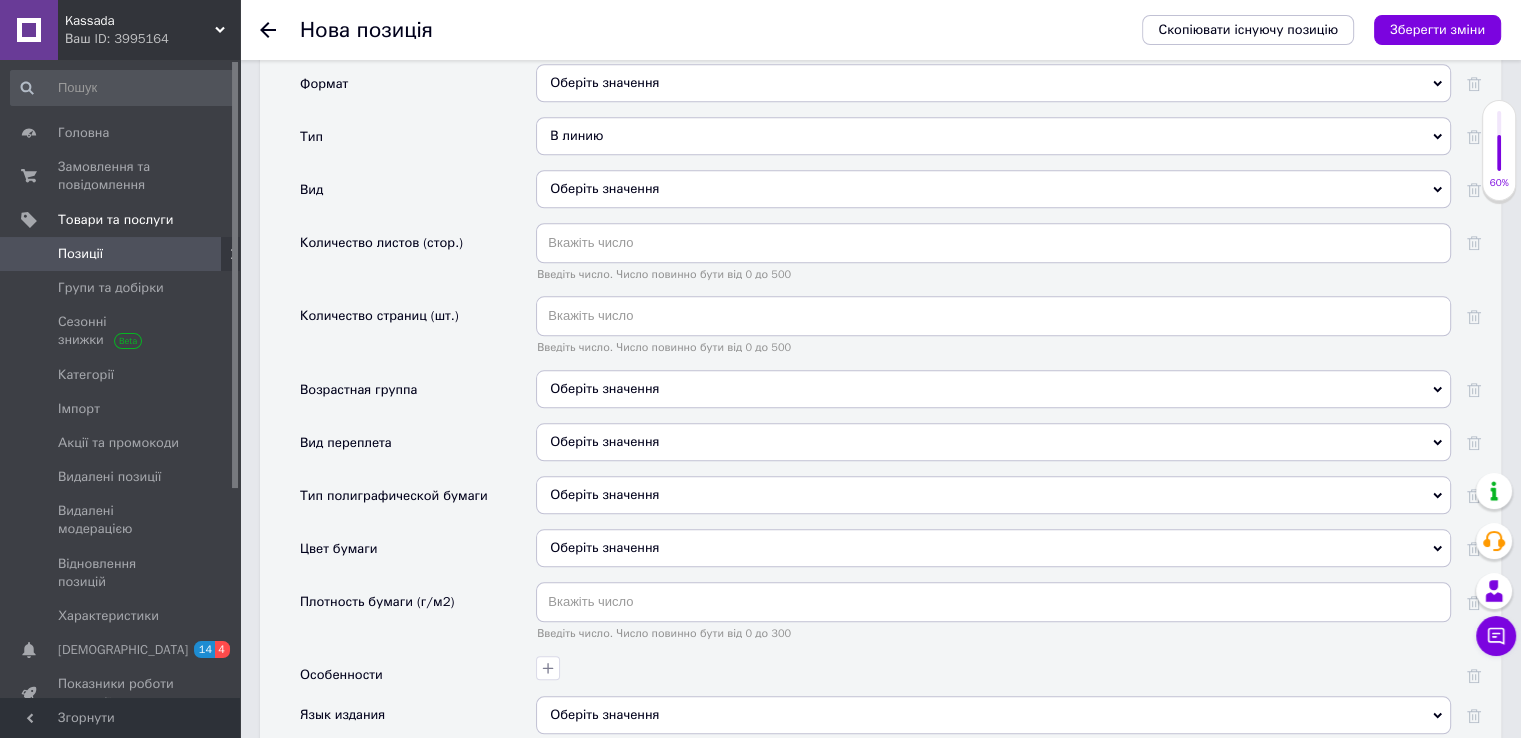 scroll, scrollTop: 1900, scrollLeft: 0, axis: vertical 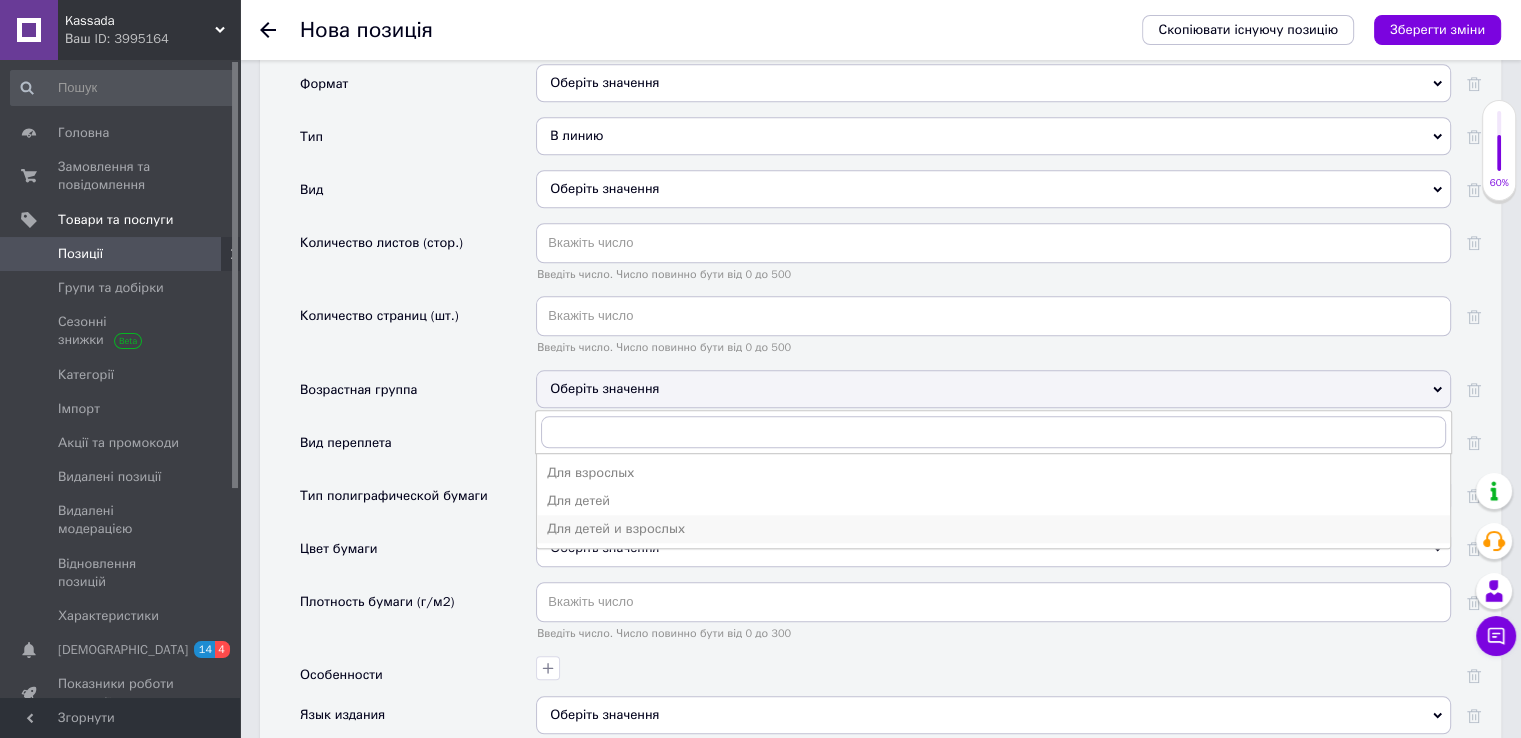 click on "Для детей и взрослых" at bounding box center [993, 529] 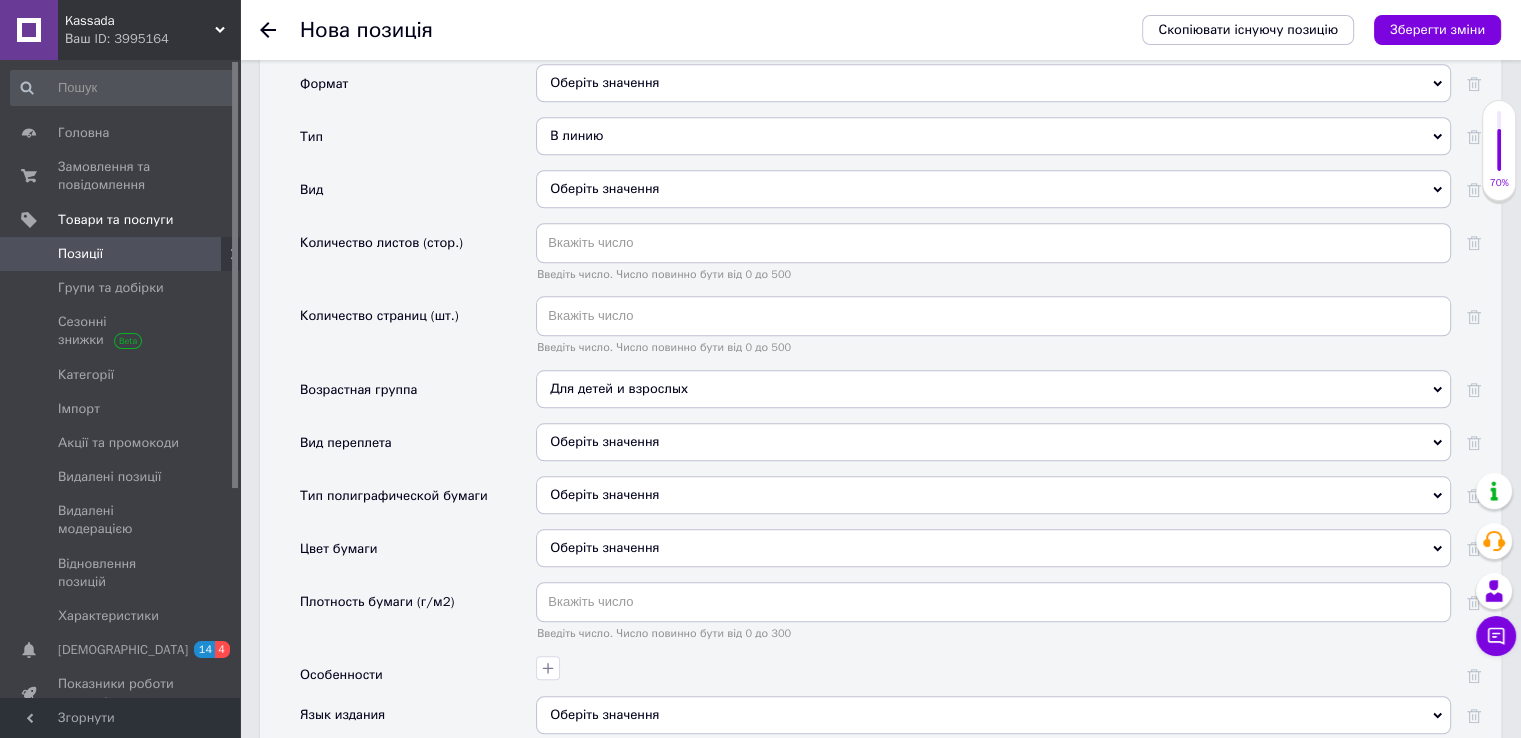click on "Оберіть значення" at bounding box center (993, 442) 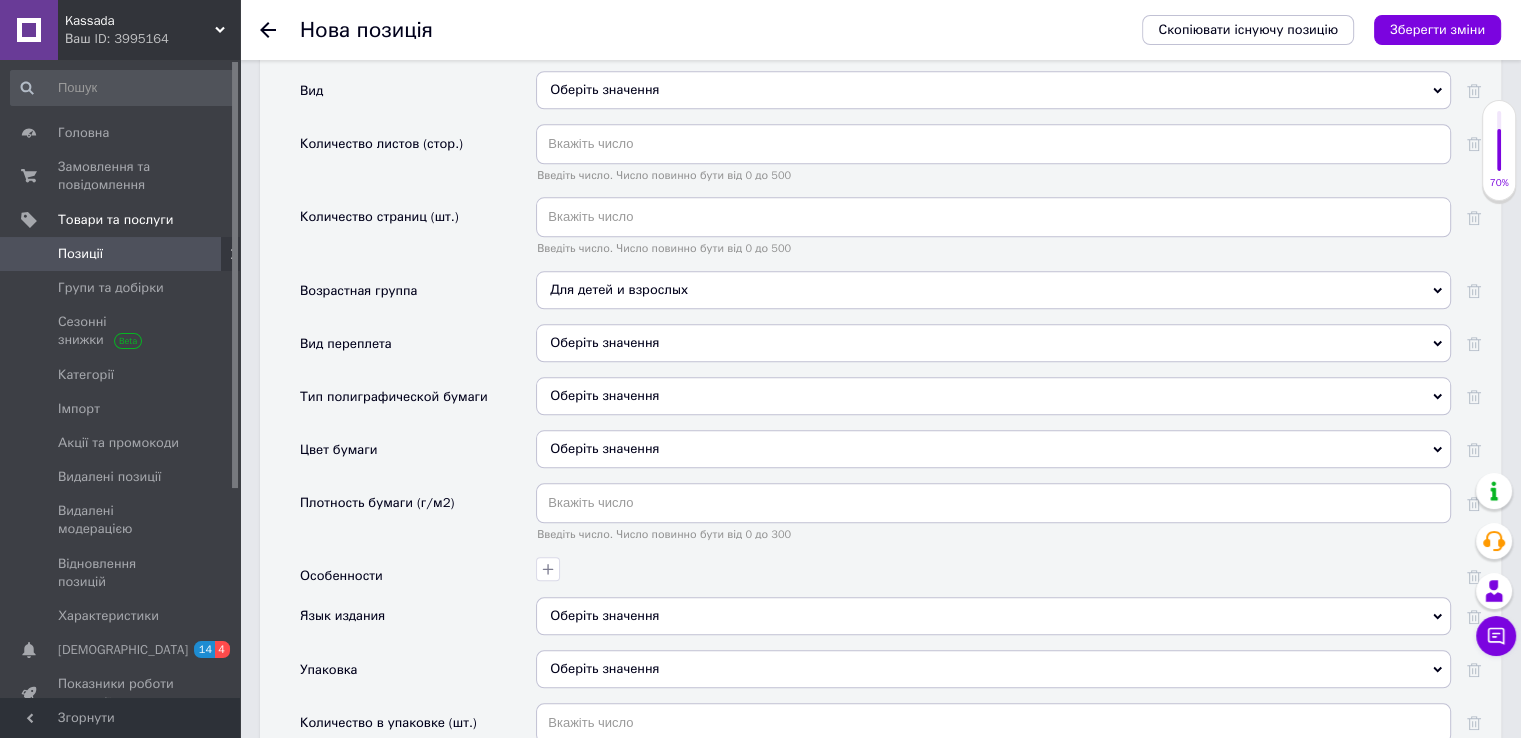scroll, scrollTop: 2000, scrollLeft: 0, axis: vertical 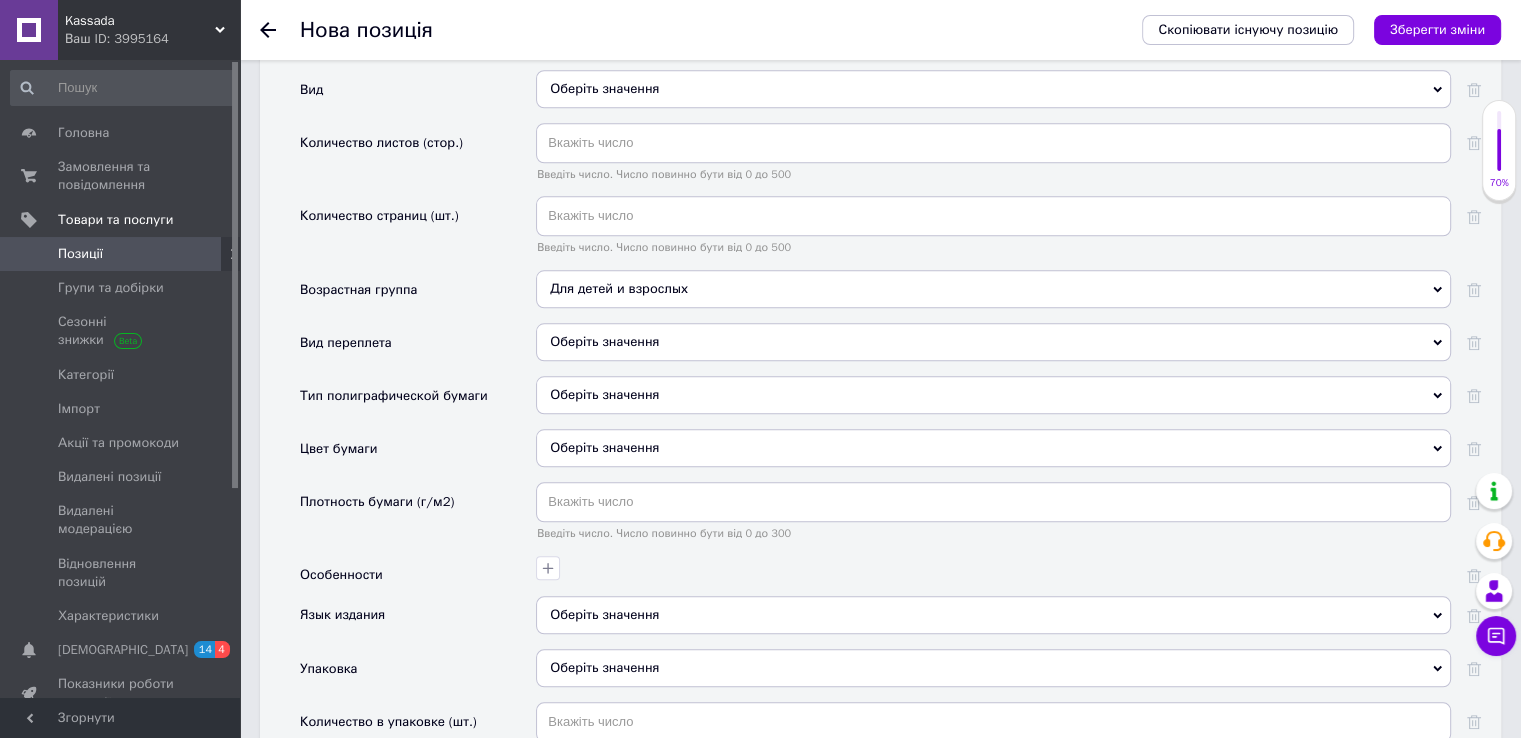 click on "Оберіть значення" at bounding box center [993, 448] 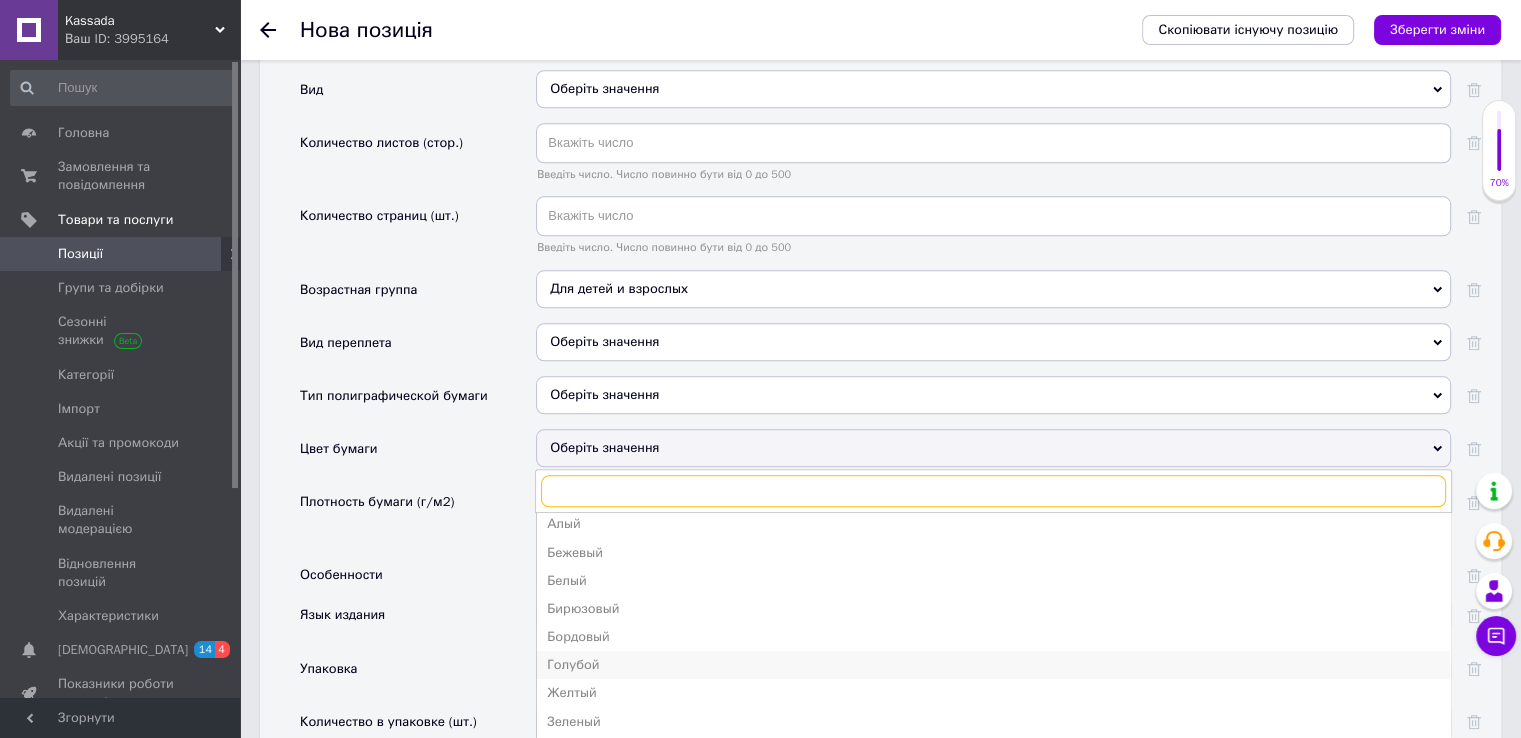 scroll, scrollTop: 0, scrollLeft: 0, axis: both 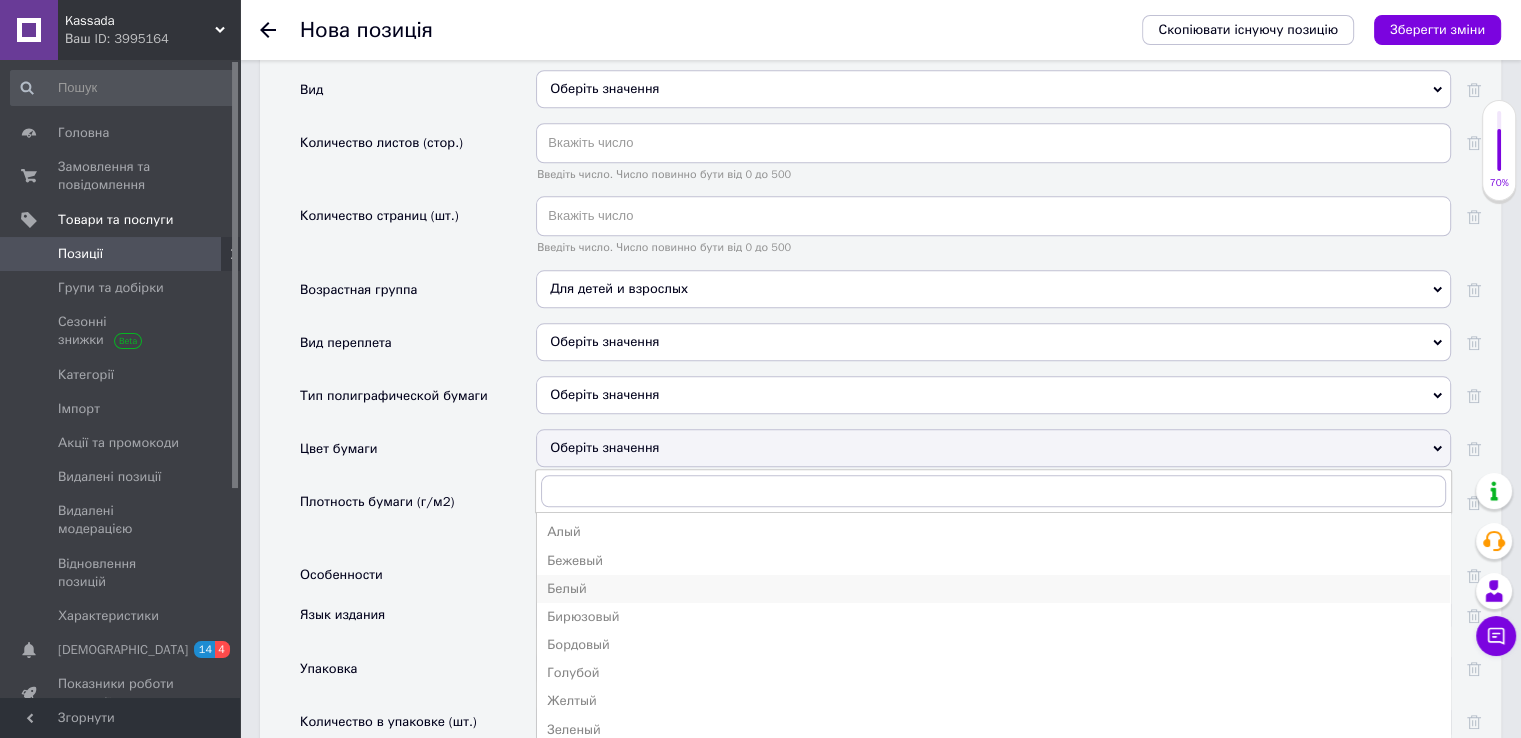 click on "Белый" at bounding box center (993, 589) 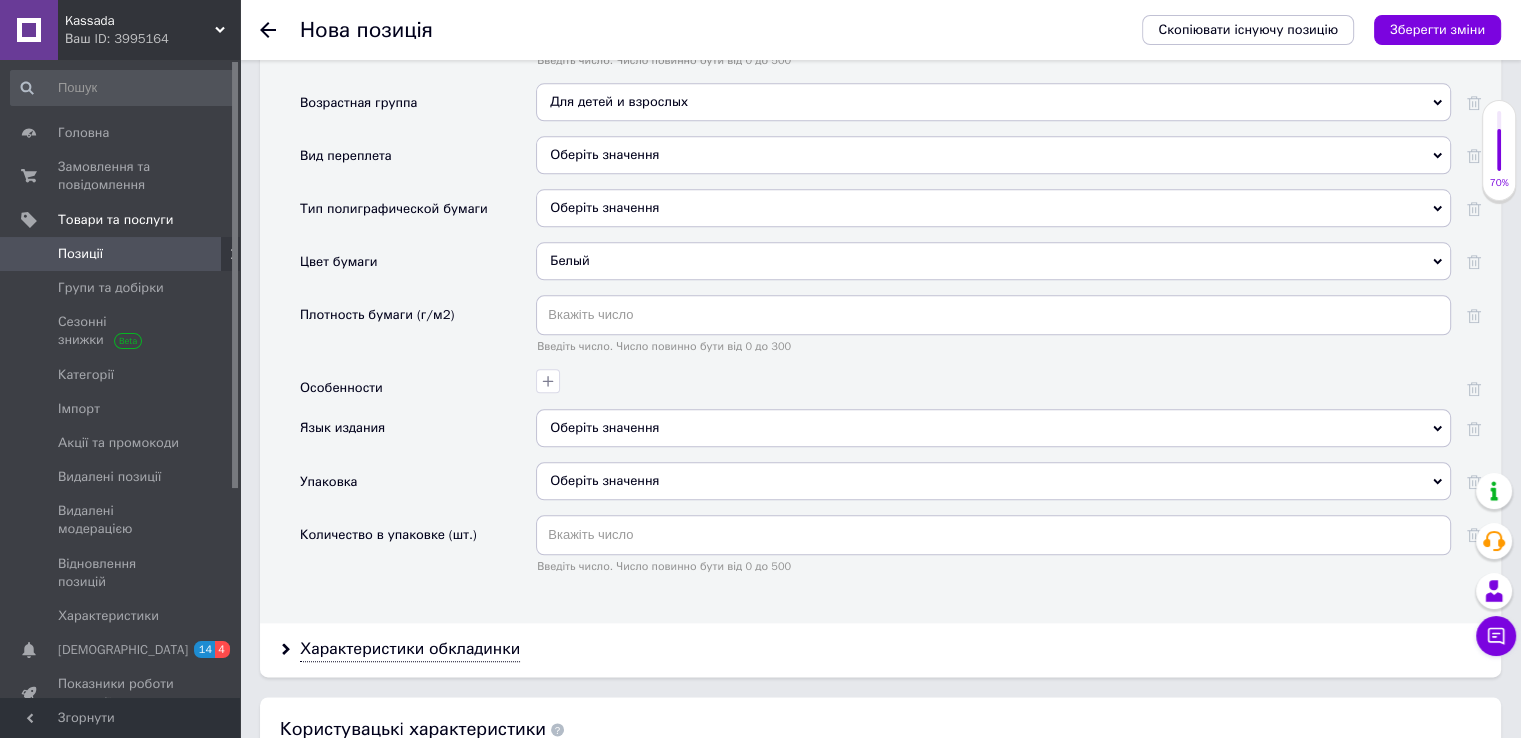 scroll, scrollTop: 2200, scrollLeft: 0, axis: vertical 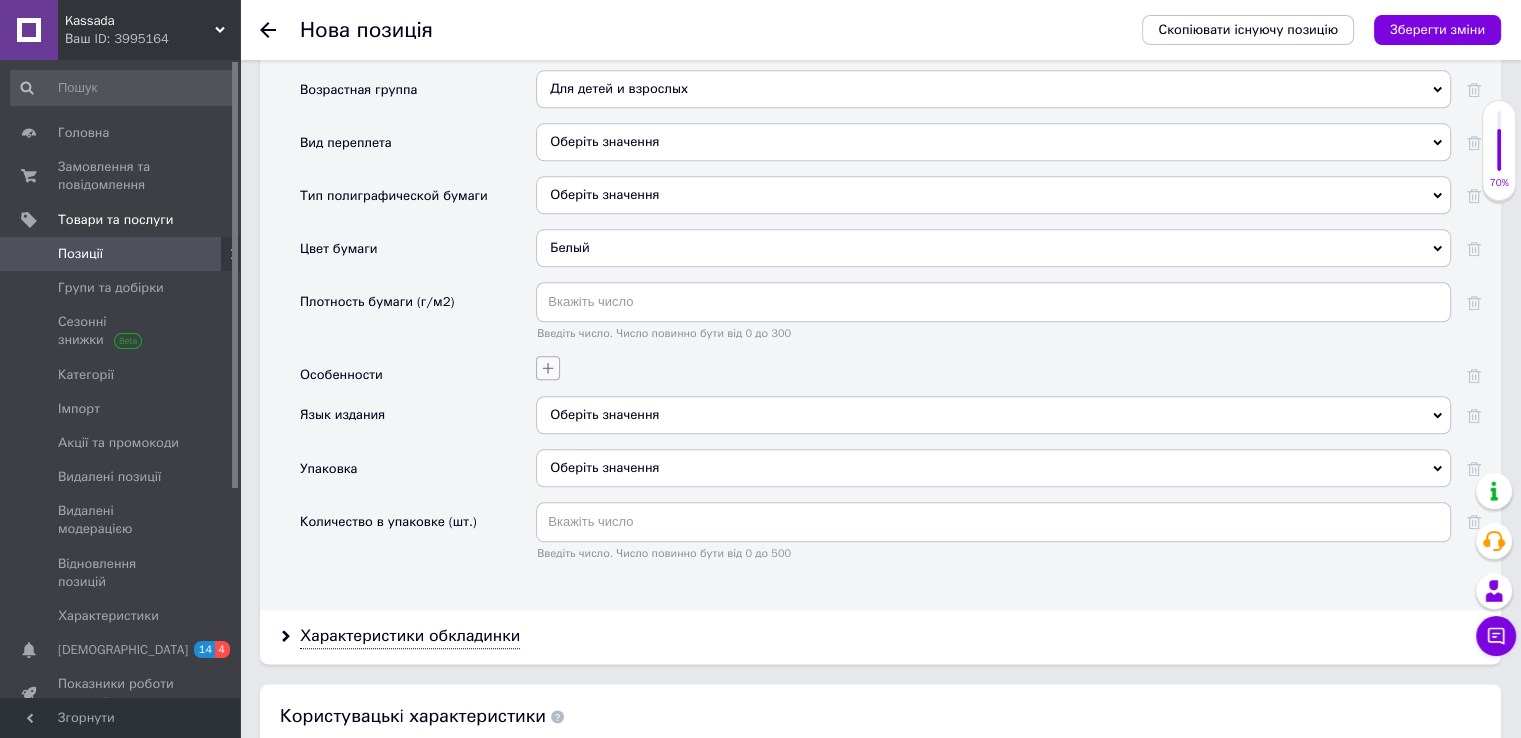 click 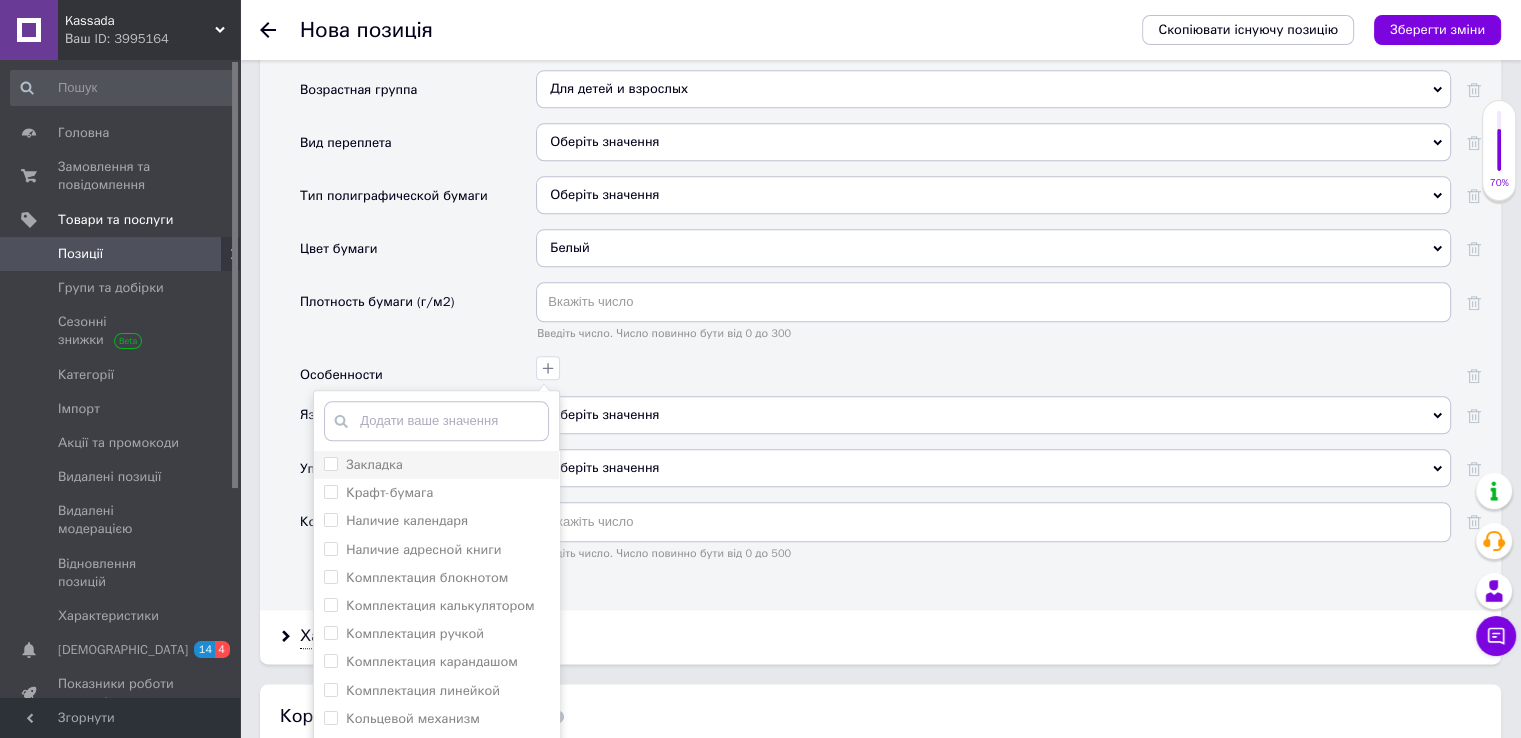 click on "Закладка" at bounding box center (330, 463) 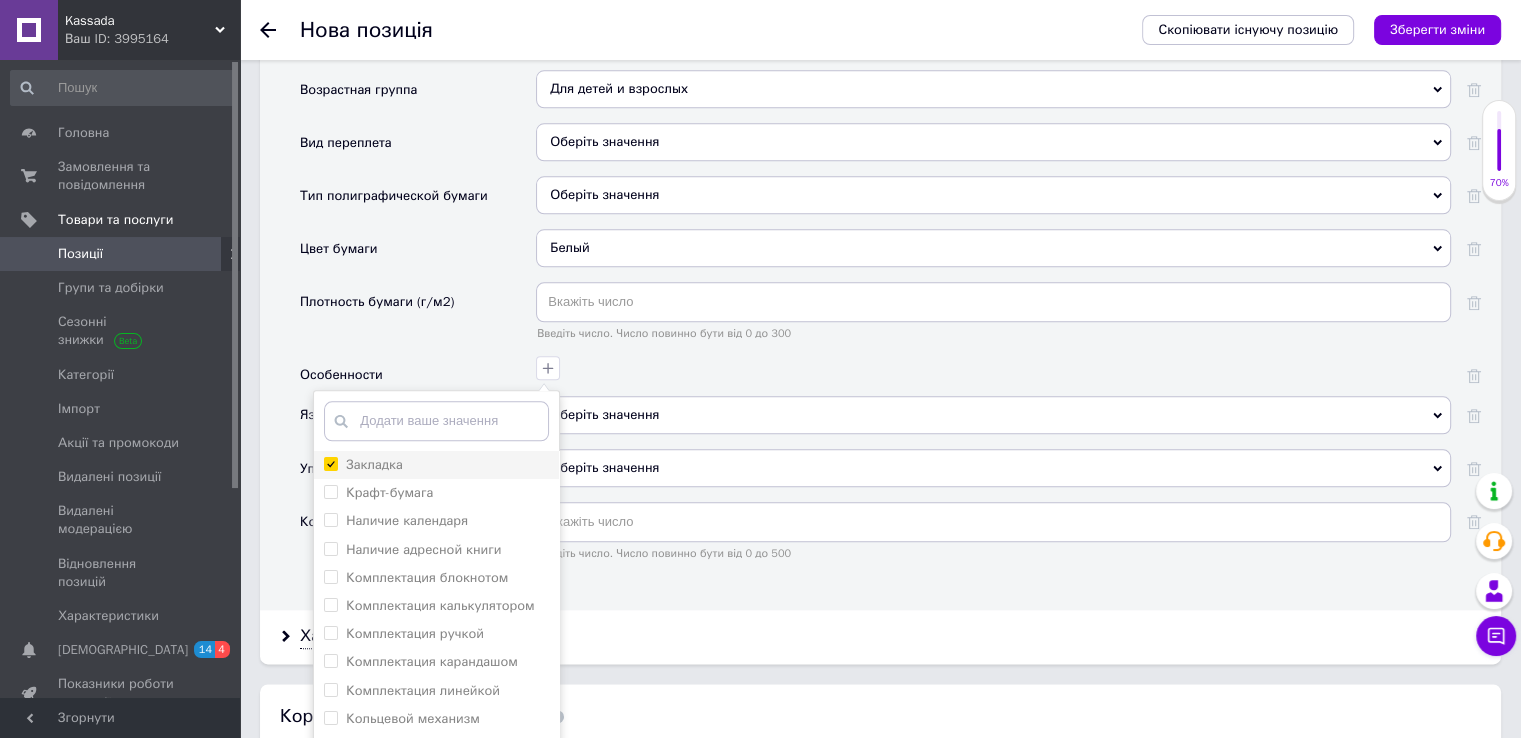 checkbox on "true" 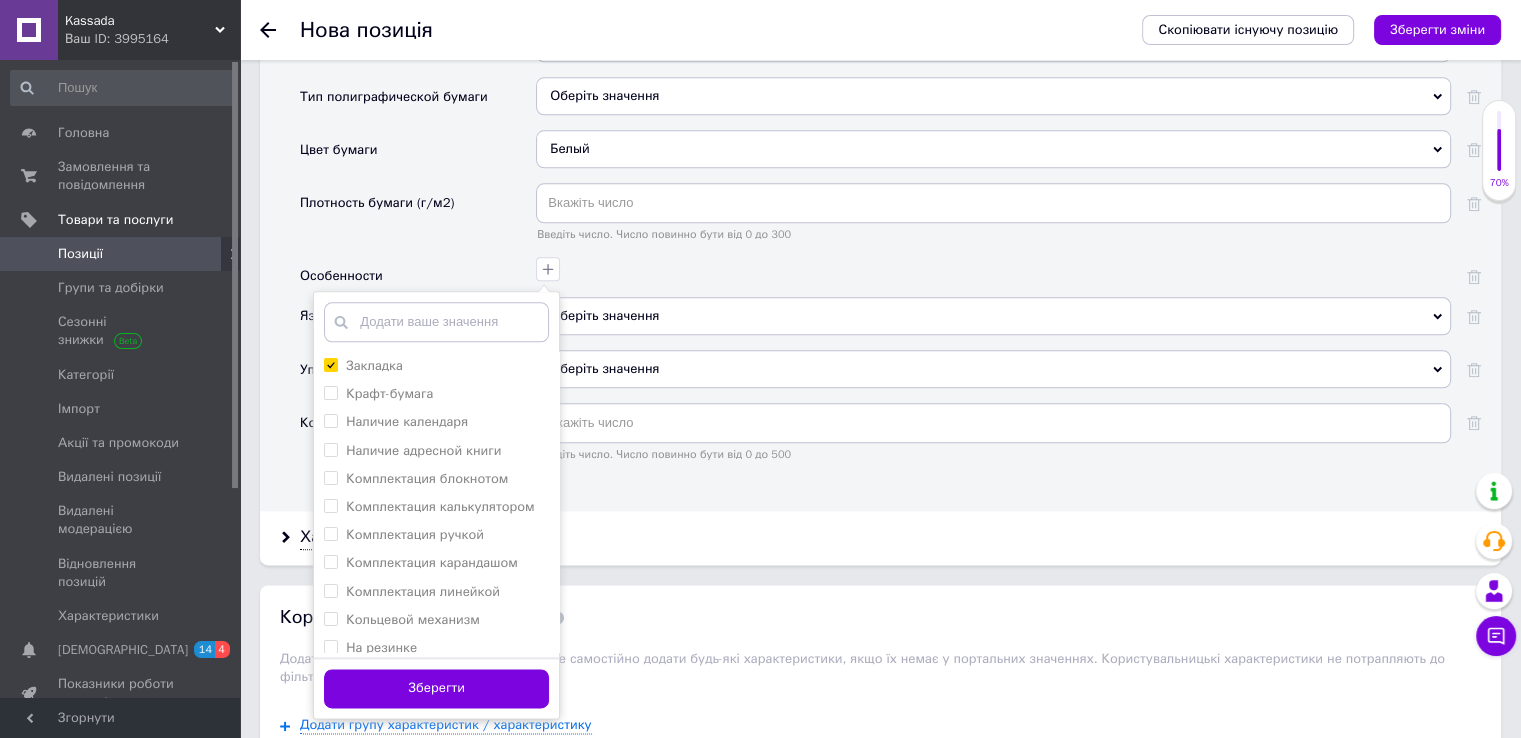scroll, scrollTop: 2300, scrollLeft: 0, axis: vertical 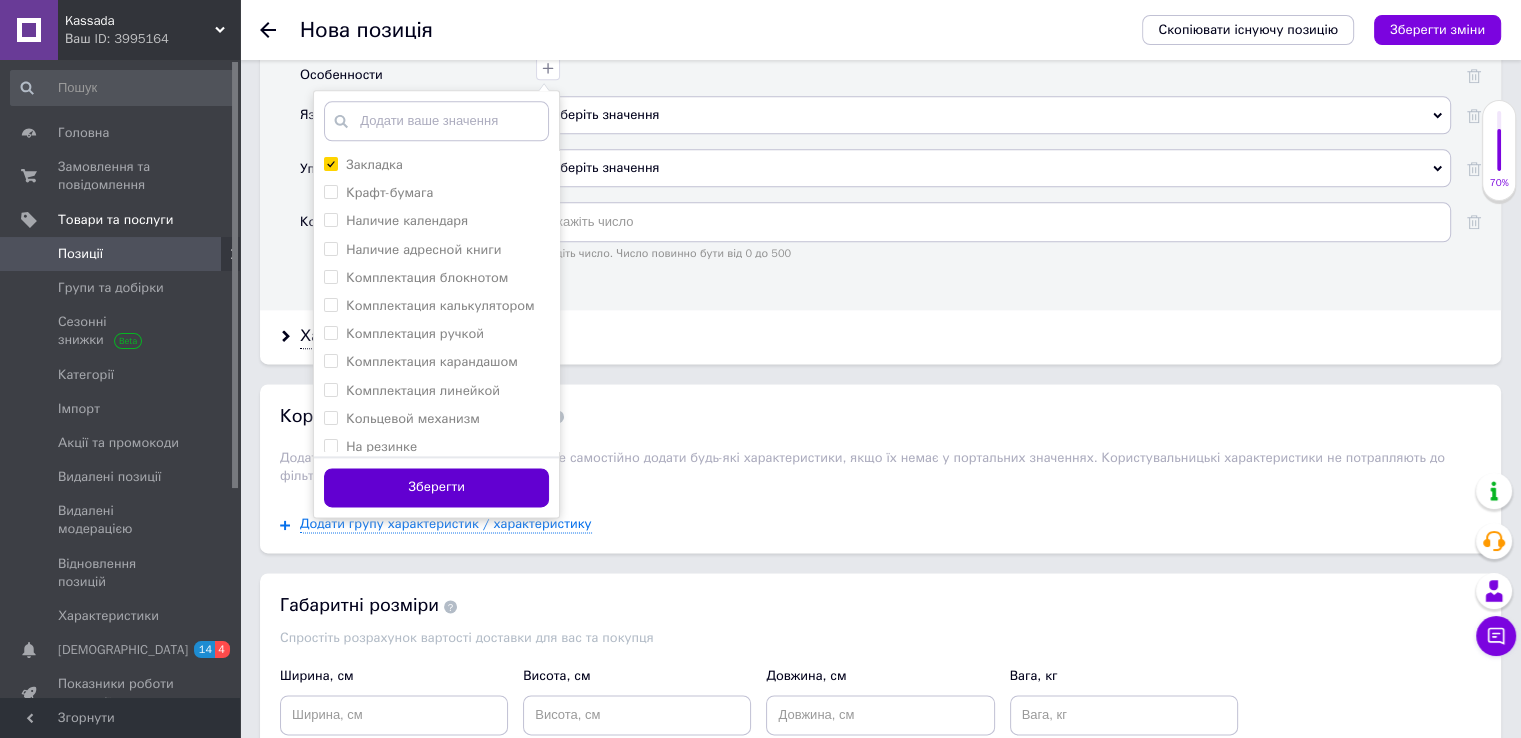 click on "Зберегти" at bounding box center [436, 487] 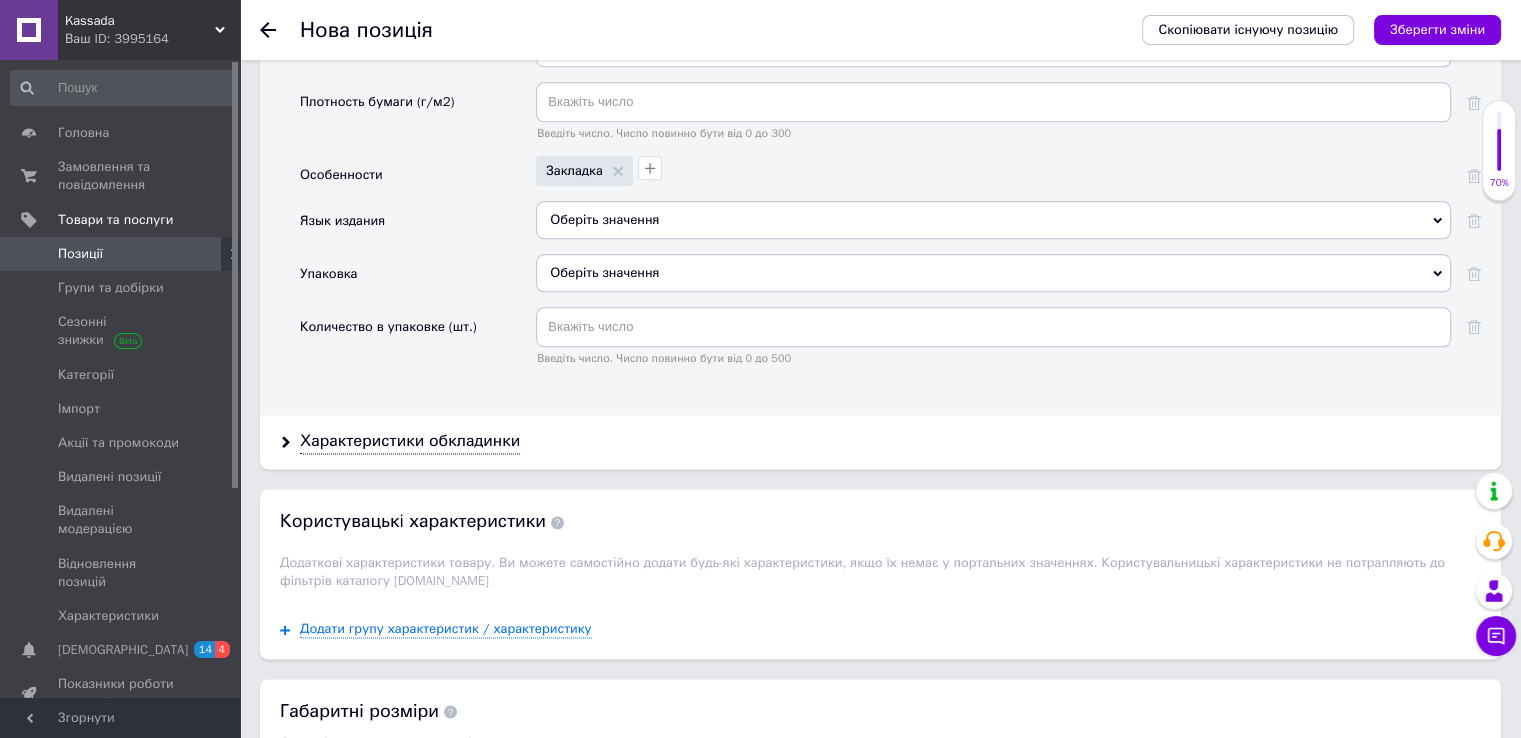 scroll, scrollTop: 2400, scrollLeft: 0, axis: vertical 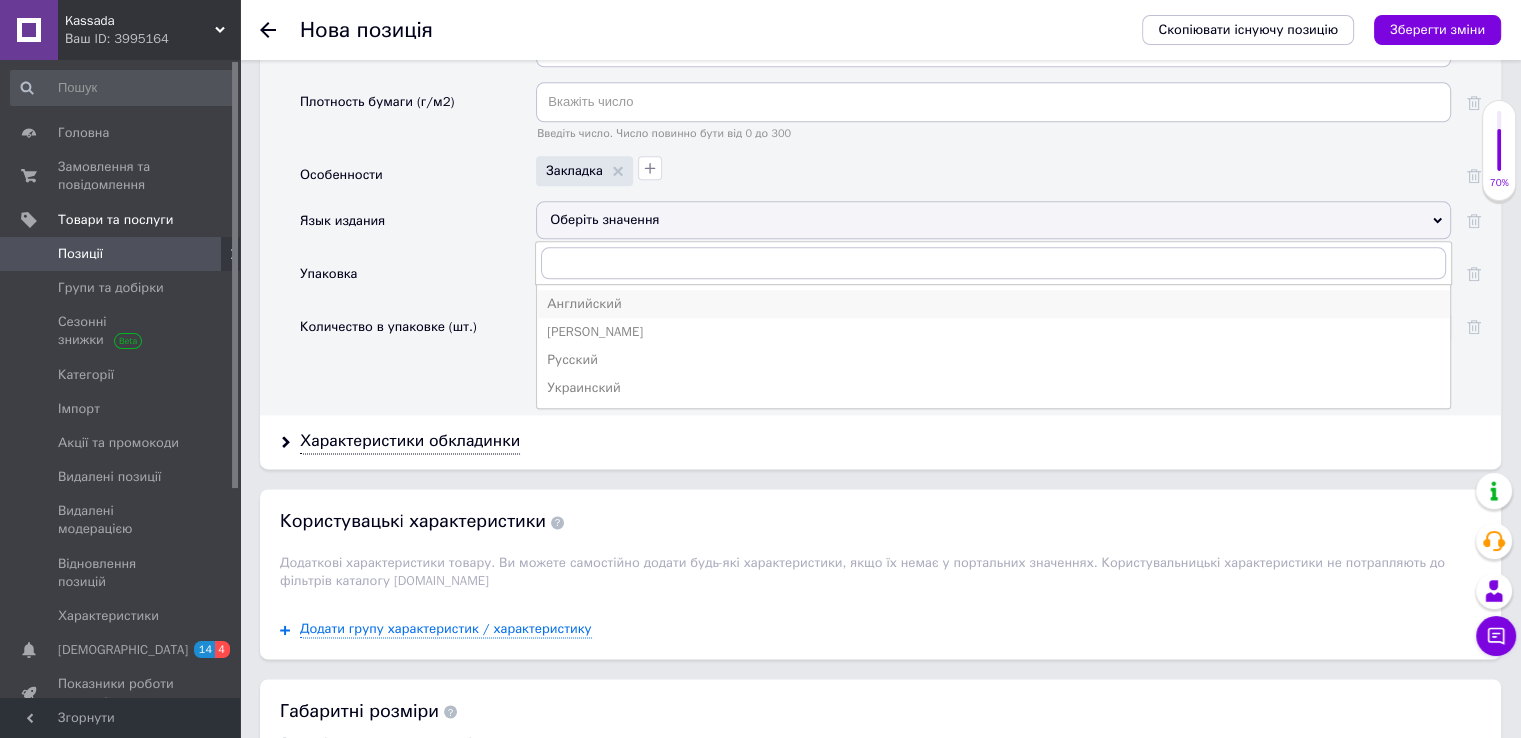 click on "Английский" at bounding box center (993, 304) 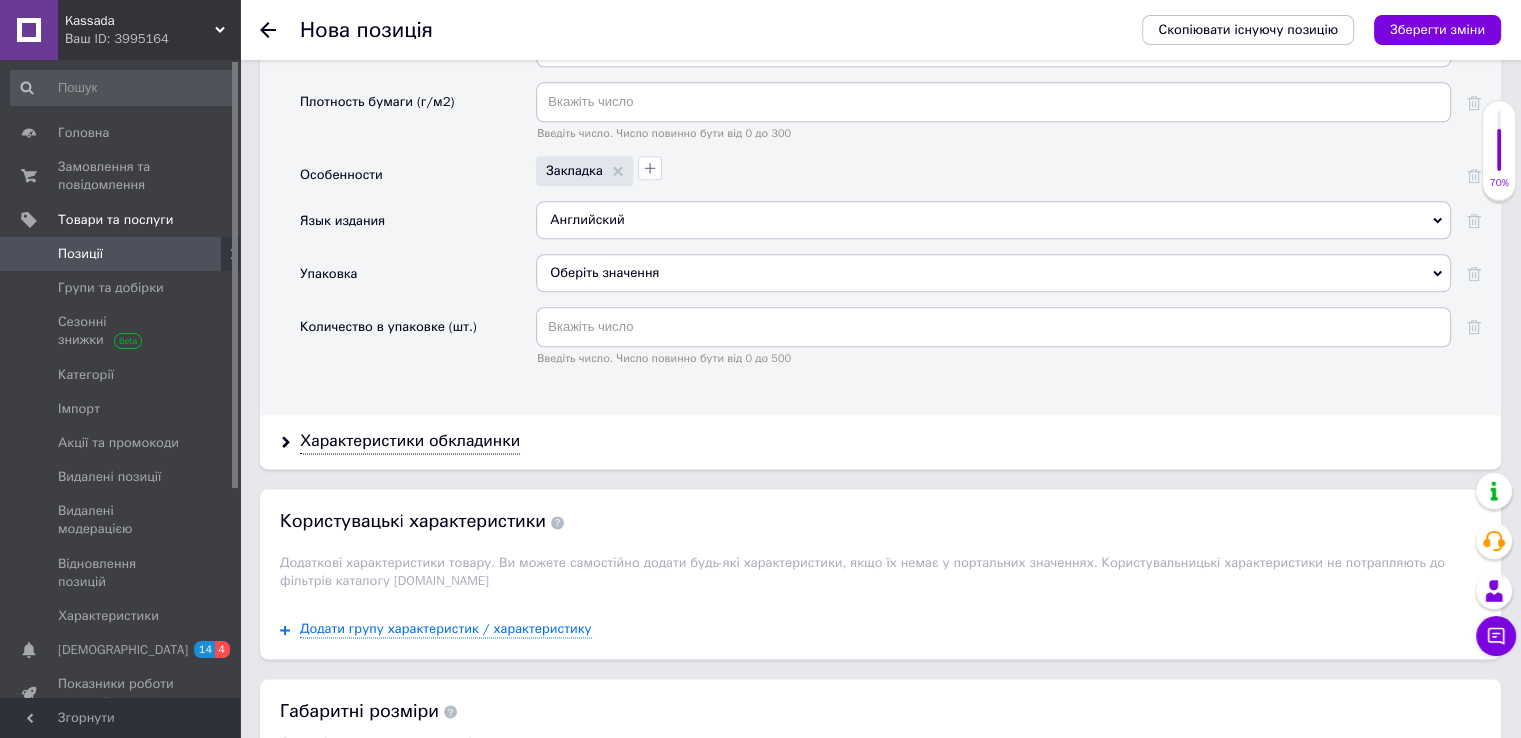 click on "Оберіть значення" at bounding box center [993, 273] 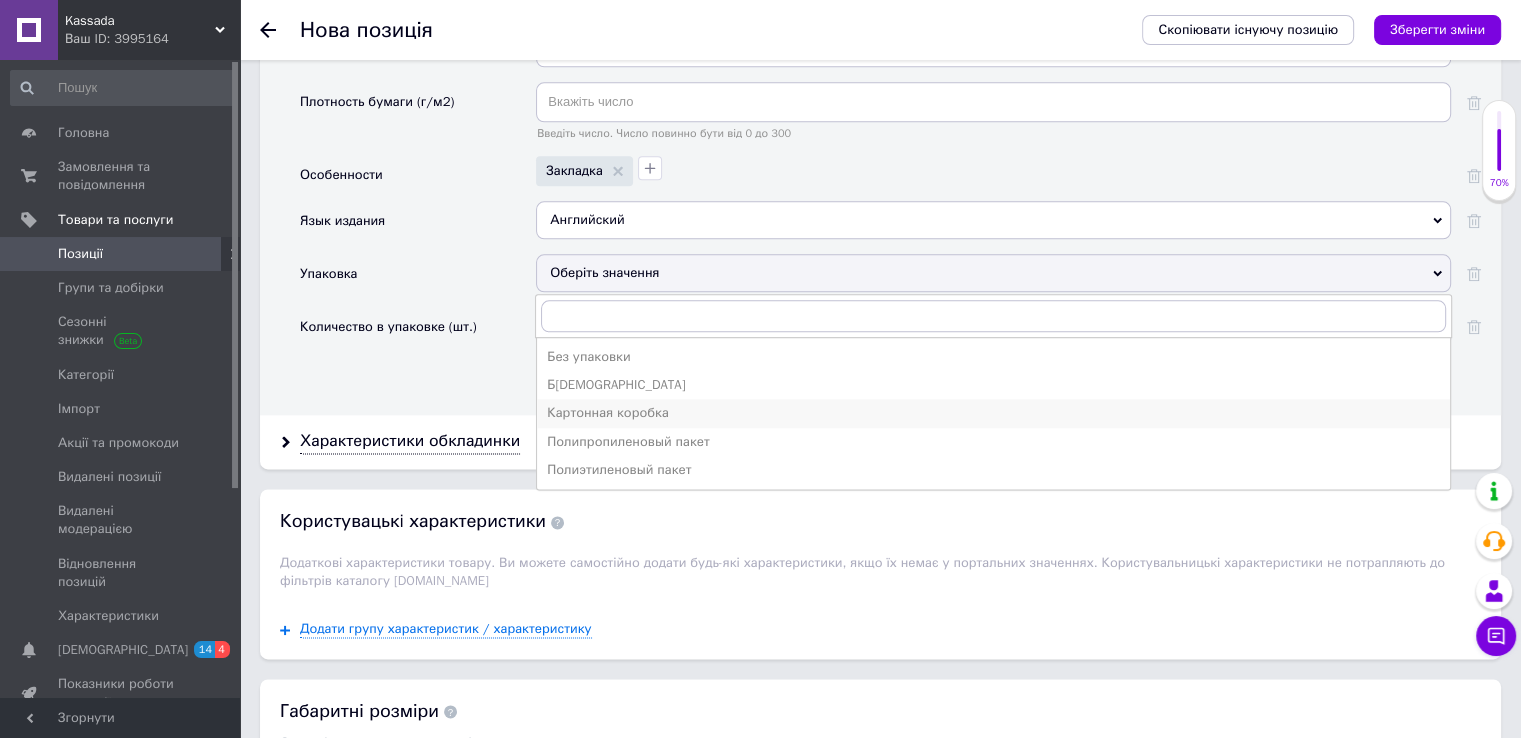 click on "Картонная коробка" at bounding box center [993, 413] 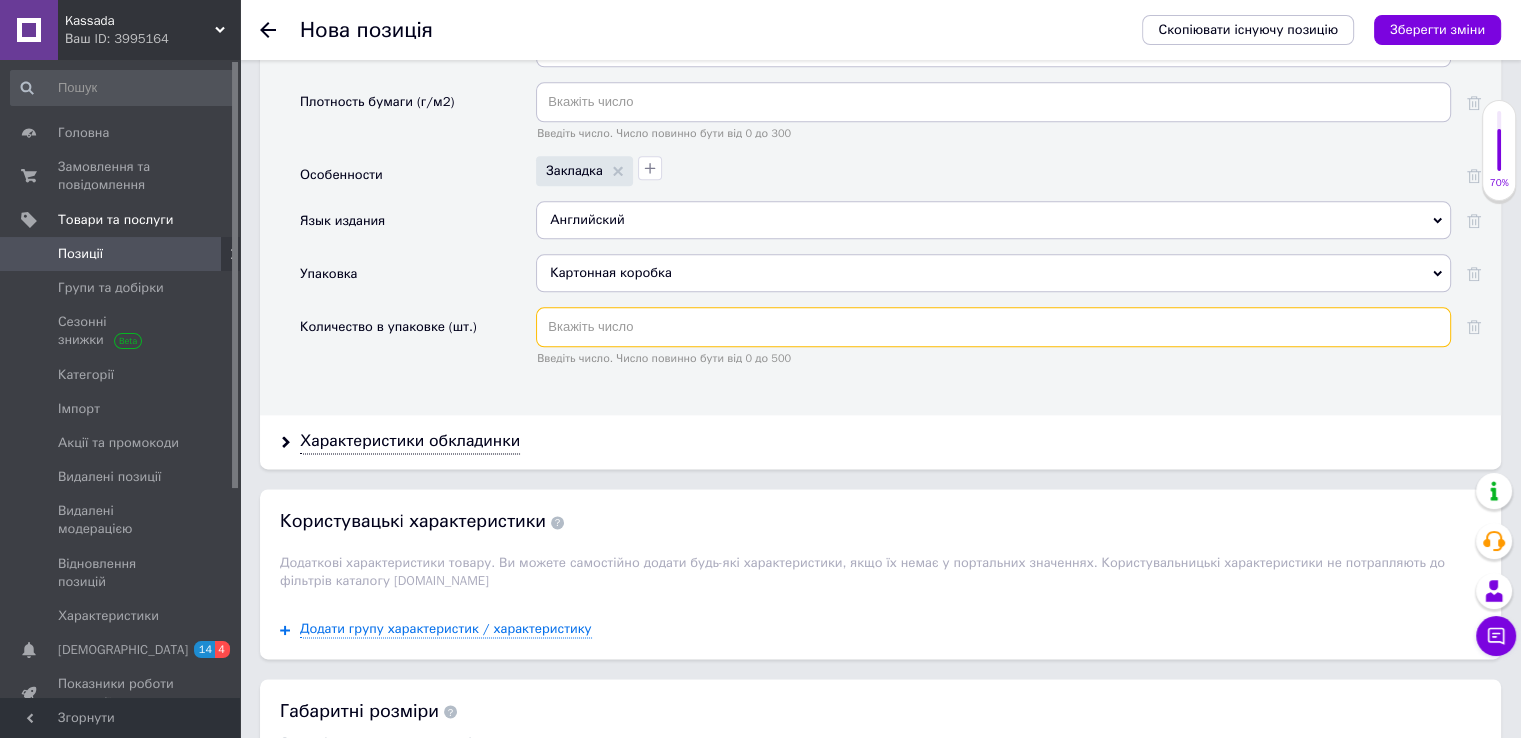 click at bounding box center [993, 327] 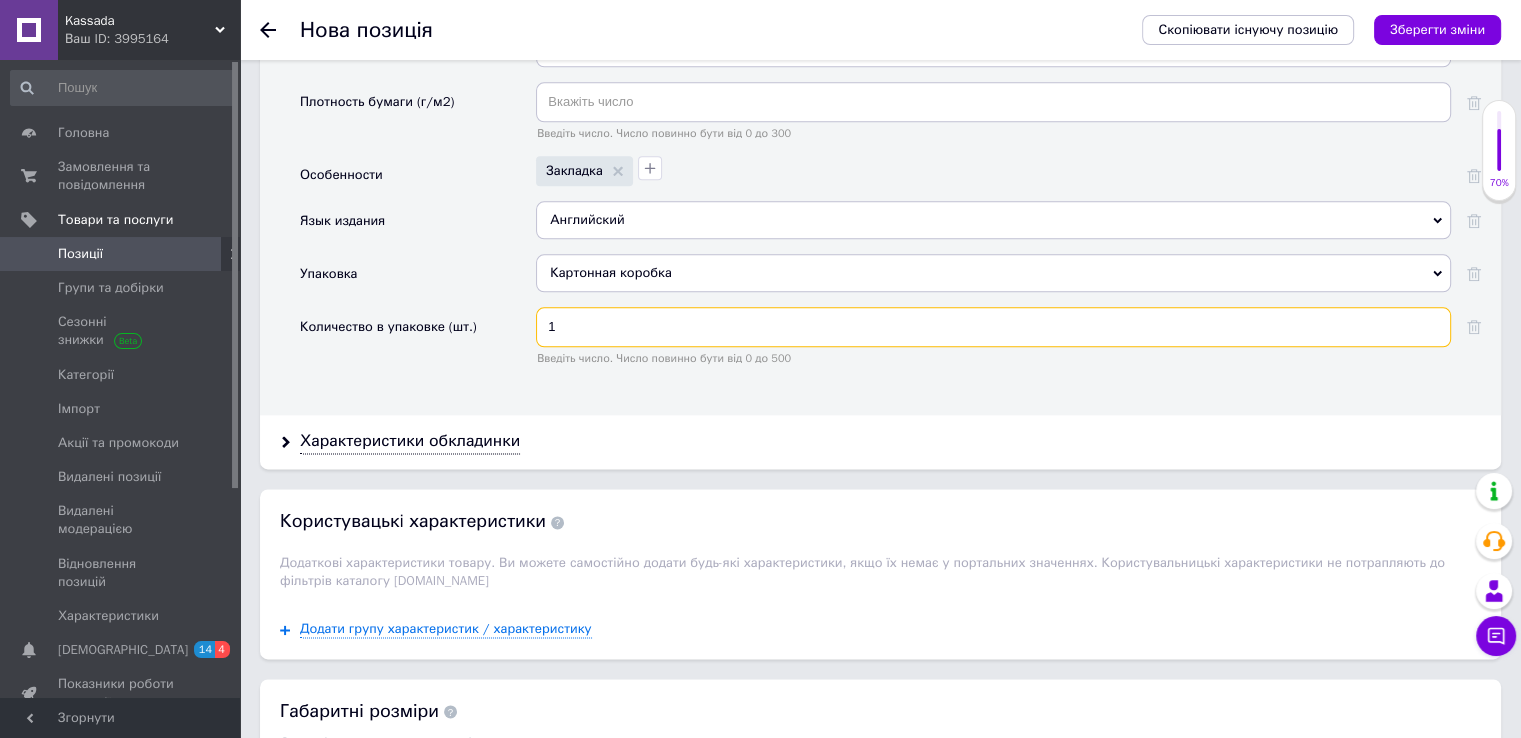 type on "1" 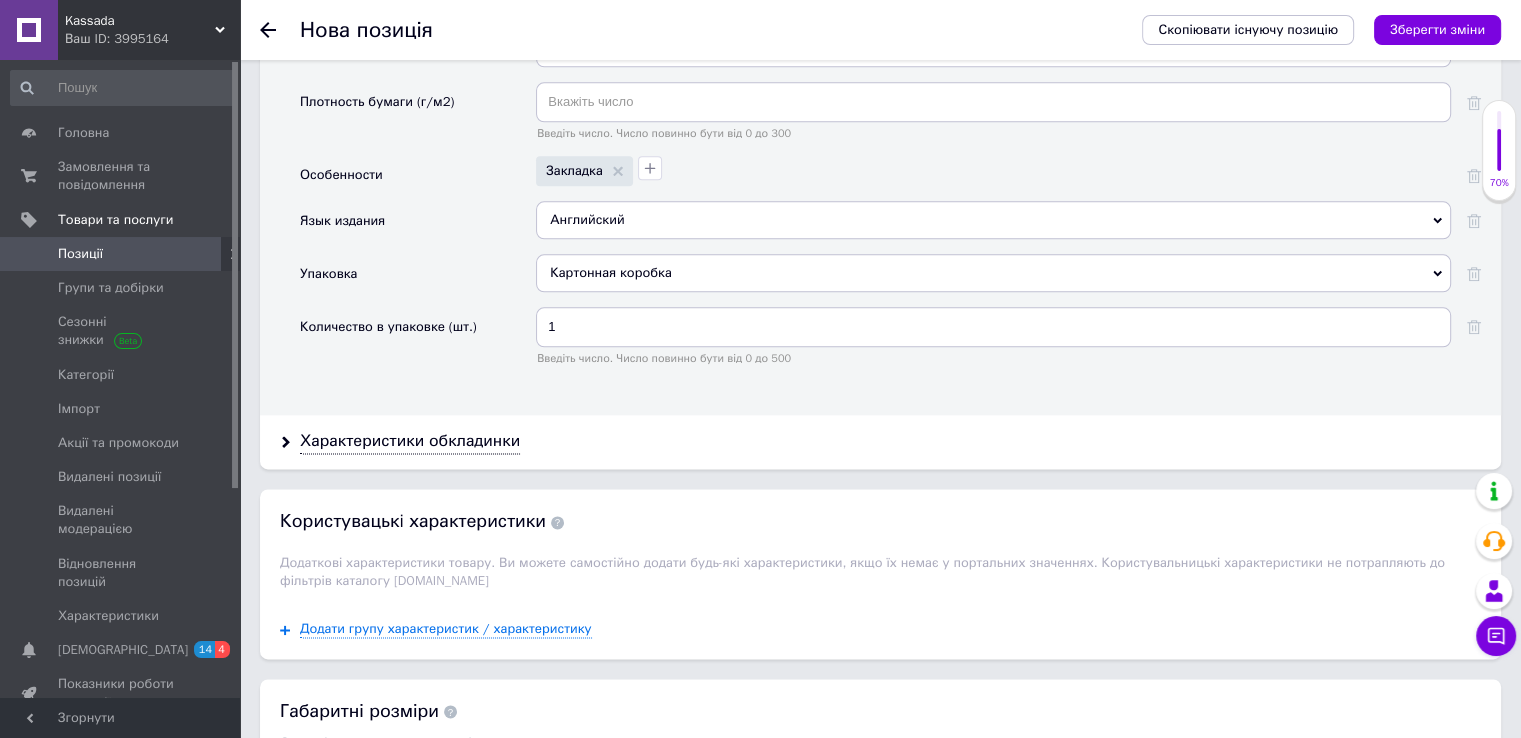 click on "Упаковка" at bounding box center [418, 280] 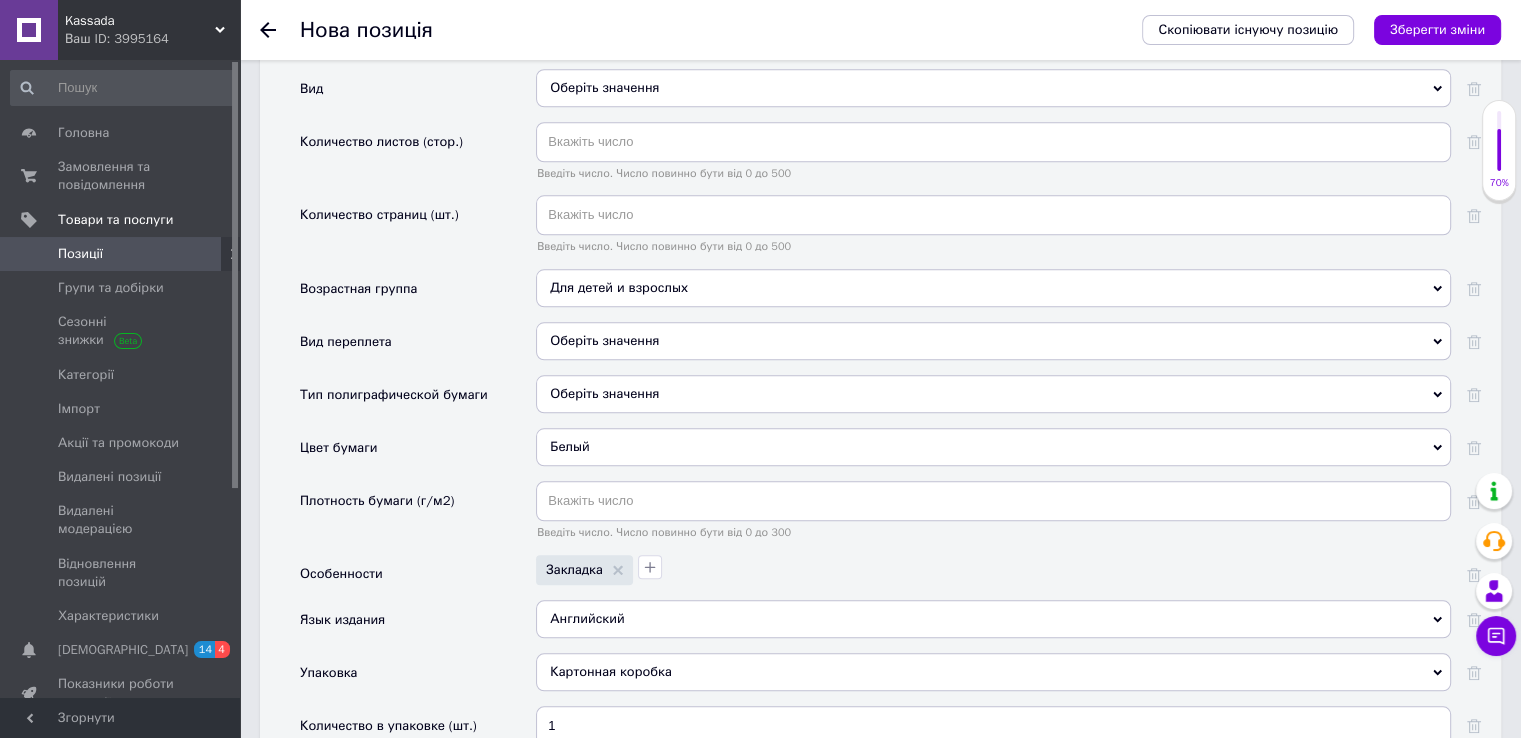 scroll, scrollTop: 2000, scrollLeft: 0, axis: vertical 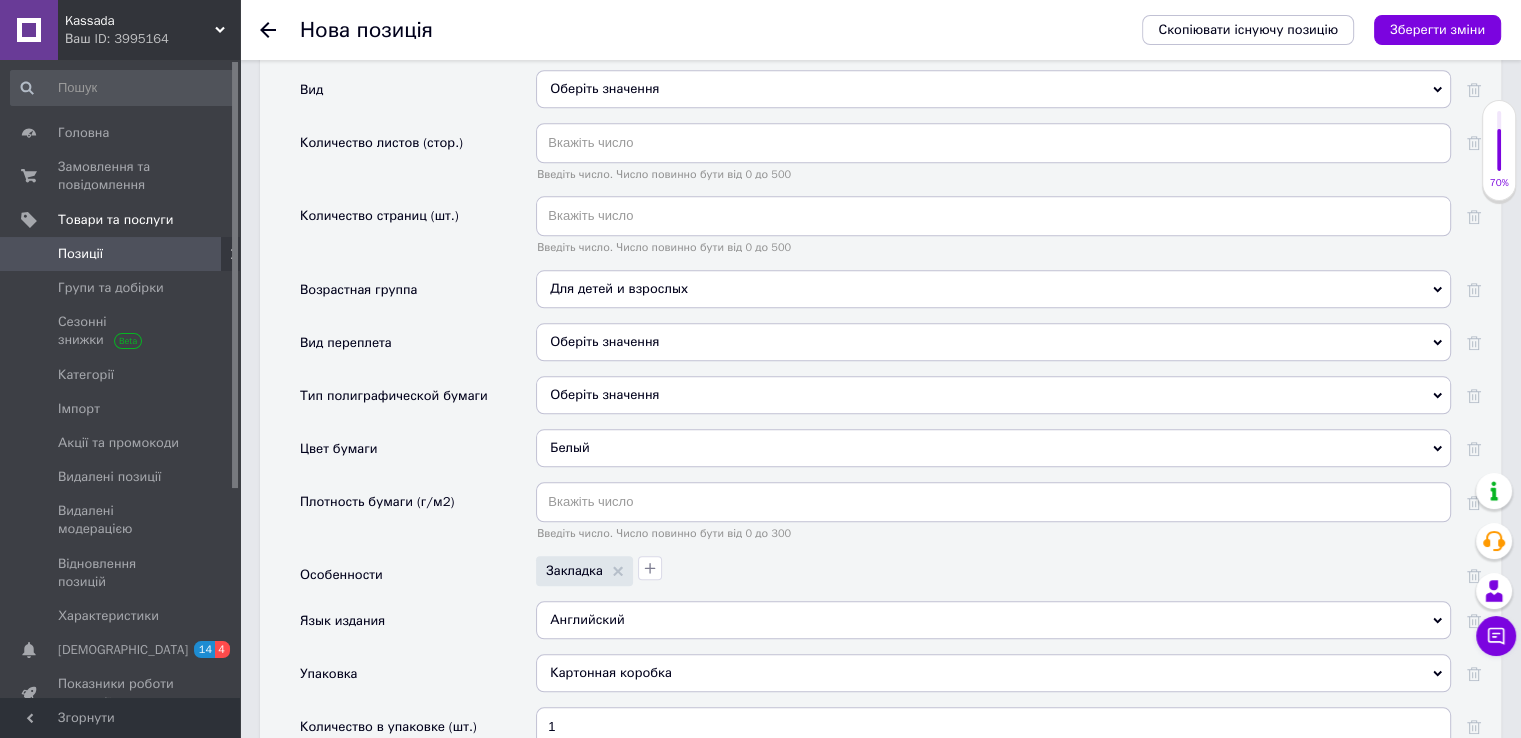 click on "Оберіть значення" at bounding box center [993, 395] 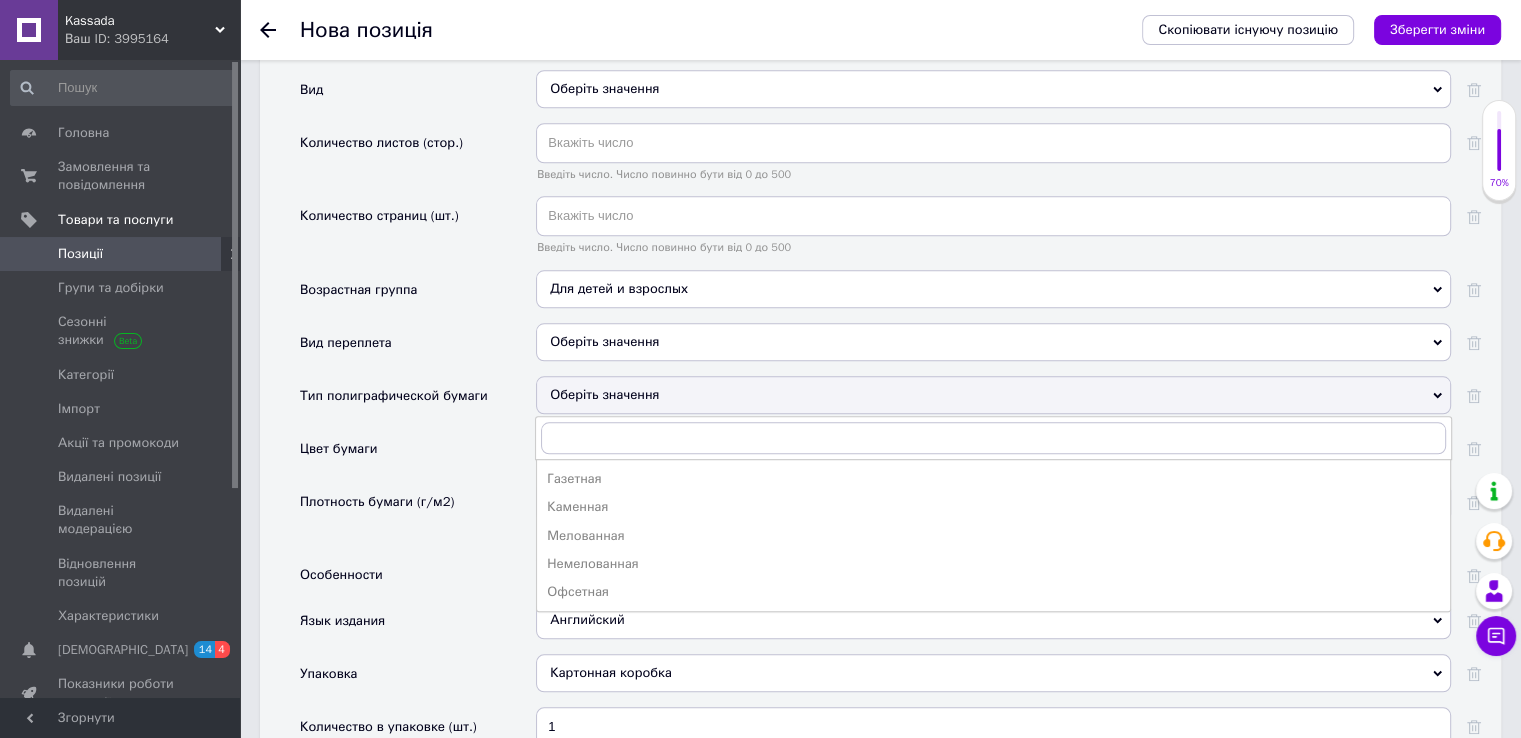click on "Возрастная группа" at bounding box center (418, 296) 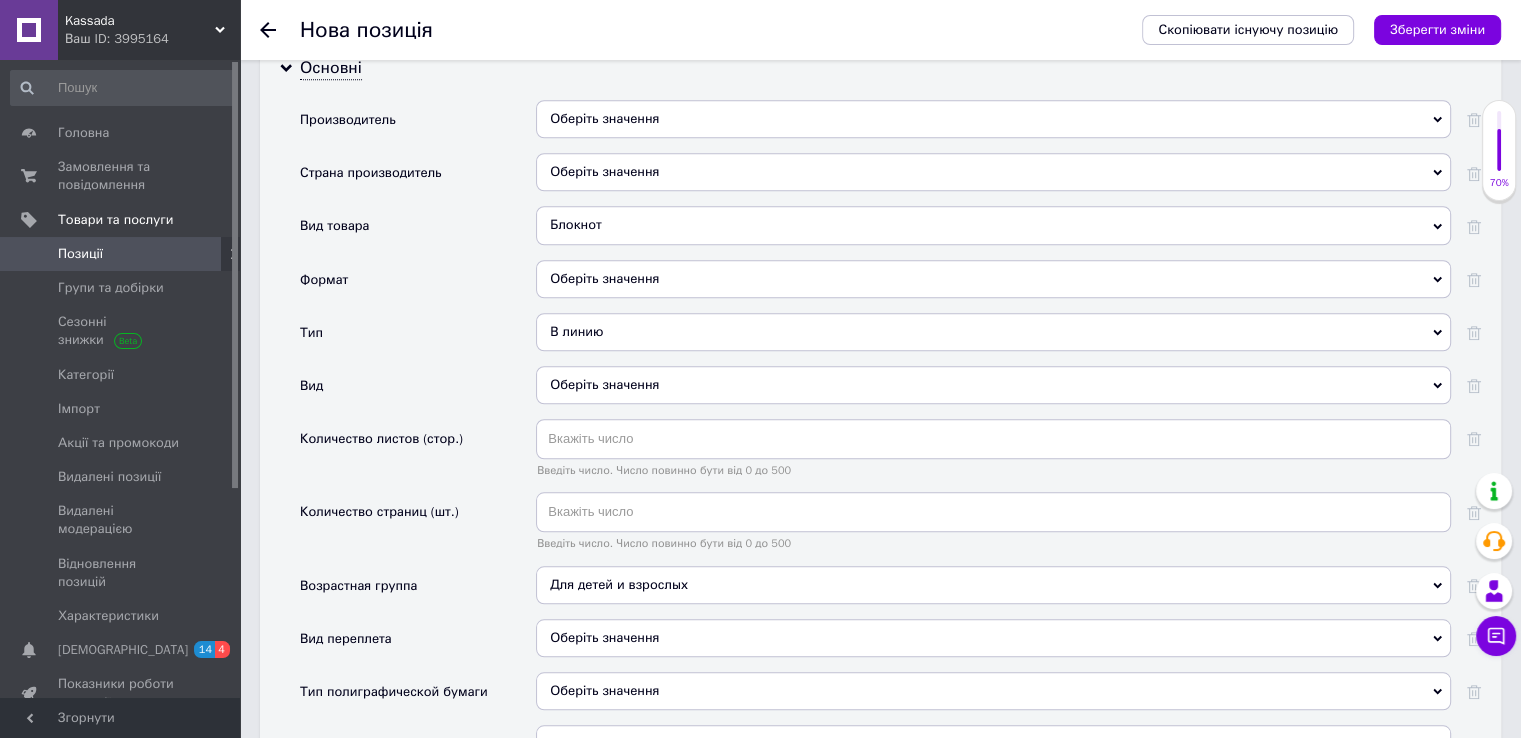 scroll, scrollTop: 1700, scrollLeft: 0, axis: vertical 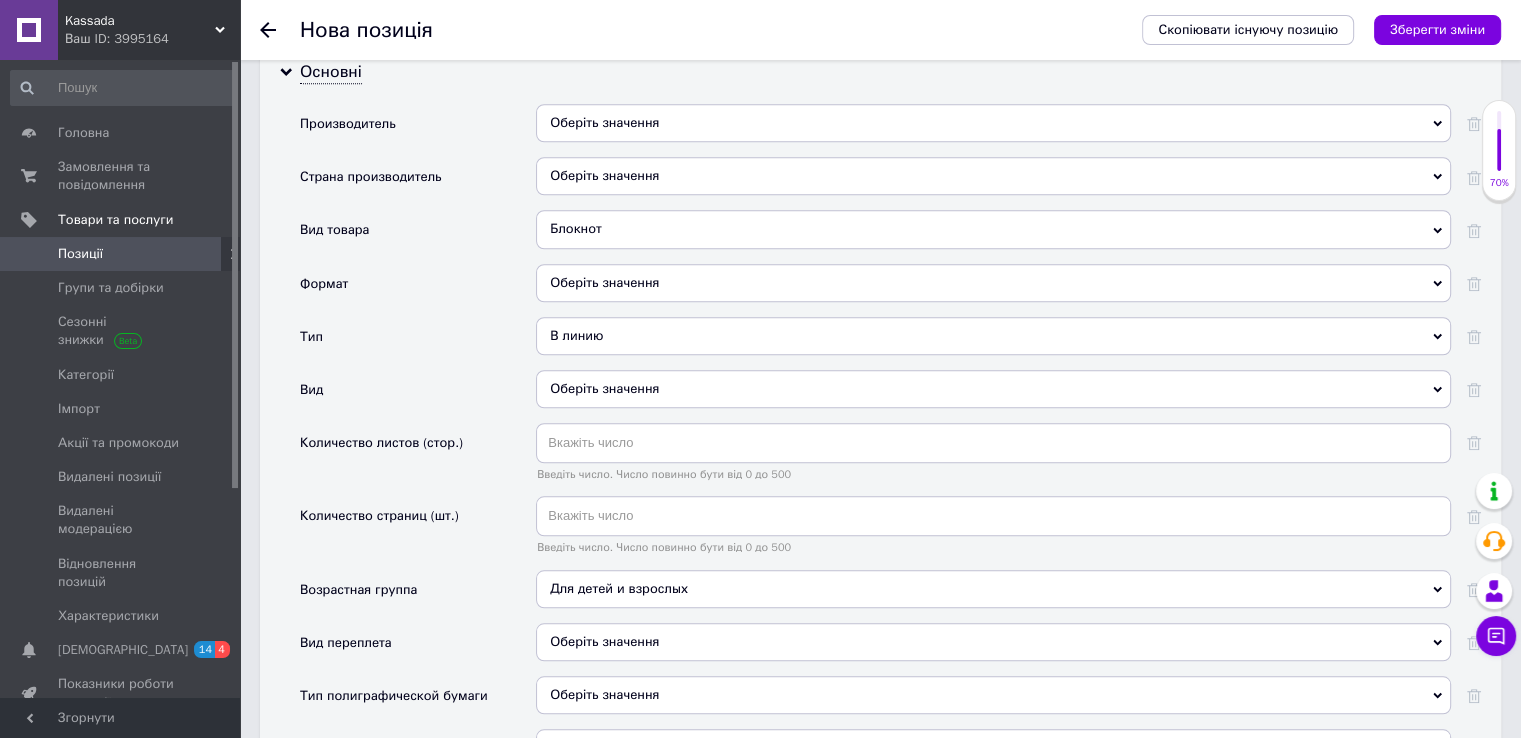 click on "Оберіть значення" at bounding box center [993, 123] 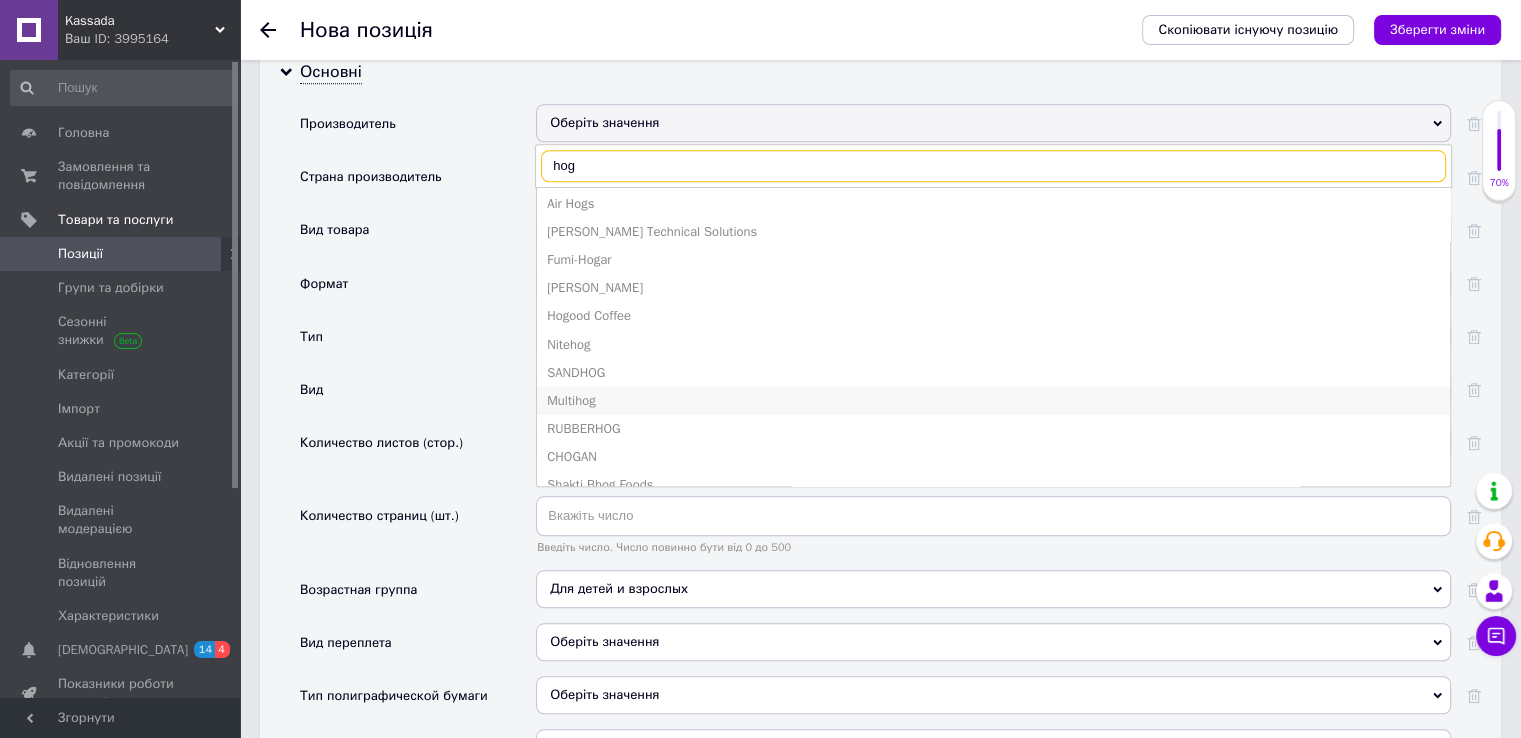 scroll, scrollTop: 203, scrollLeft: 0, axis: vertical 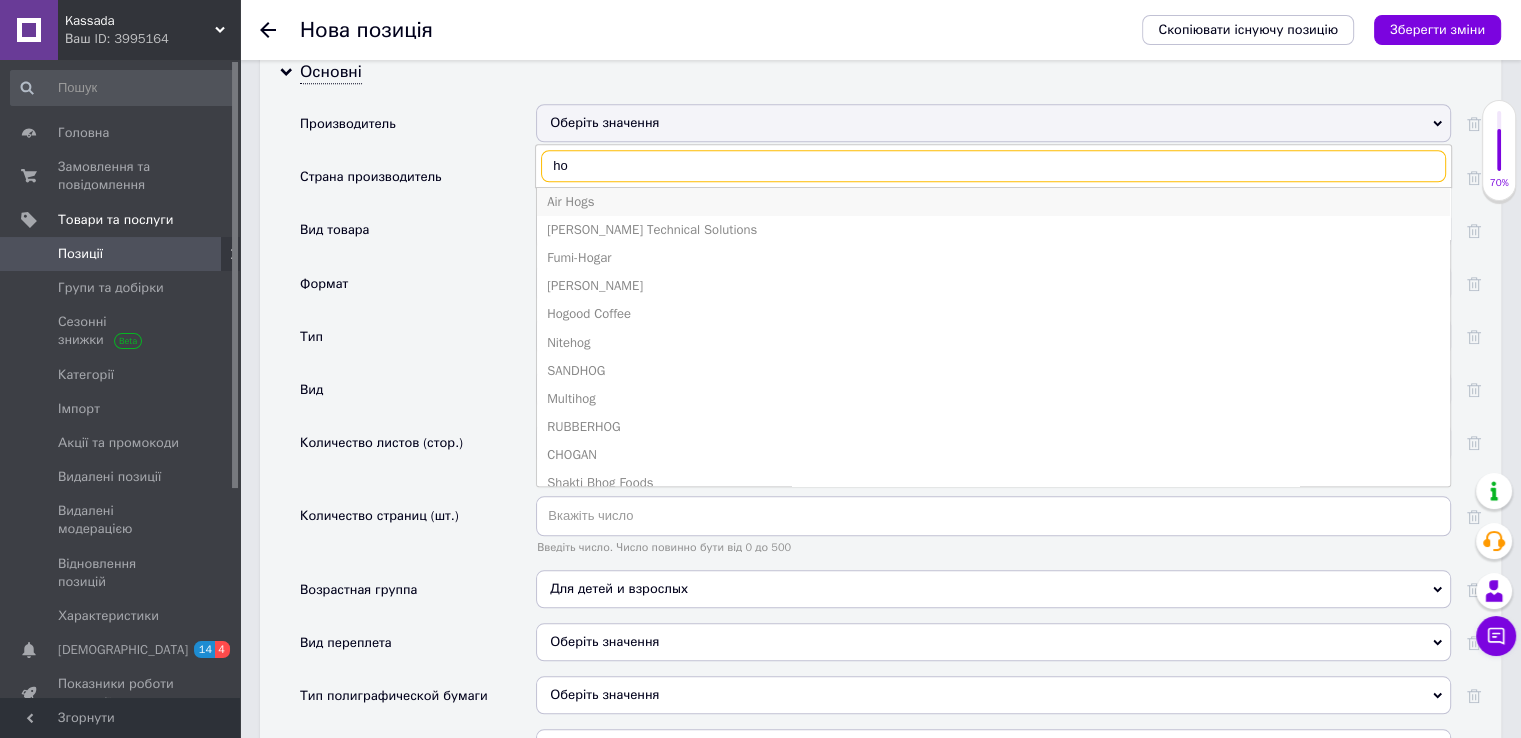 type on "h" 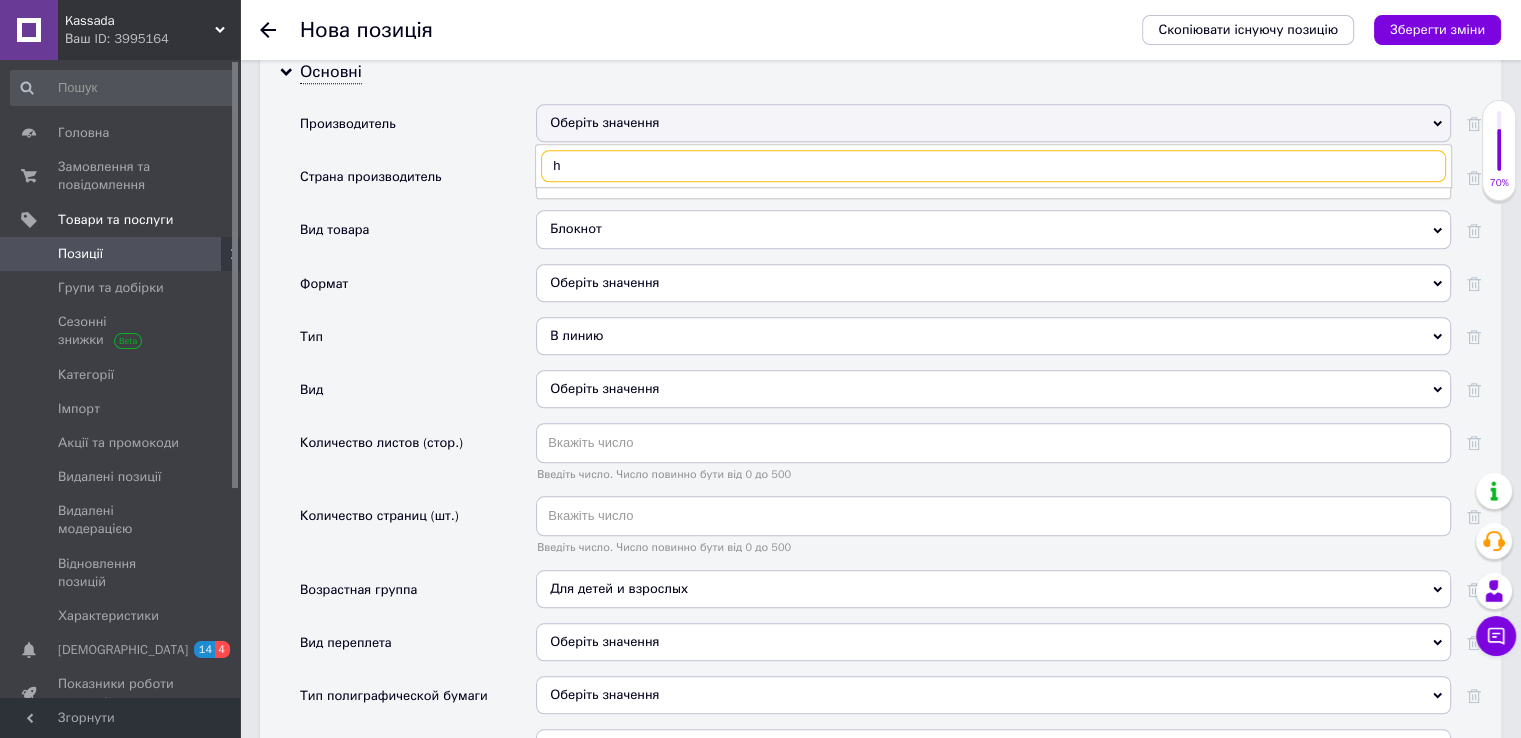 scroll, scrollTop: 0, scrollLeft: 0, axis: both 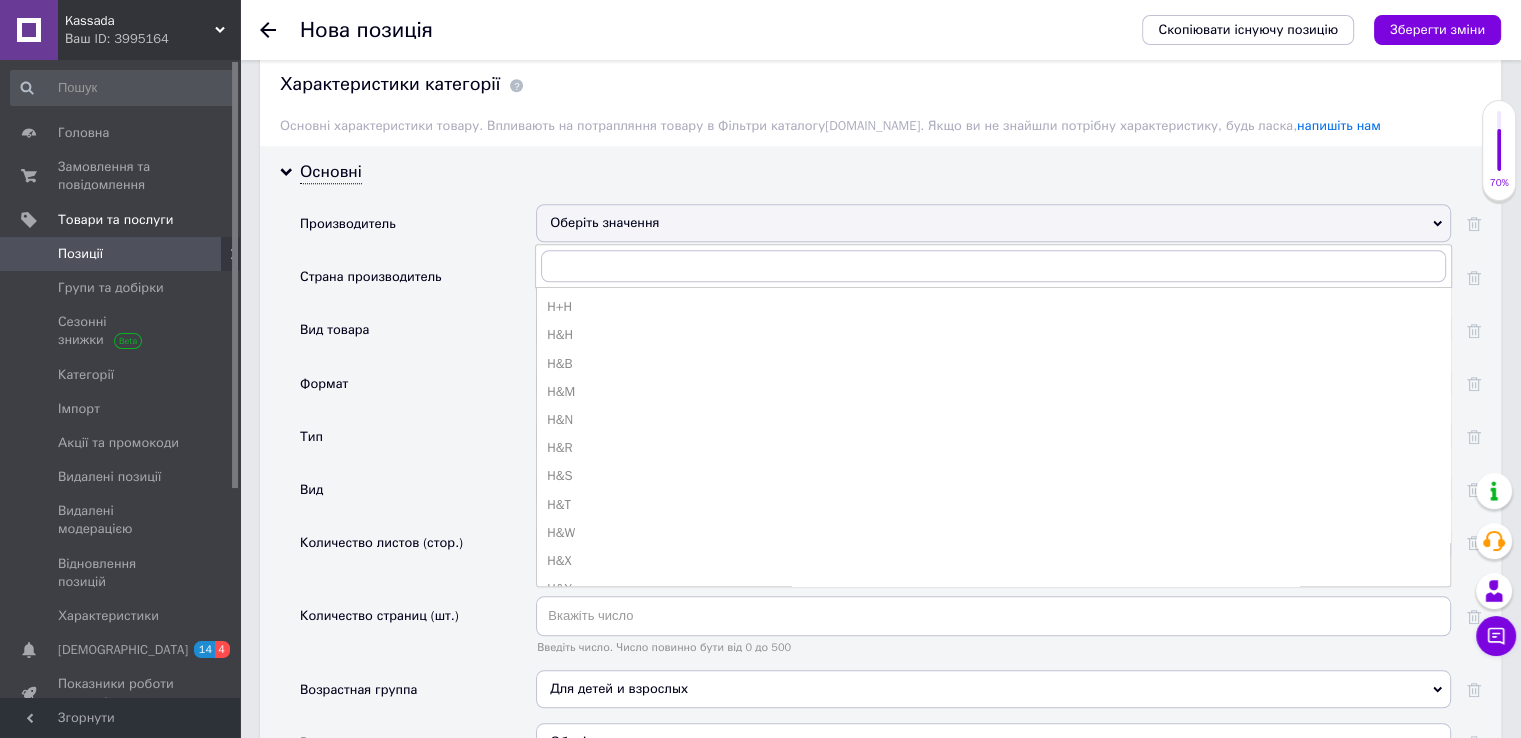 click on "Основні Производитель Оберіть значення H+H H&H H&B H&M H&N H&R H&S H&T H&W H&X H&Y [PERSON_NAME] L&H T&H ML&H H.A.D. HAM H-bot H.D.K. HIS P.M.H. Invest & Trade T.H.G [PERSON_NAME] H/CORE H-Line [DOMAIN_NAME]. Alpha-H F.A.R.A.H HB HD H.DUE.O HF HG HJ HK Instruments HN Hewlett Packard H-POINT HQ HT H-Tools [DOMAIN_NAME] HX I.F.H.S. LIT[h]A М.H.C.F. G.H. Bass G.H. [PERSON_NAME] H.AIRSPA H.[PERSON_NAME] Страна производитель Оберіть значення Вид товара Блокнот Алфавитная книга Блокнот Ежедневник Еженедельник Органайзер Планер Скетчбук Формат Оберіть значення 10,0 х 19,8 см 10,5х14,8 см 10x15 см 10х14 см 11,5х18 см 11,5х21 см 12,5х17,6 см 12,5х19,5 см. 13.5х28.5 см 13х18 см 13х21 см 14,5x21 см 14,8х21 см 15х15 см 16х16 см 16х5 см 17,6х25 см 17,8x25,4 см 18х18 см 18х23 см 18х30 см 19,5х13,5 см 19x19 см 19х11 см 19х13 см" at bounding box center [880, 681] 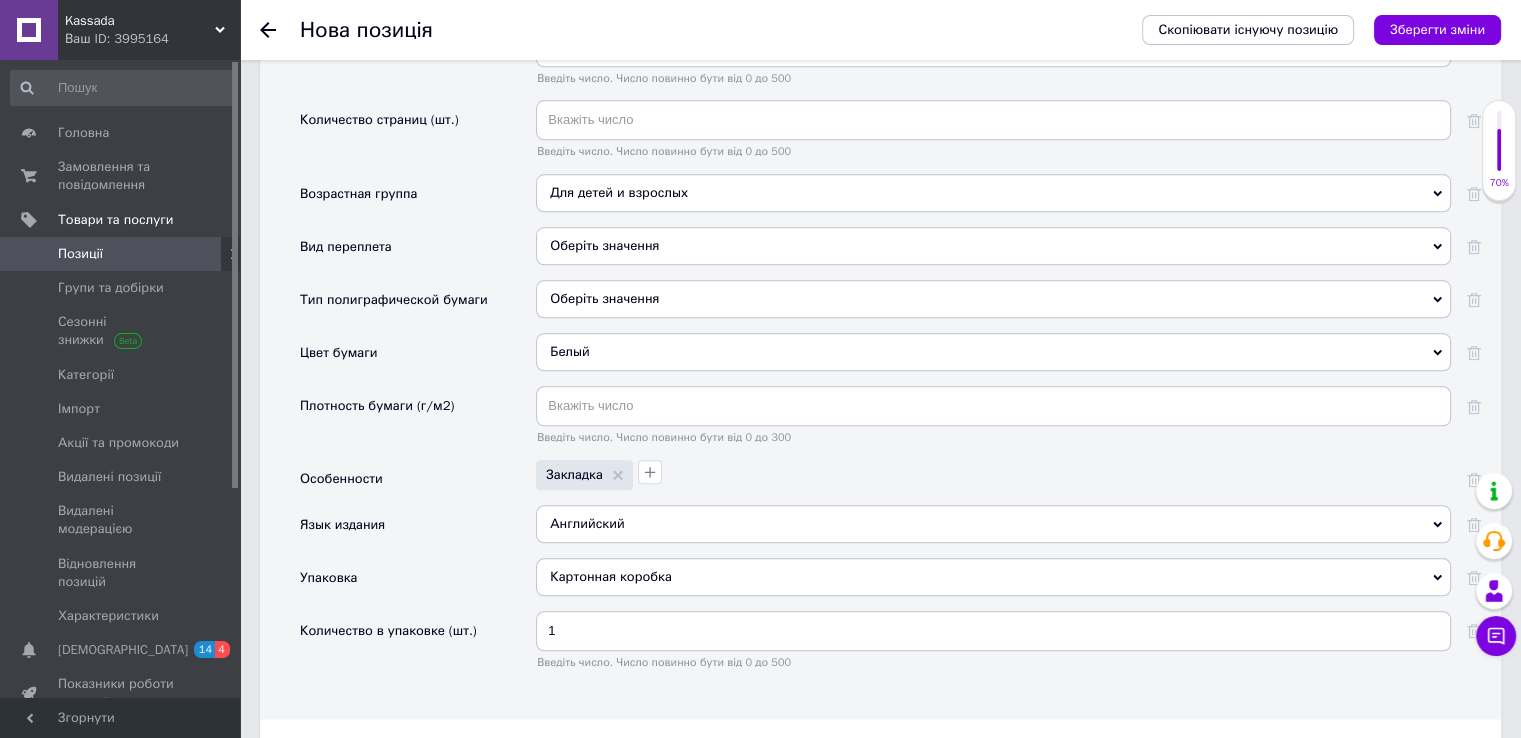 scroll, scrollTop: 2100, scrollLeft: 0, axis: vertical 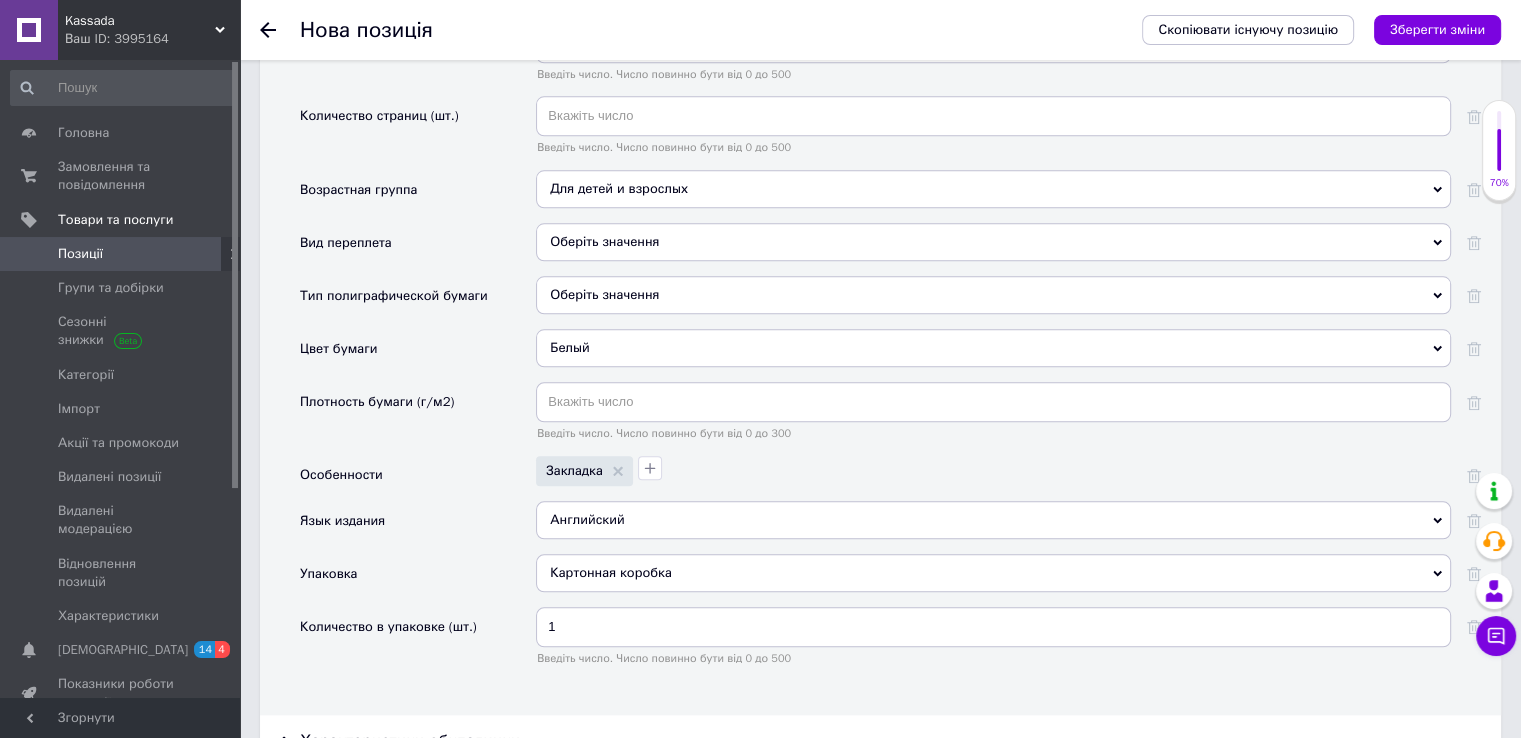 click on "Оберіть значення" at bounding box center (993, 242) 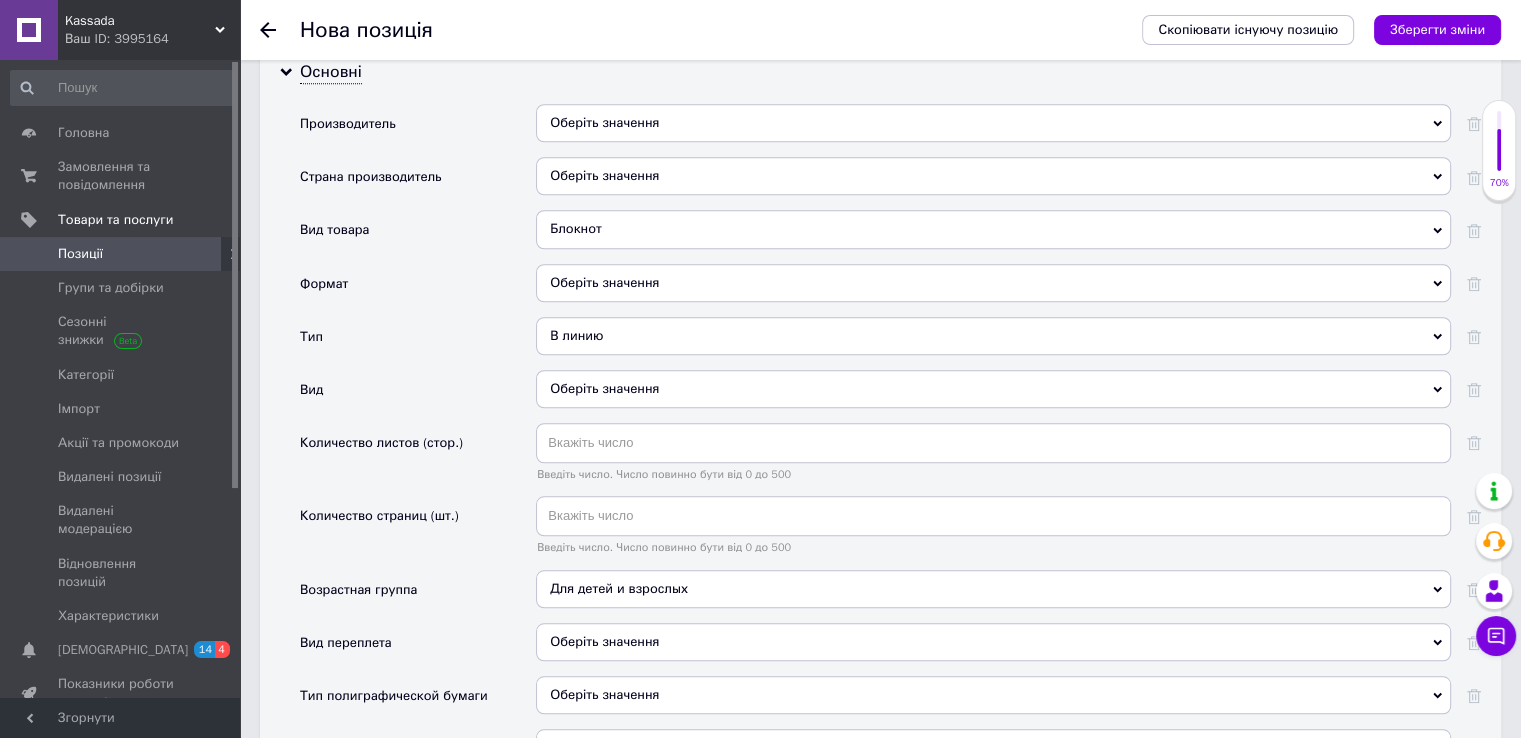 scroll, scrollTop: 1700, scrollLeft: 0, axis: vertical 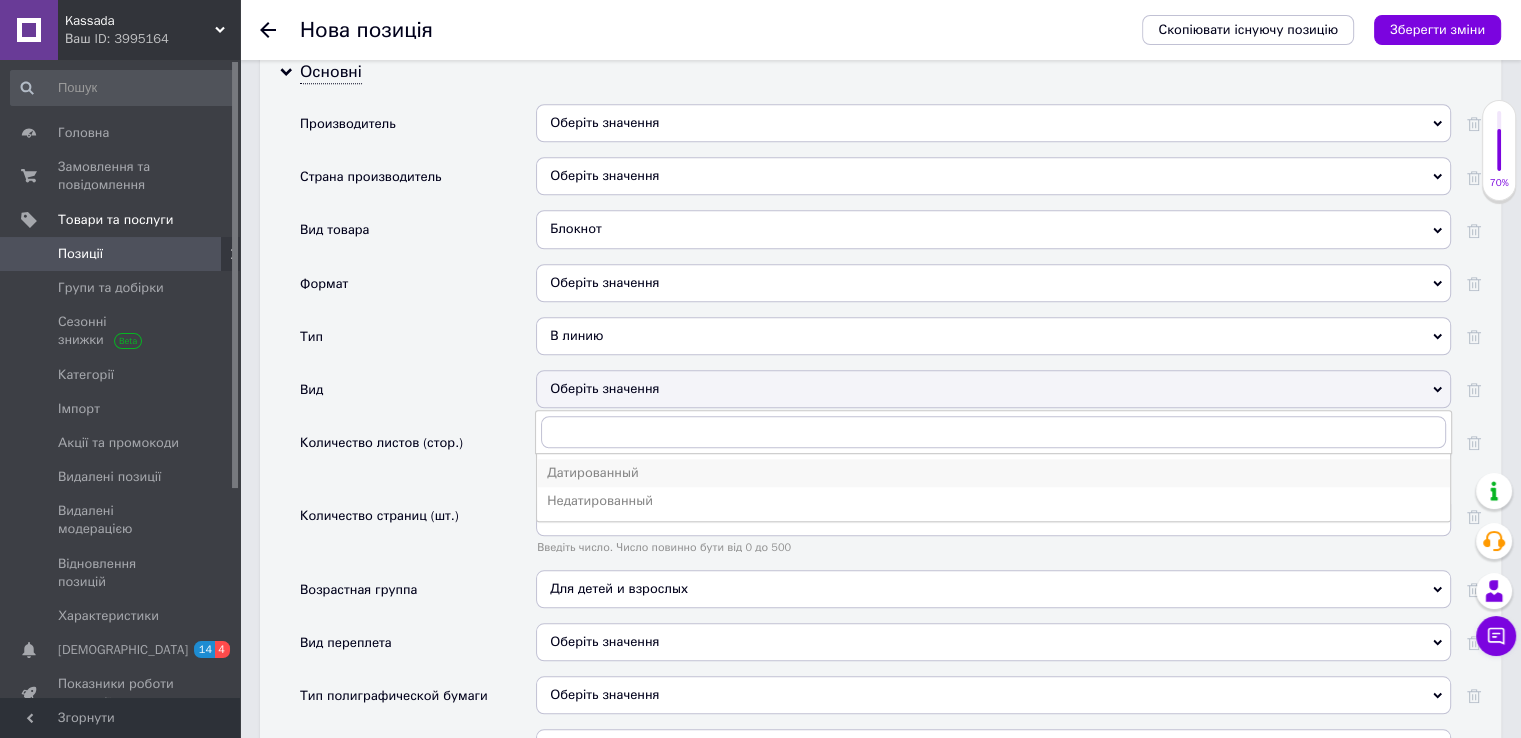 click on "Датированный" at bounding box center (993, 473) 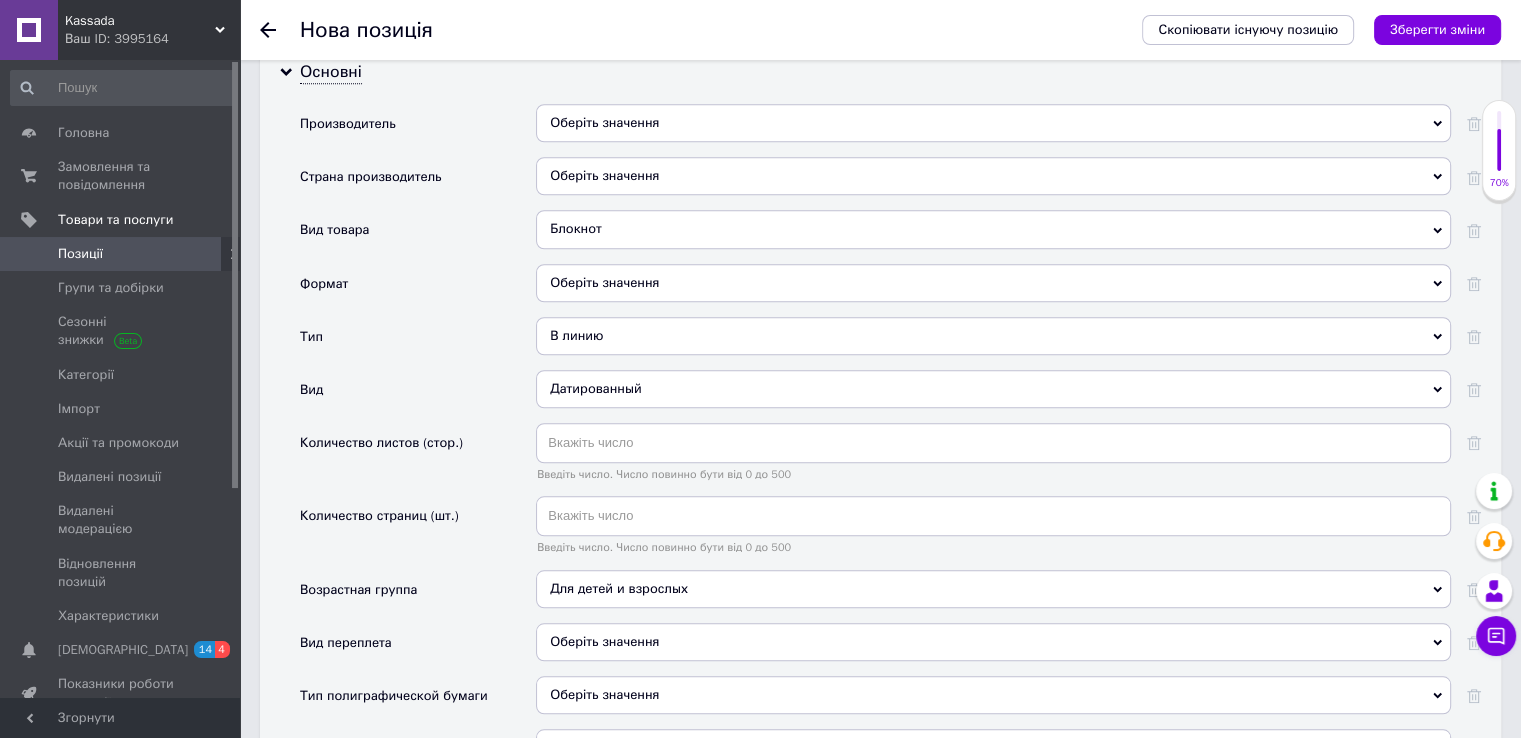 click on "Оберіть значення" at bounding box center (993, 283) 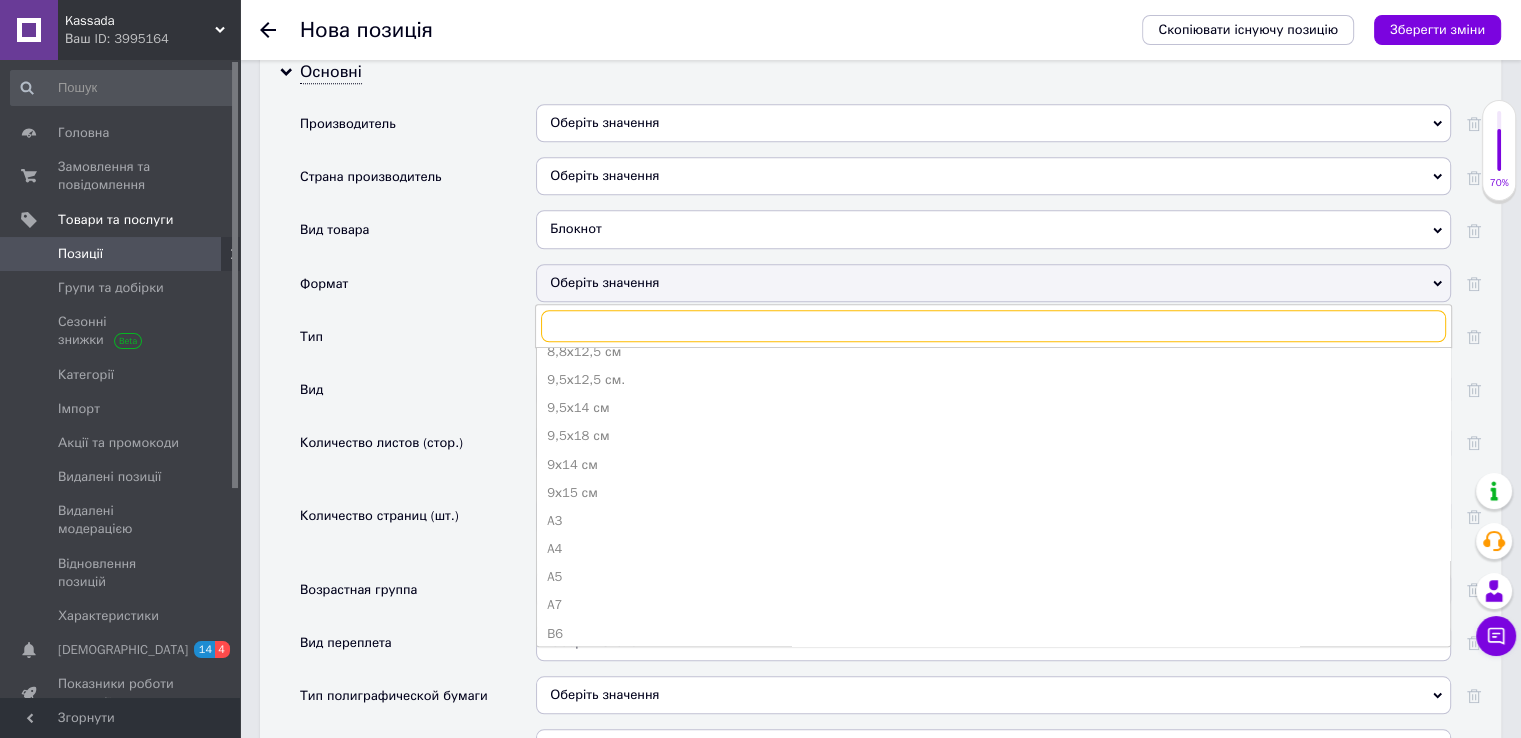 scroll, scrollTop: 1121, scrollLeft: 0, axis: vertical 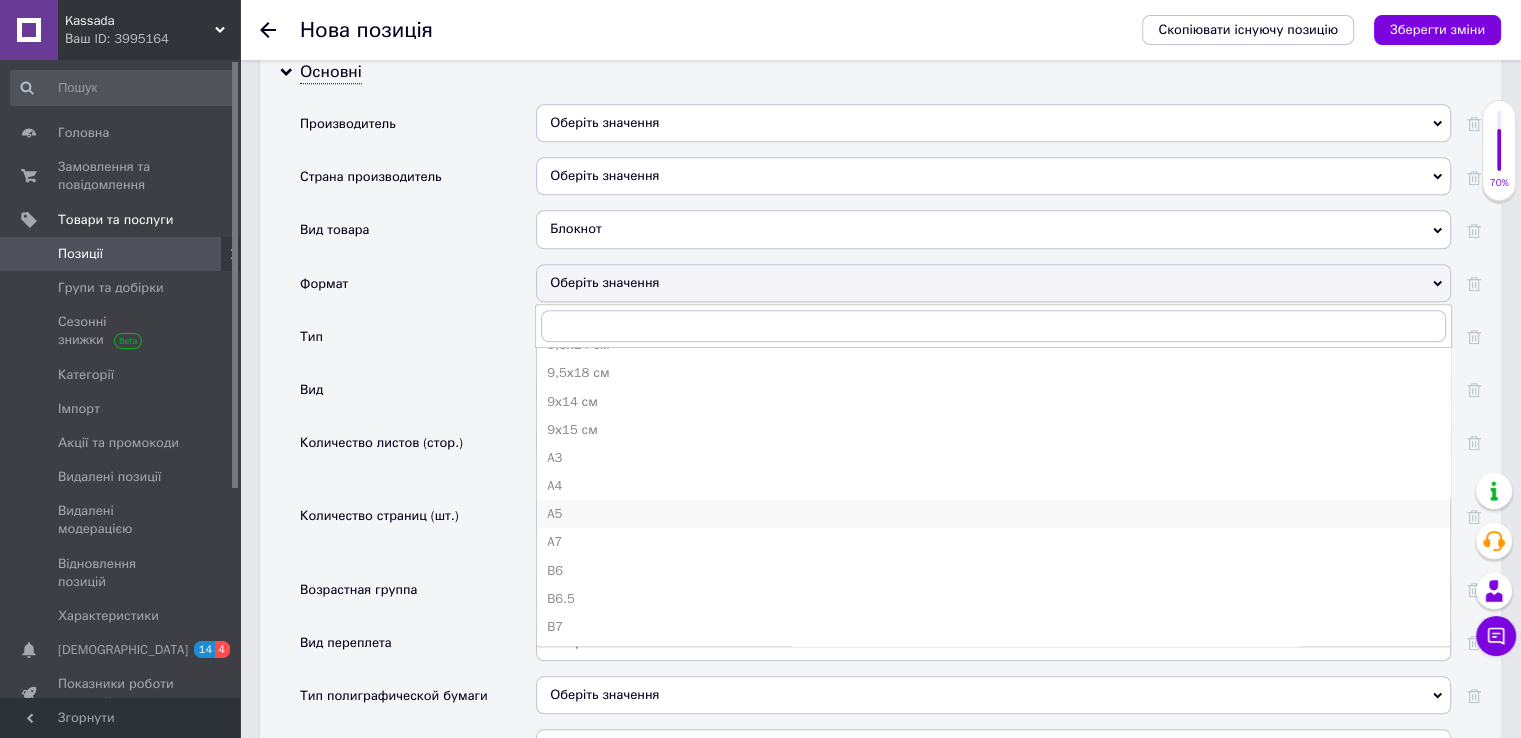 click on "A5" at bounding box center [993, 514] 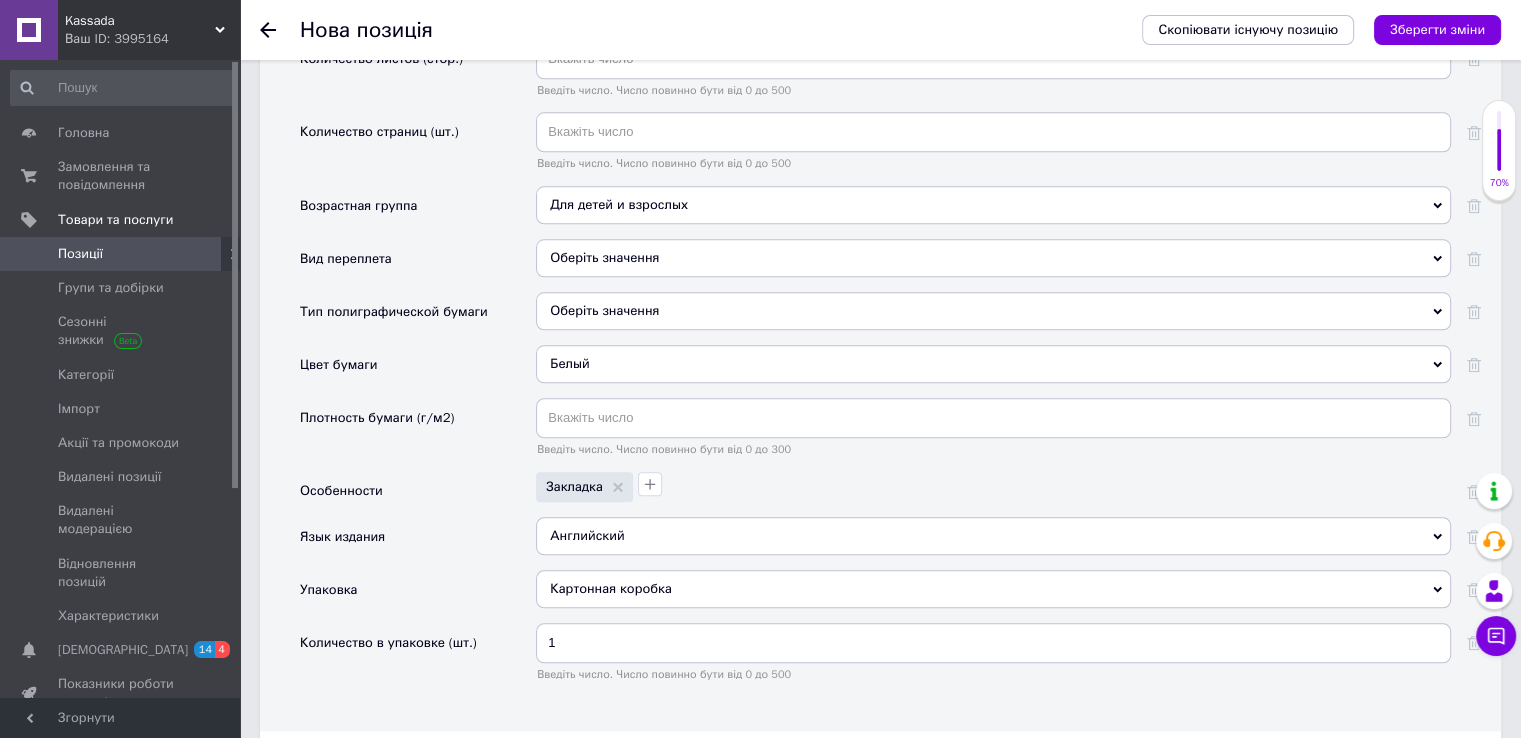 scroll, scrollTop: 2100, scrollLeft: 0, axis: vertical 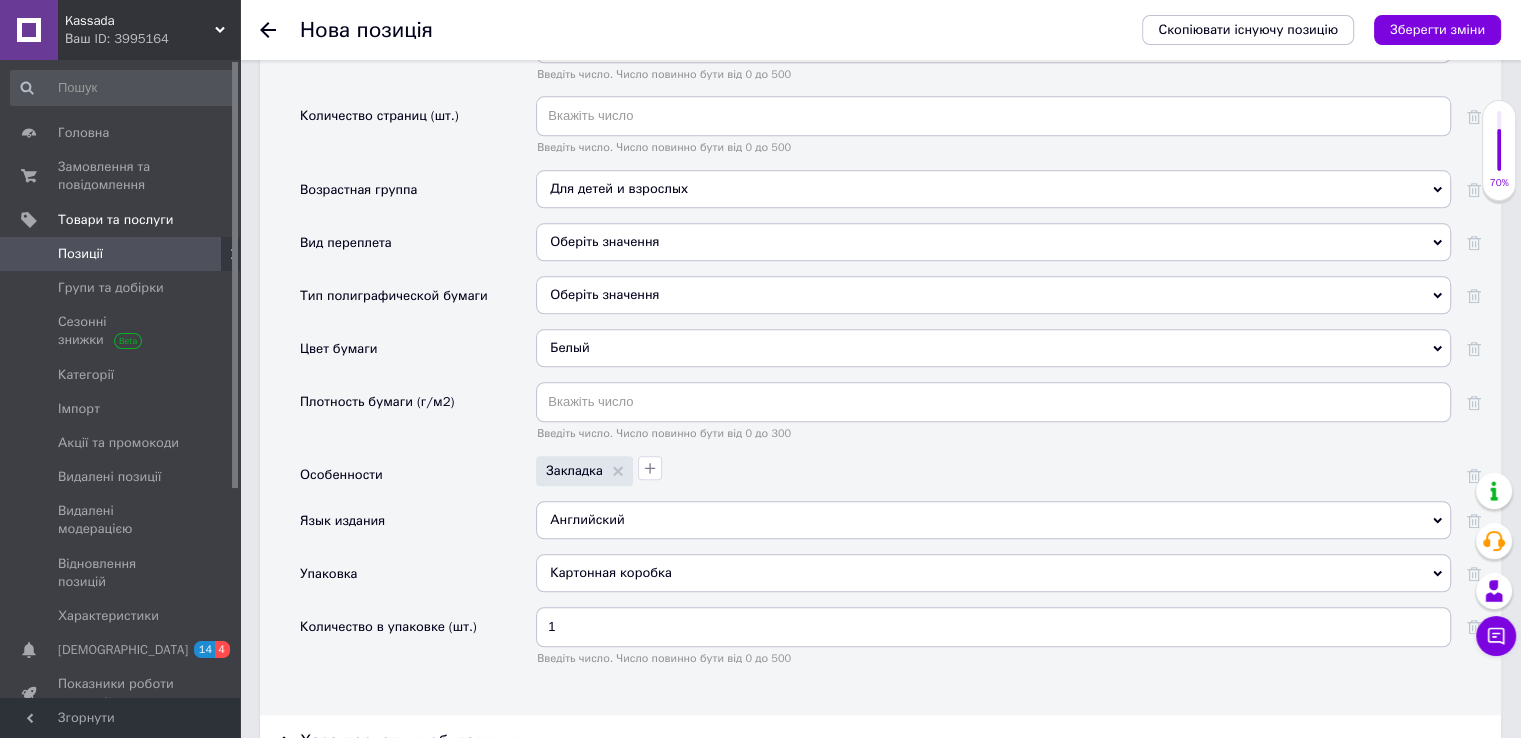 click on "Оберіть значення" at bounding box center (993, 242) 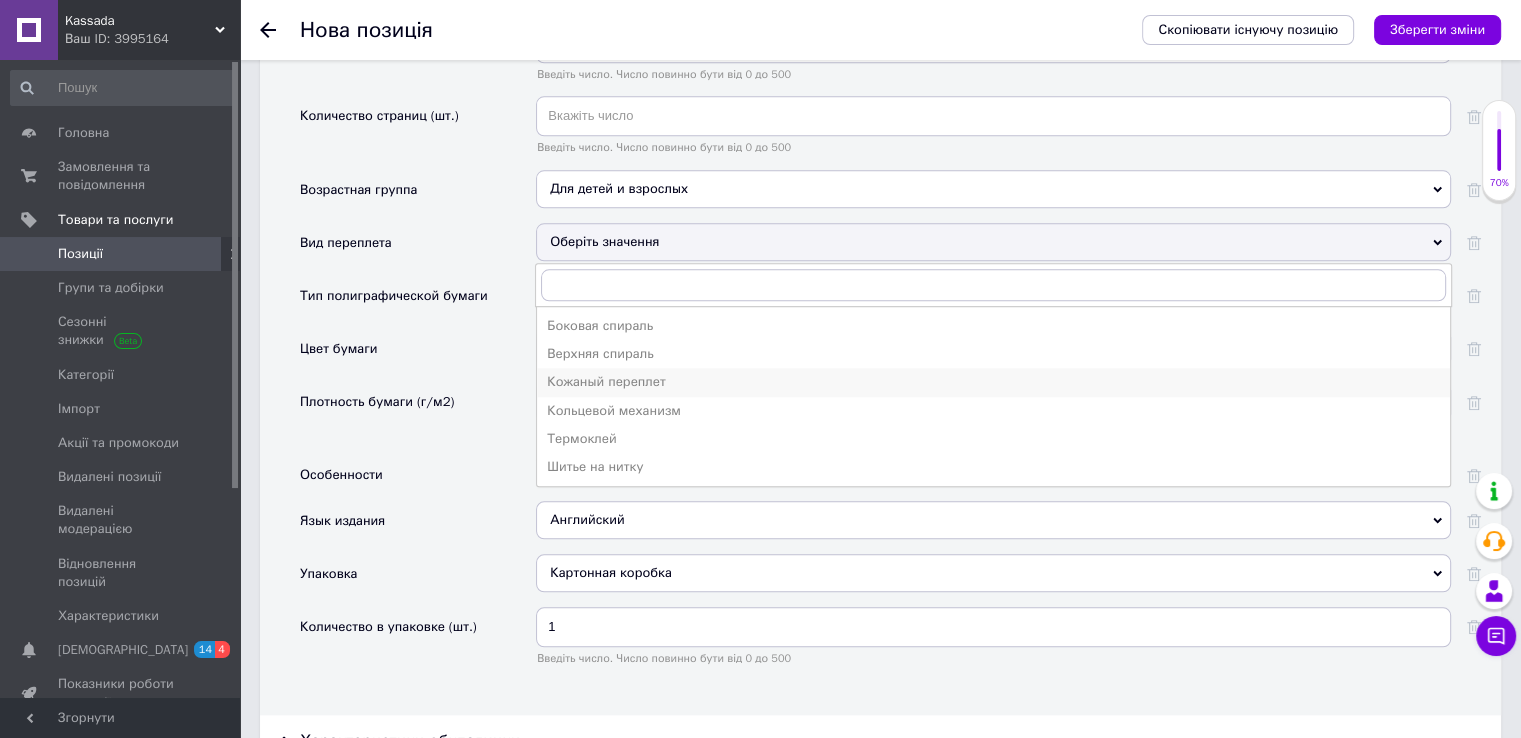 click on "Кожаный переплет" at bounding box center (993, 382) 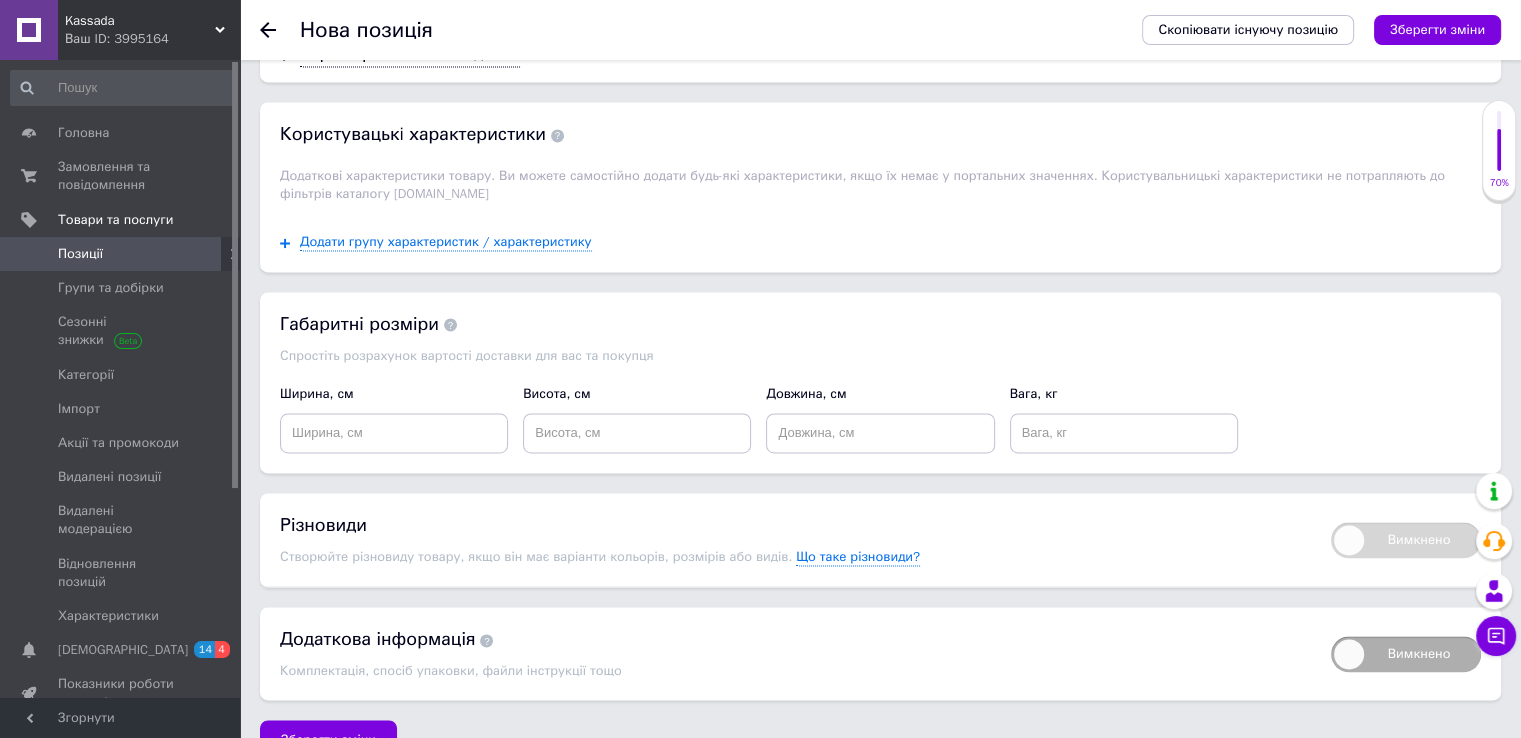 scroll, scrollTop: 2800, scrollLeft: 0, axis: vertical 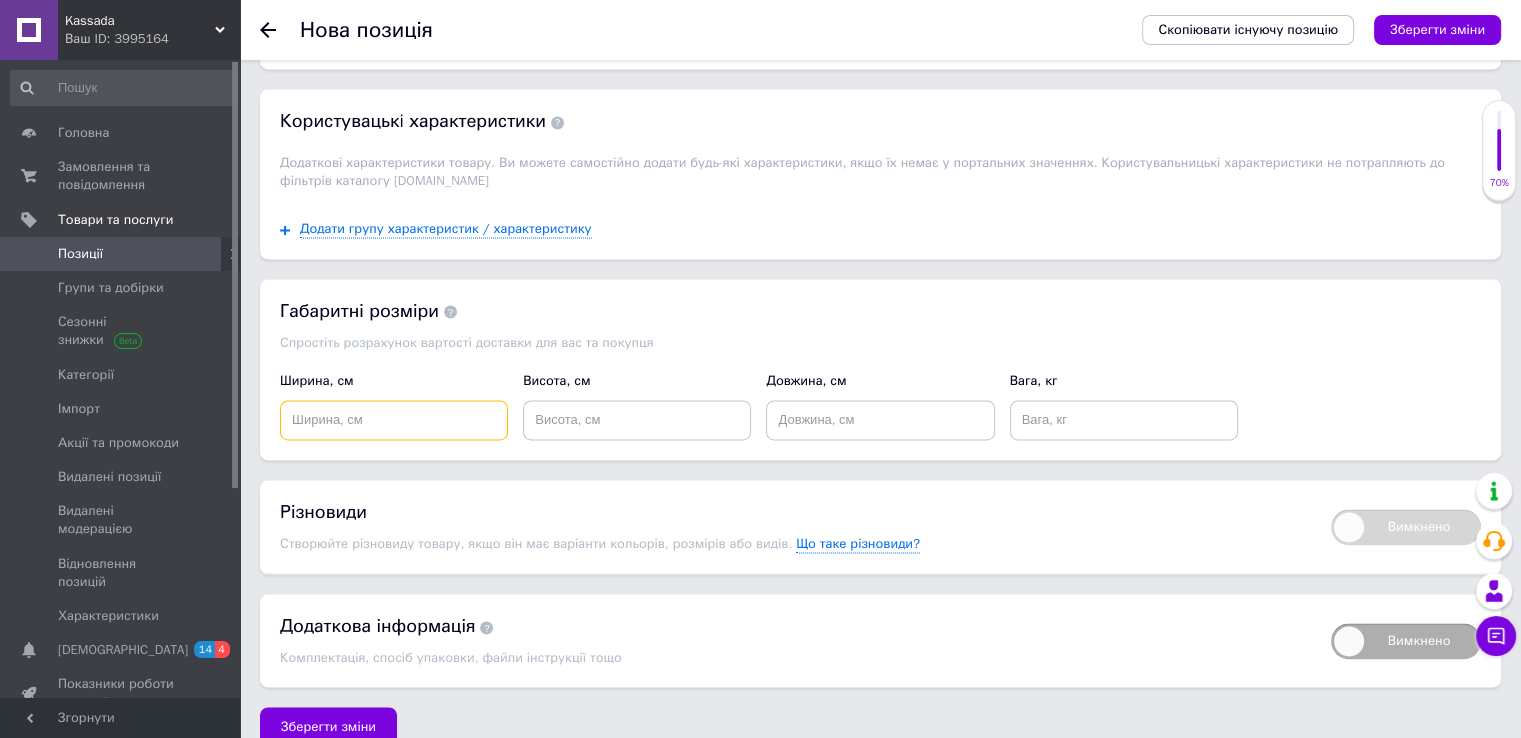 click at bounding box center (394, 420) 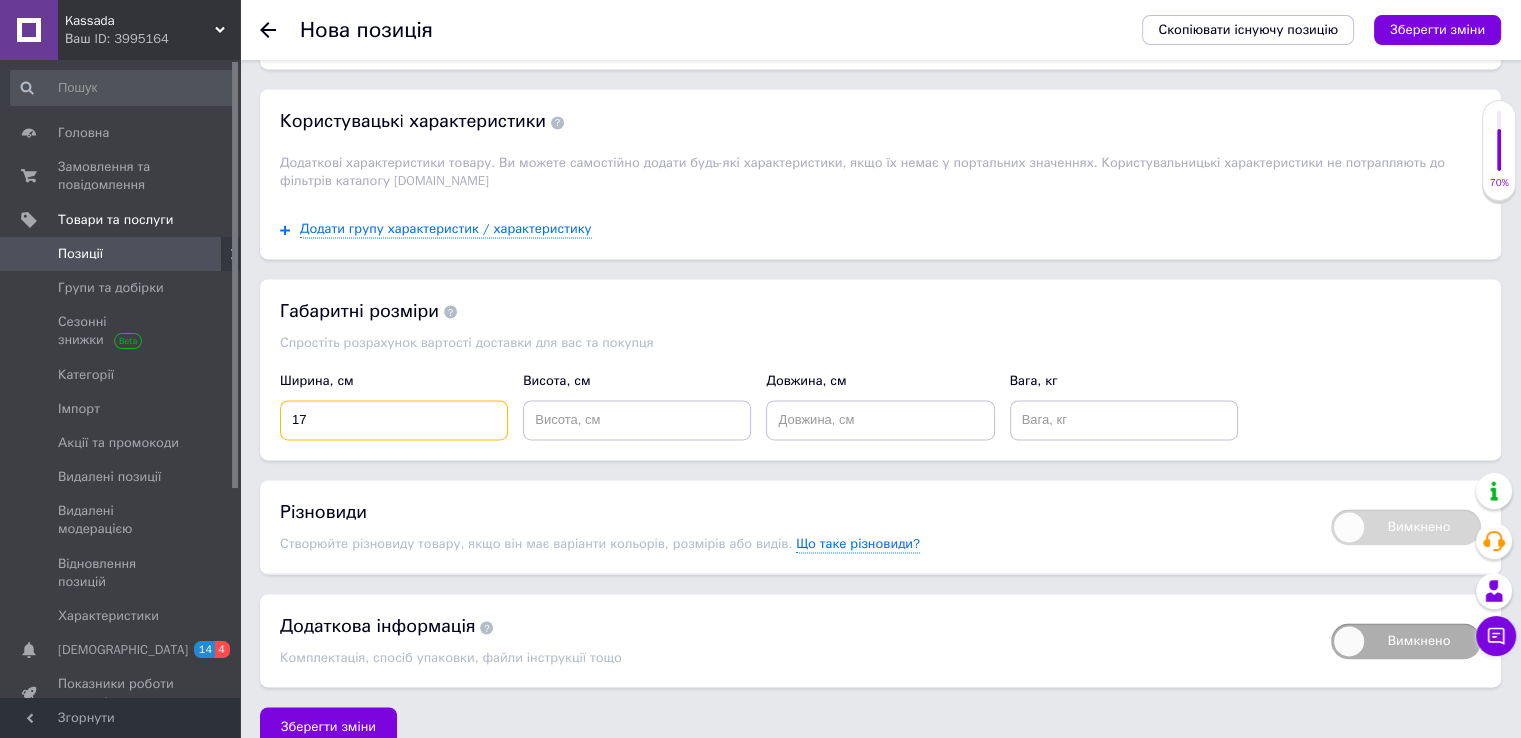 type on "17" 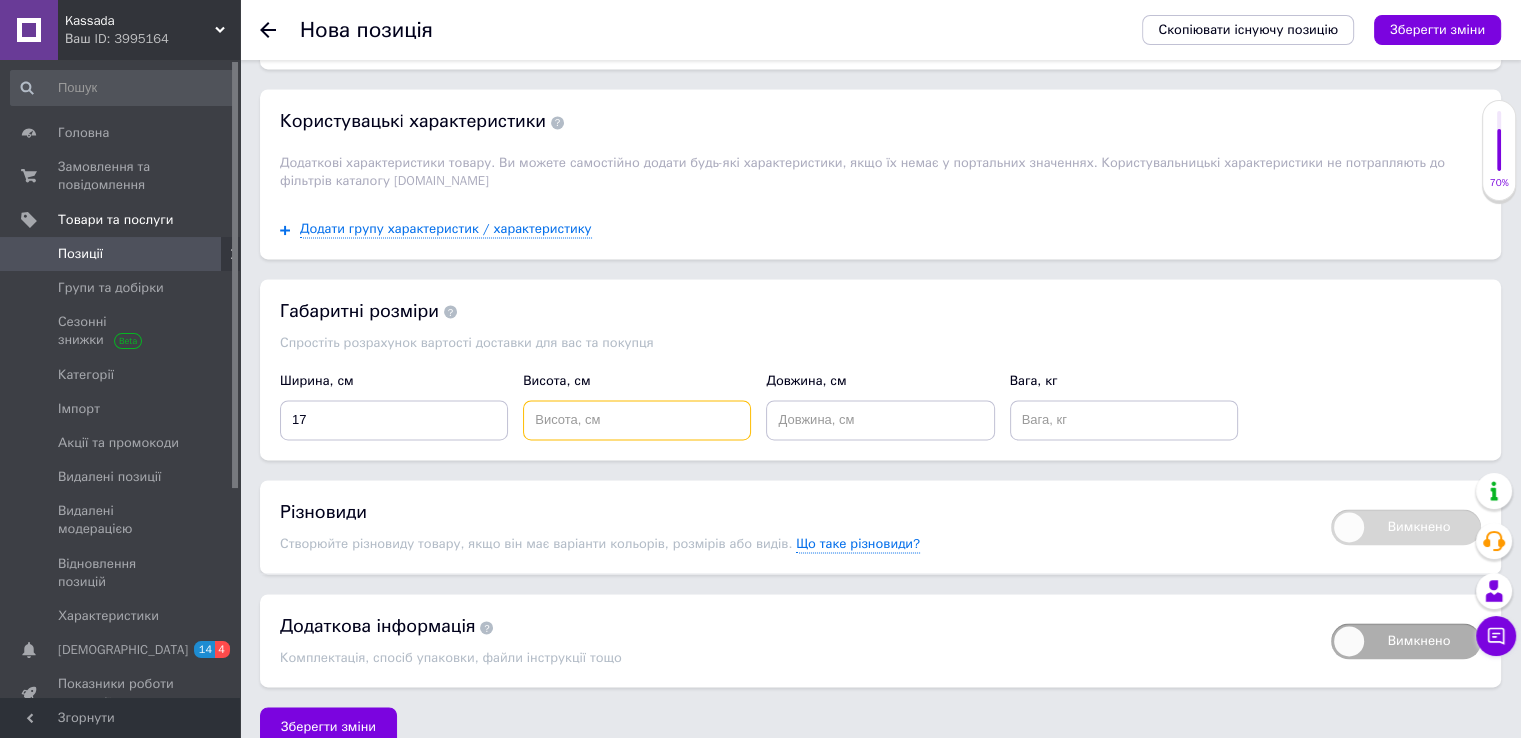 click at bounding box center (637, 420) 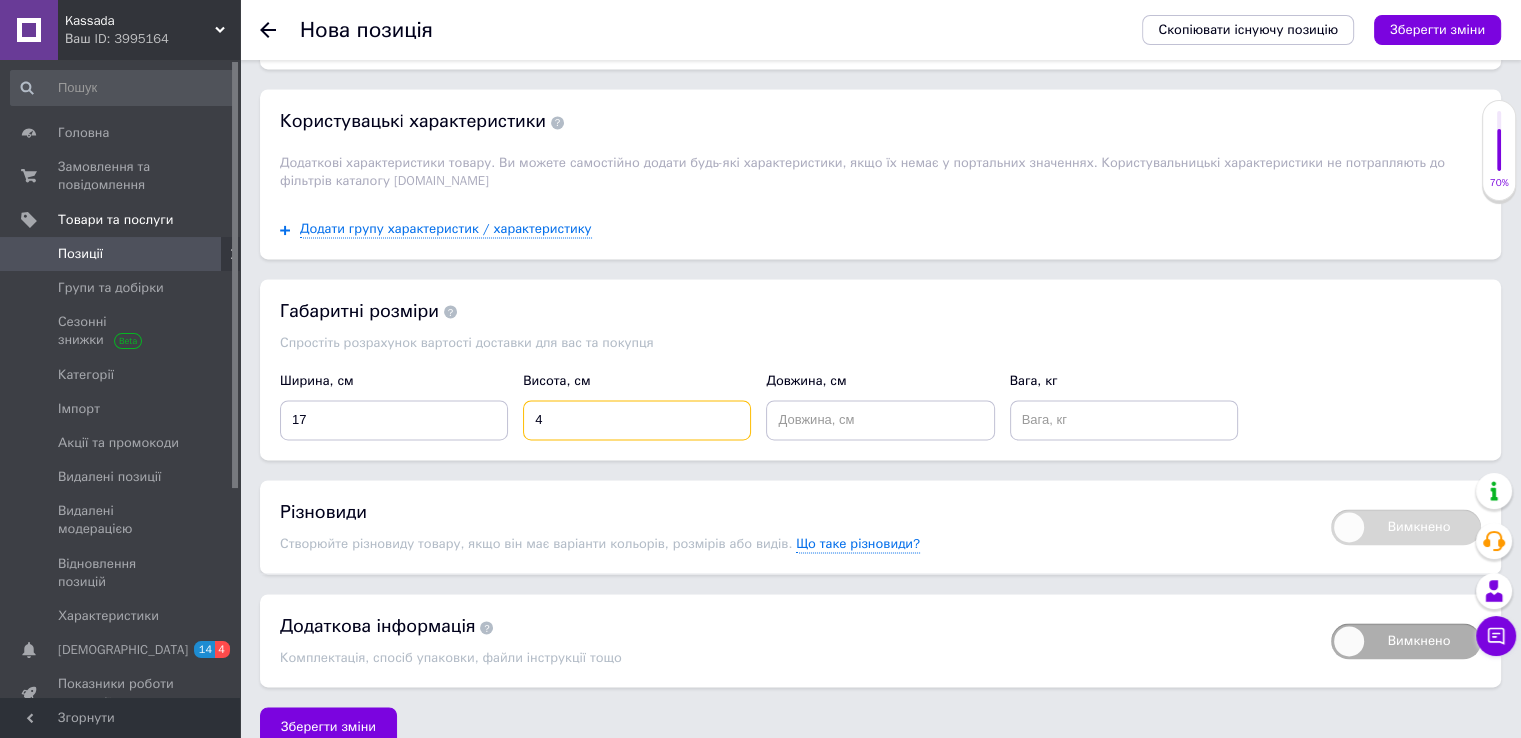 type on "4" 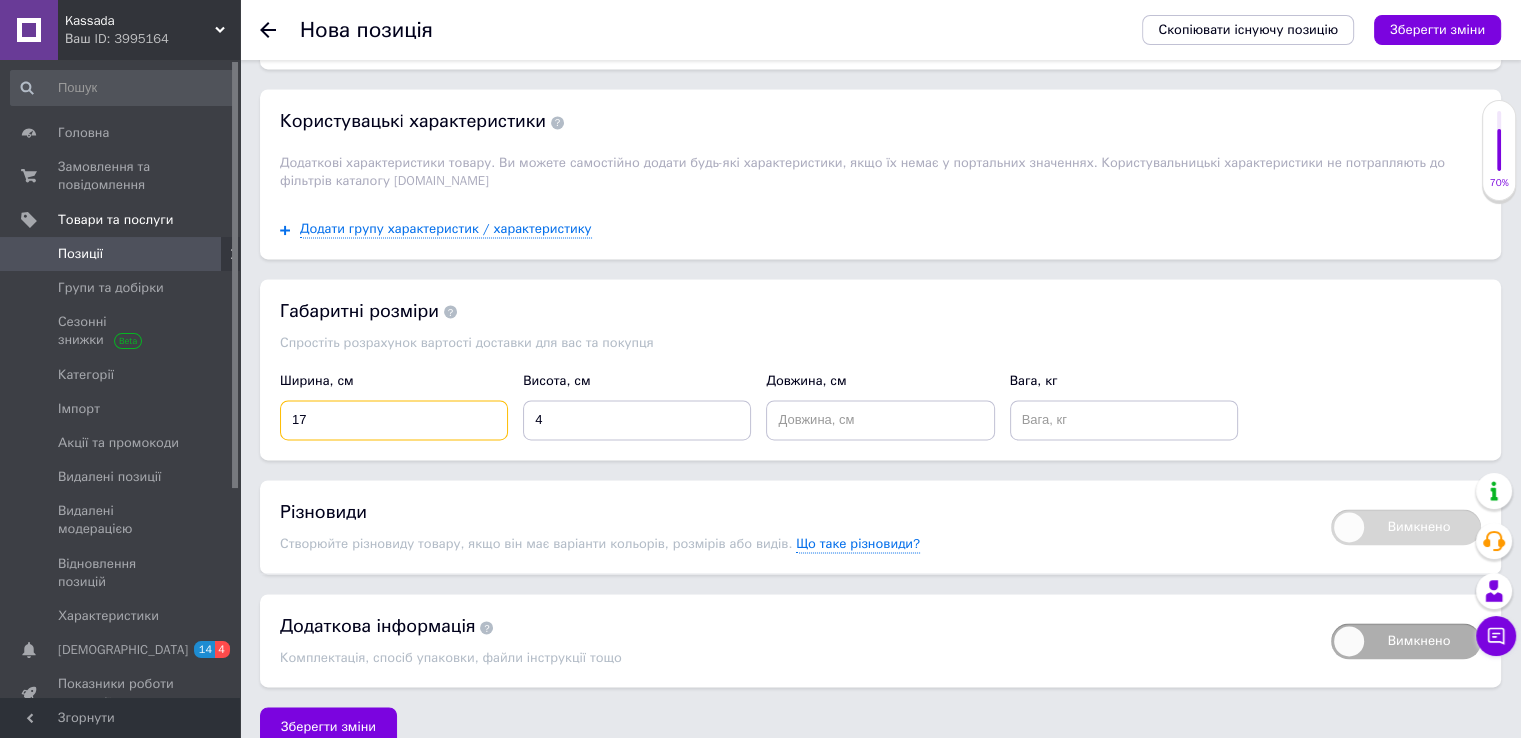 drag, startPoint x: 324, startPoint y: 404, endPoint x: 281, endPoint y: 403, distance: 43.011627 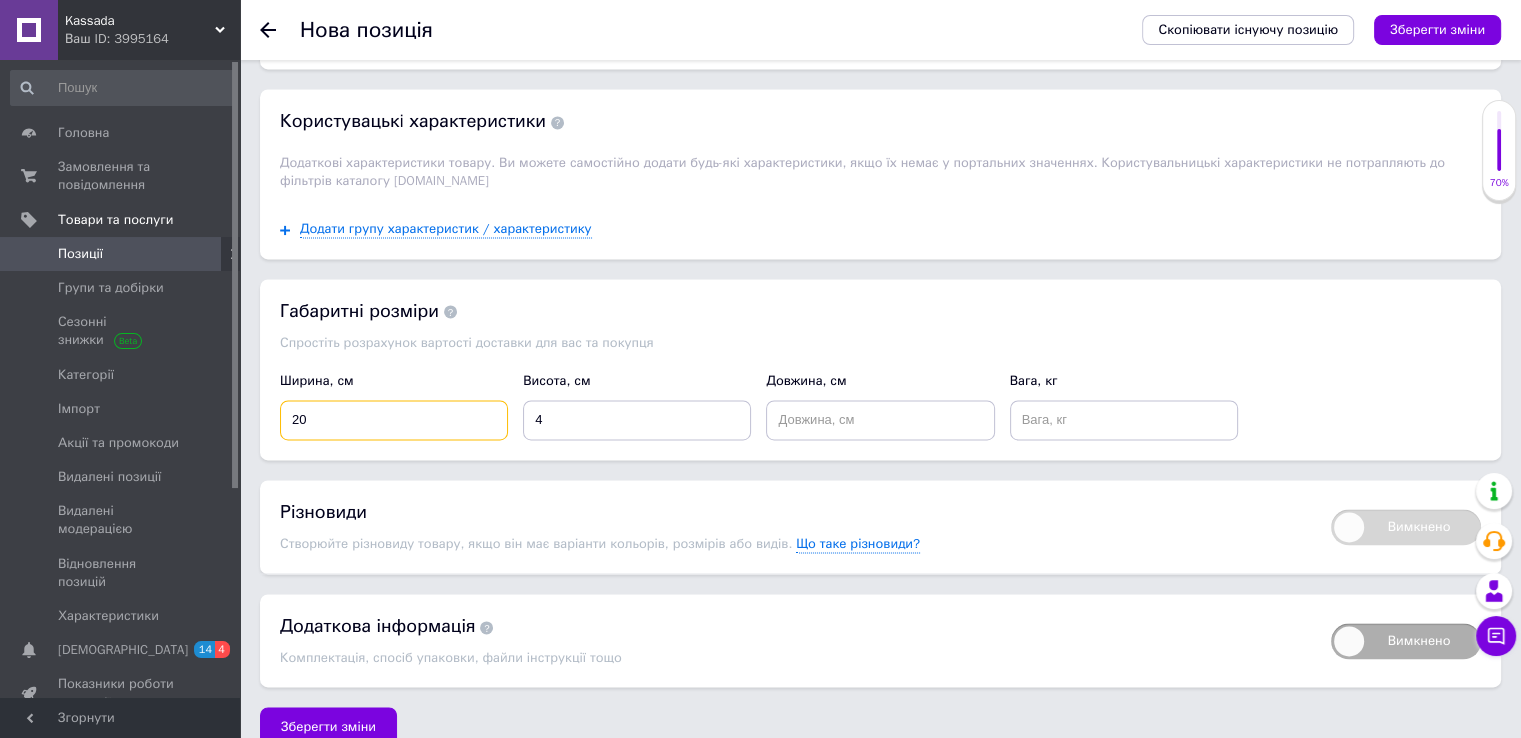 type on "20" 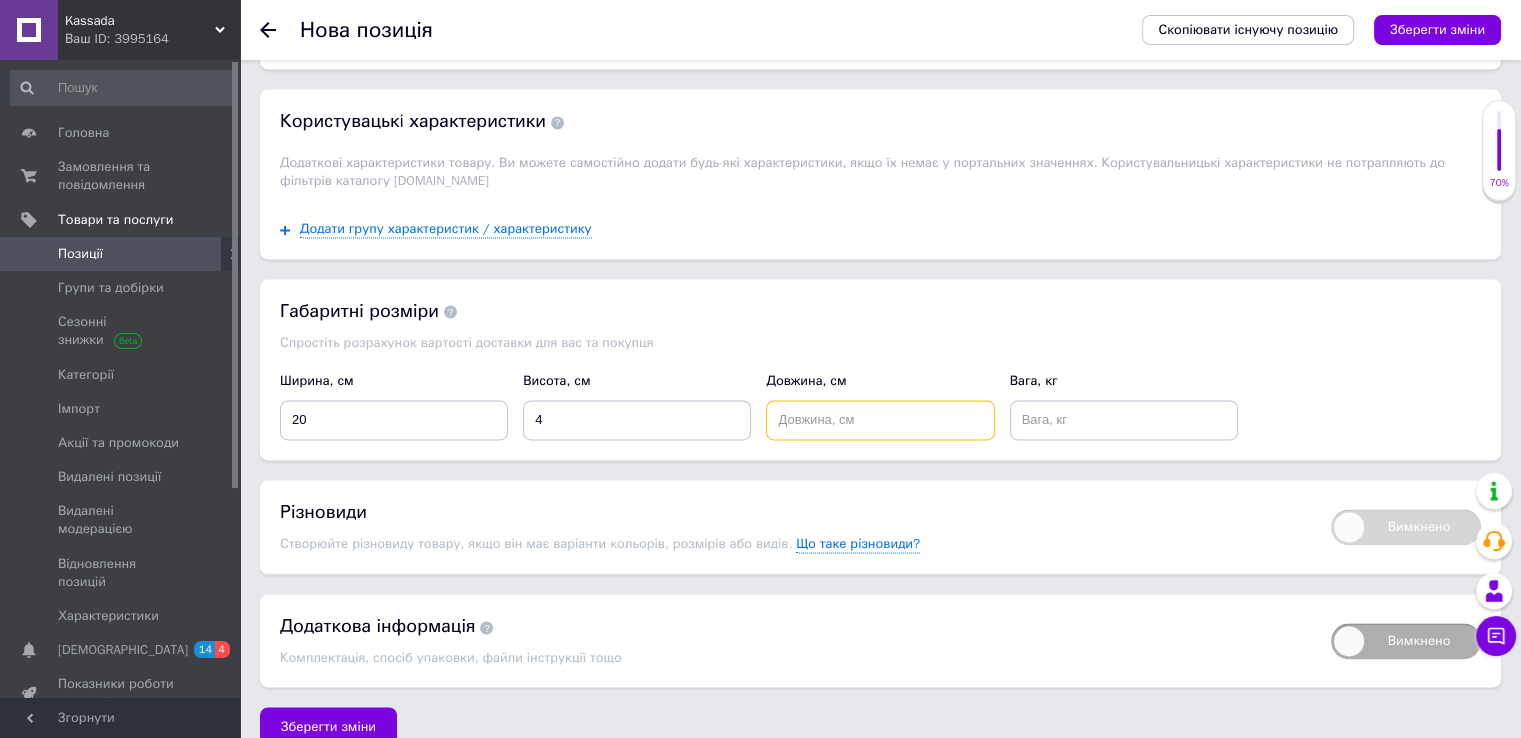 click at bounding box center [880, 420] 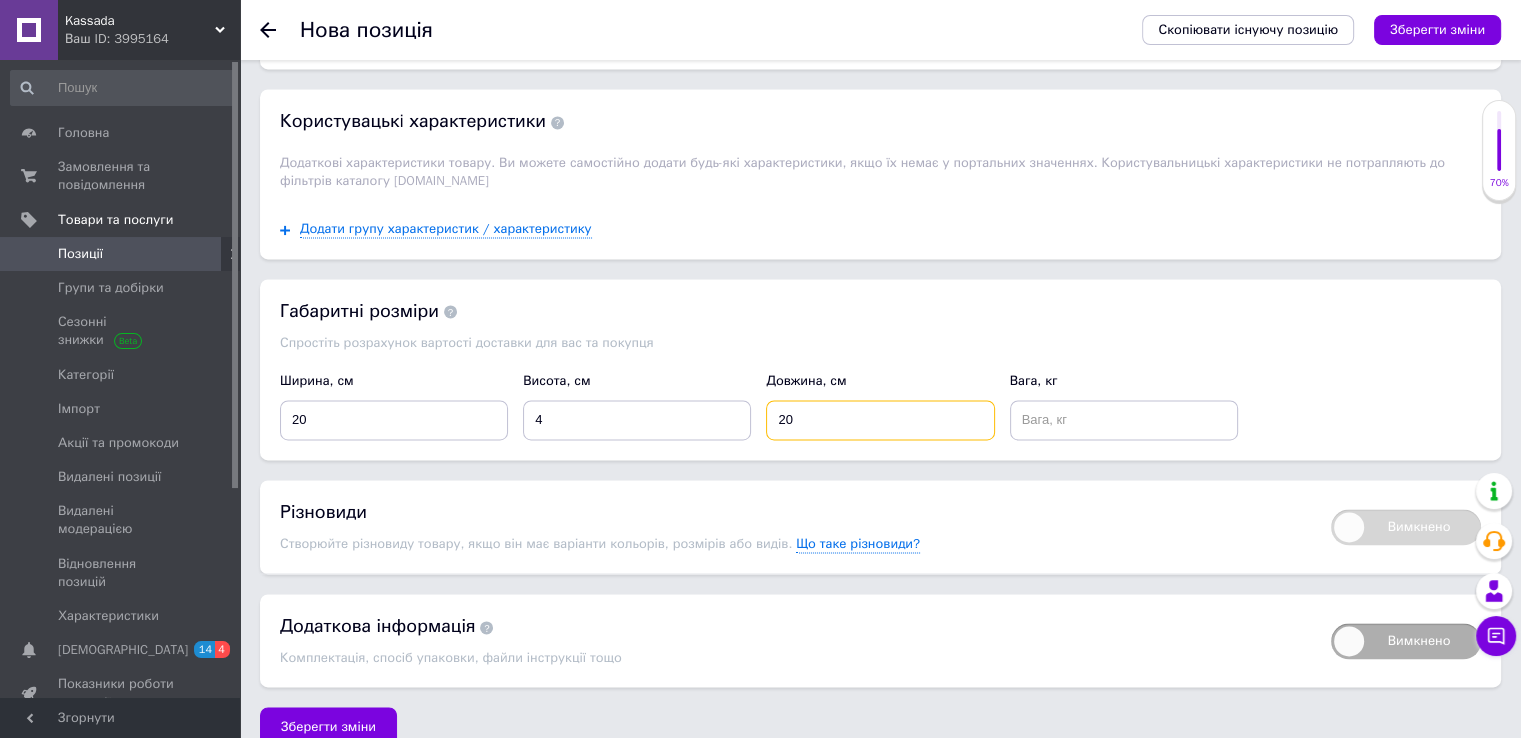 type on "20" 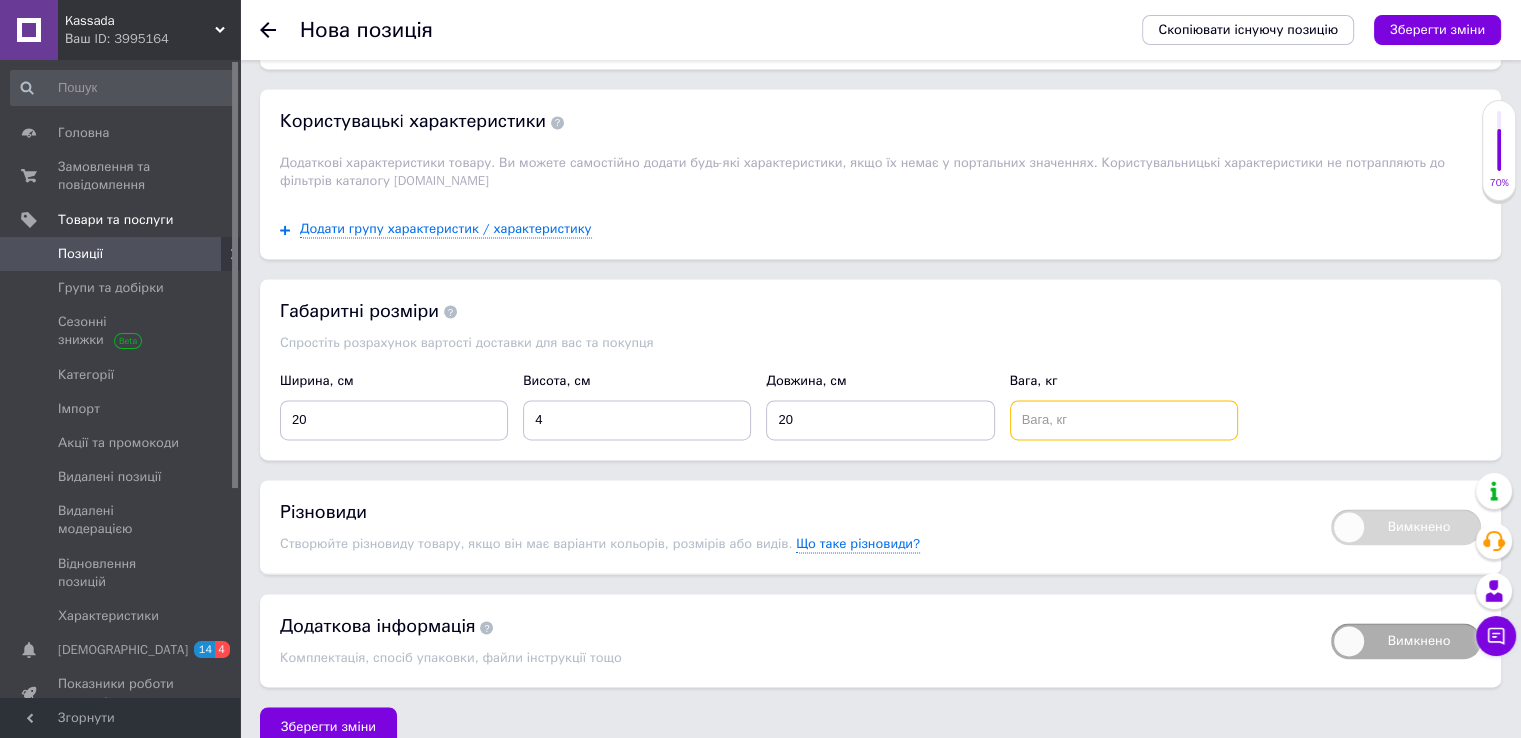 click at bounding box center (1124, 420) 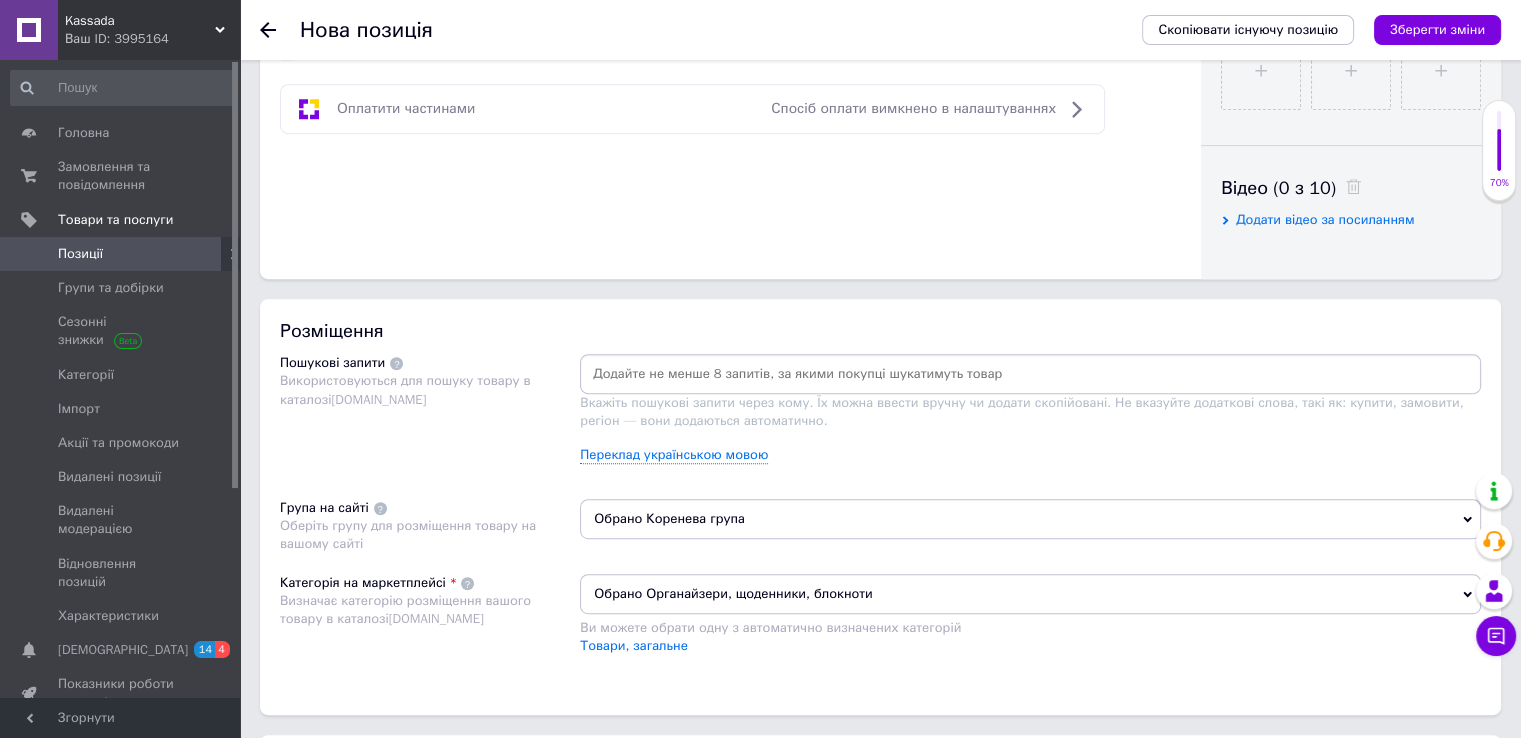 scroll, scrollTop: 900, scrollLeft: 0, axis: vertical 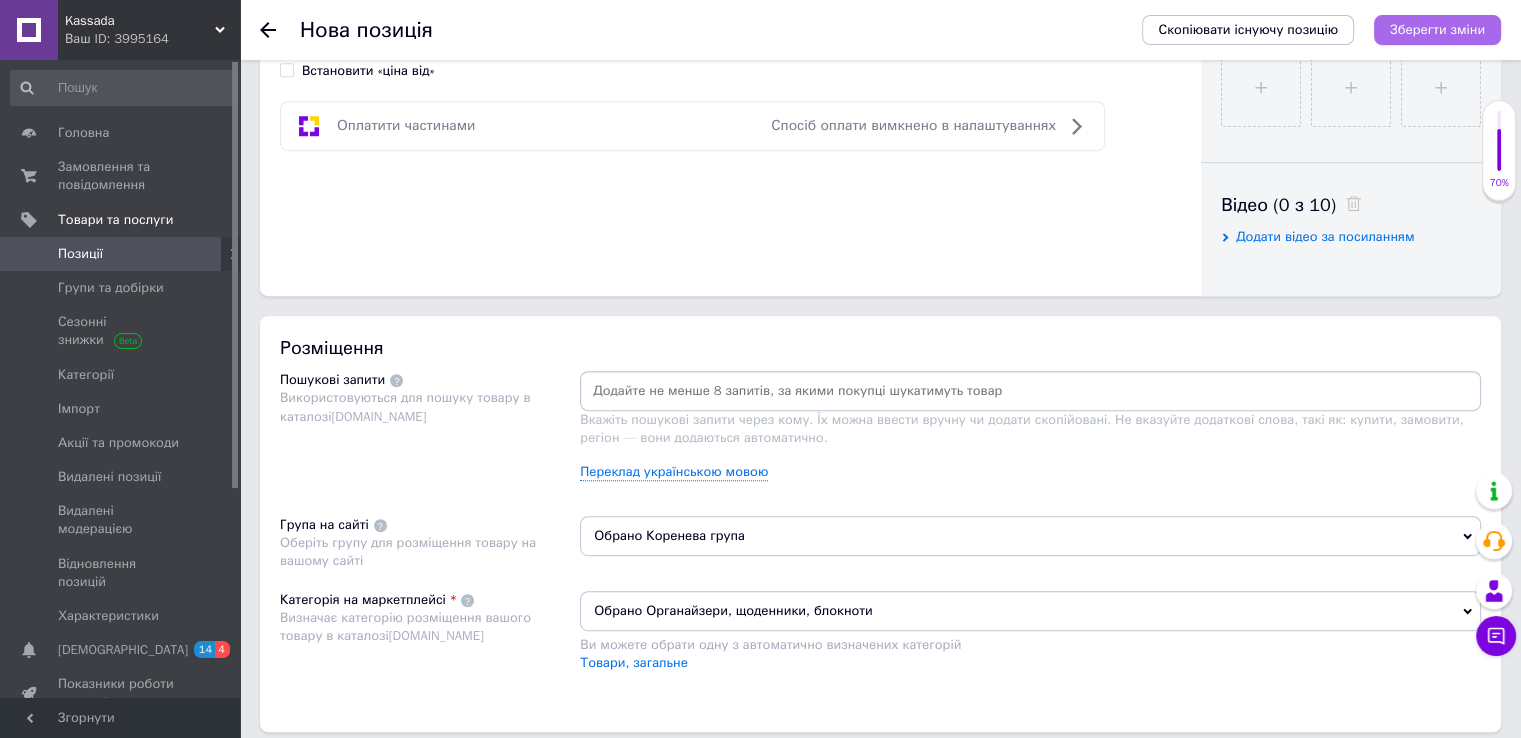 type on "0.3" 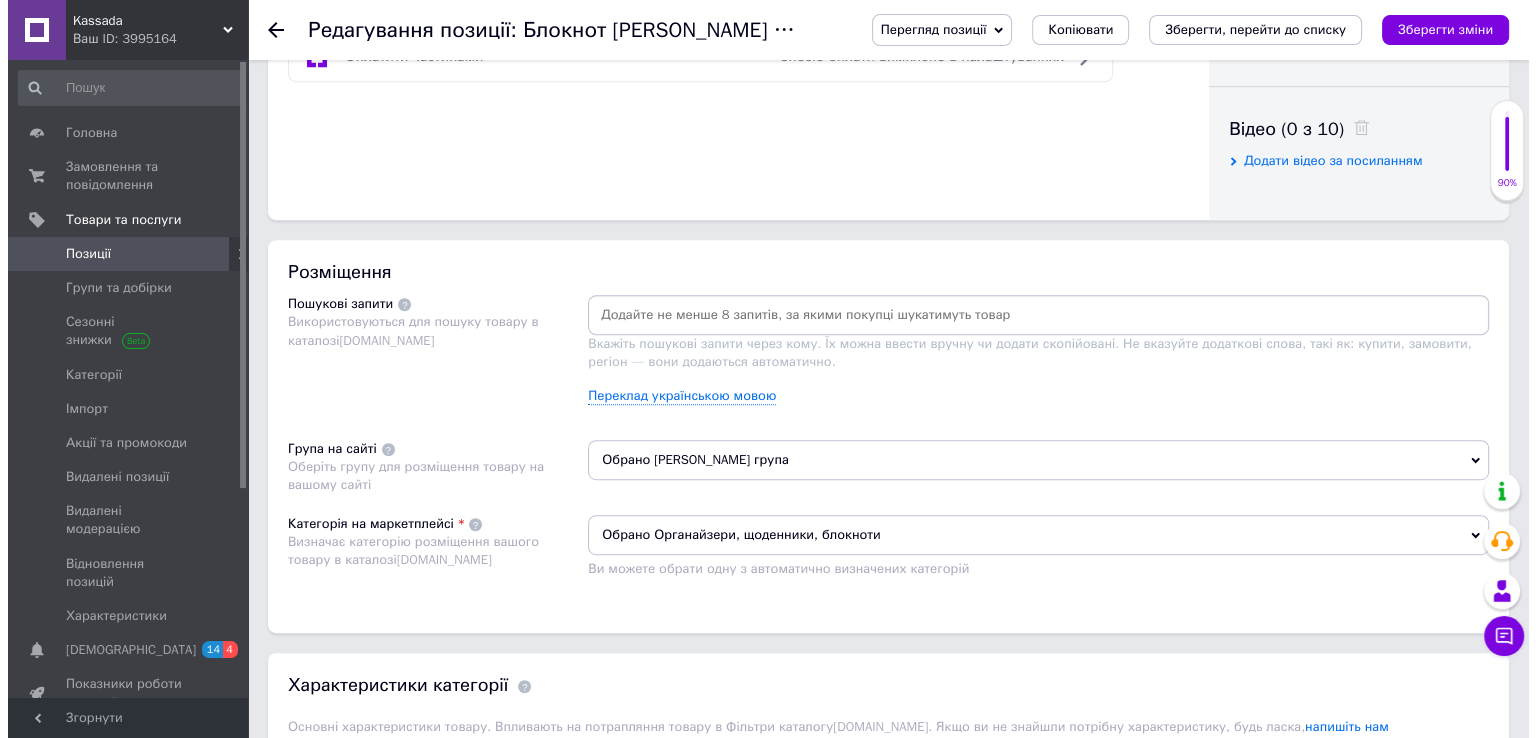scroll, scrollTop: 1100, scrollLeft: 0, axis: vertical 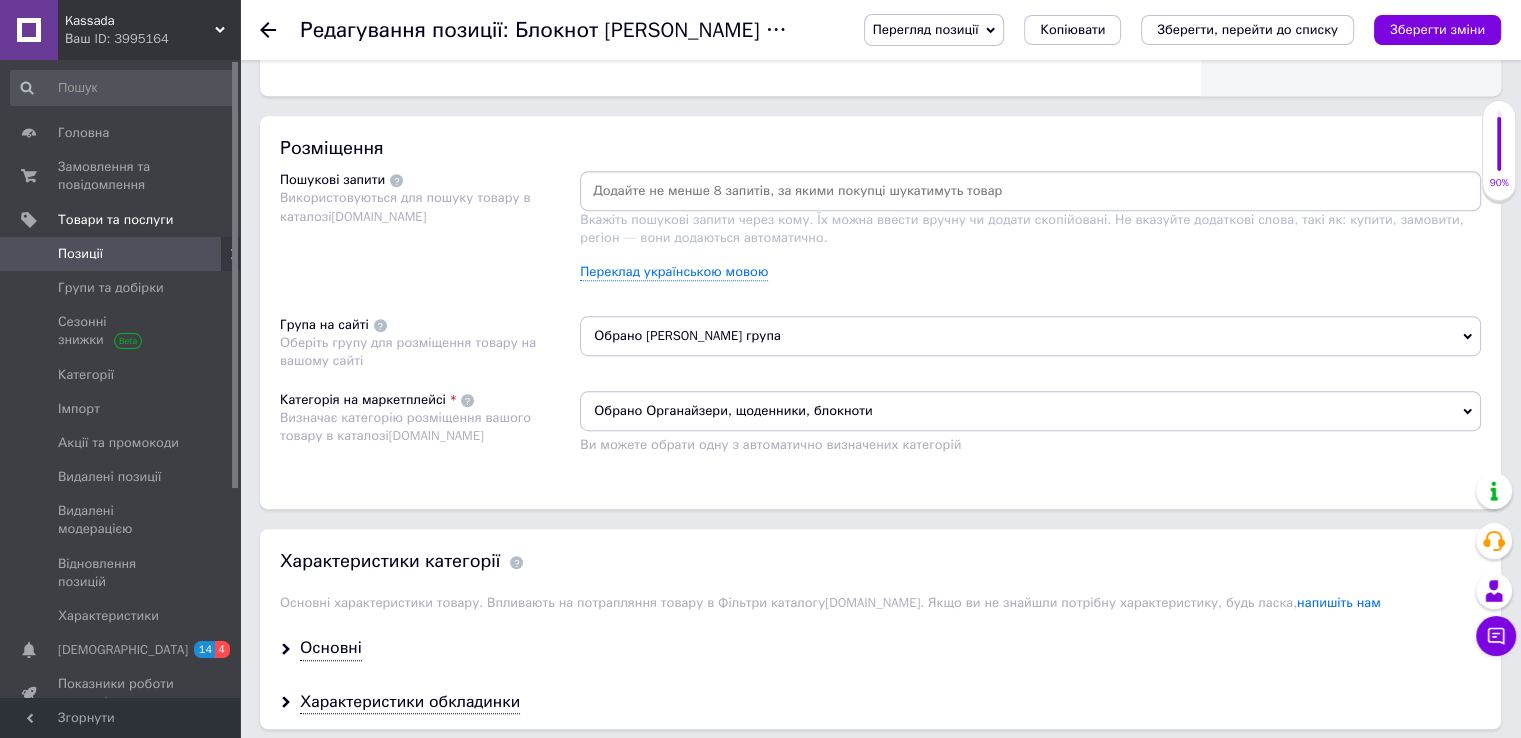 click at bounding box center (1030, 191) 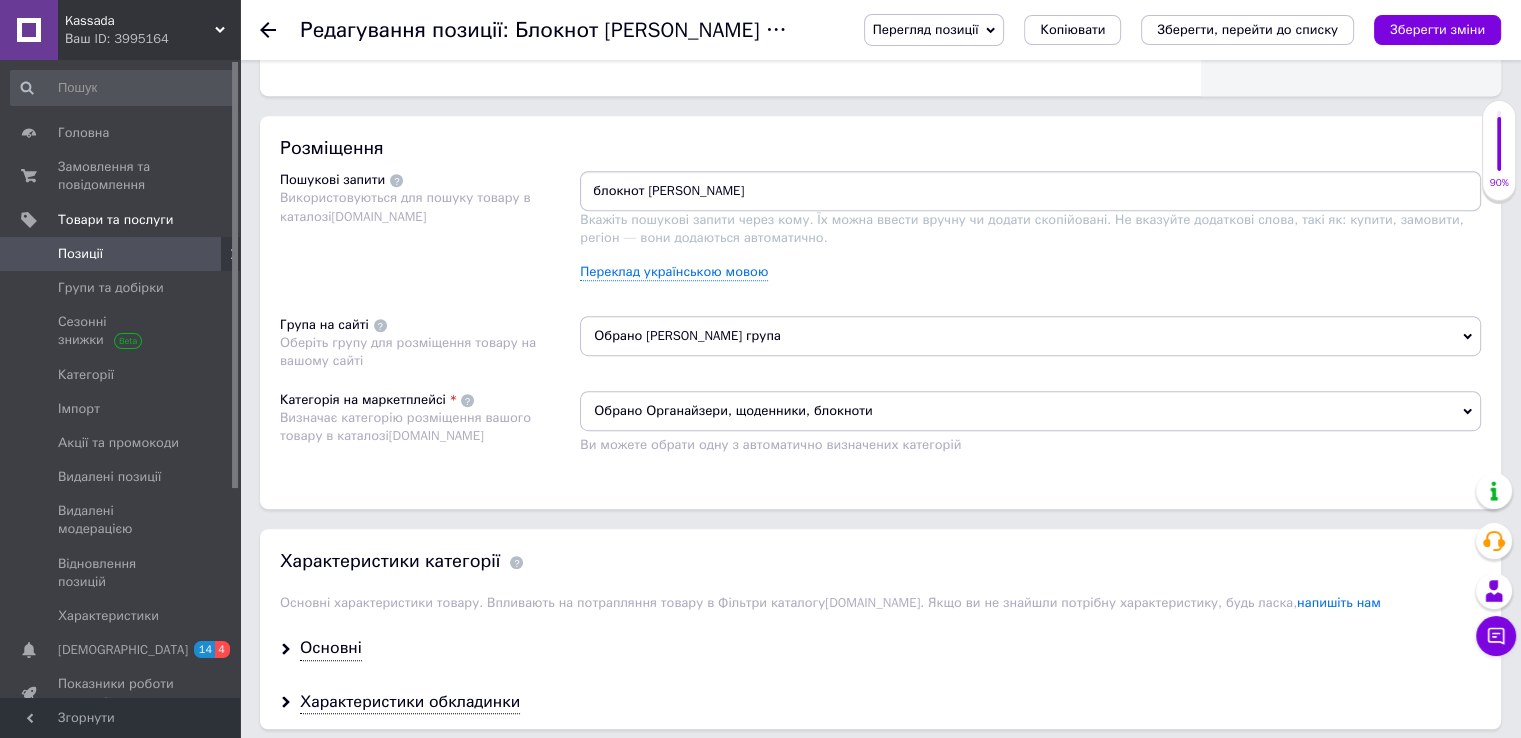 type on "блокнот [PERSON_NAME]" 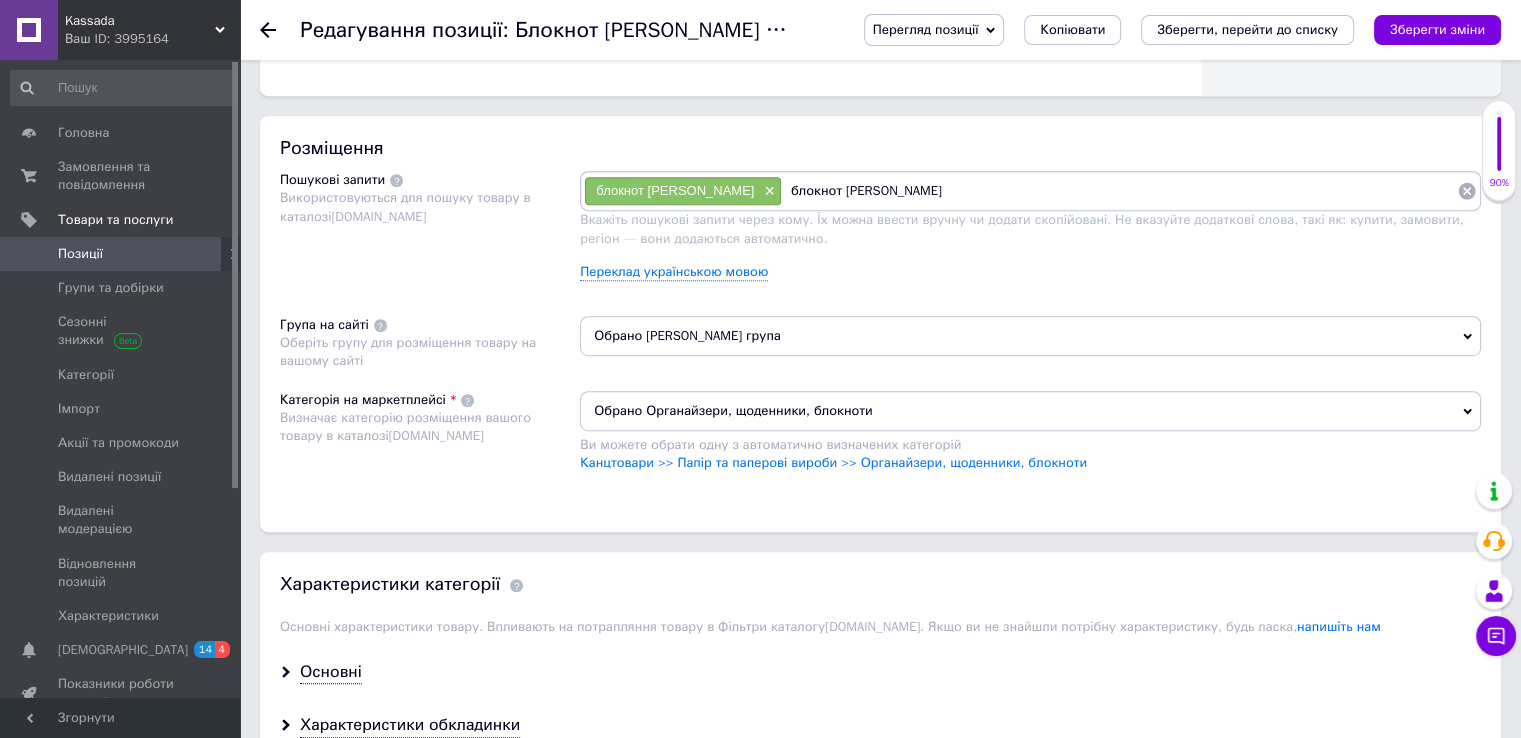 type on "блокнот [PERSON_NAME]" 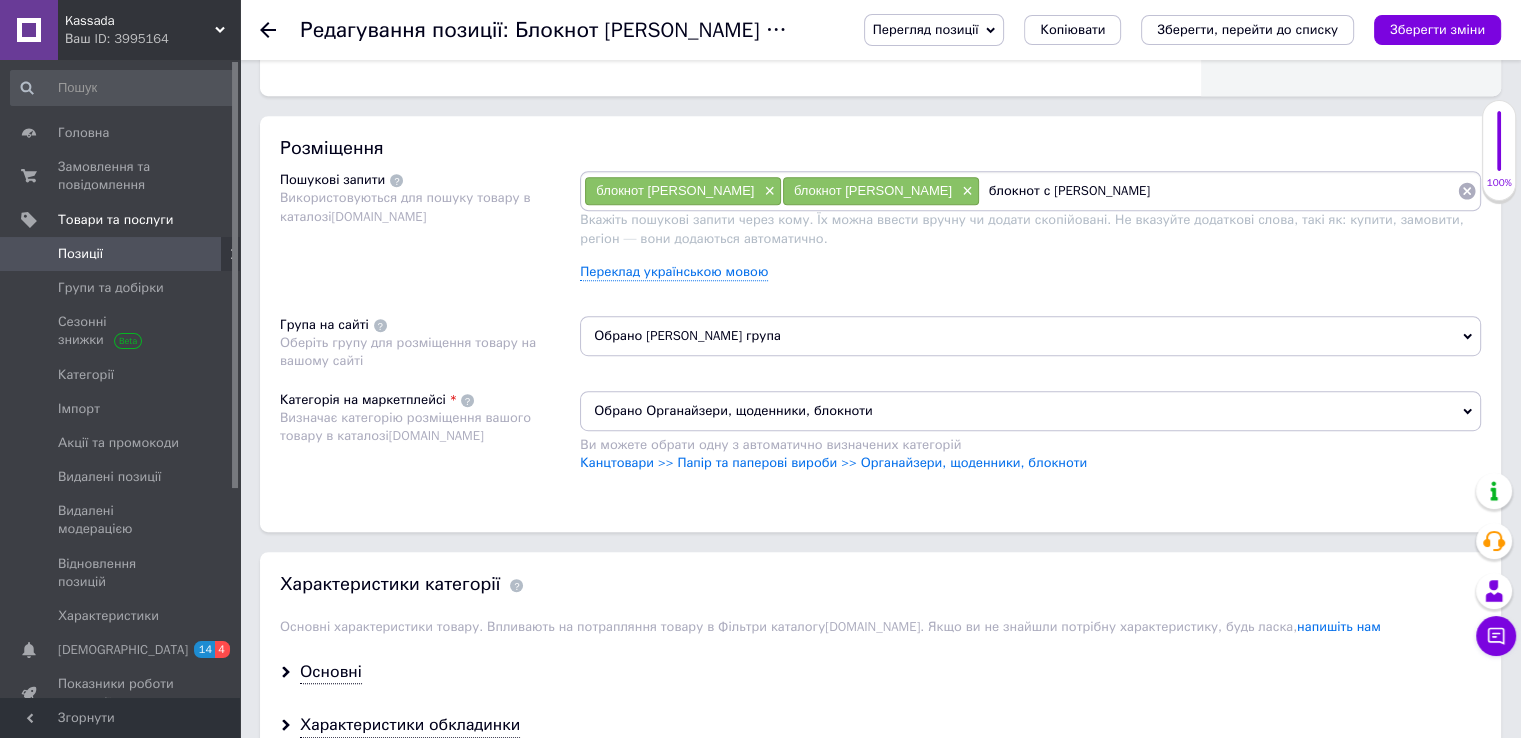 type on "блокнот с [PERSON_NAME]" 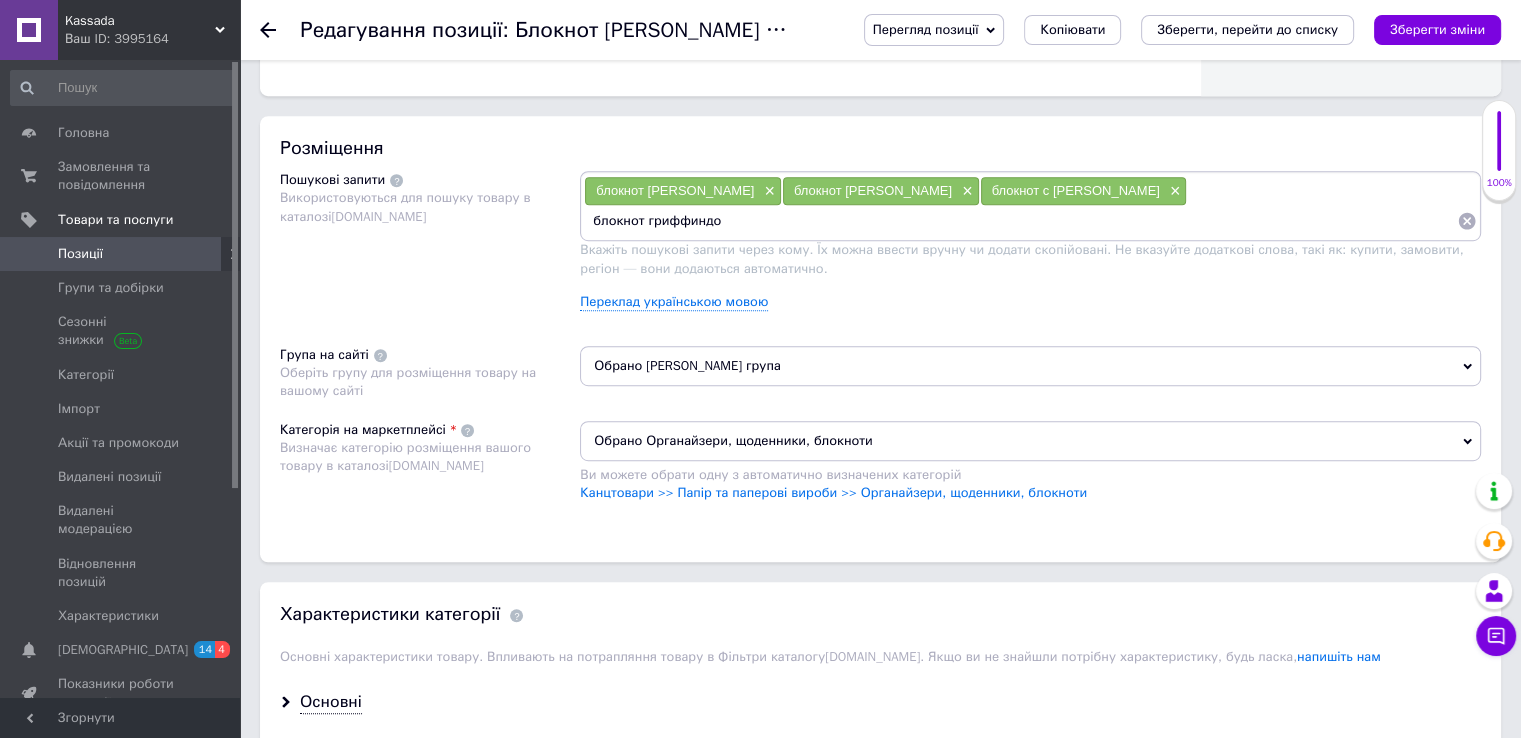 type on "блокнот гриффиндор" 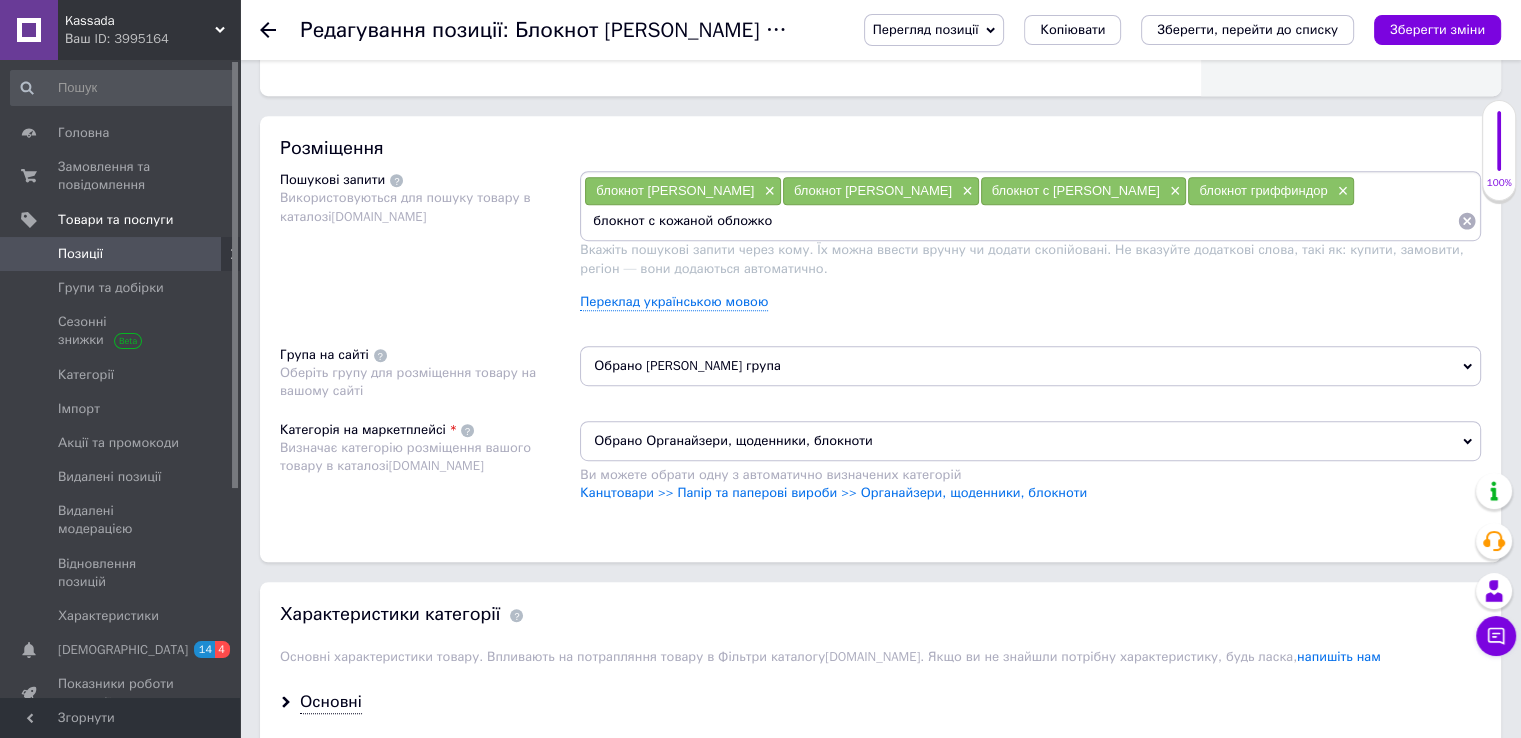 type on "блокнот с кожаной обложкой" 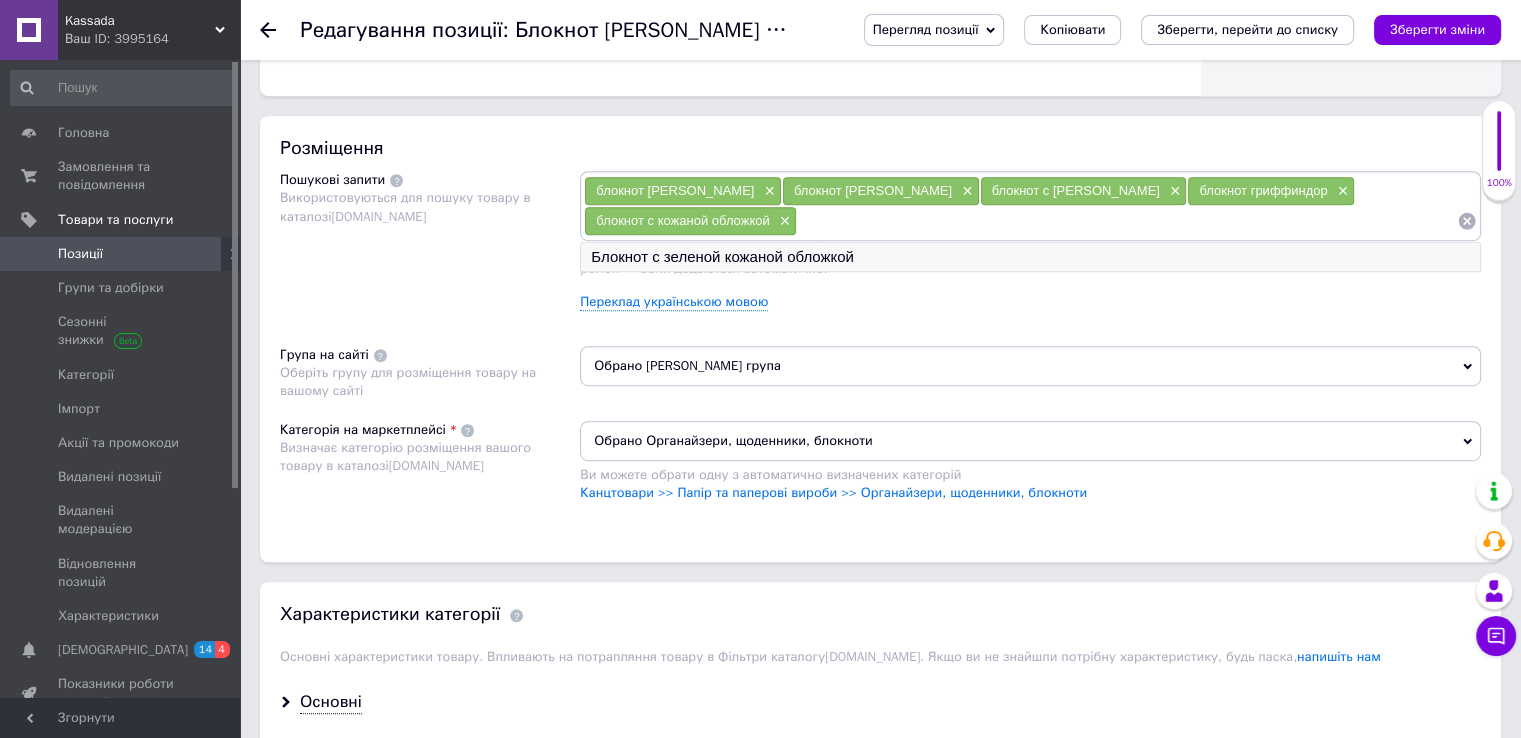 paste on "Блокнот в стиле факультета Гриффиндор" 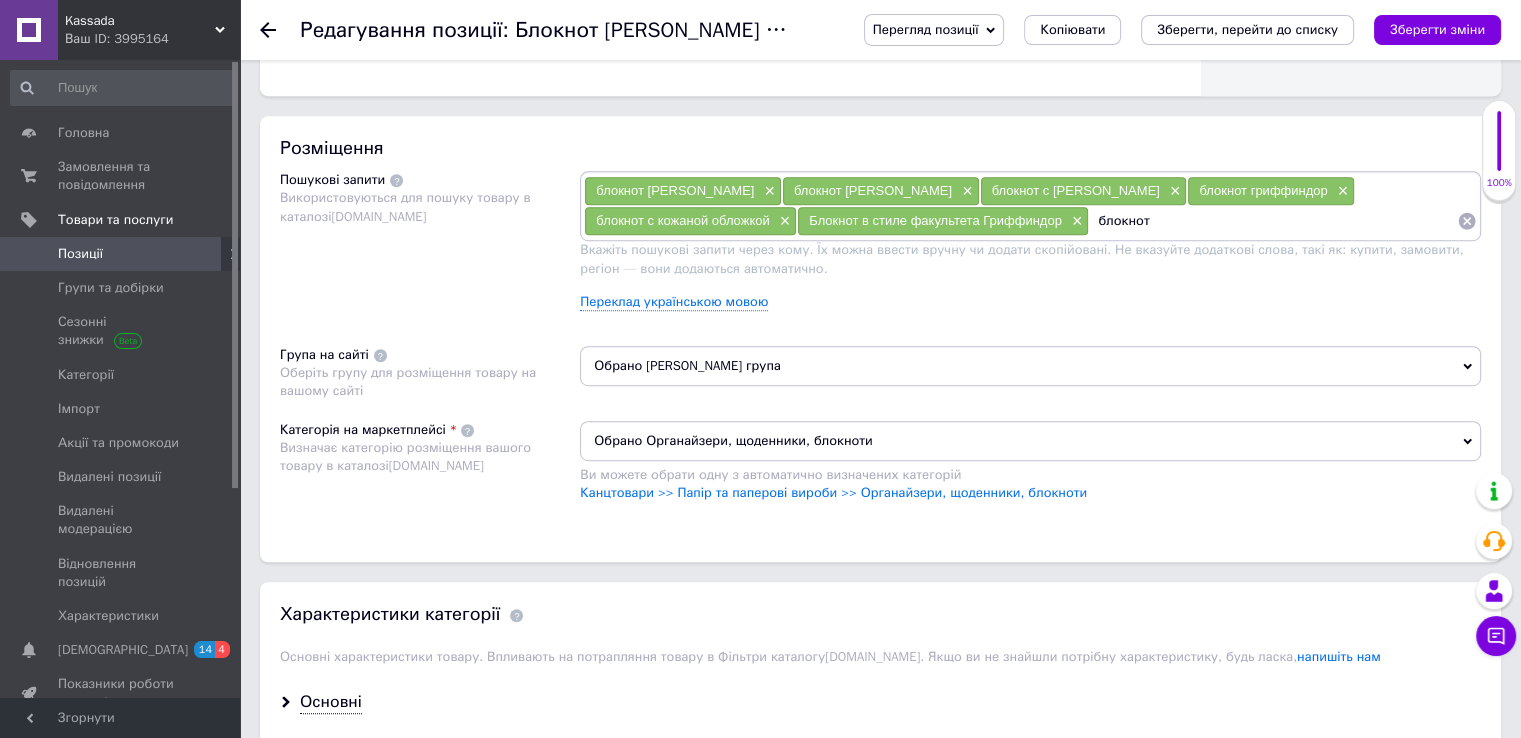 paste on "[PERSON_NAME]" 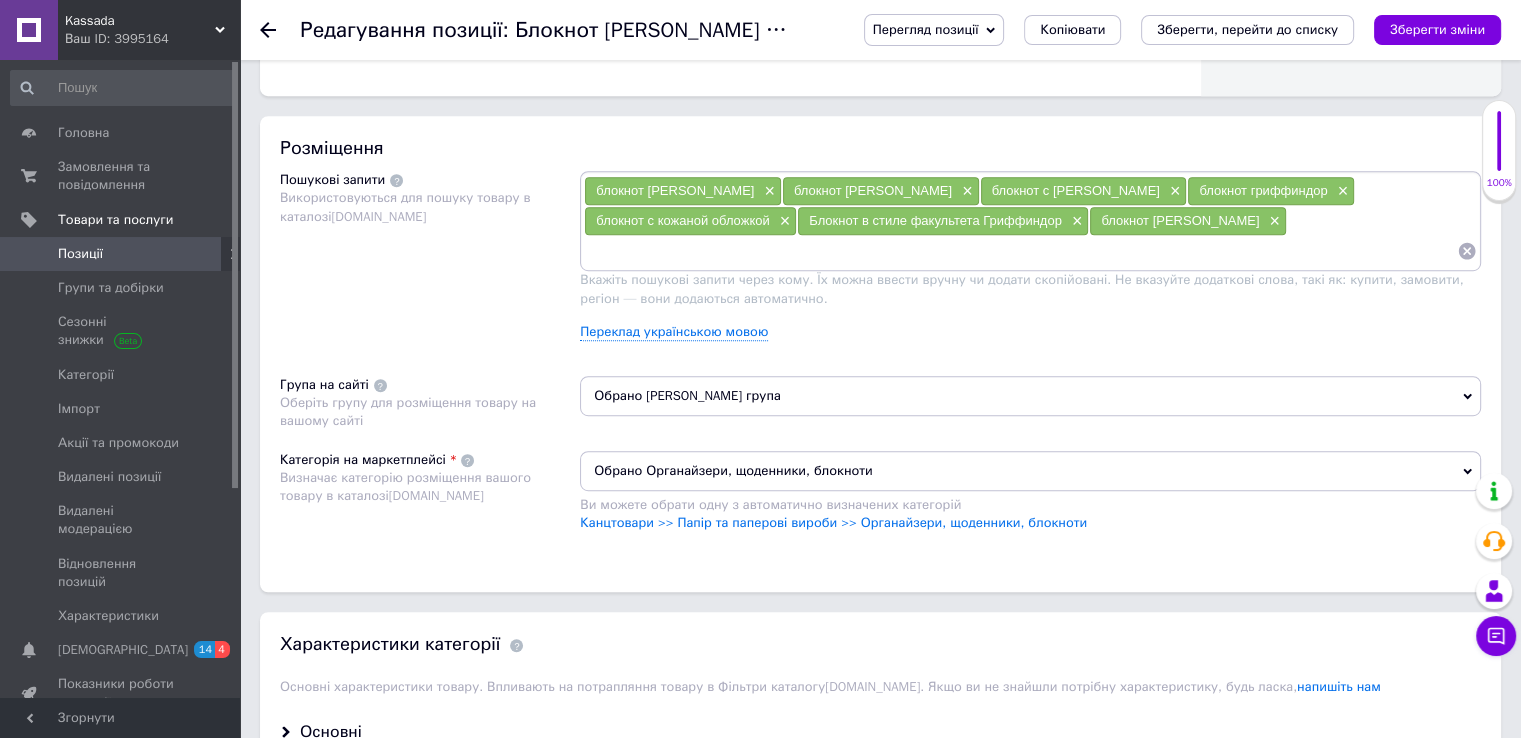 paste on "[PERSON_NAME]" 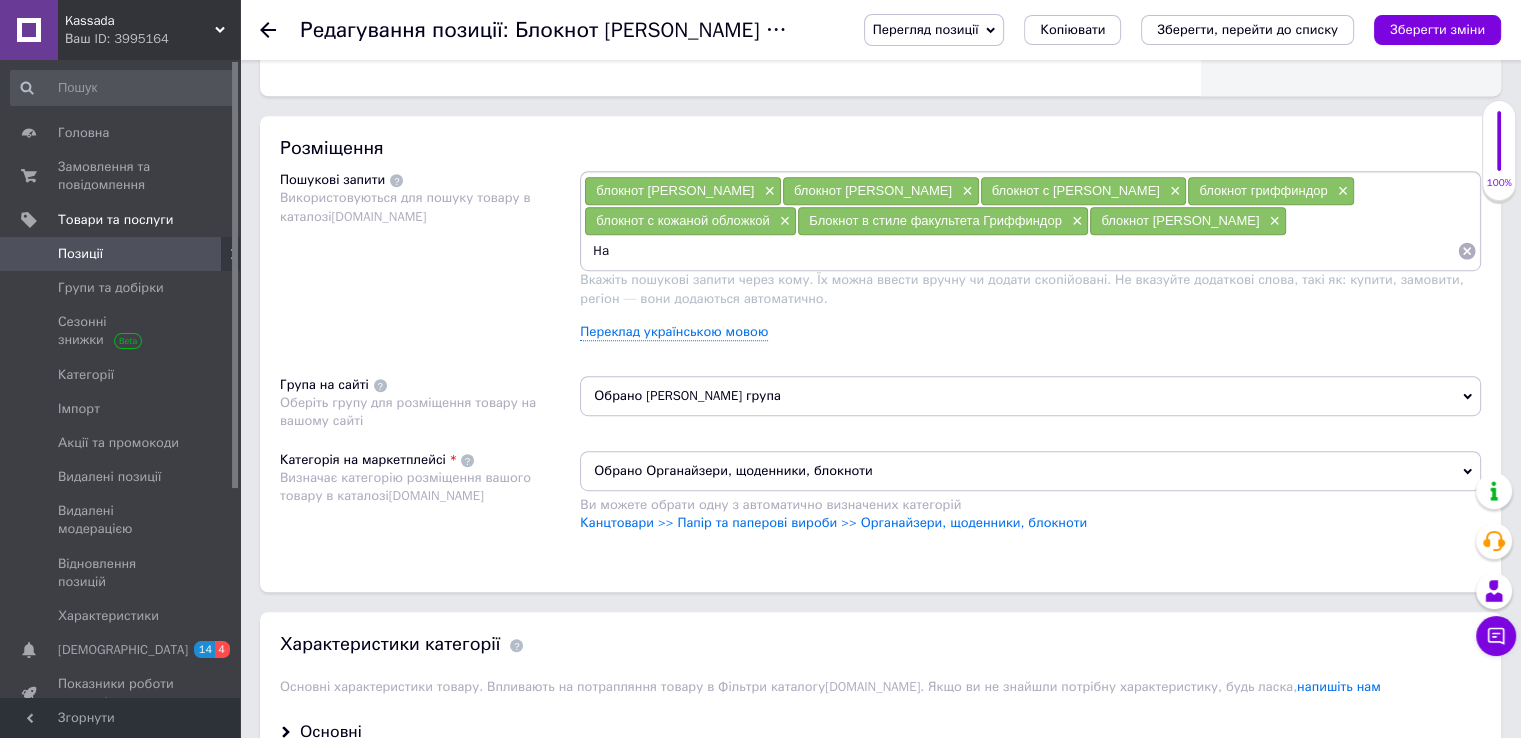 type on "H" 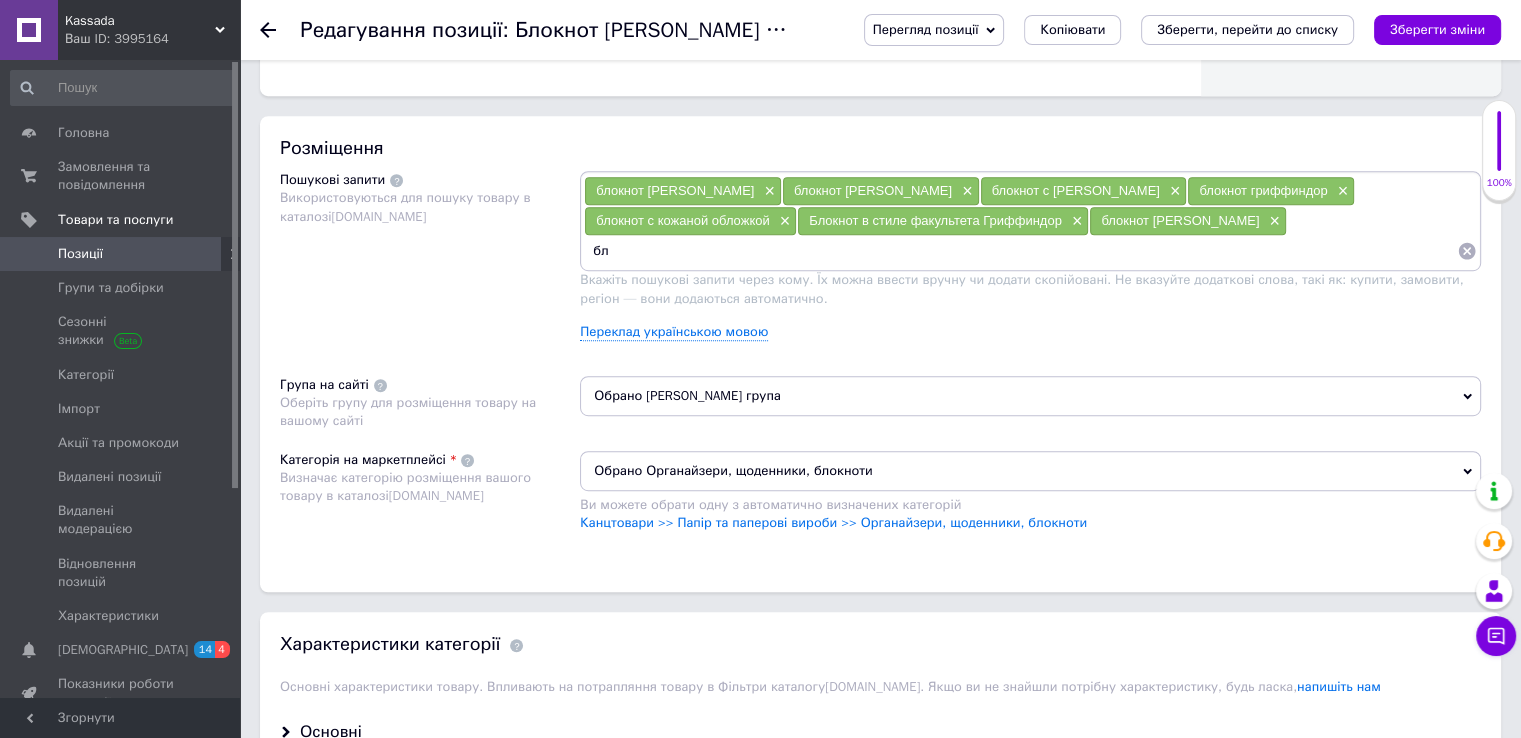 type on "б" 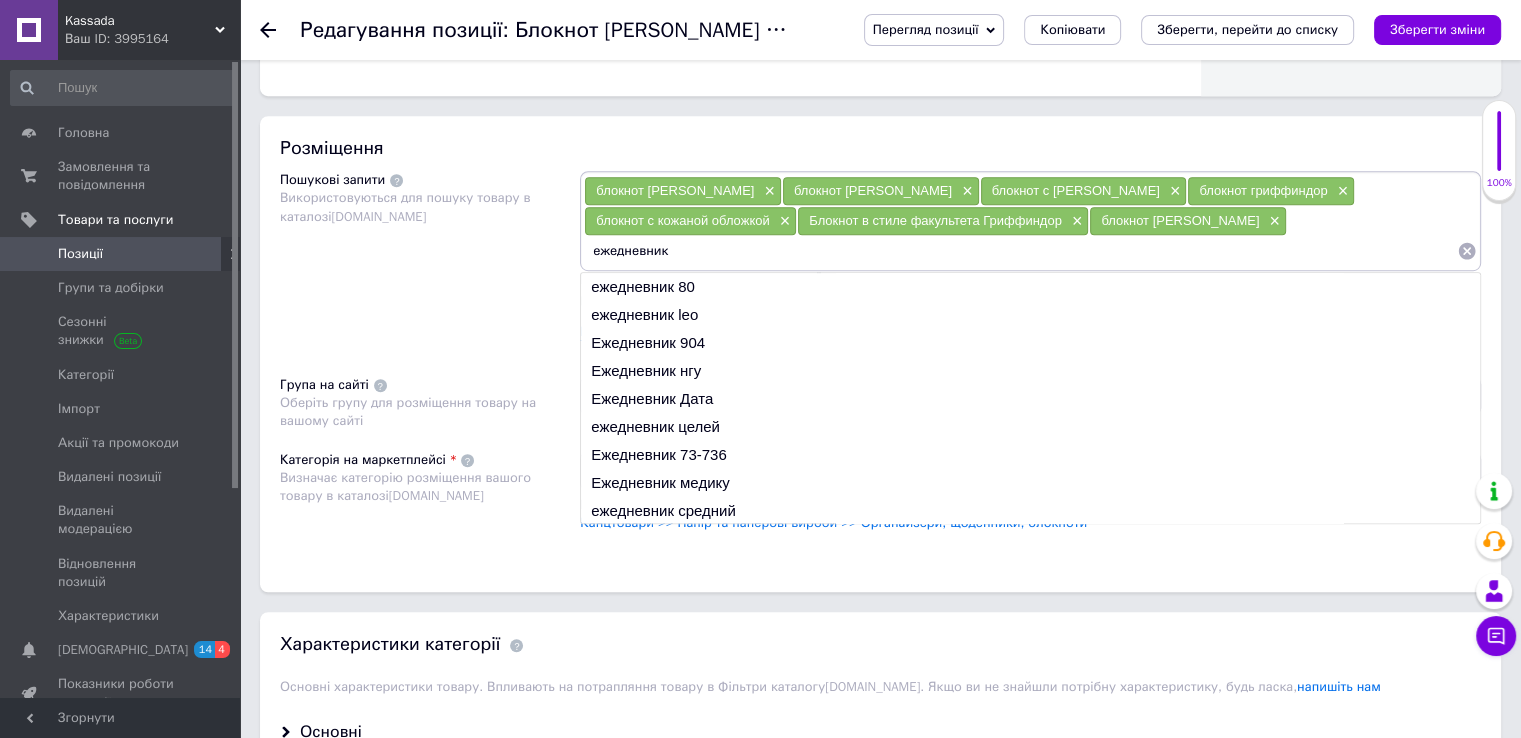paste on "[PERSON_NAME]" 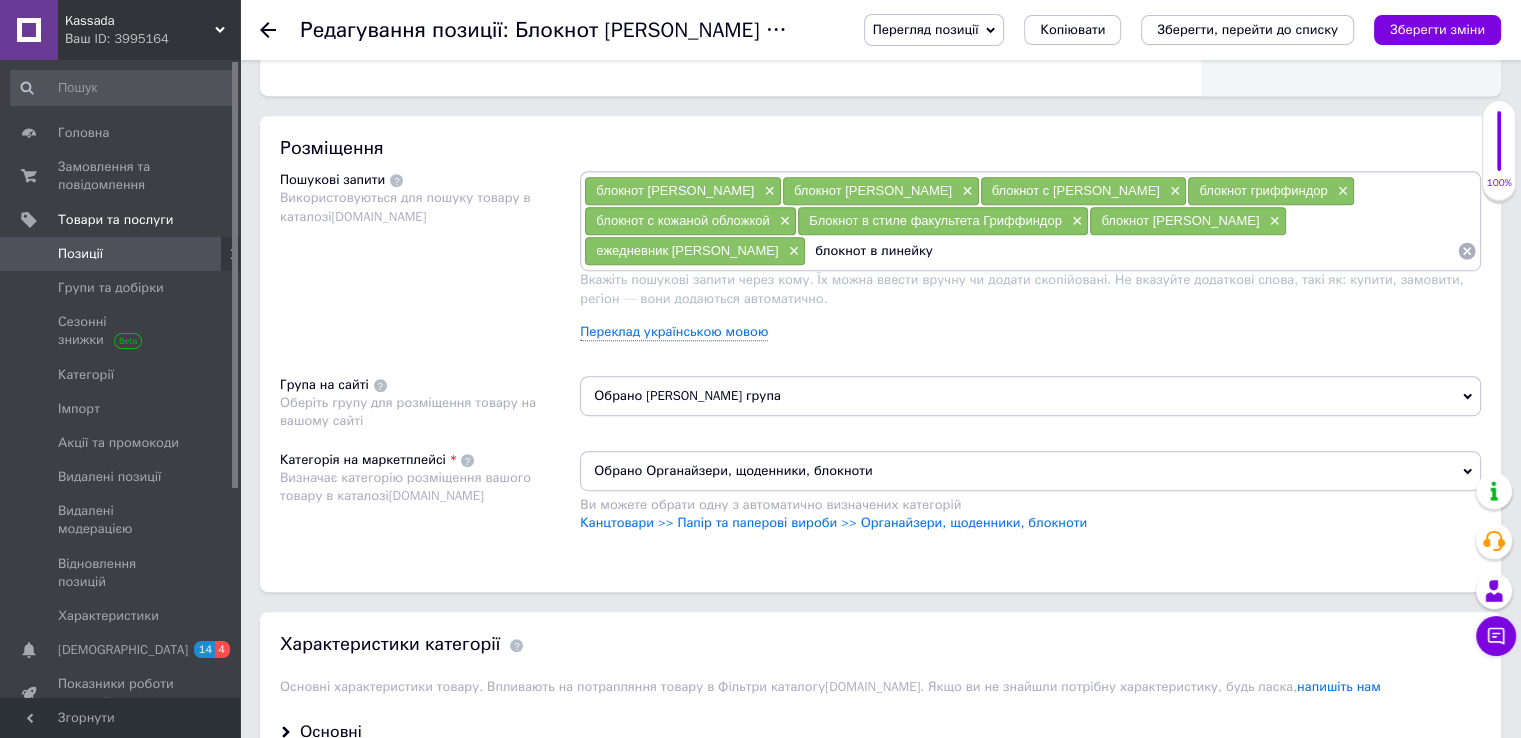 paste on "[PERSON_NAME]" 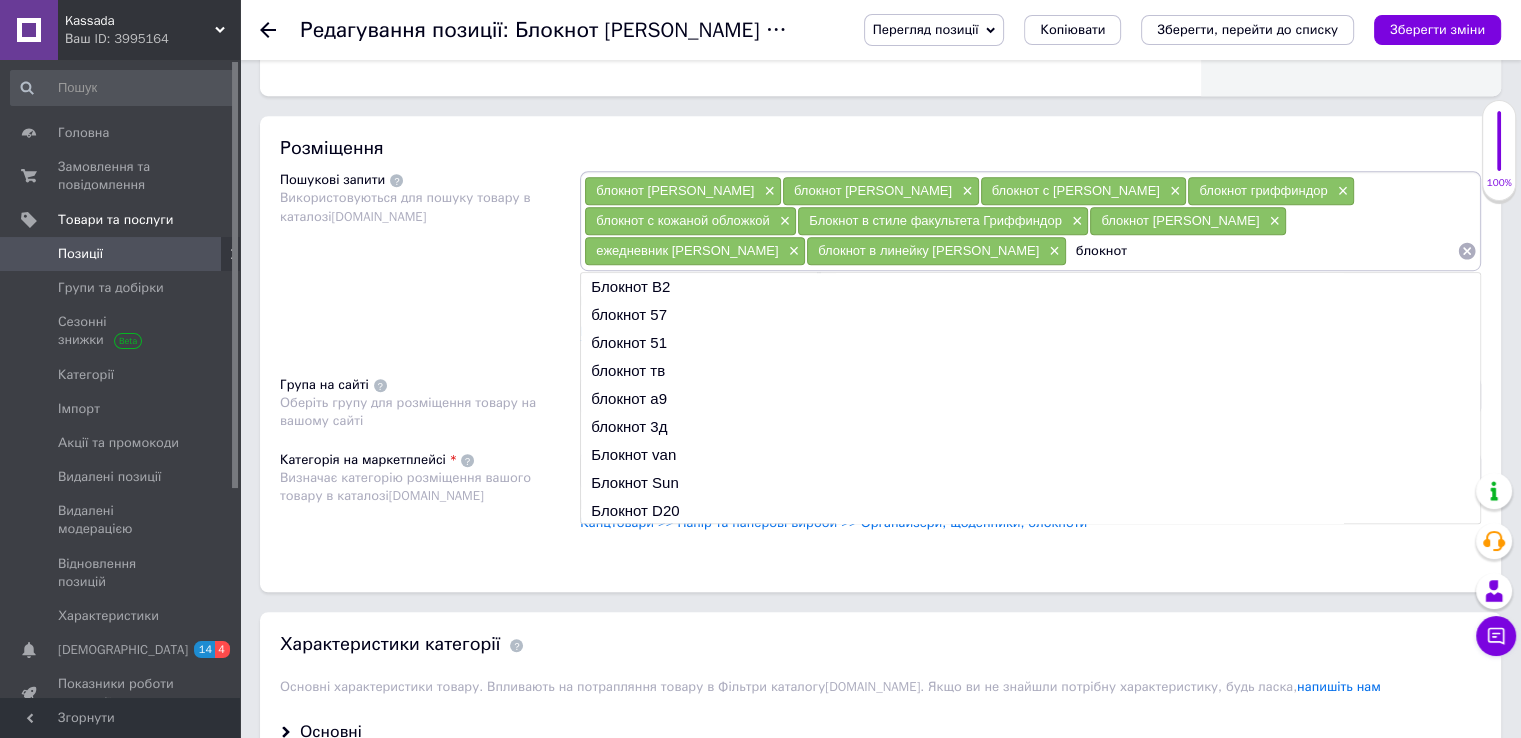 paste on "Gryffindor" 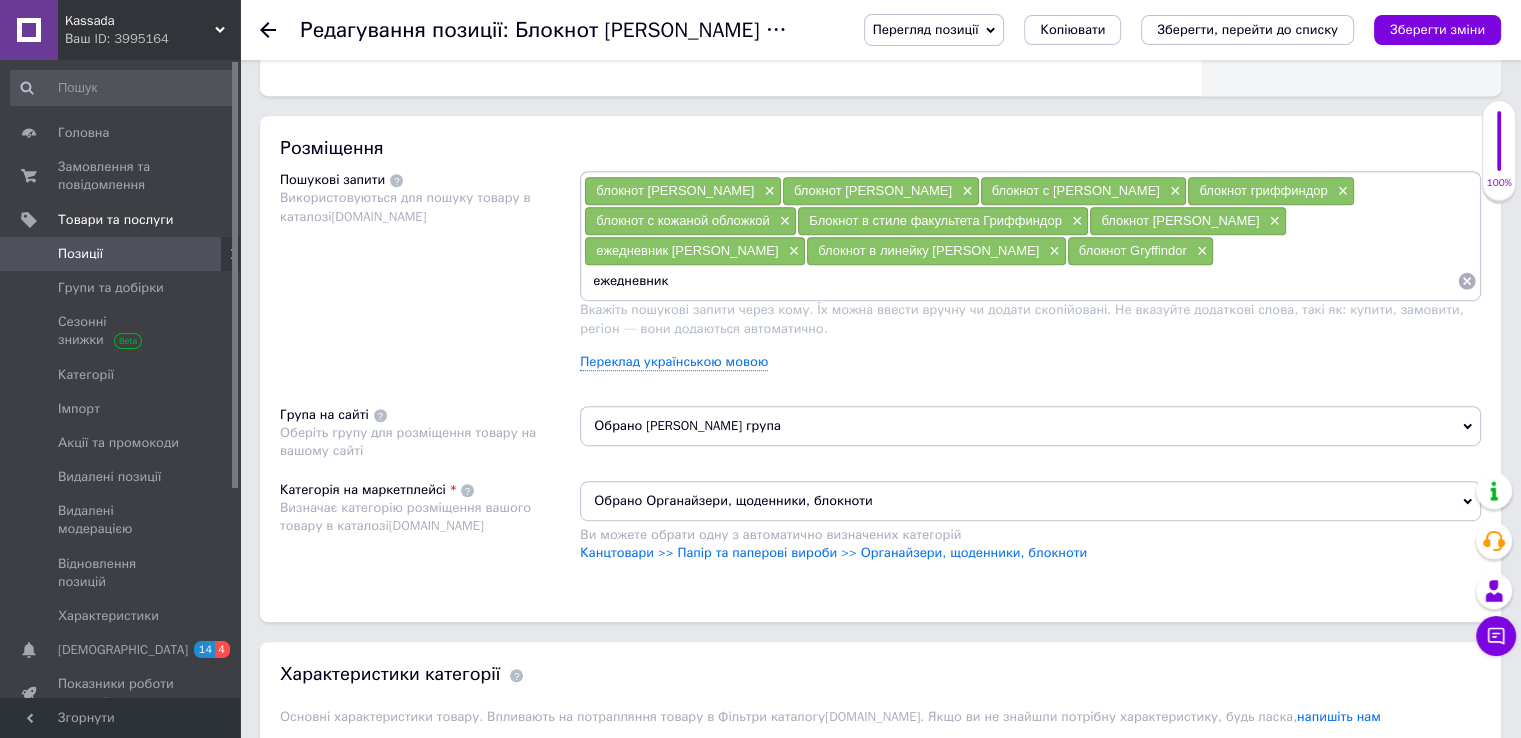 paste on "Gryffindor" 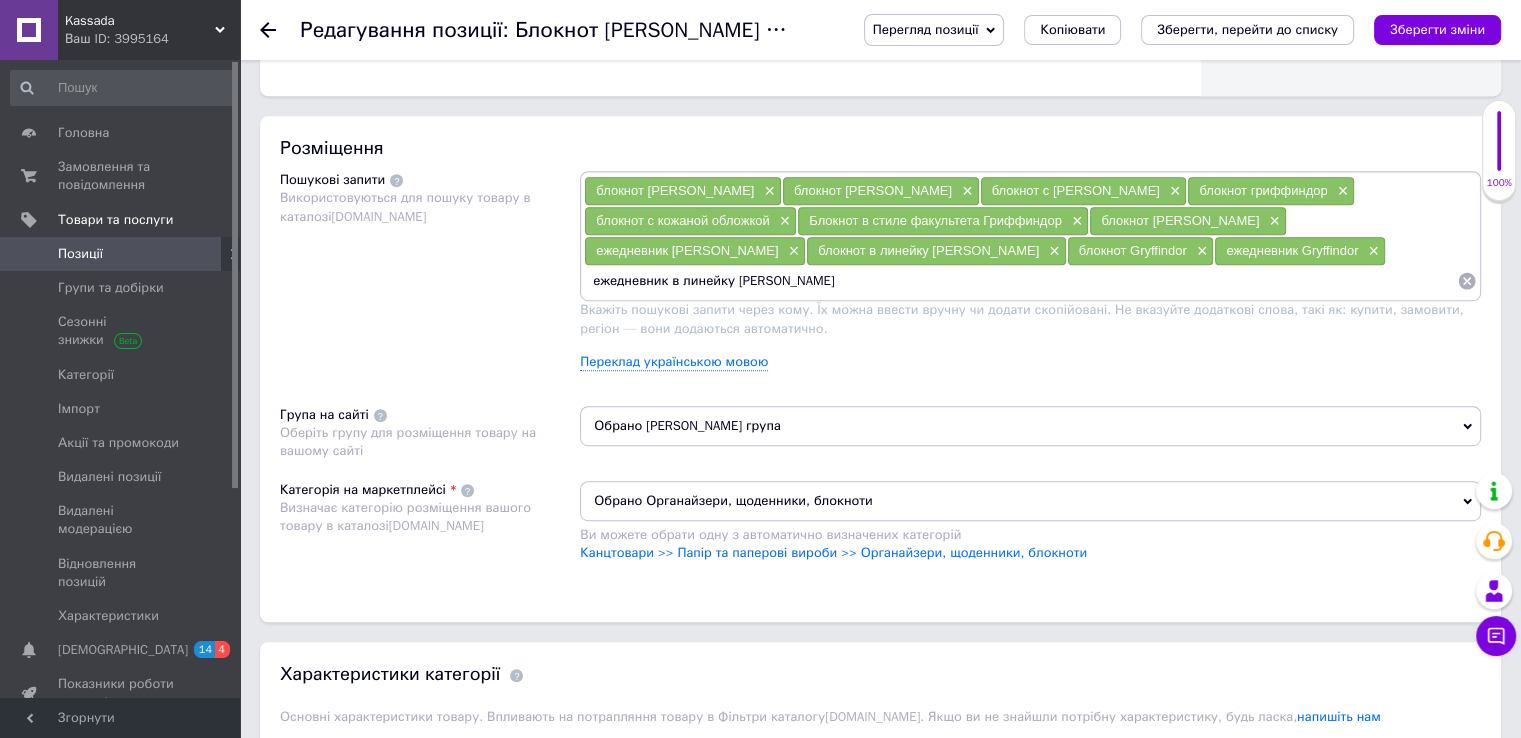 type on "ежедневник в линейку [PERSON_NAME]" 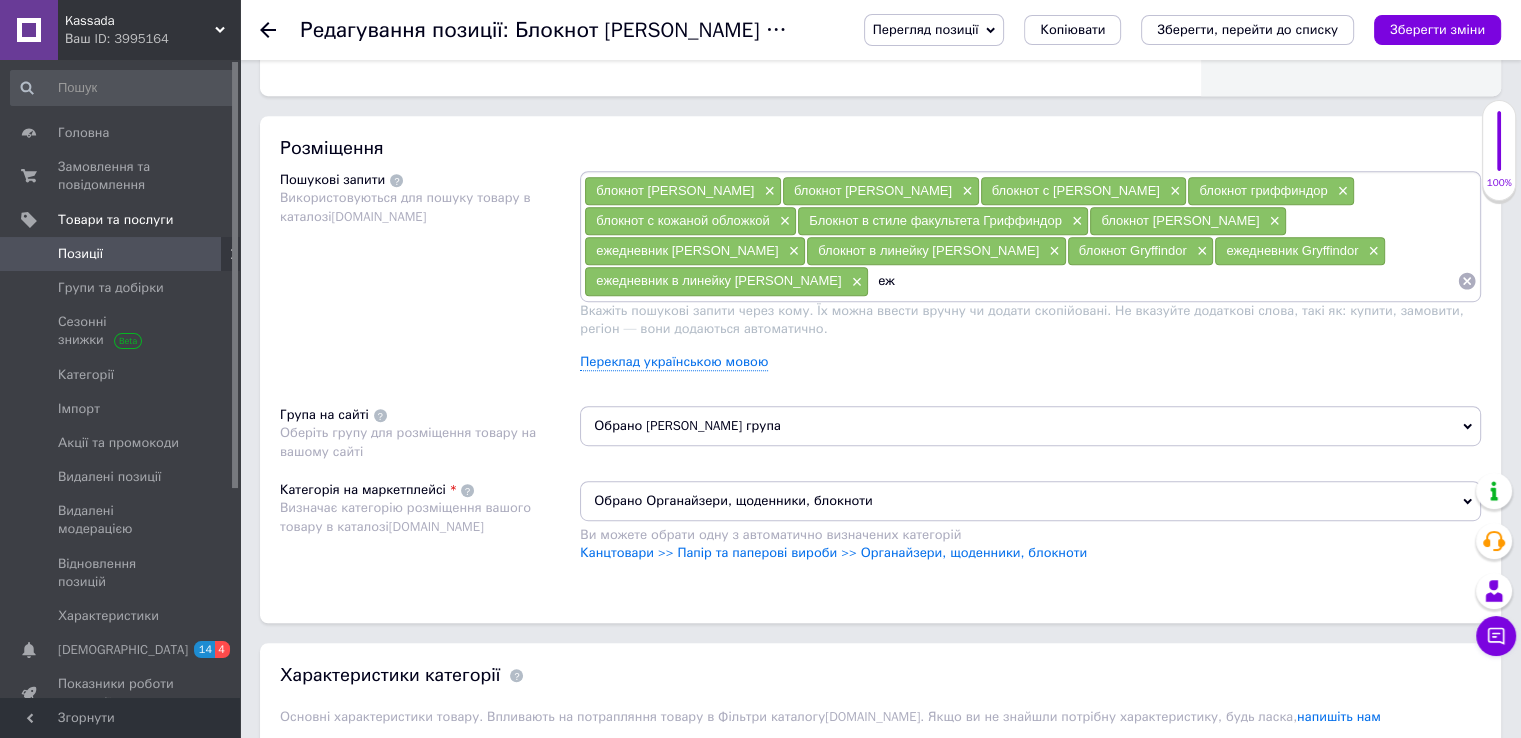 type on "е" 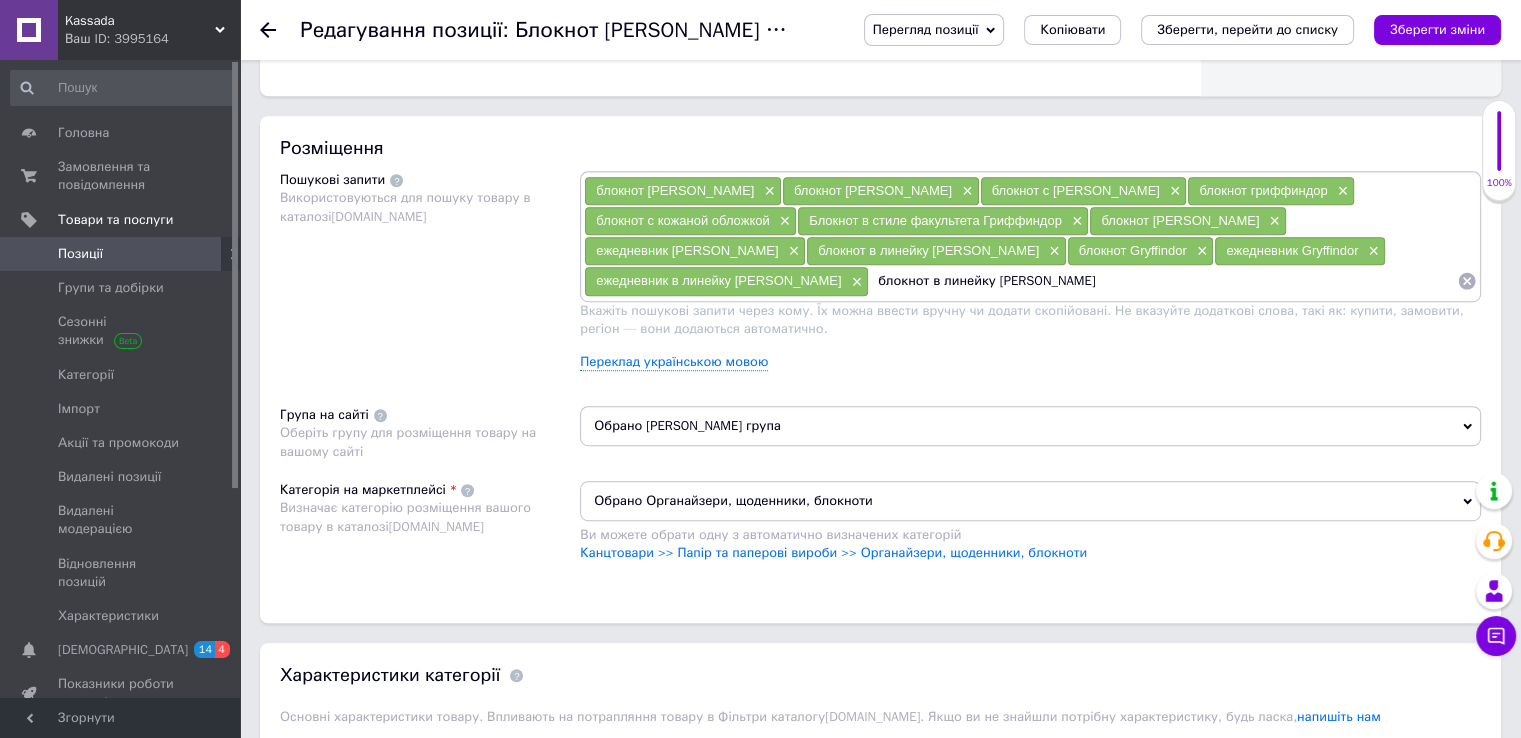 type on "блокнот в линейку [PERSON_NAME]" 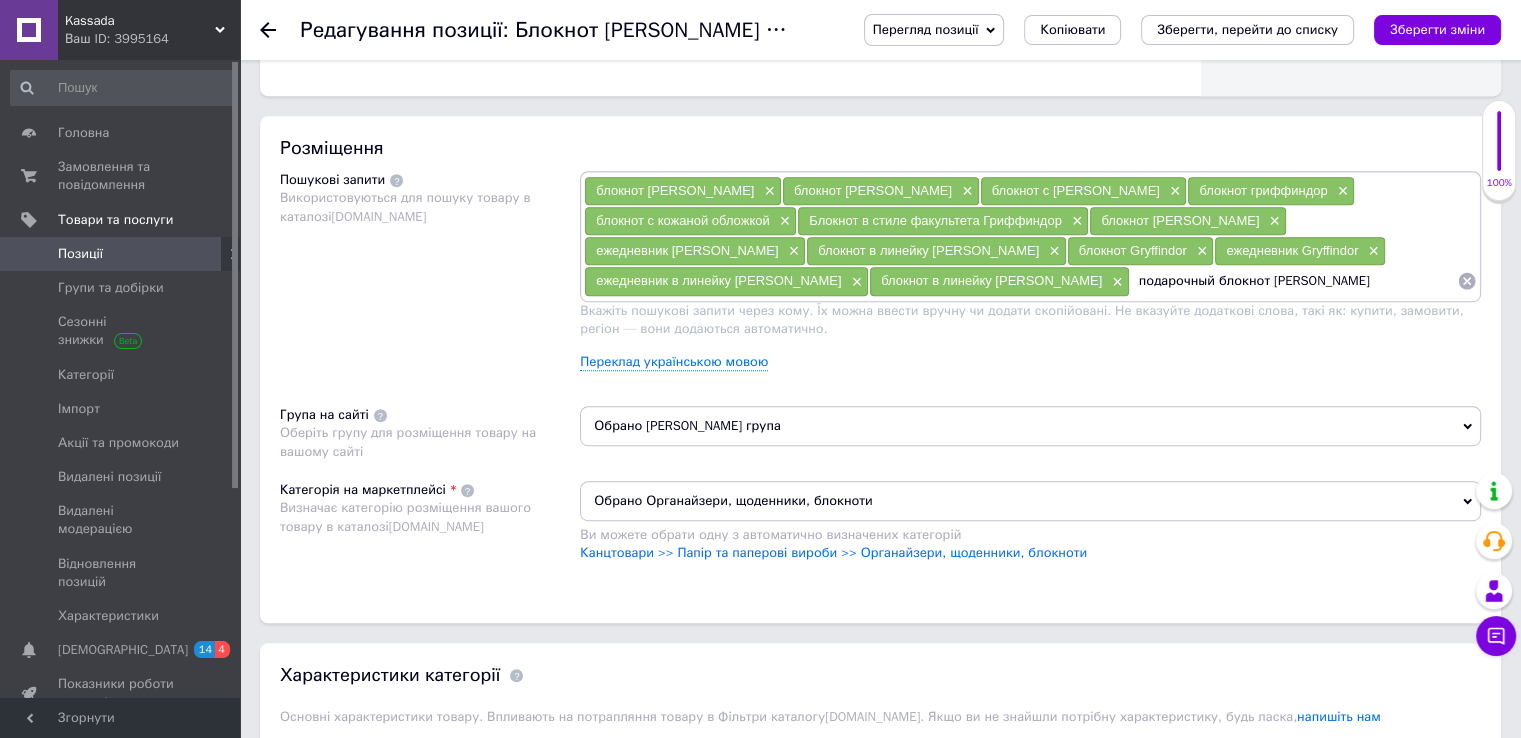 type on "подарочный блокнот [PERSON_NAME]" 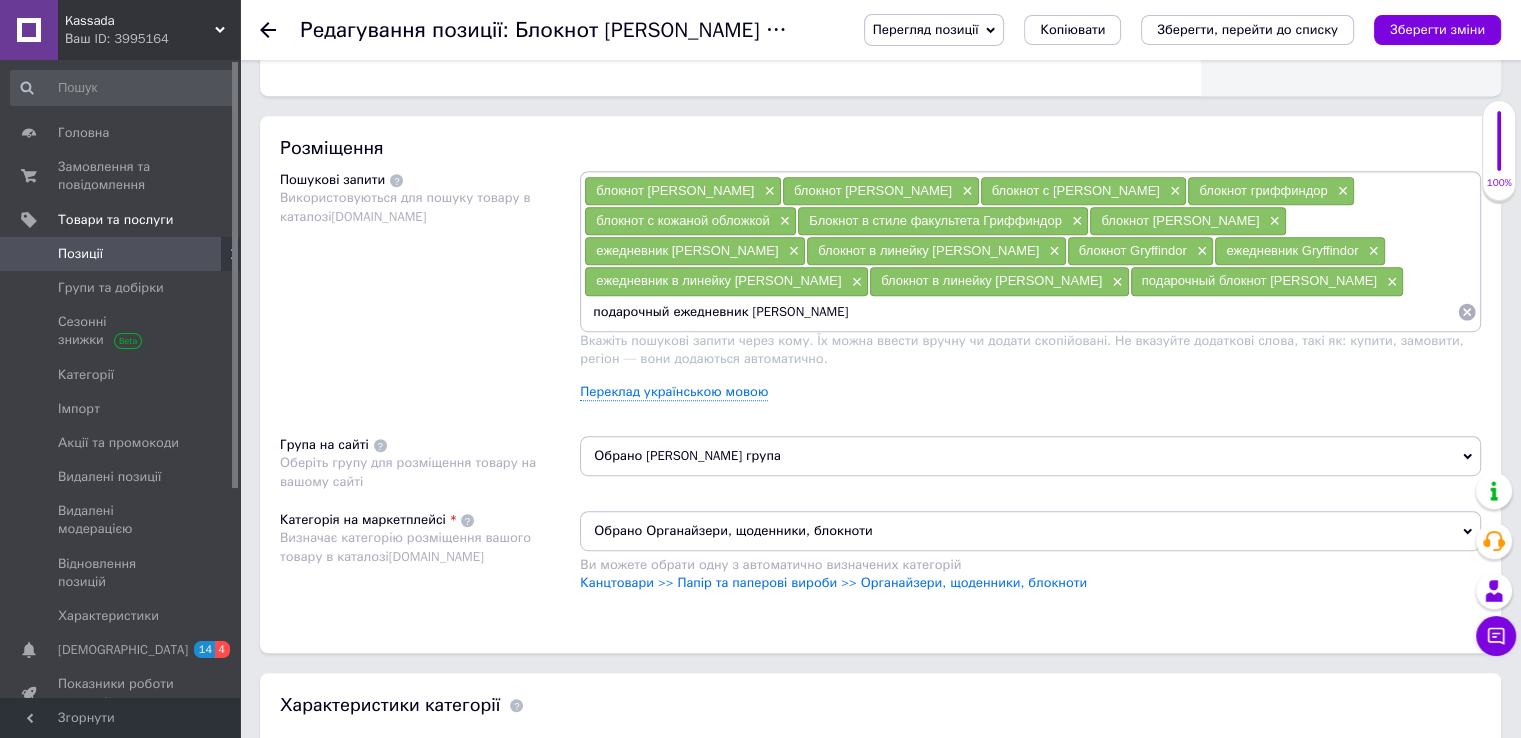 type on "подарочный ежедневник [PERSON_NAME]" 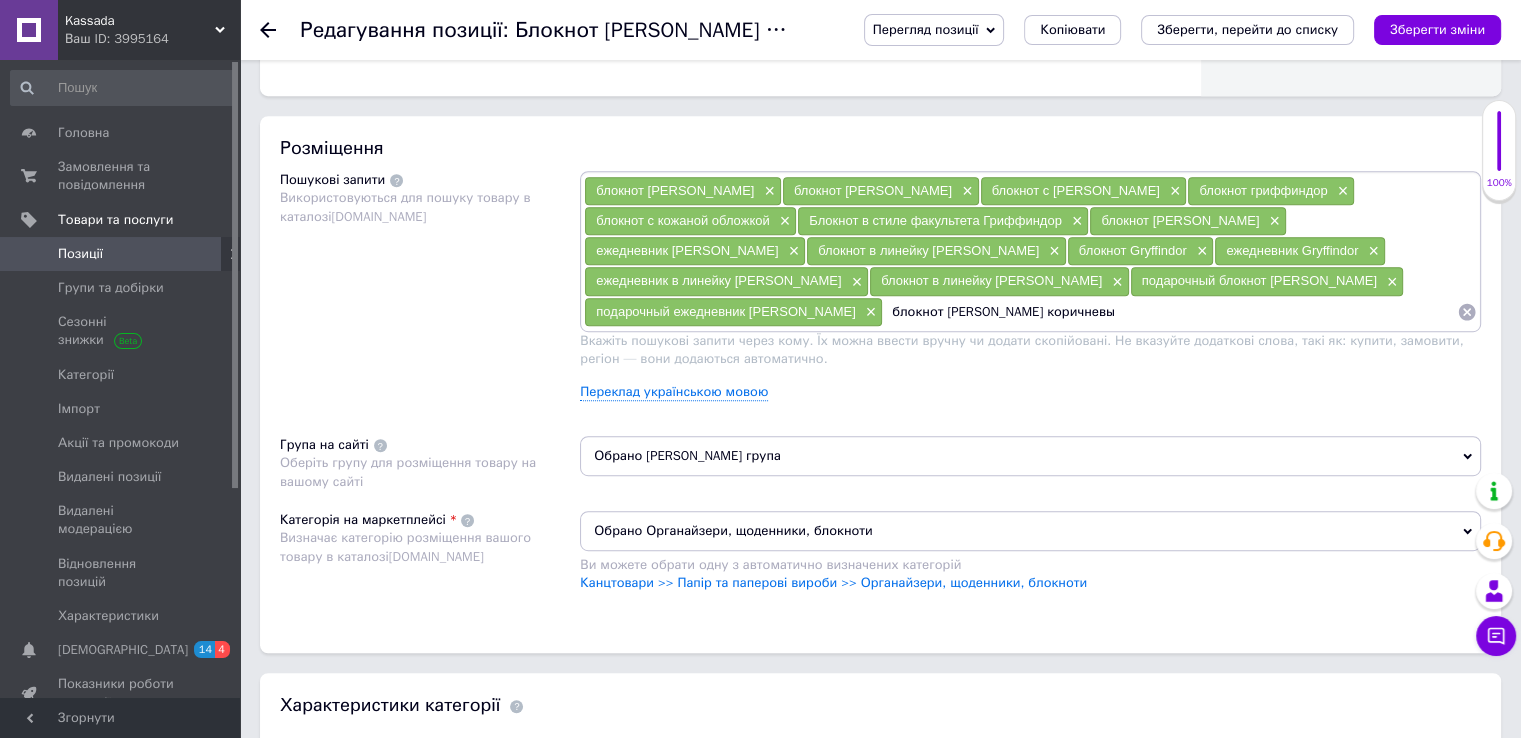 type on "блокнот [PERSON_NAME] коричневый" 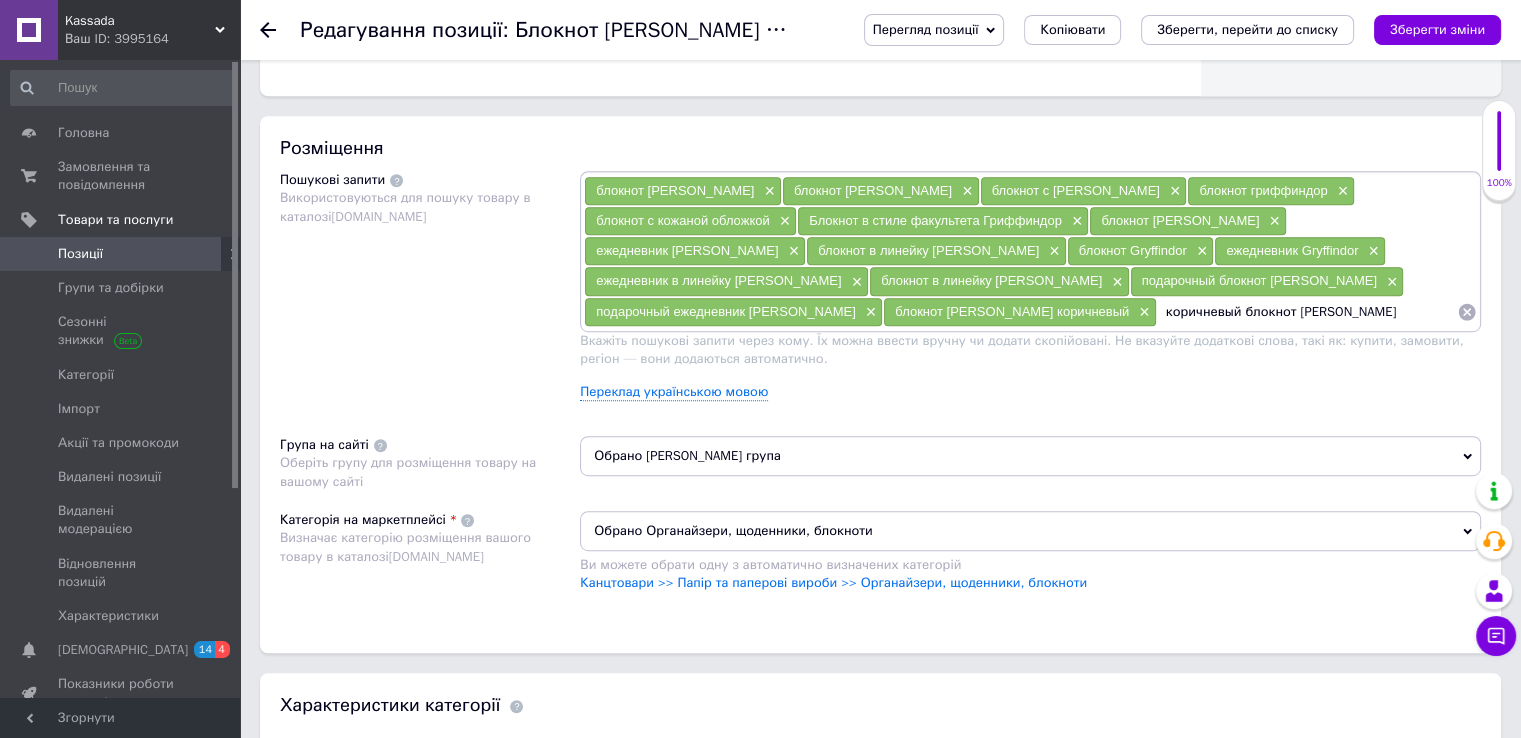 type on "коричневый блокнот [PERSON_NAME]" 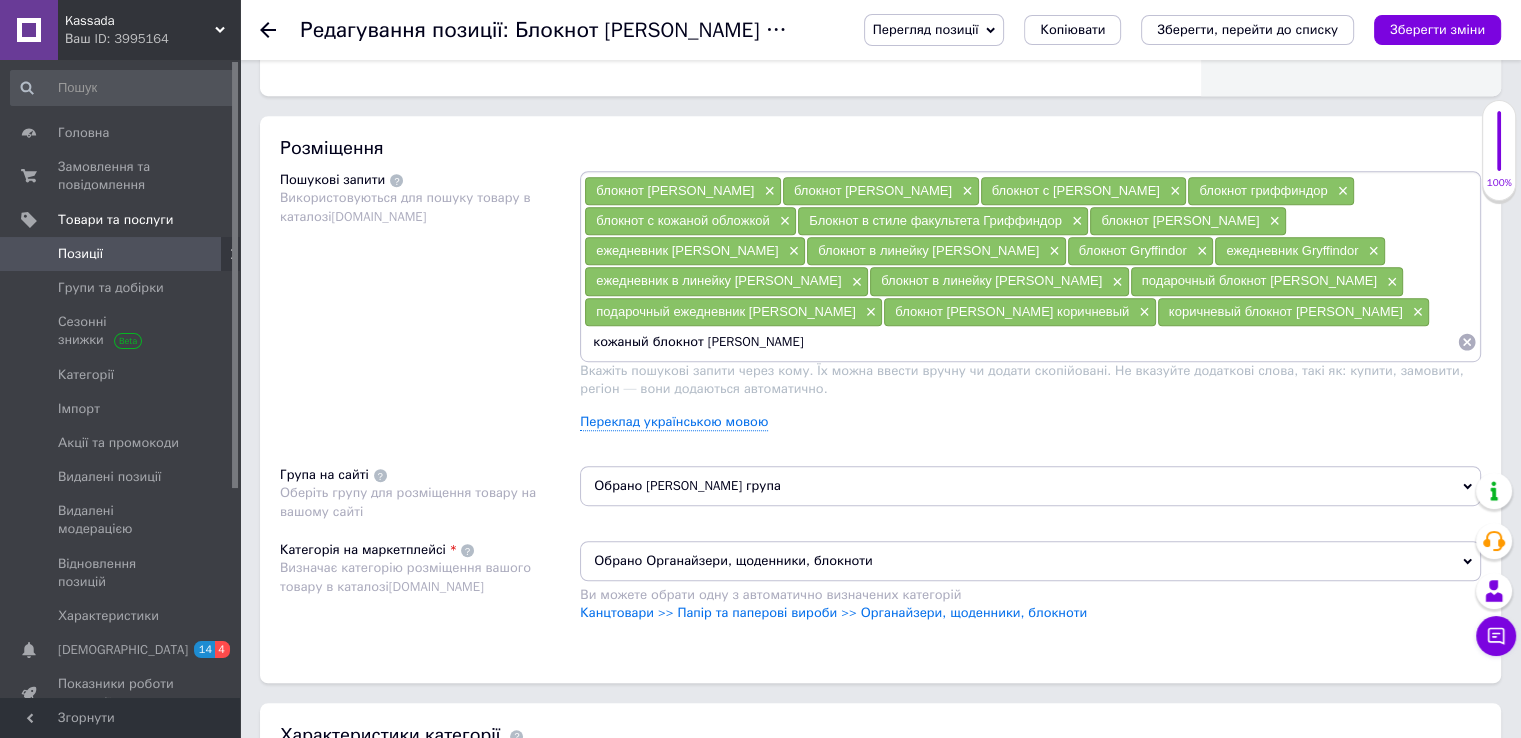 type on "кожаный блокнот [PERSON_NAME]" 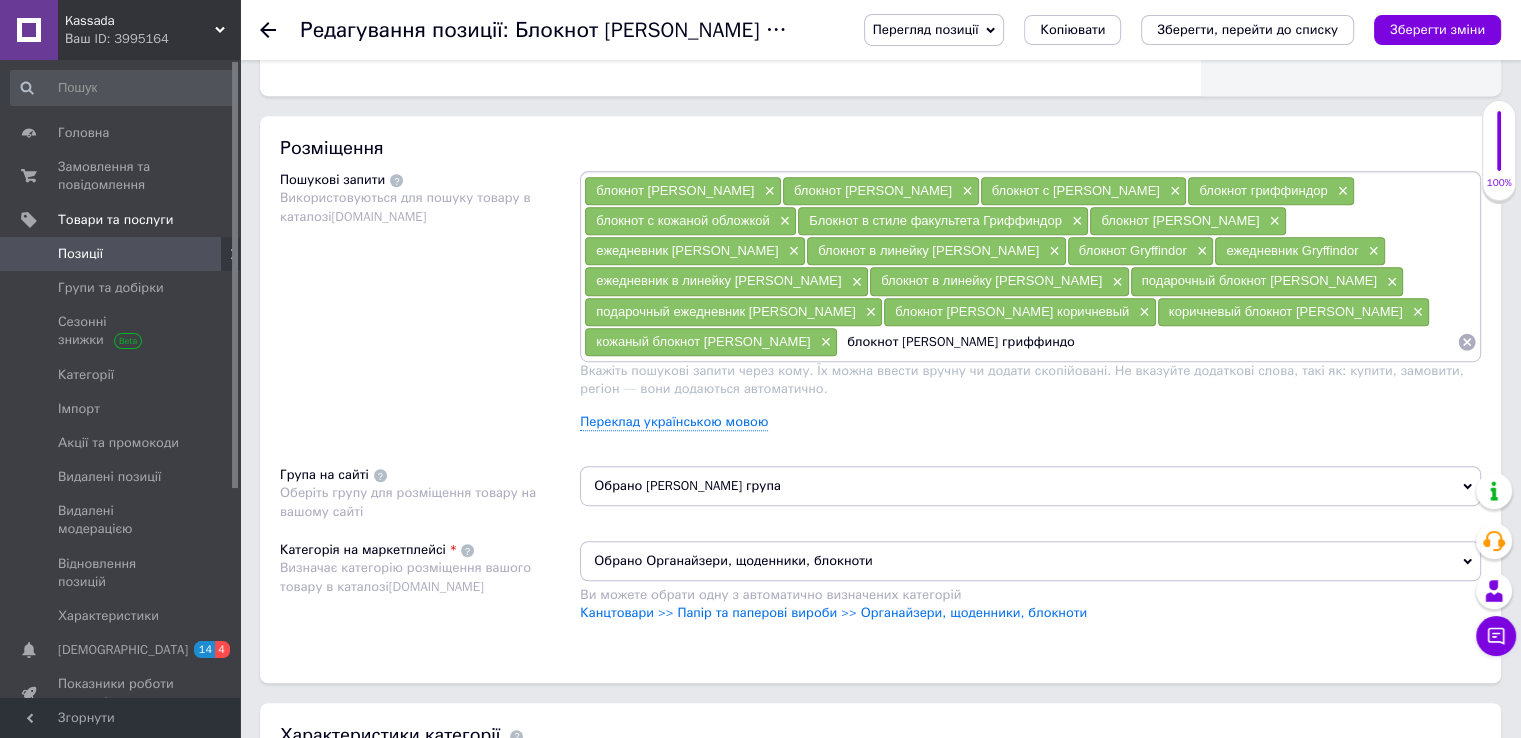 type on "блокнот [PERSON_NAME] гриффиндор" 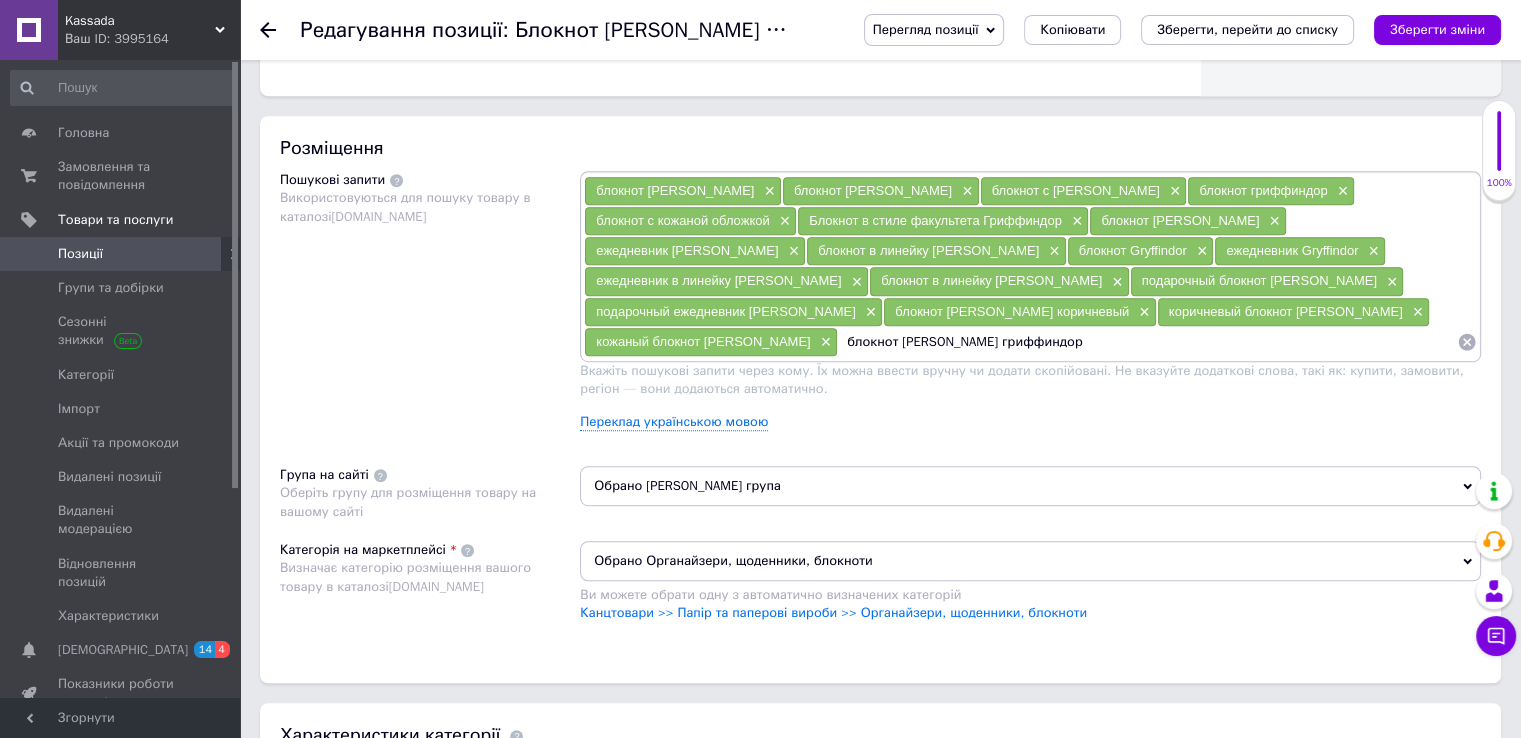 type 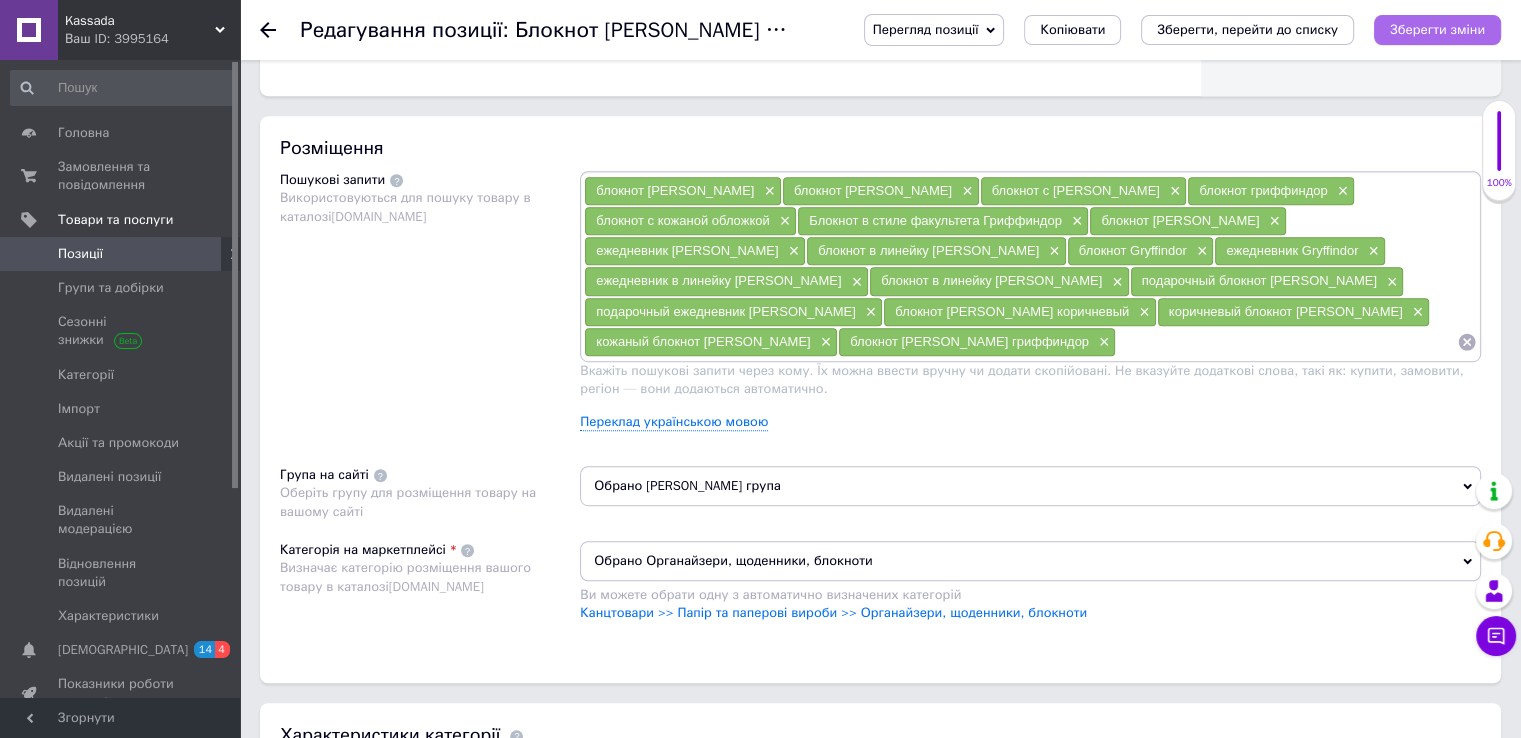 click on "Зберегти зміни" at bounding box center [1437, 29] 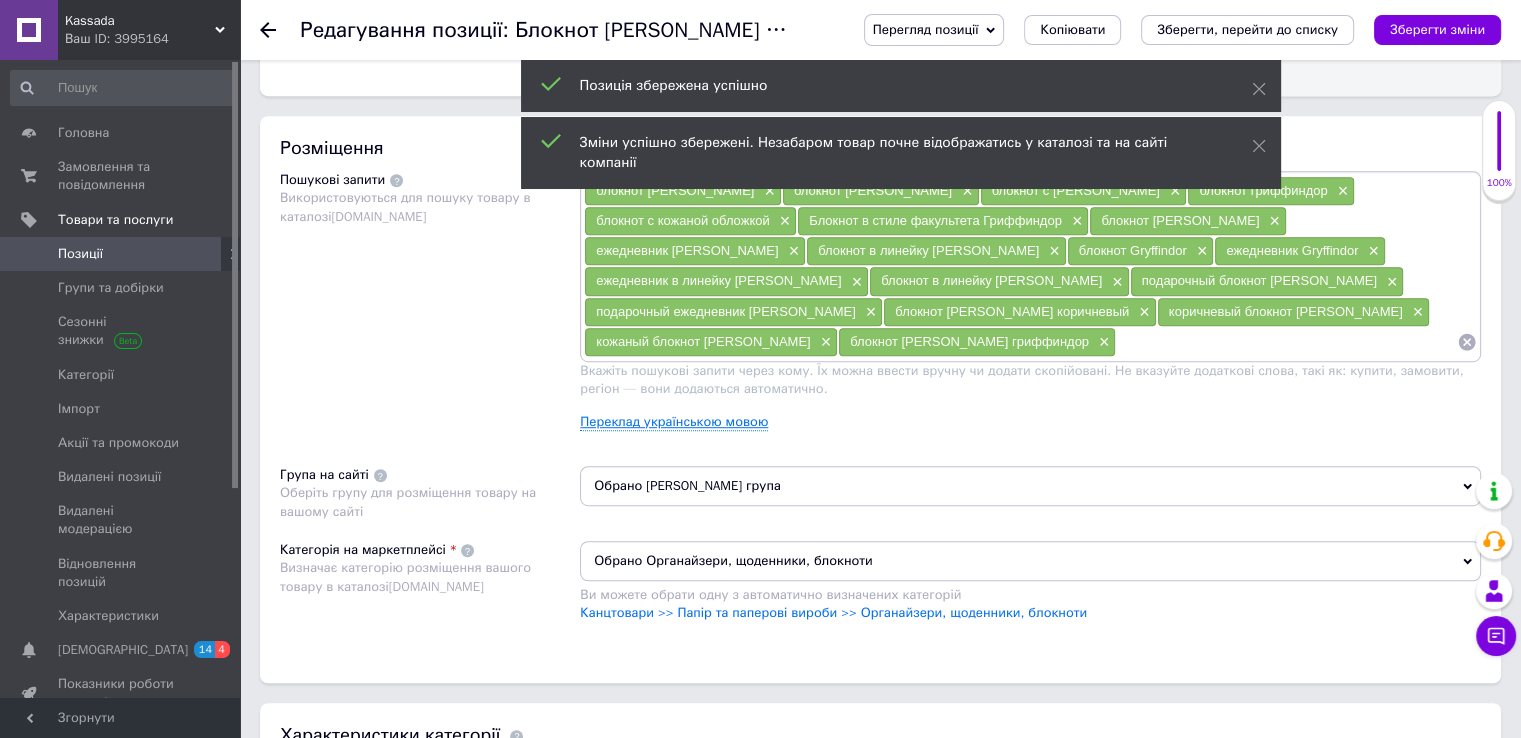 click on "Переклад українською мовою" at bounding box center (674, 422) 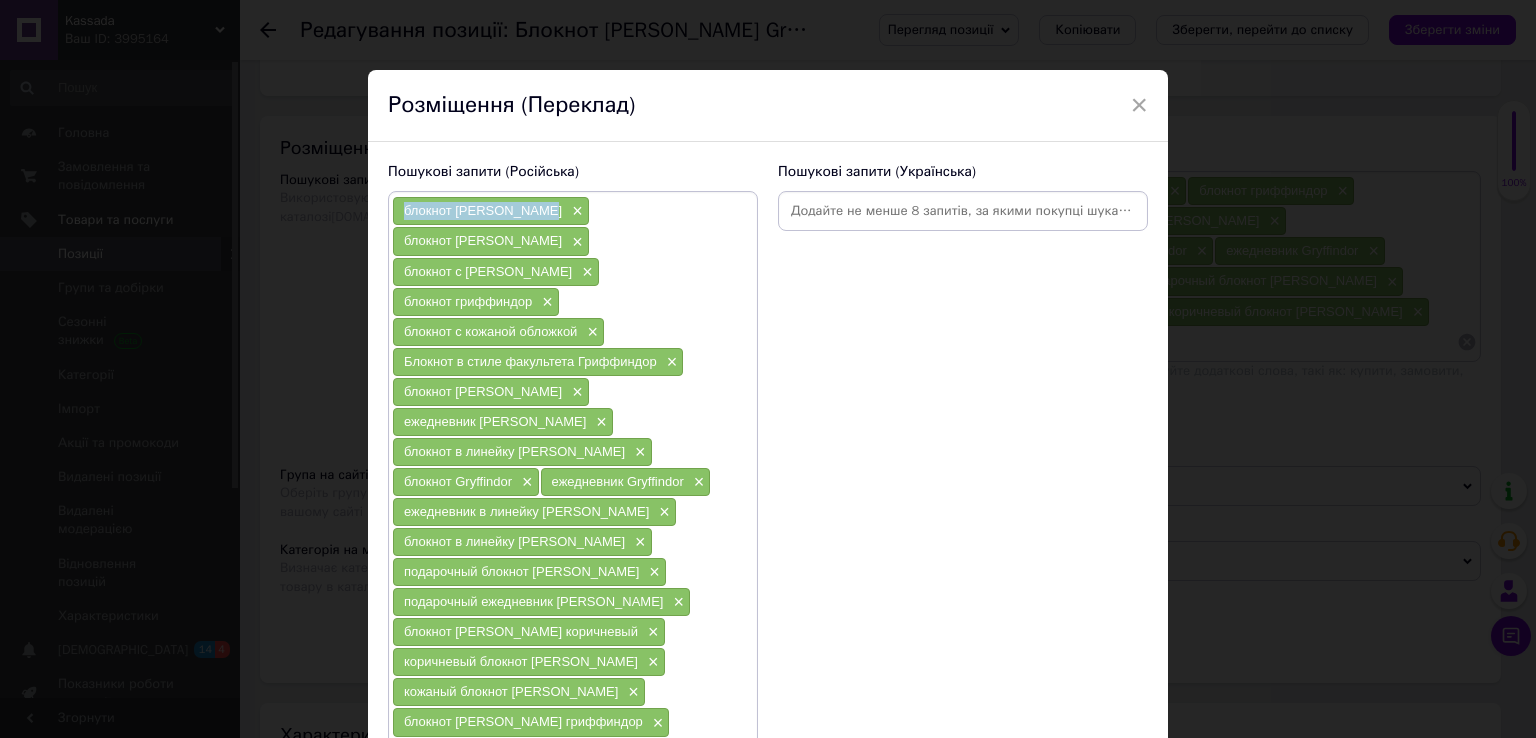 drag, startPoint x: 400, startPoint y: 211, endPoint x: 527, endPoint y: 216, distance: 127.09839 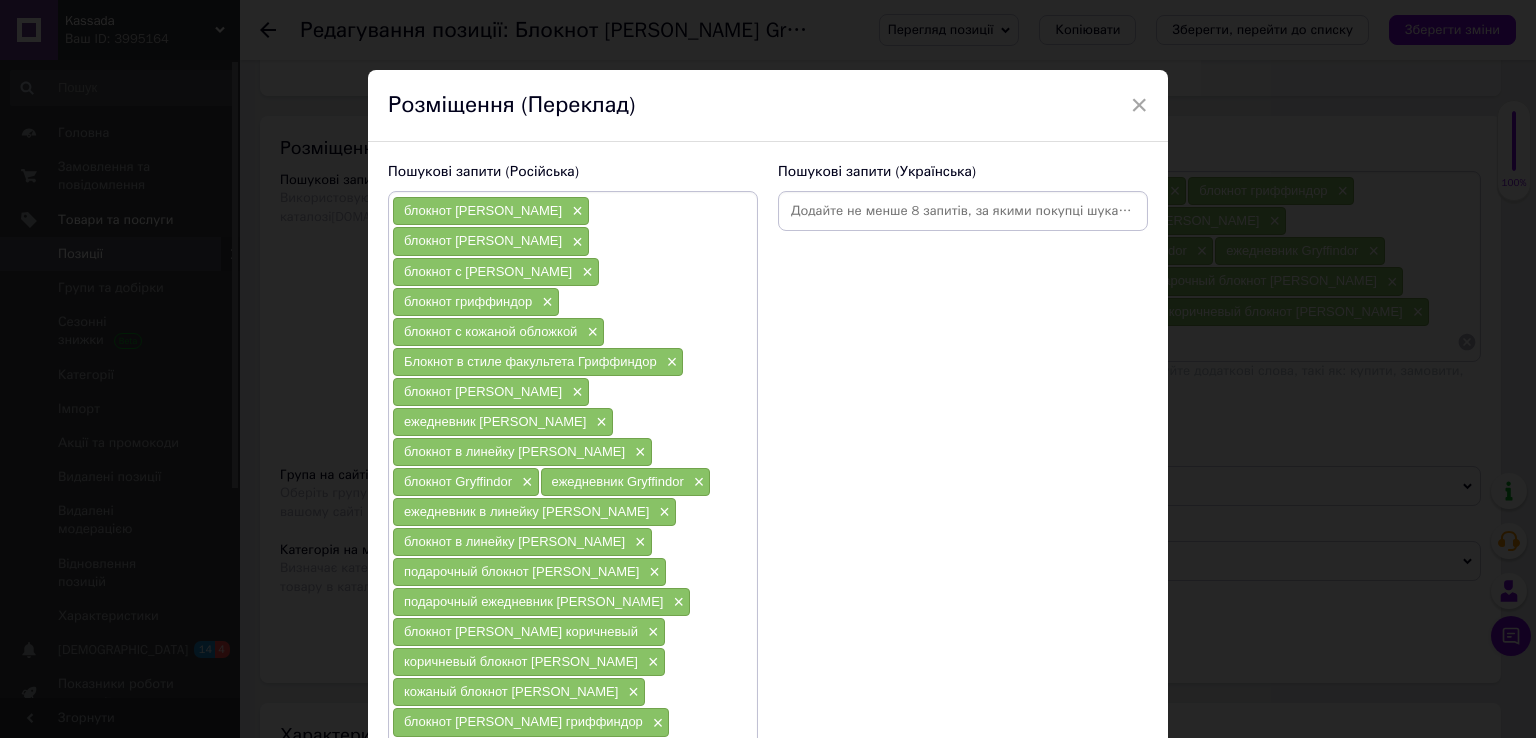 click at bounding box center [963, 211] 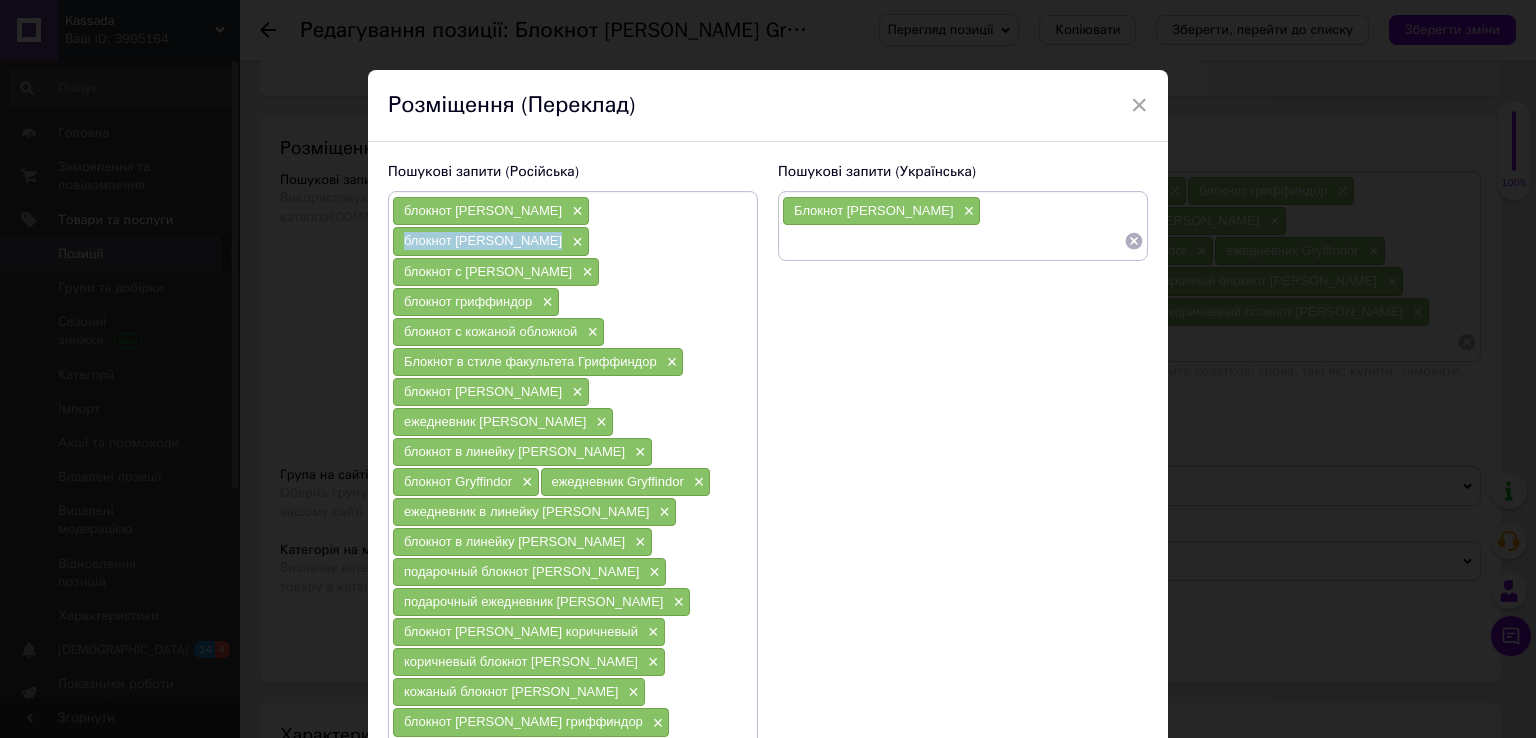 drag, startPoint x: 564, startPoint y: 210, endPoint x: 701, endPoint y: 213, distance: 137.03284 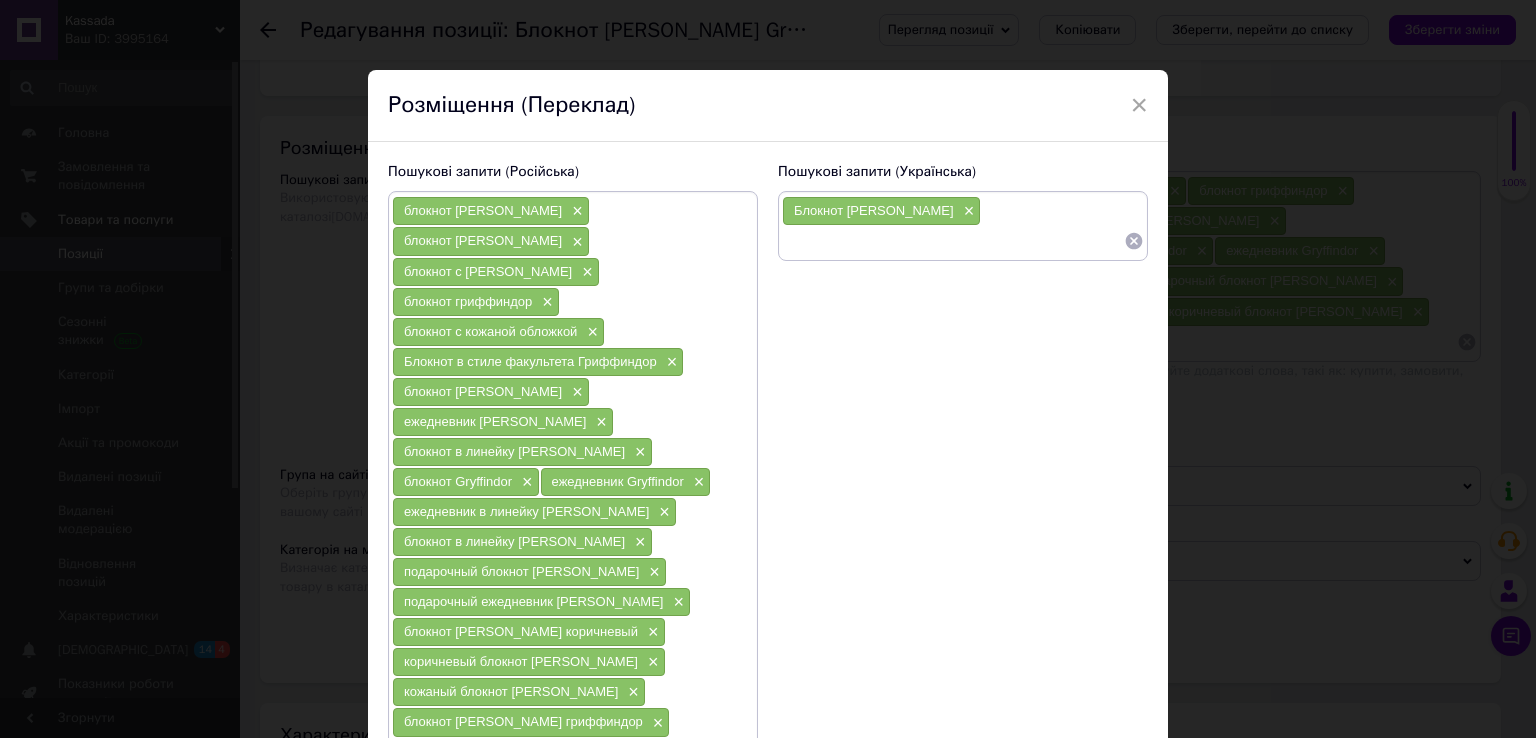 click at bounding box center [953, 241] 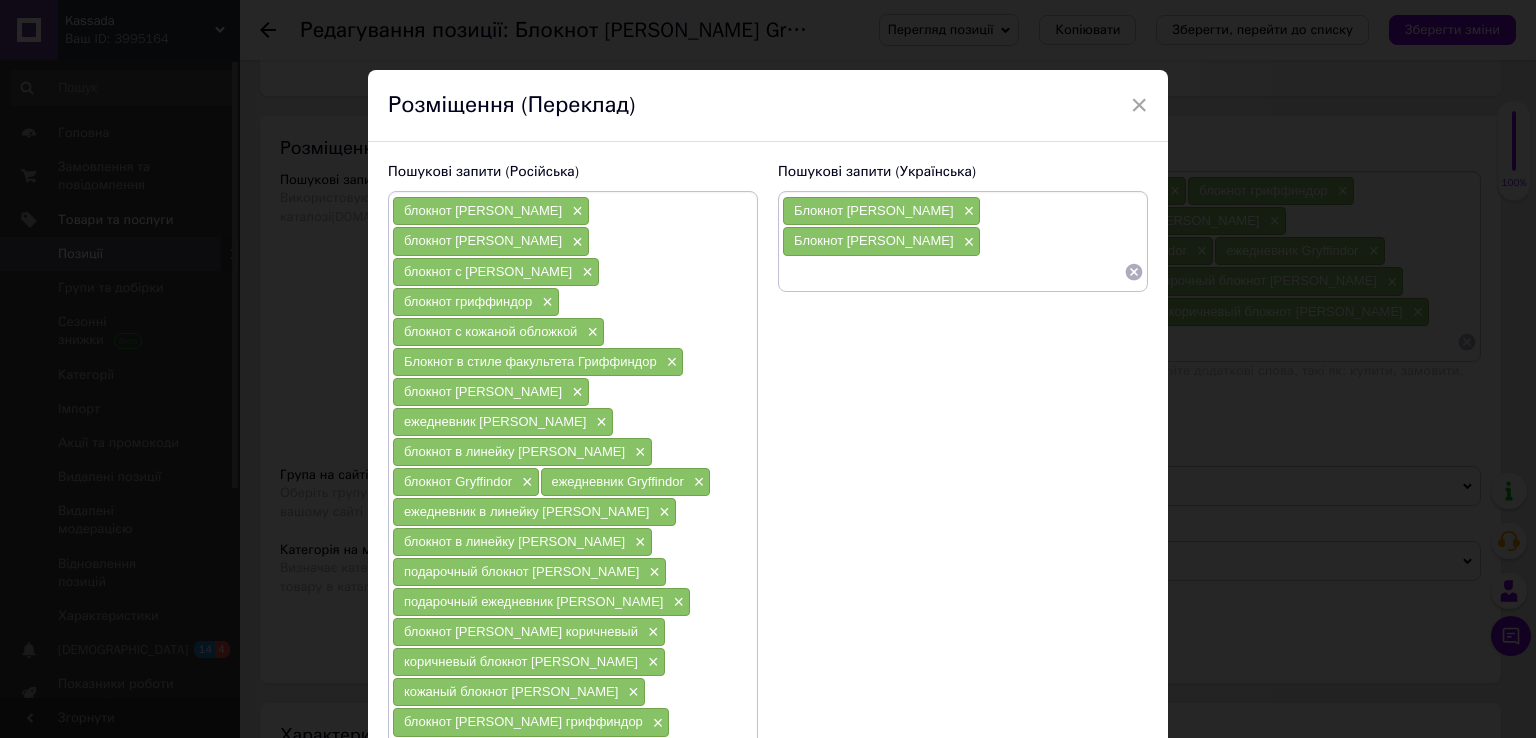 drag, startPoint x: 399, startPoint y: 237, endPoint x: 557, endPoint y: 248, distance: 158.38245 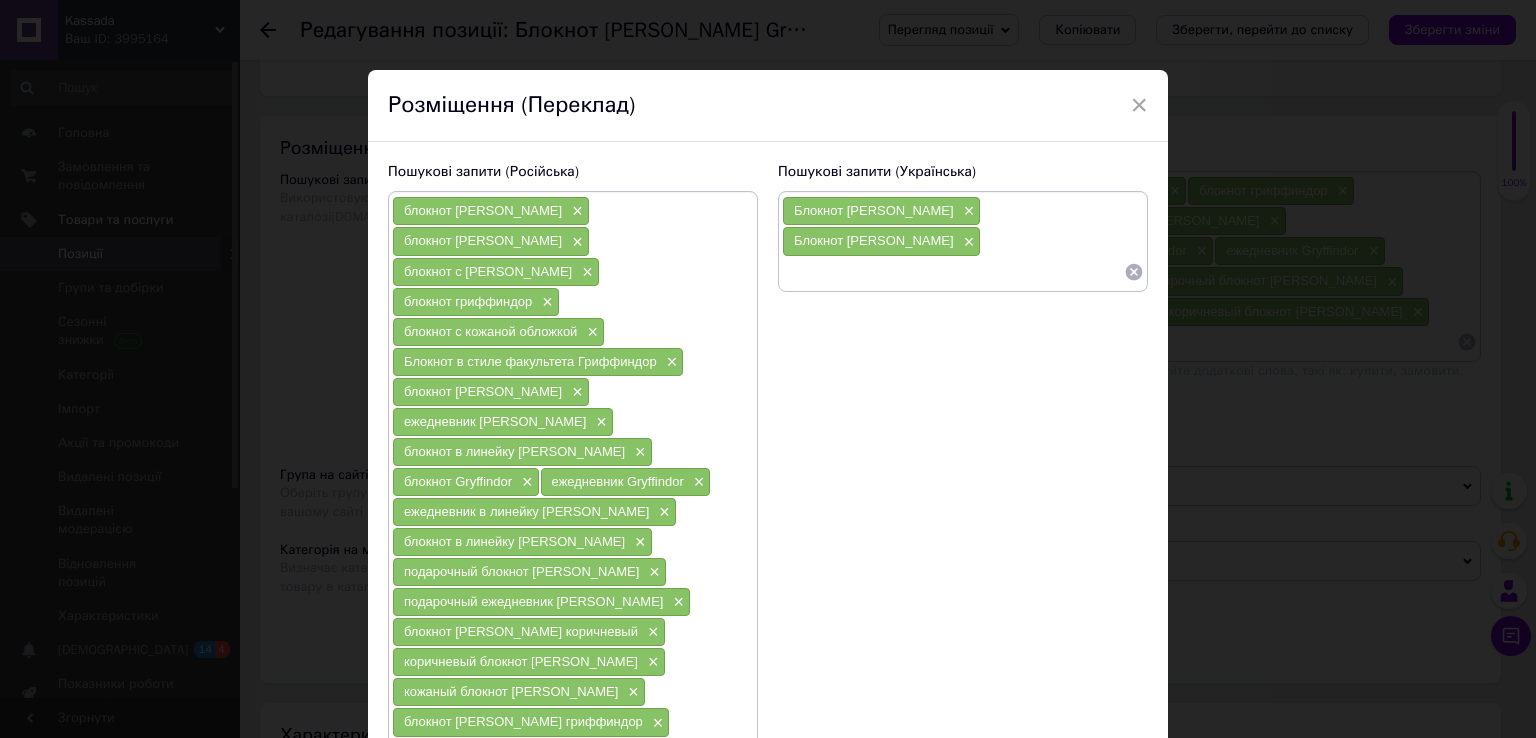 click at bounding box center (953, 272) 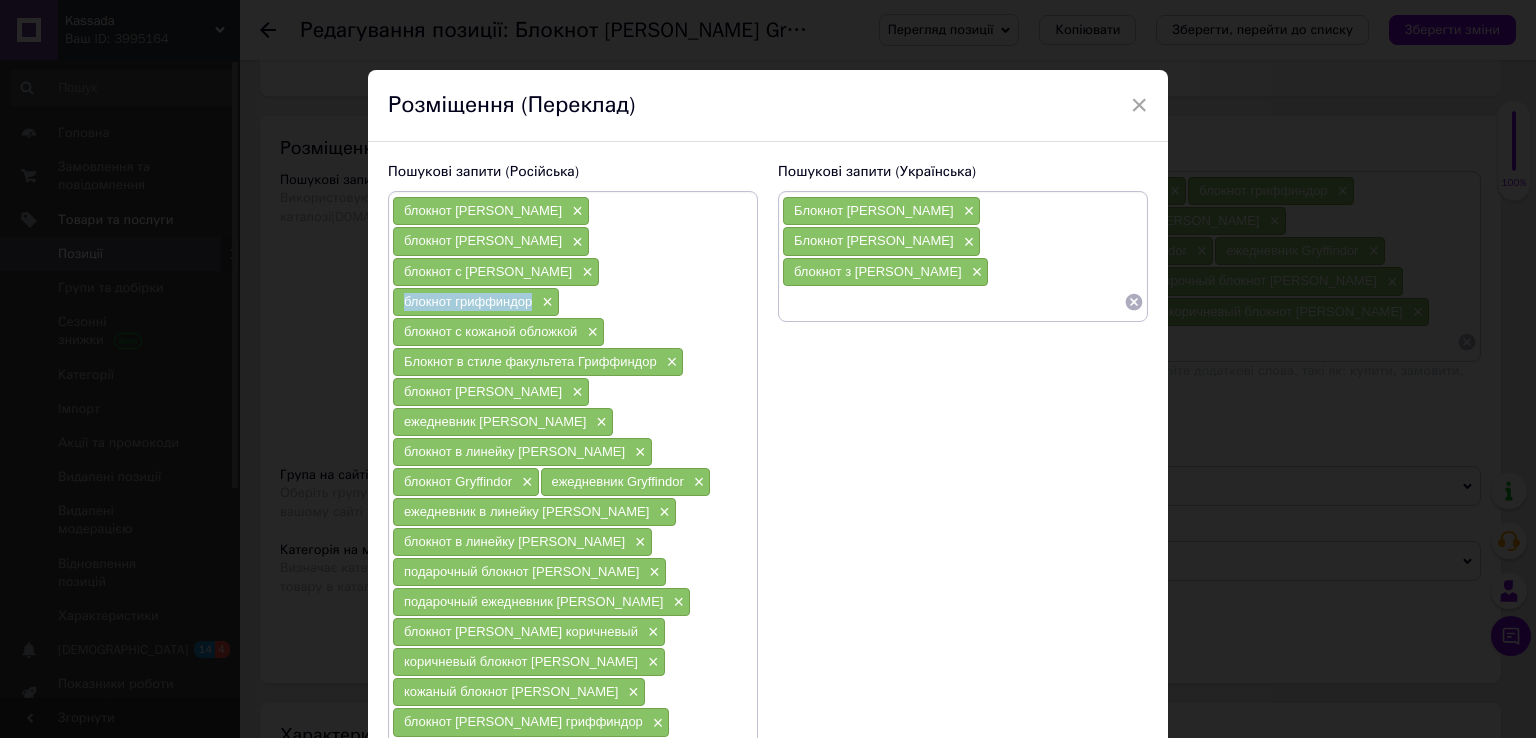 drag, startPoint x: 594, startPoint y: 236, endPoint x: 721, endPoint y: 244, distance: 127.25172 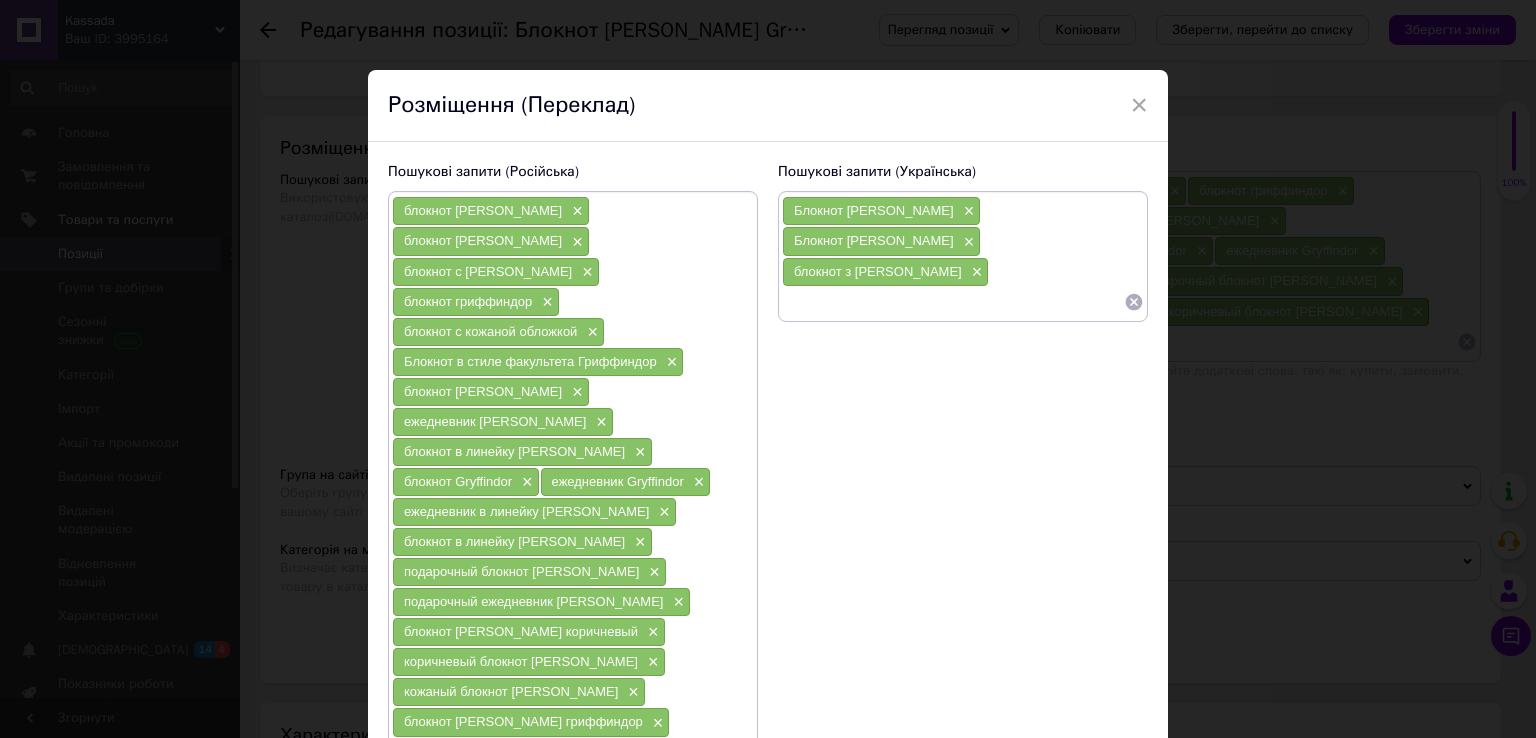 click at bounding box center [953, 302] 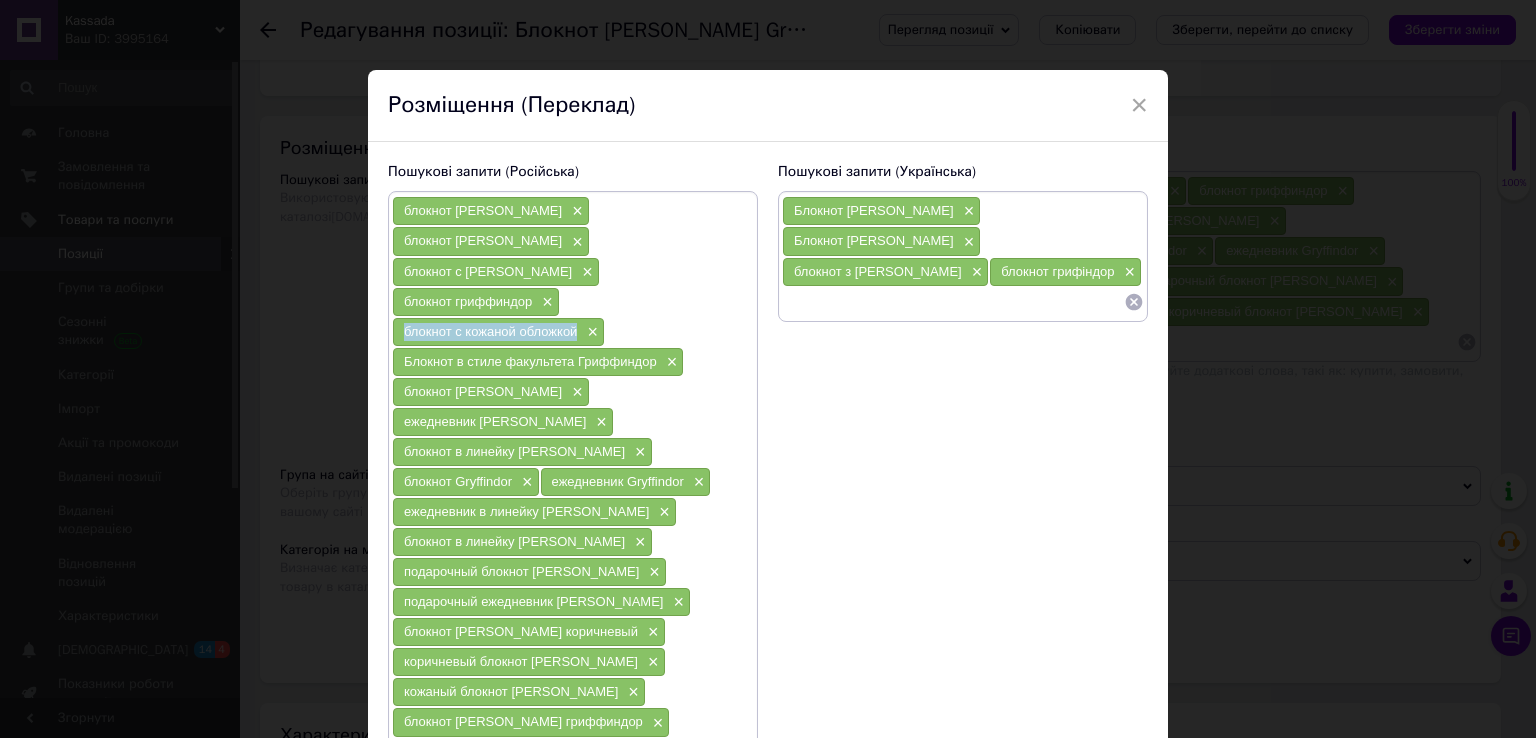 drag, startPoint x: 397, startPoint y: 269, endPoint x: 571, endPoint y: 270, distance: 174.00287 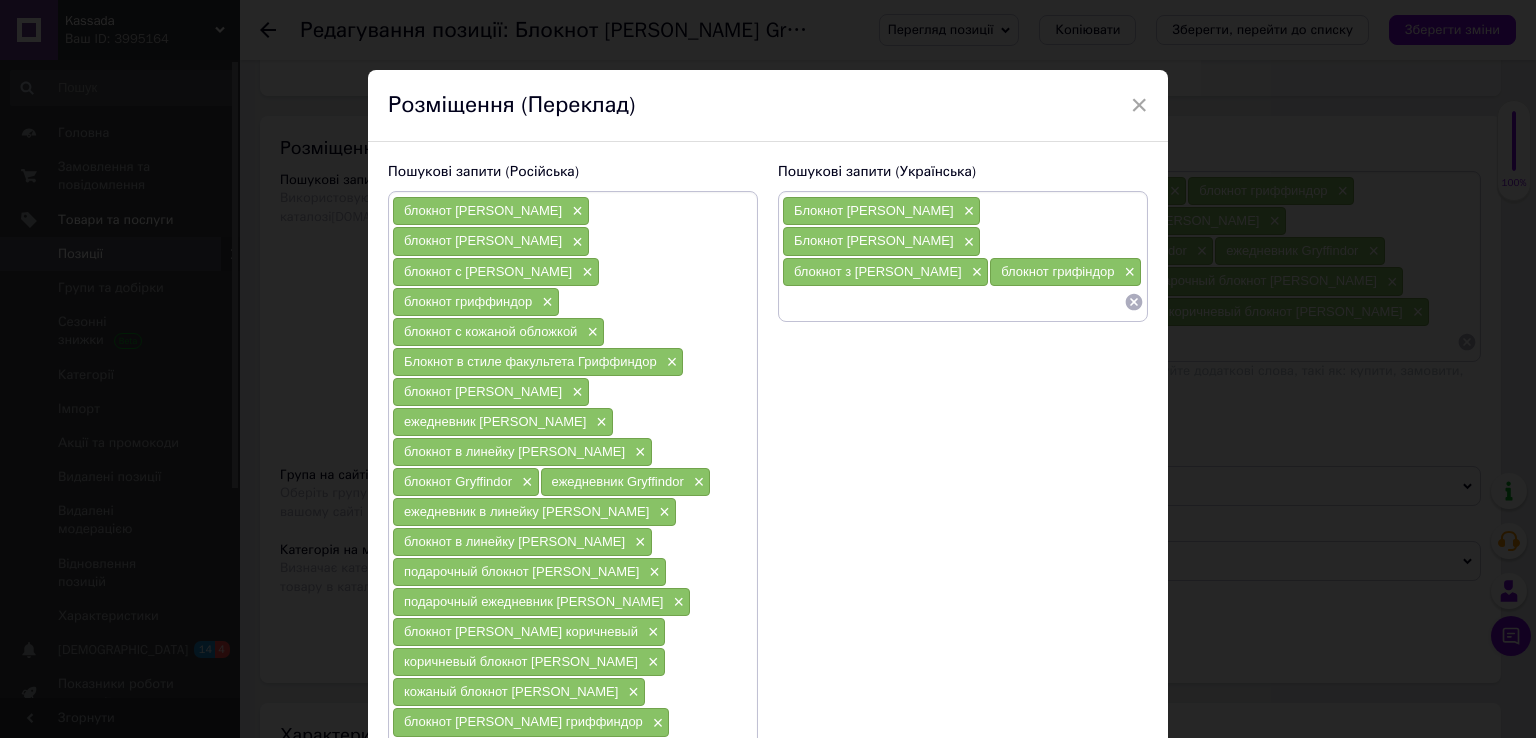 click at bounding box center (953, 302) 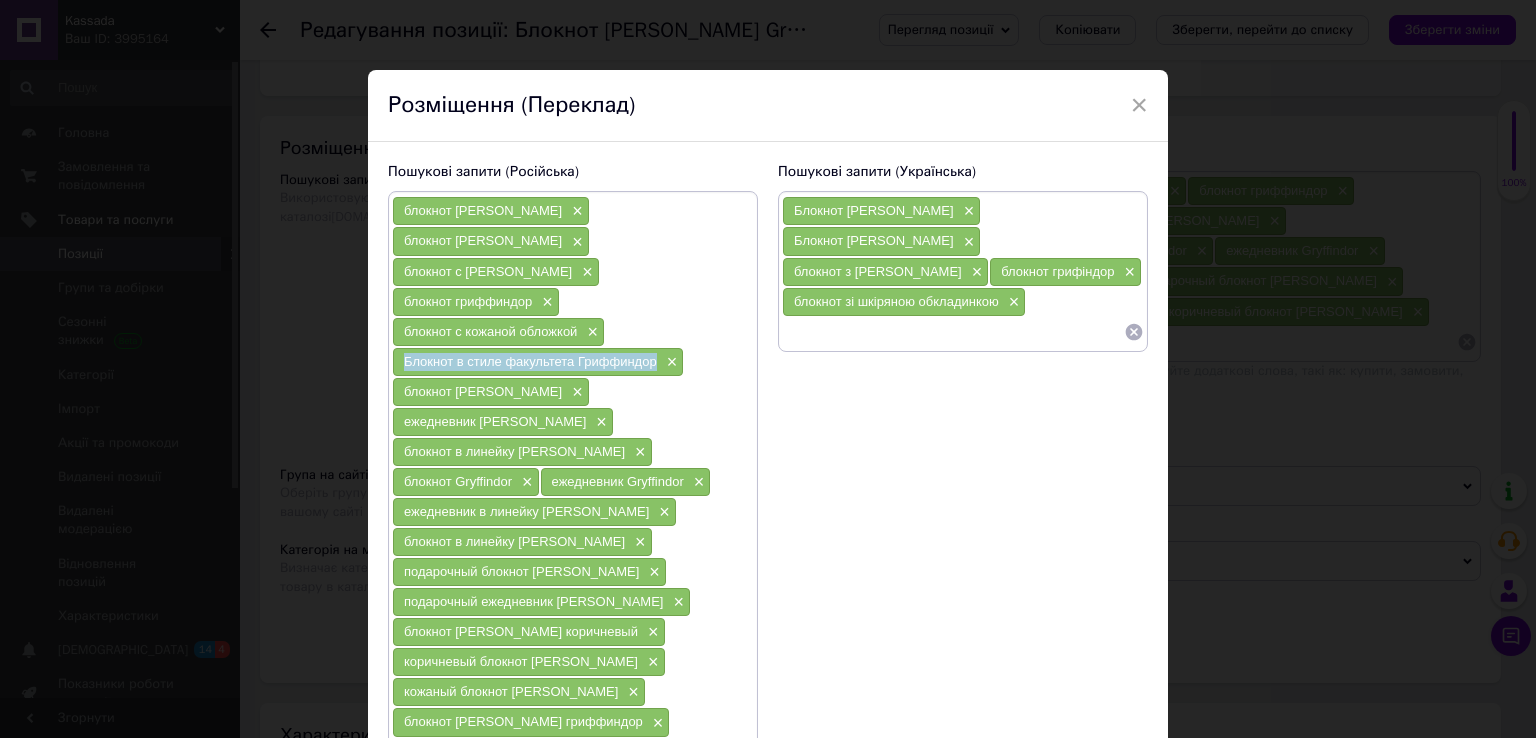 drag, startPoint x: 396, startPoint y: 293, endPoint x: 653, endPoint y: 302, distance: 257.15753 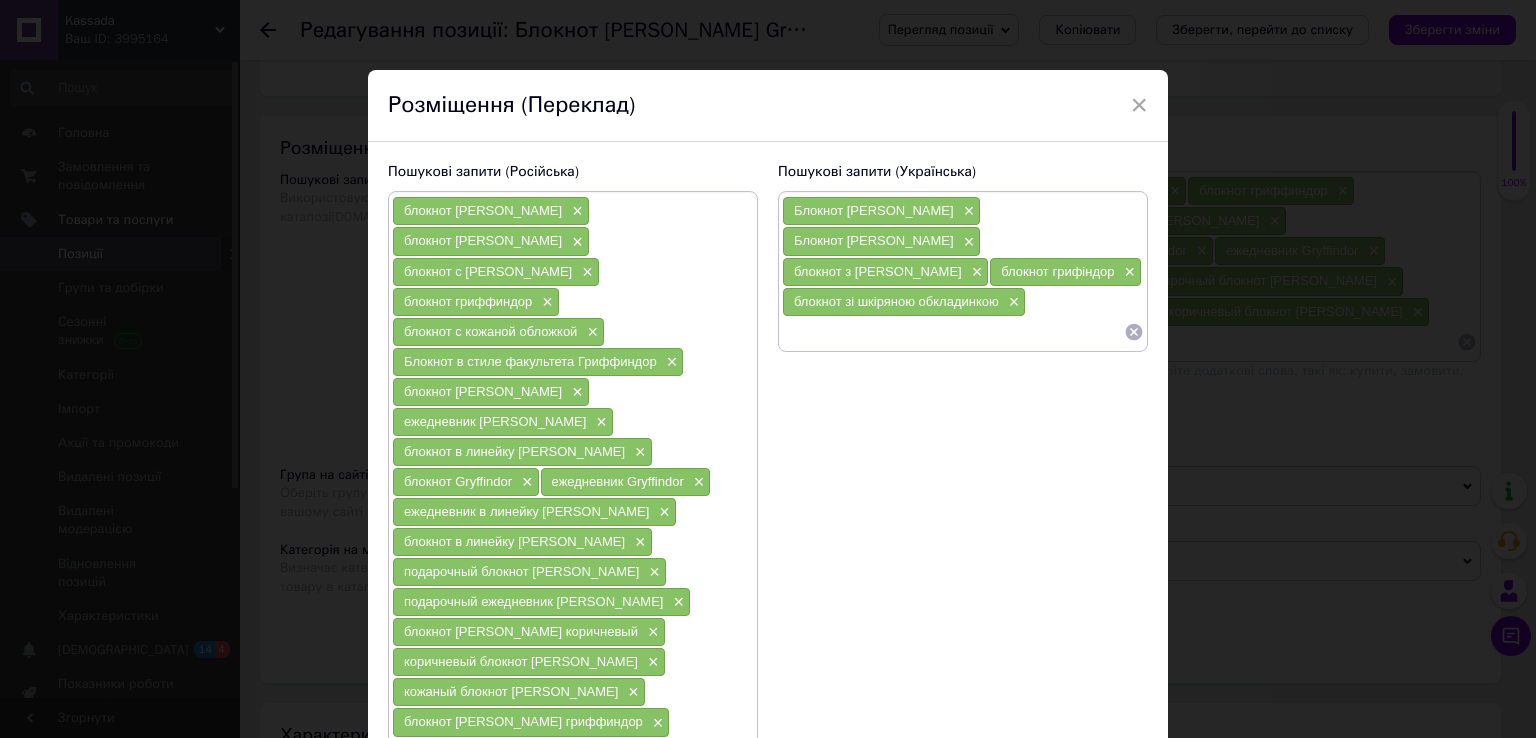 click at bounding box center (953, 332) 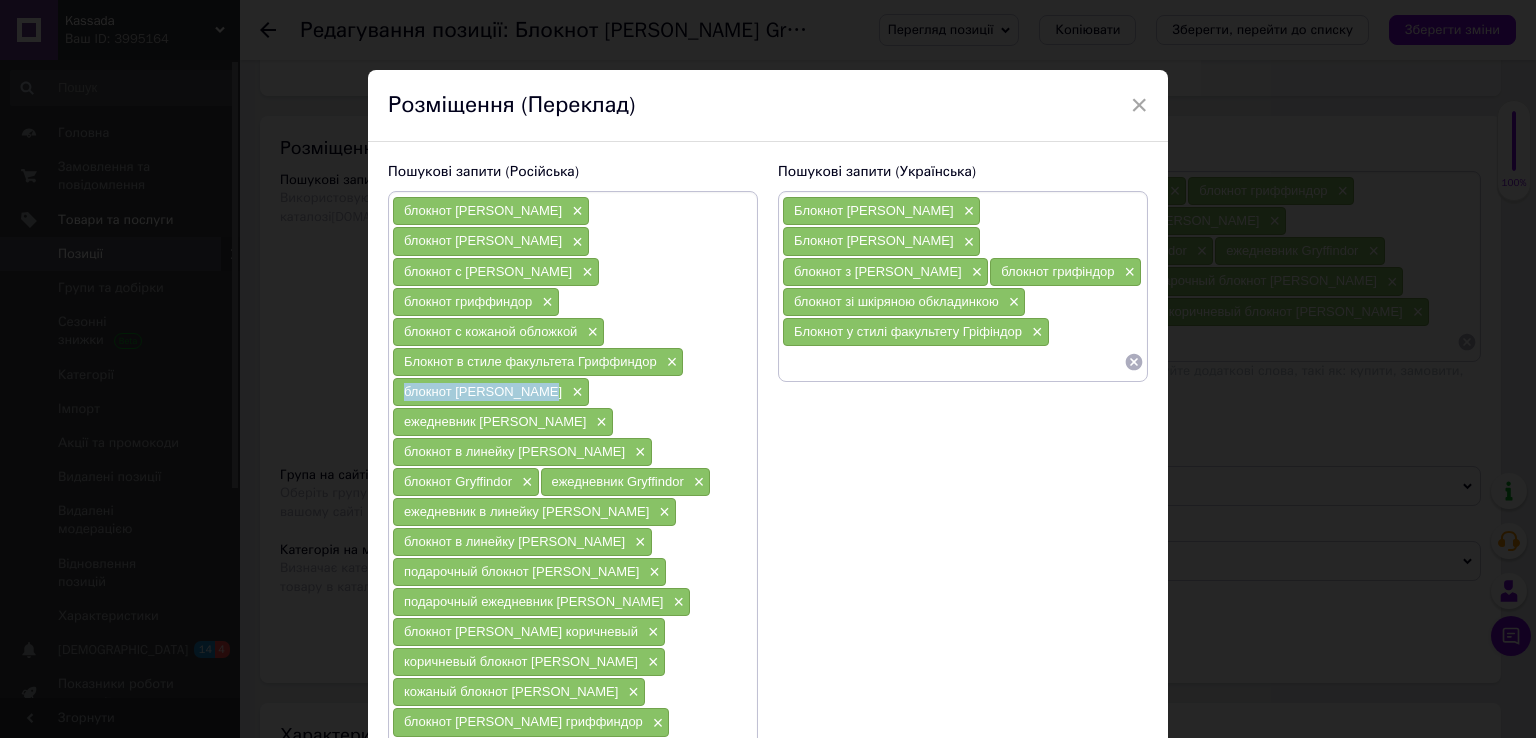 drag, startPoint x: 396, startPoint y: 329, endPoint x: 524, endPoint y: 334, distance: 128.09763 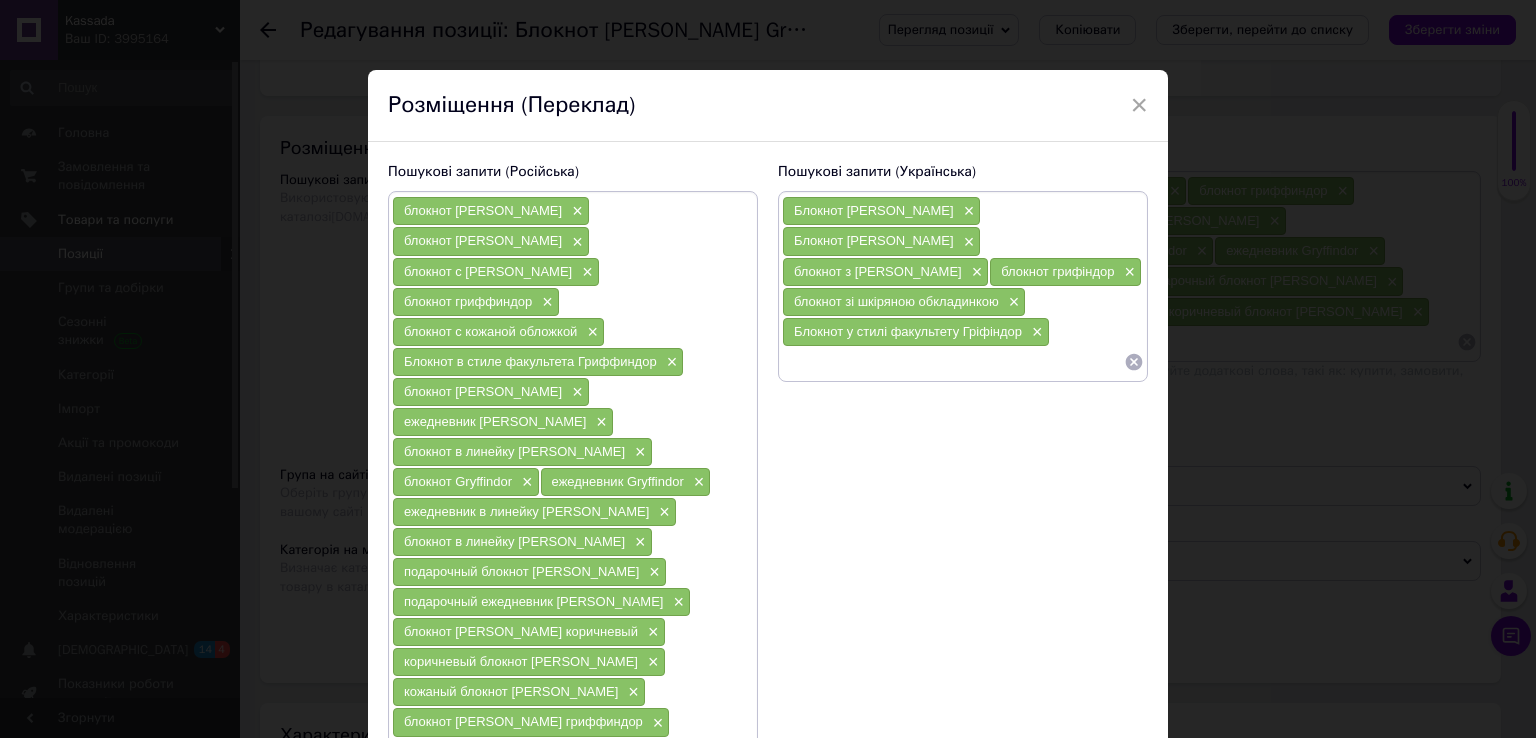click at bounding box center [953, 362] 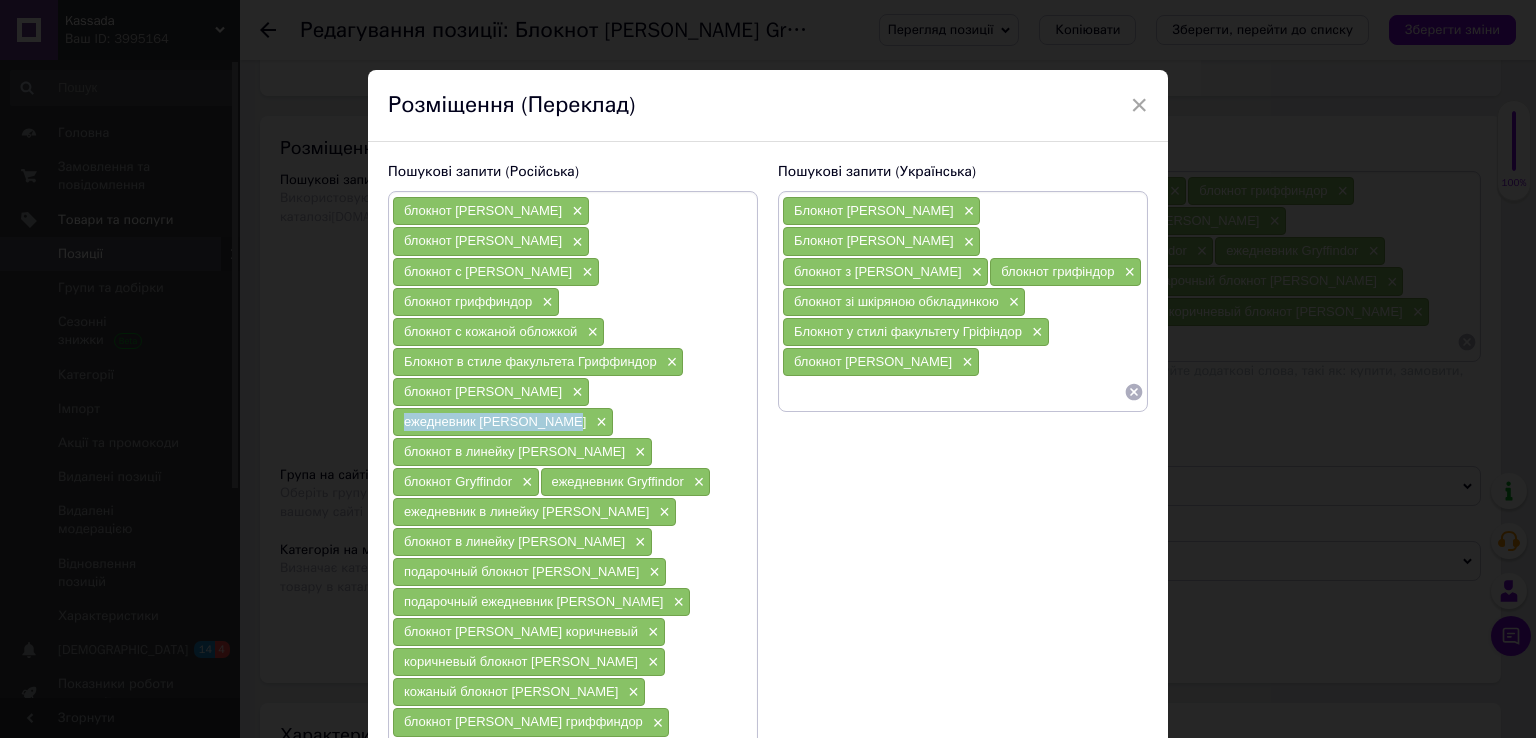 drag, startPoint x: 555, startPoint y: 329, endPoint x: 705, endPoint y: 338, distance: 150.26976 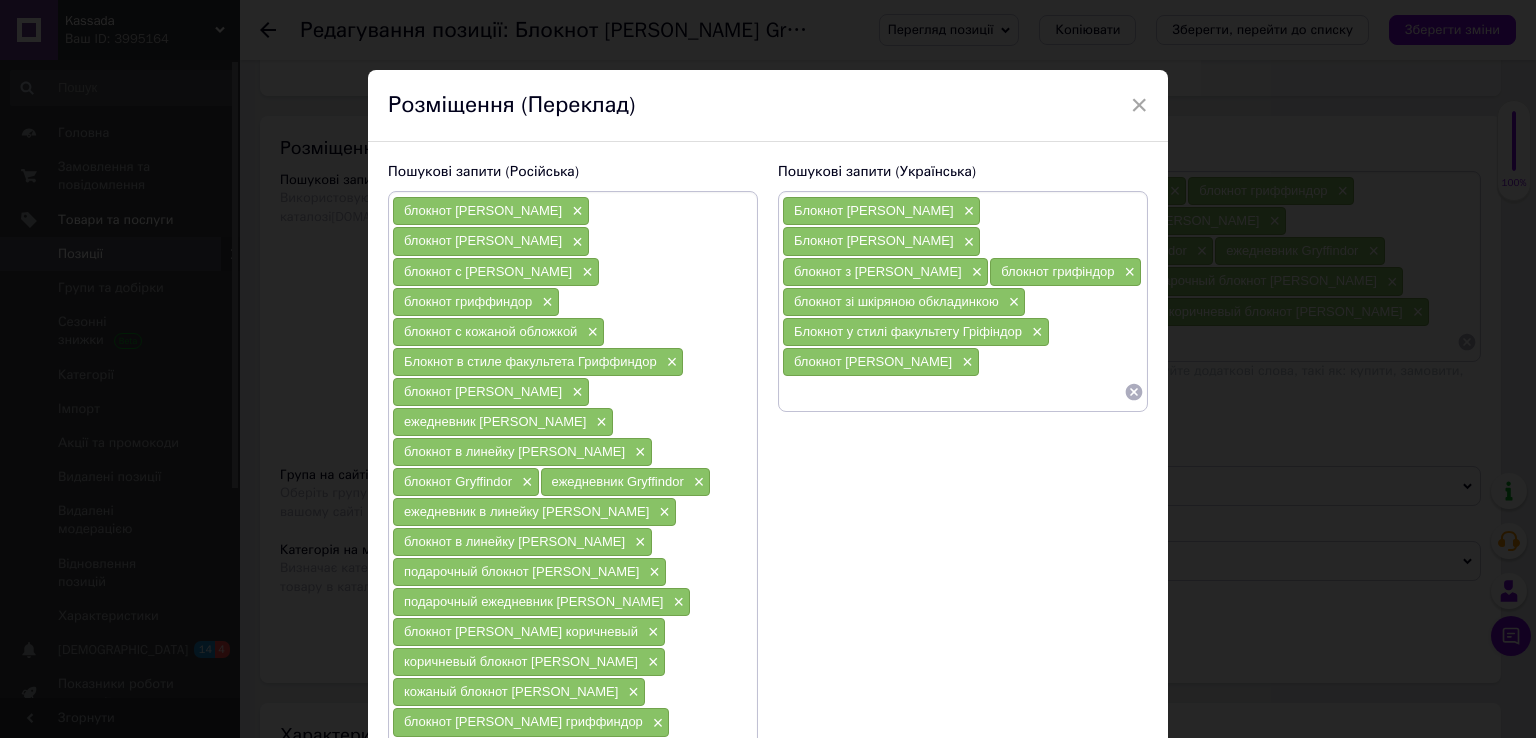 click at bounding box center (953, 392) 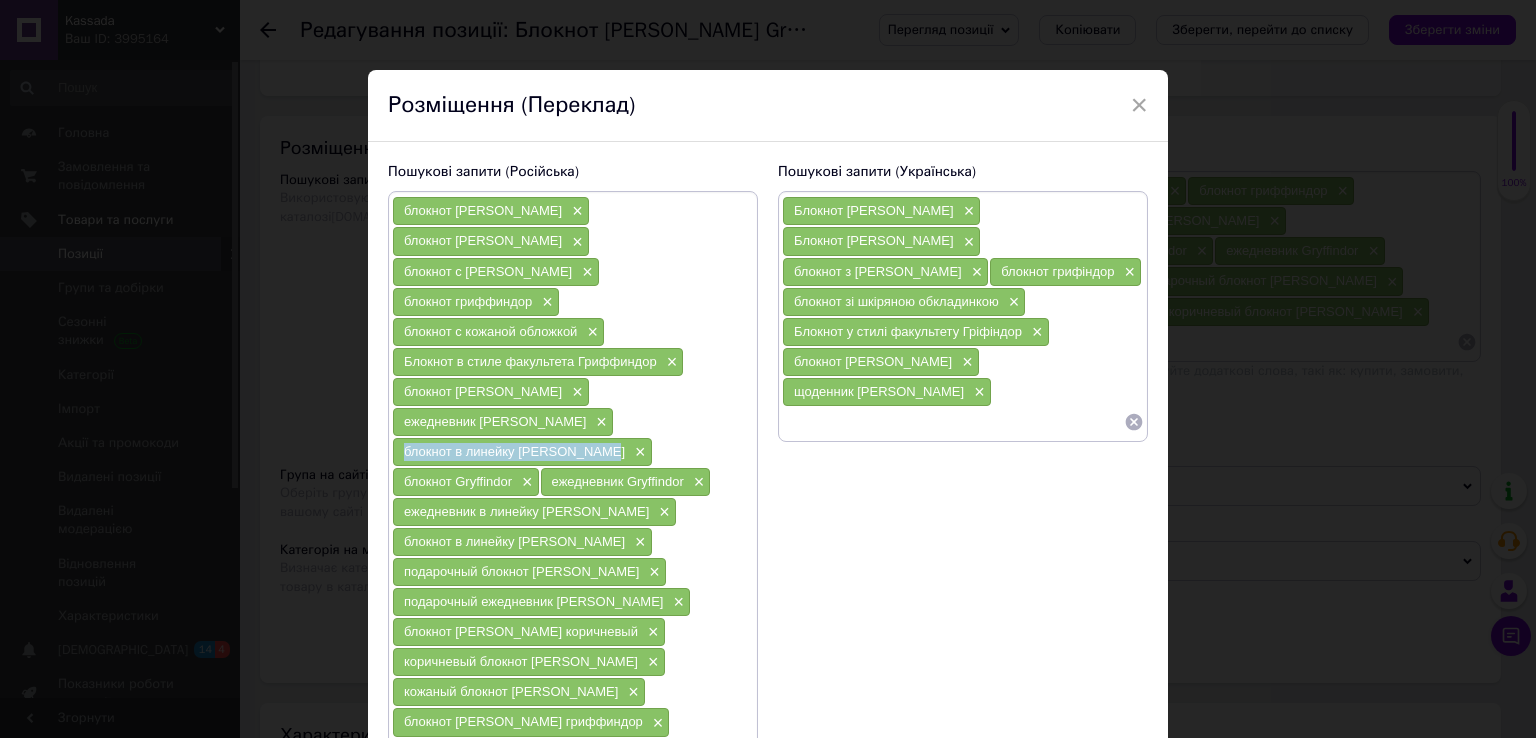 drag, startPoint x: 408, startPoint y: 357, endPoint x: 586, endPoint y: 361, distance: 178.04494 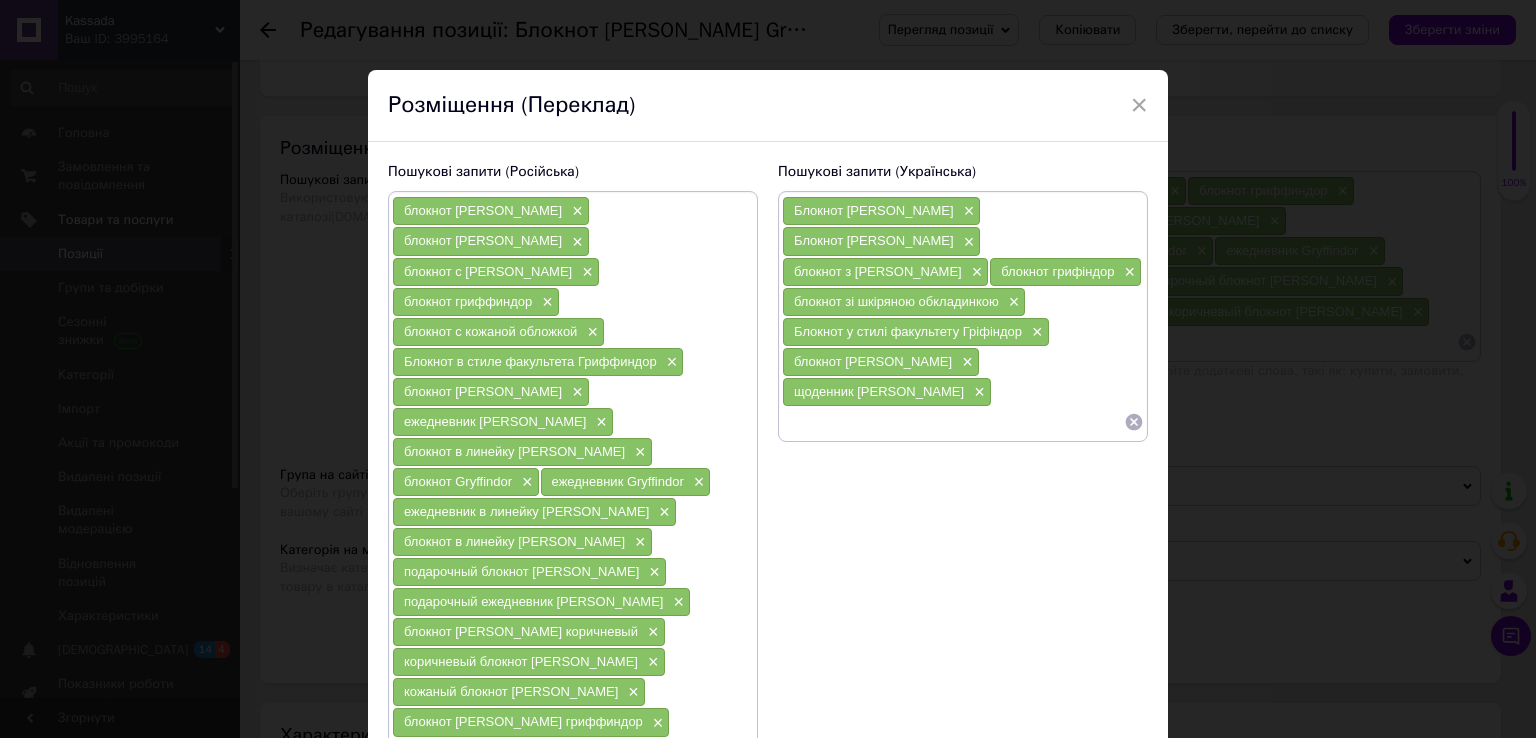 click at bounding box center (953, 422) 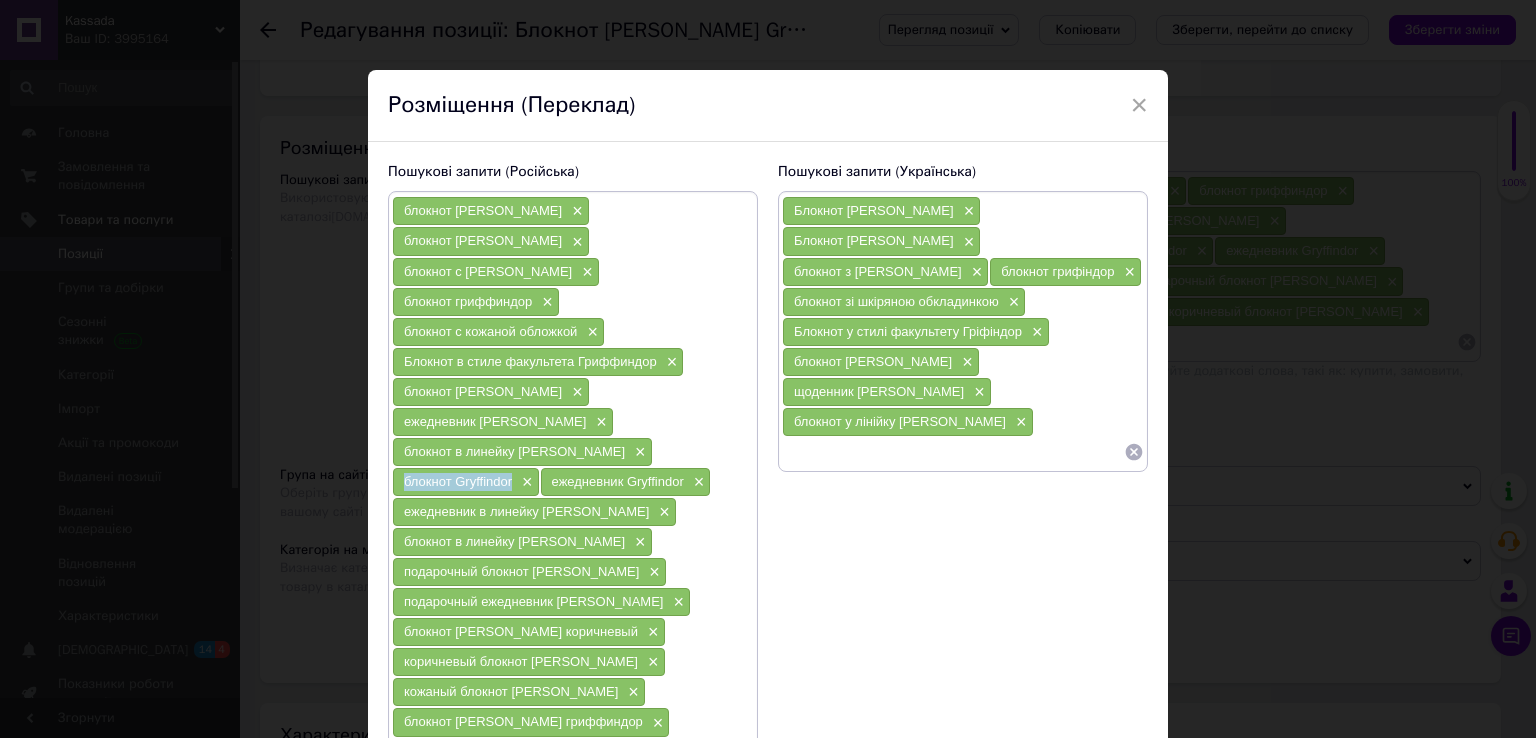 drag, startPoint x: 398, startPoint y: 387, endPoint x: 509, endPoint y: 389, distance: 111.01801 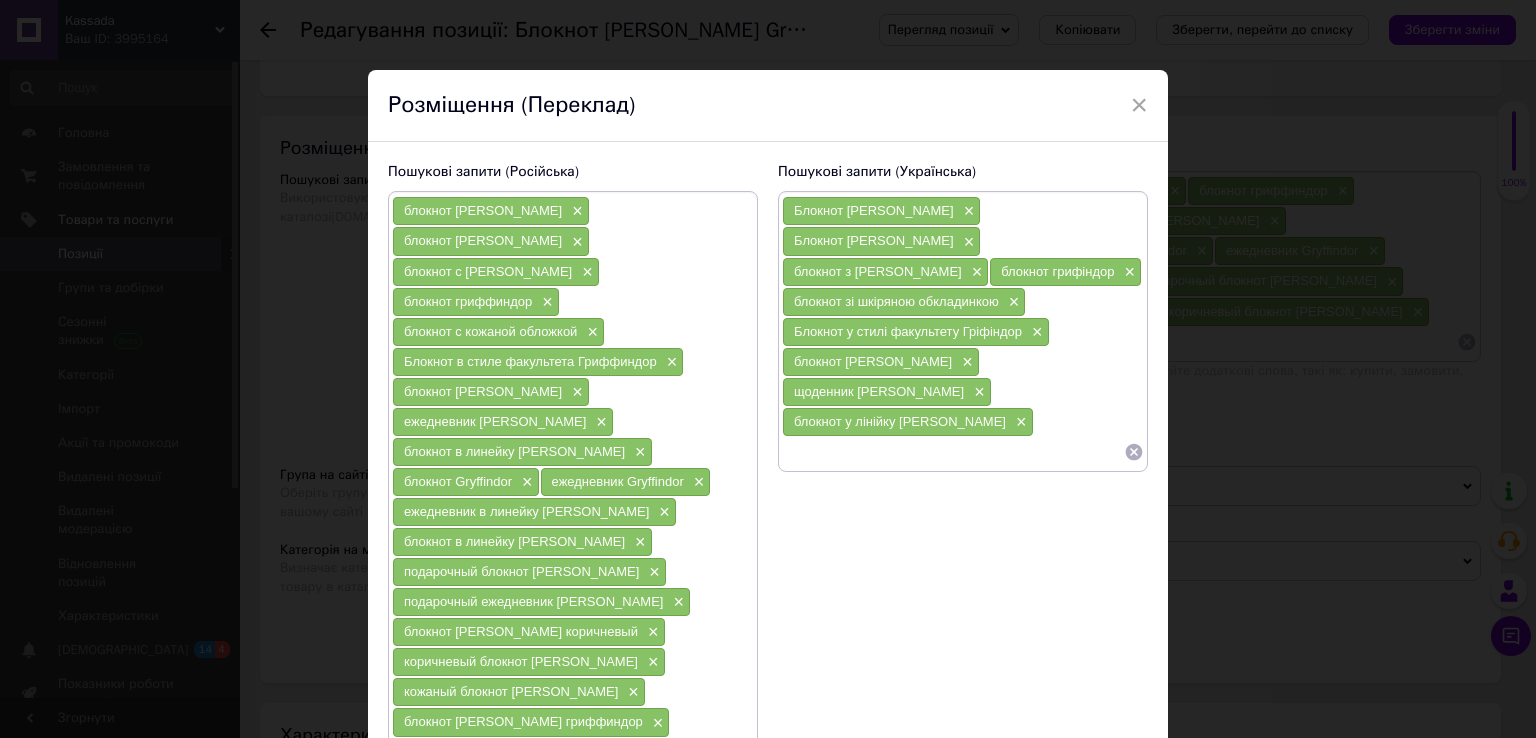 click at bounding box center (953, 452) 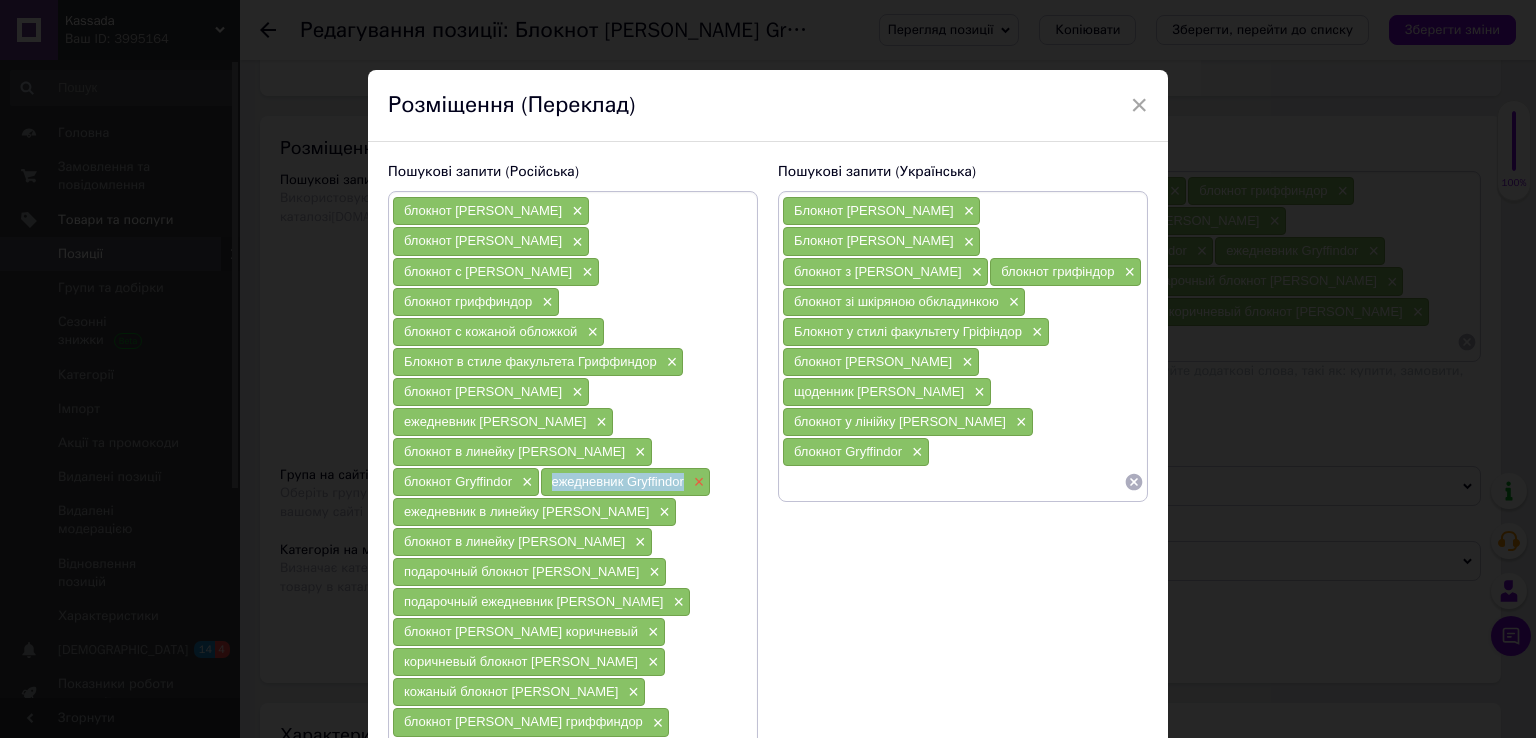 drag, startPoint x: 543, startPoint y: 389, endPoint x: 686, endPoint y: 393, distance: 143.05594 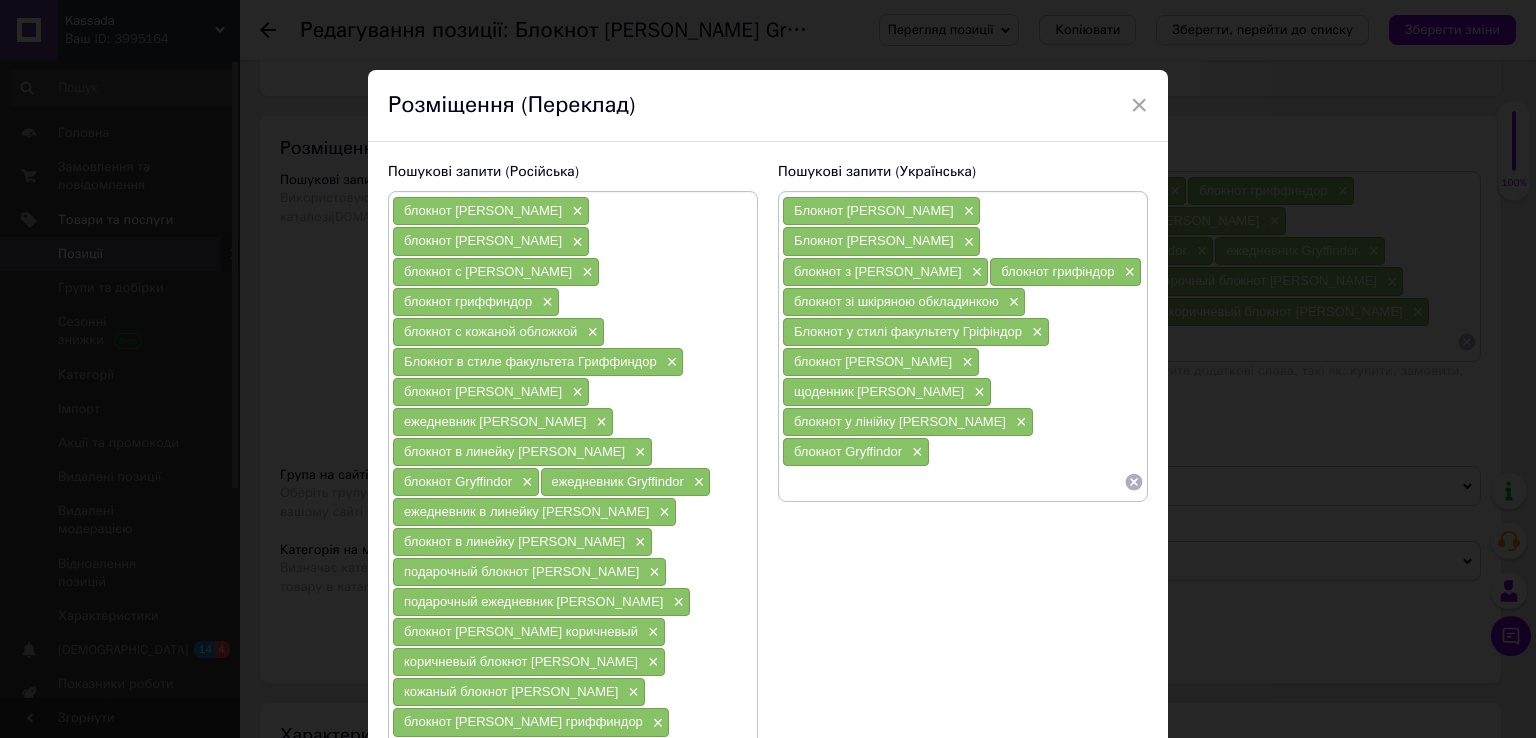 click at bounding box center [953, 482] 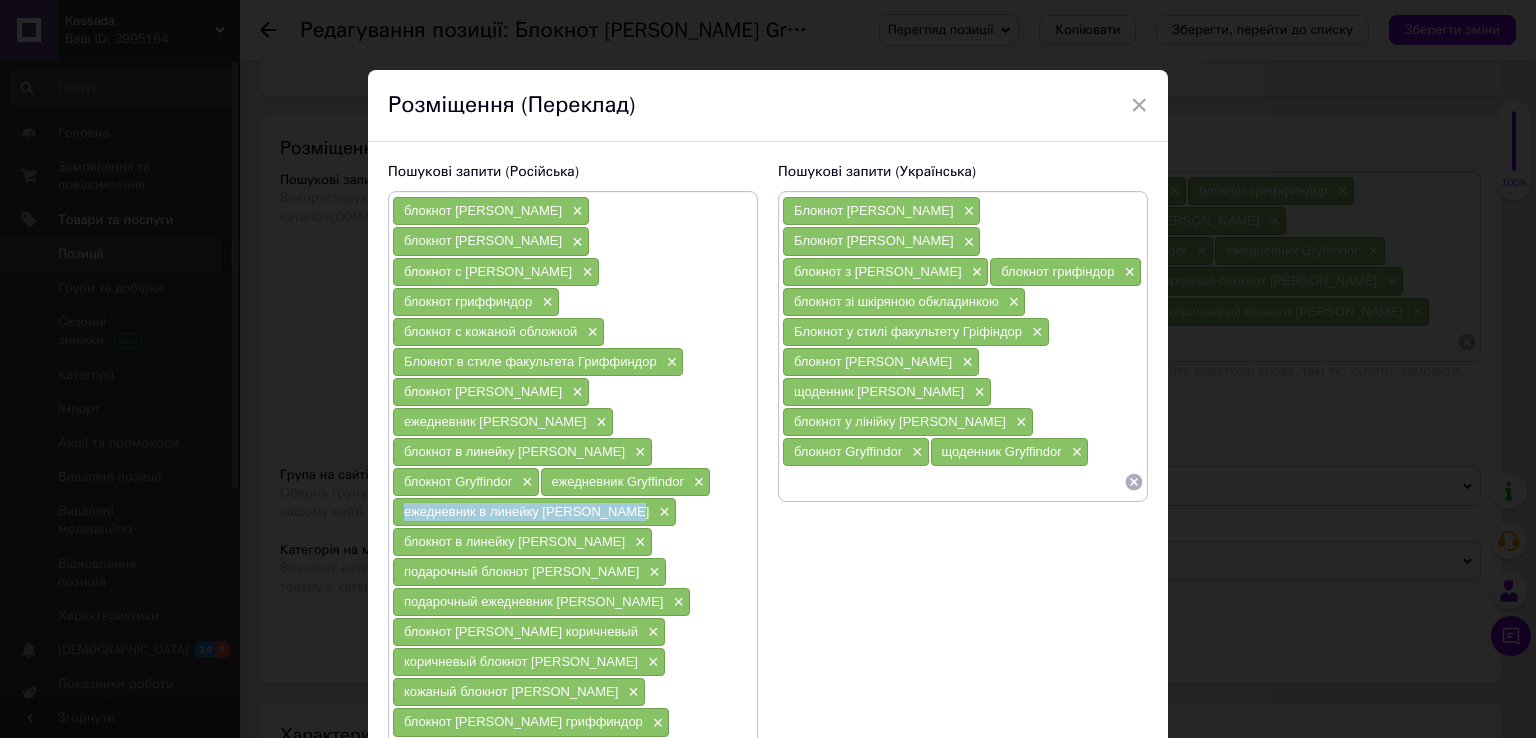 drag, startPoint x: 398, startPoint y: 419, endPoint x: 616, endPoint y: 418, distance: 218.00229 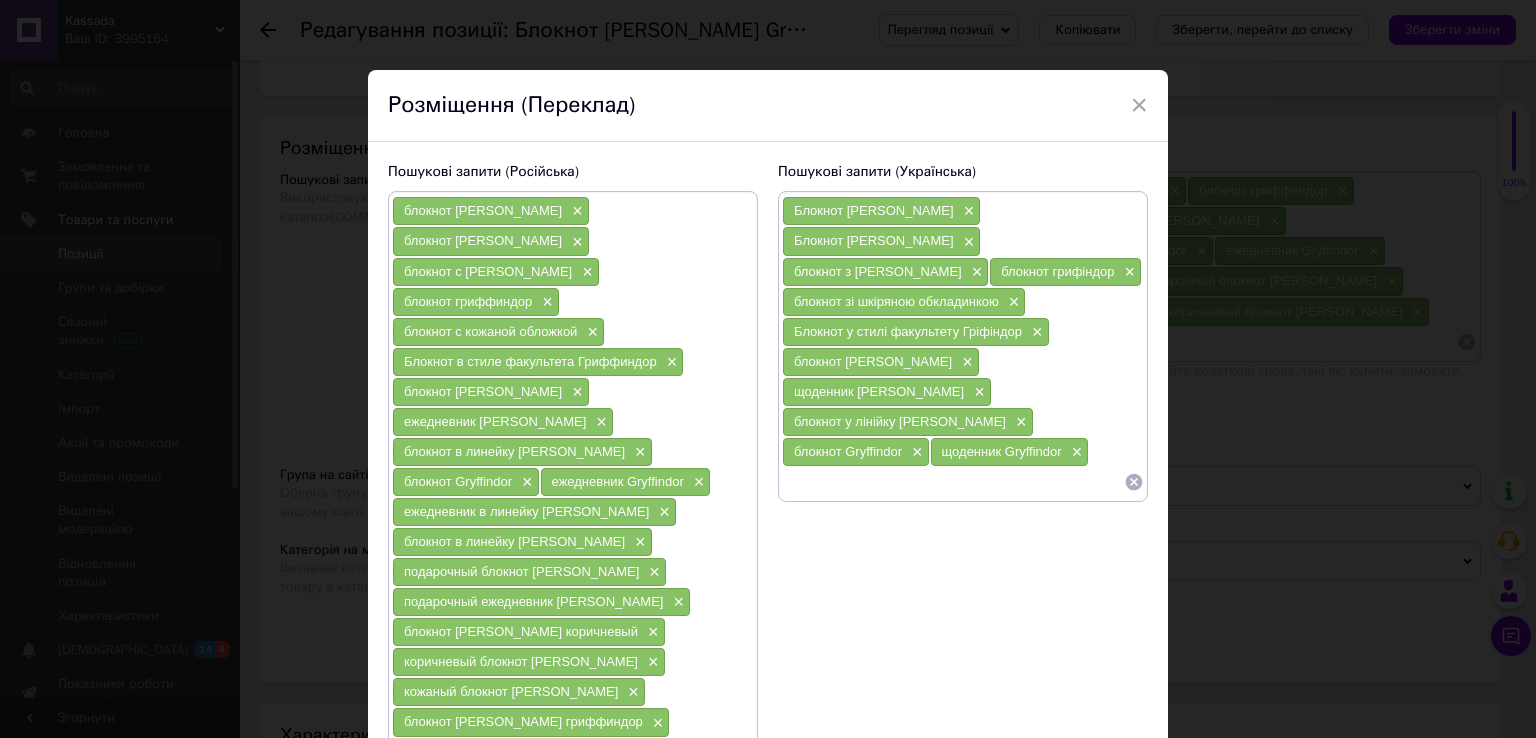click at bounding box center [953, 482] 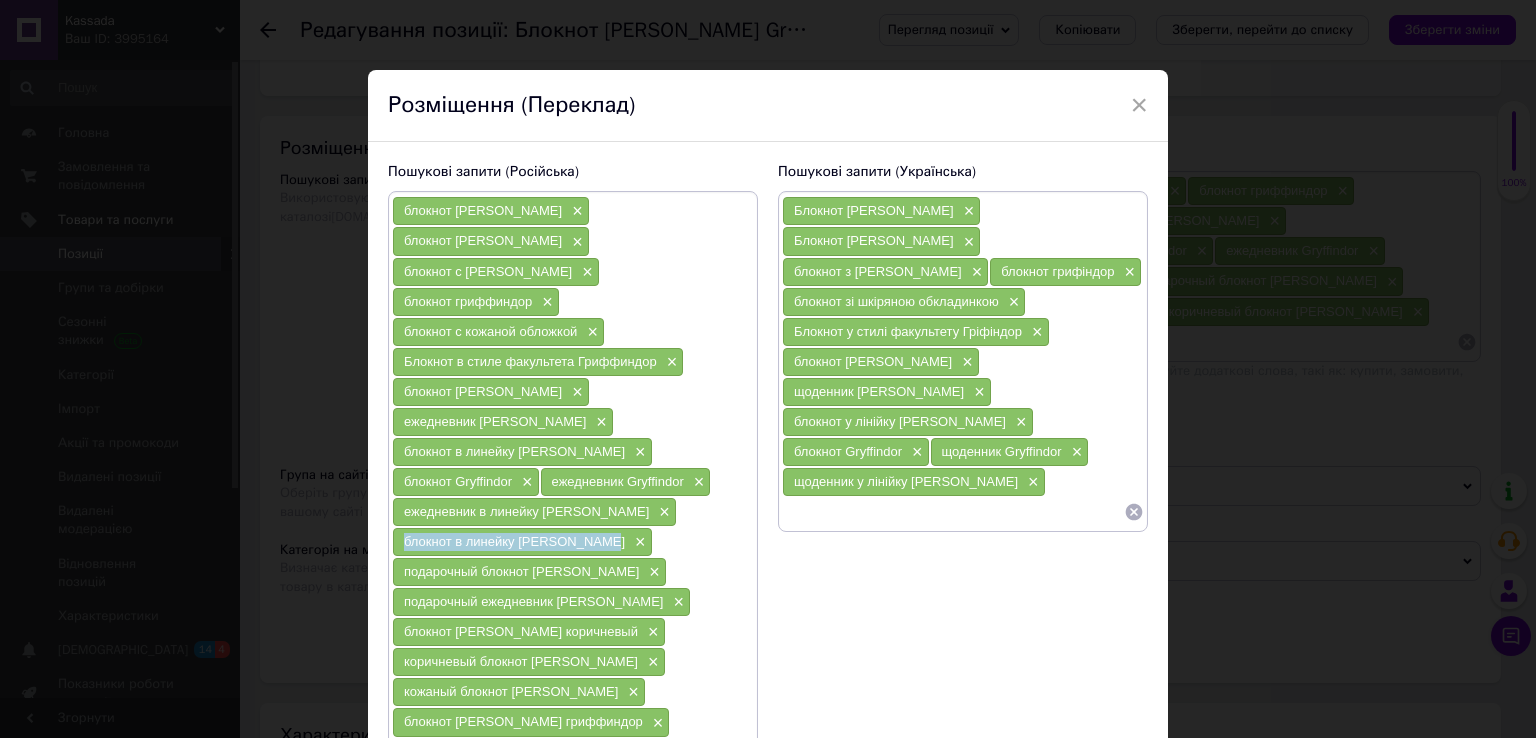 drag, startPoint x: 399, startPoint y: 442, endPoint x: 595, endPoint y: 451, distance: 196.20653 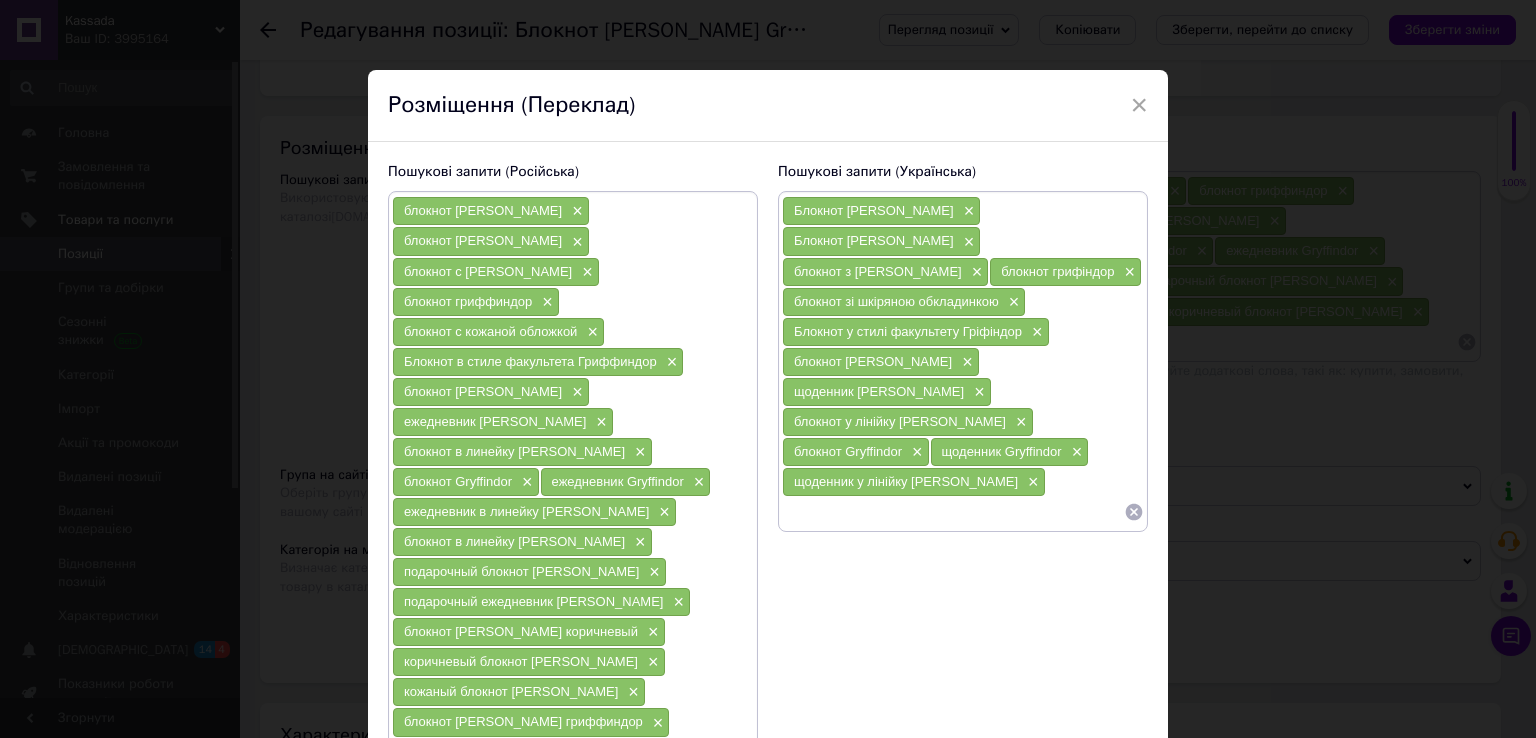 click at bounding box center (953, 512) 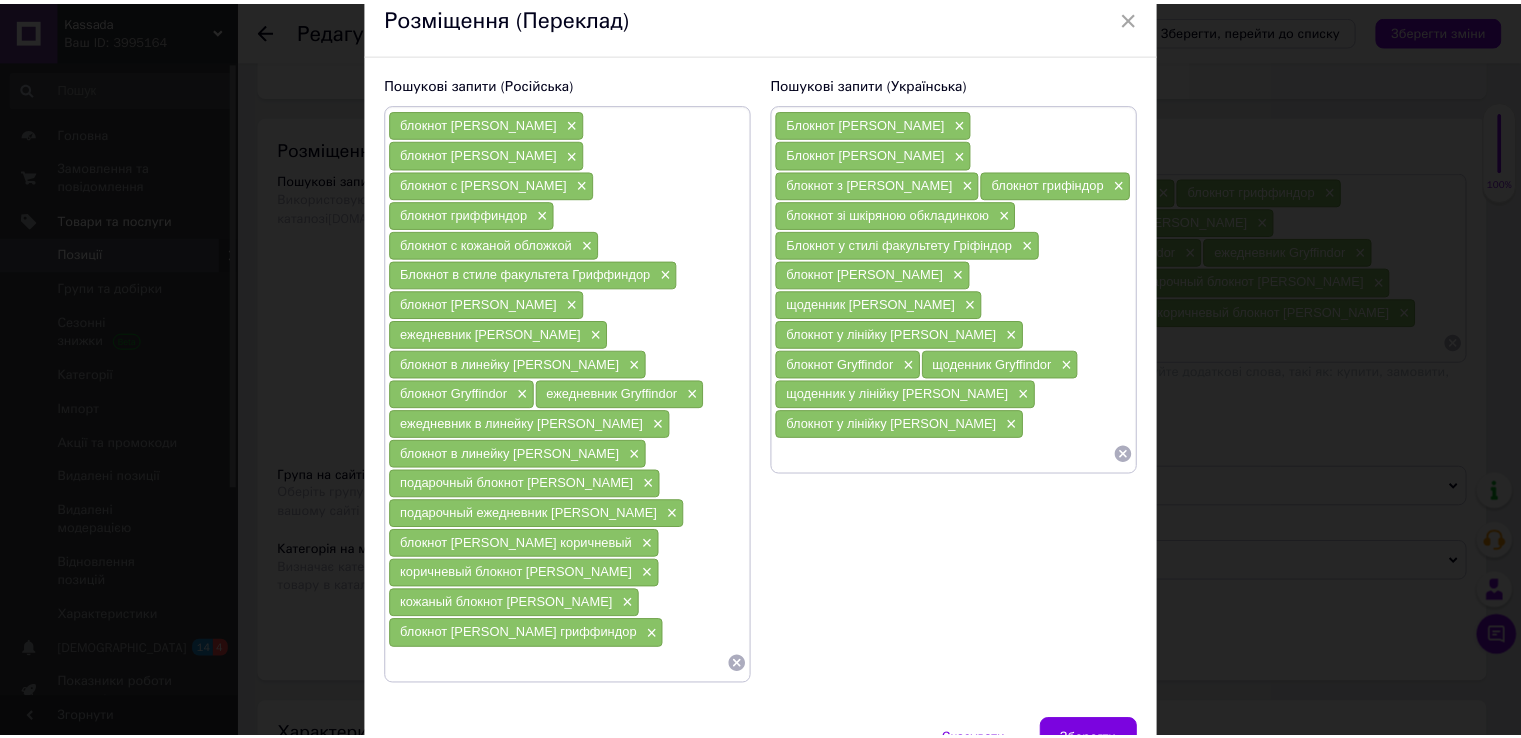 scroll, scrollTop: 100, scrollLeft: 0, axis: vertical 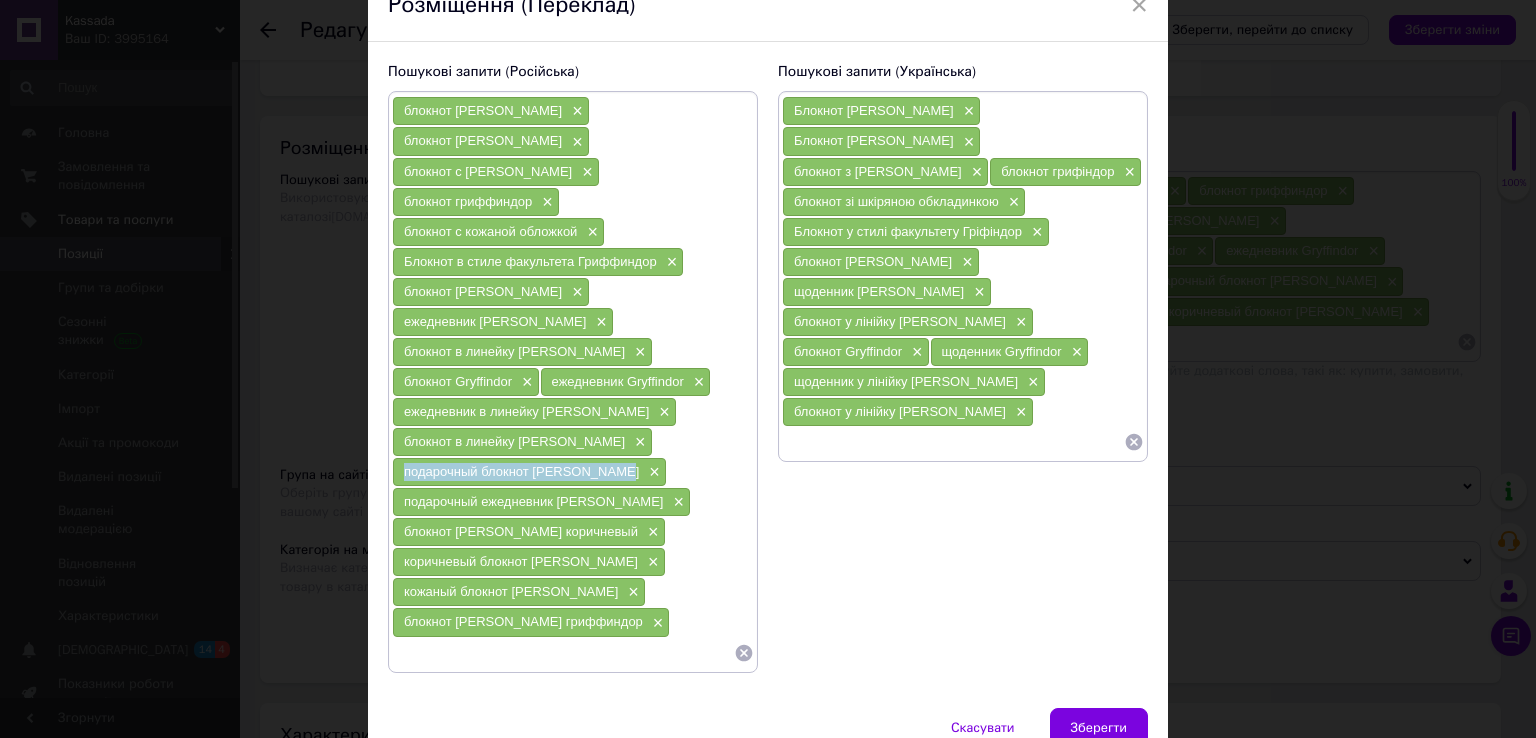 drag, startPoint x: 398, startPoint y: 376, endPoint x: 606, endPoint y: 381, distance: 208.06009 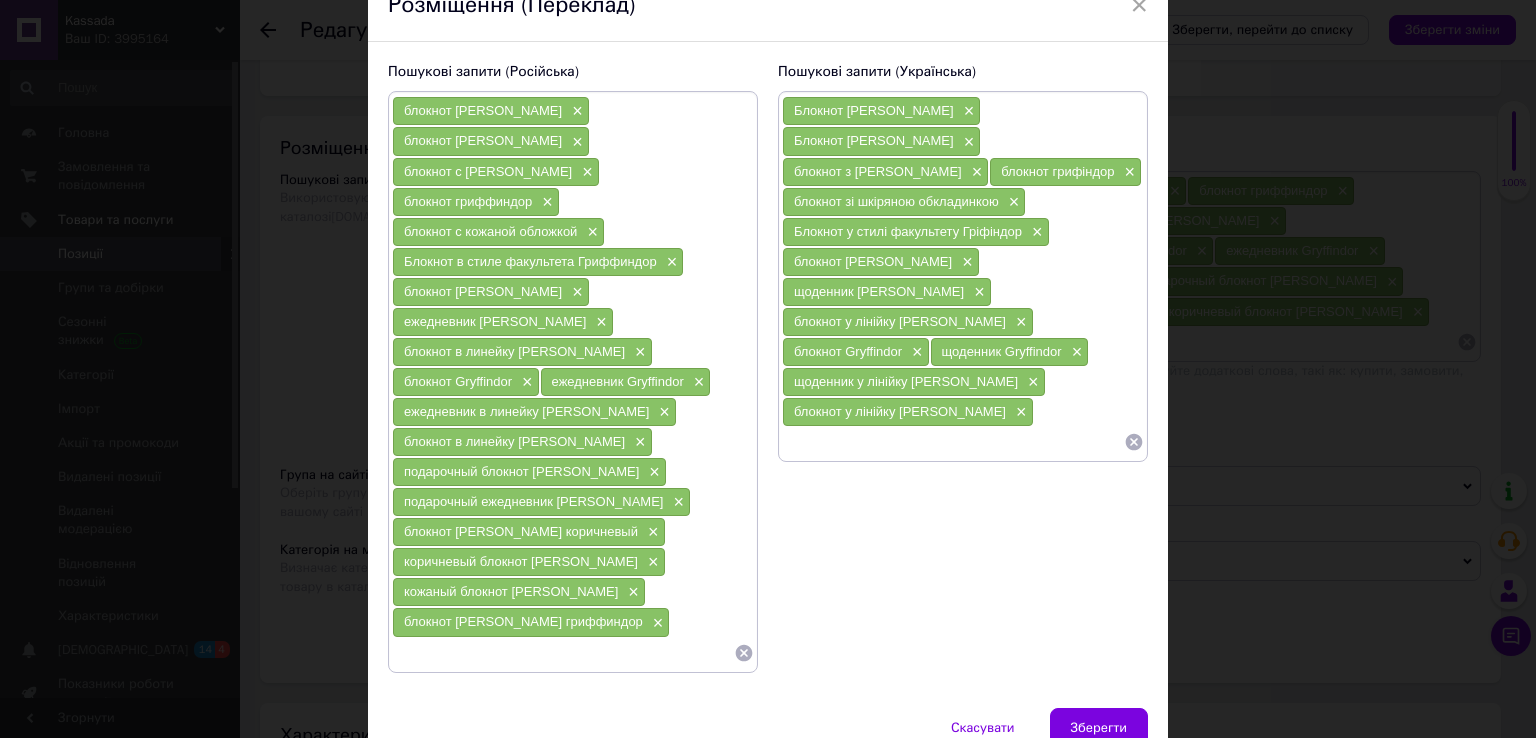 click at bounding box center [953, 442] 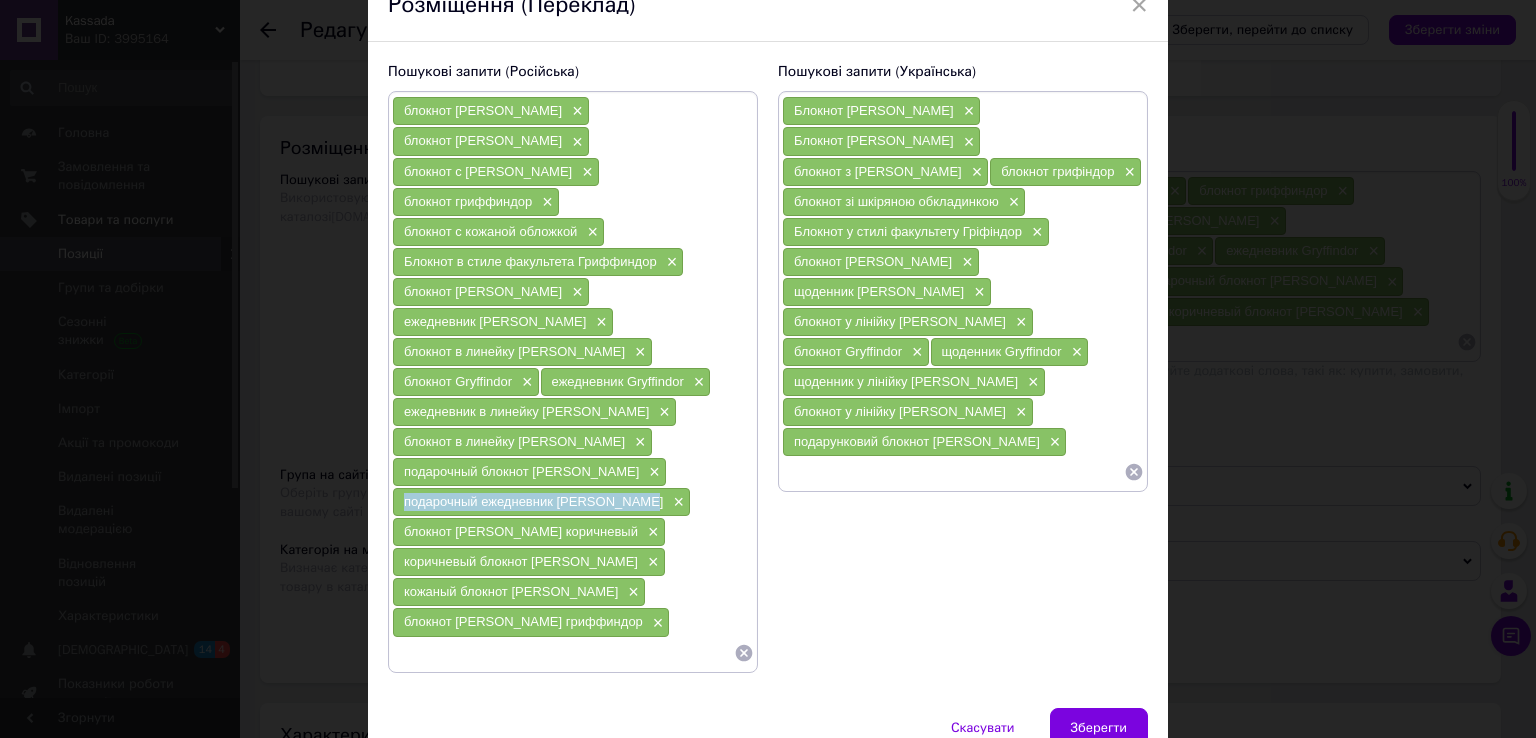 drag, startPoint x: 399, startPoint y: 405, endPoint x: 628, endPoint y: 411, distance: 229.07858 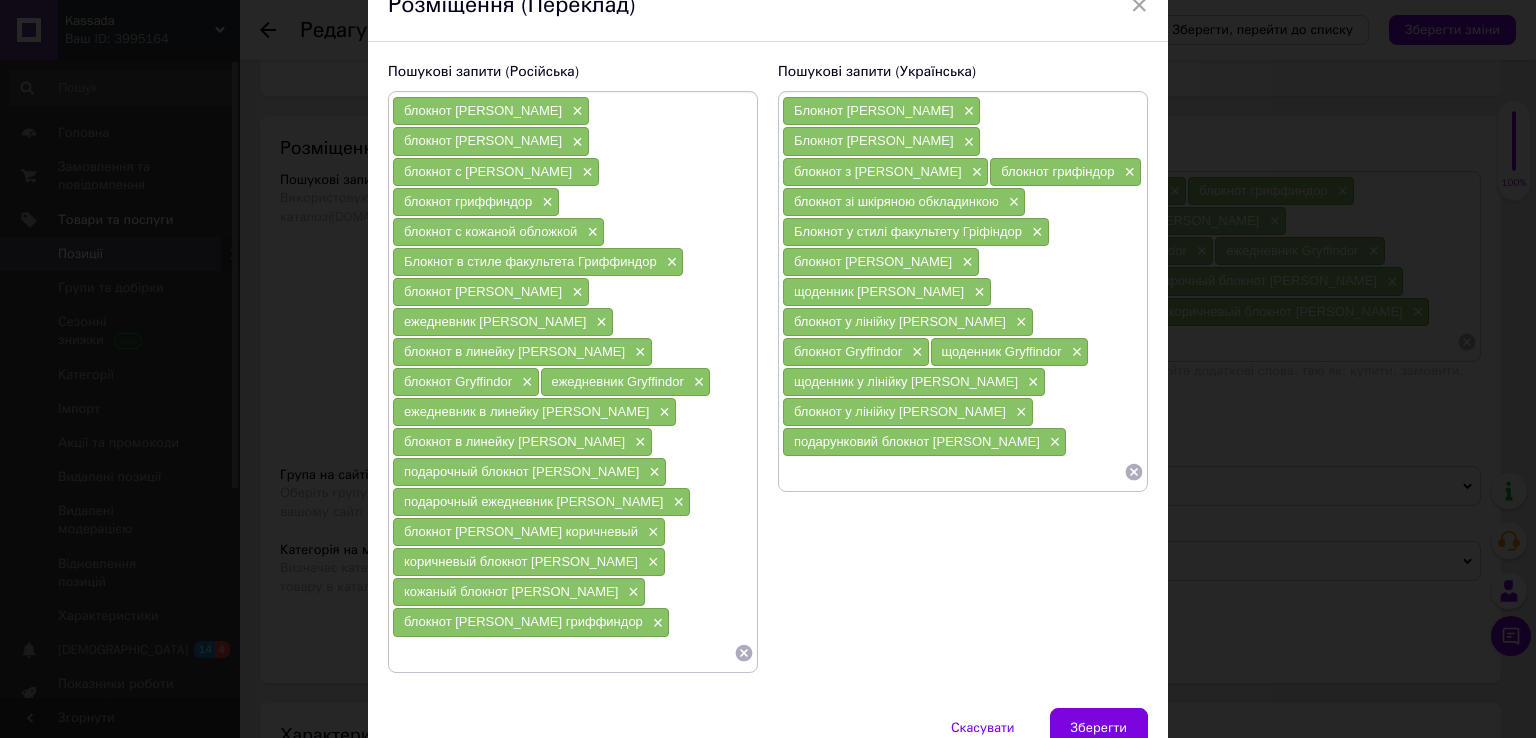 click at bounding box center (953, 472) 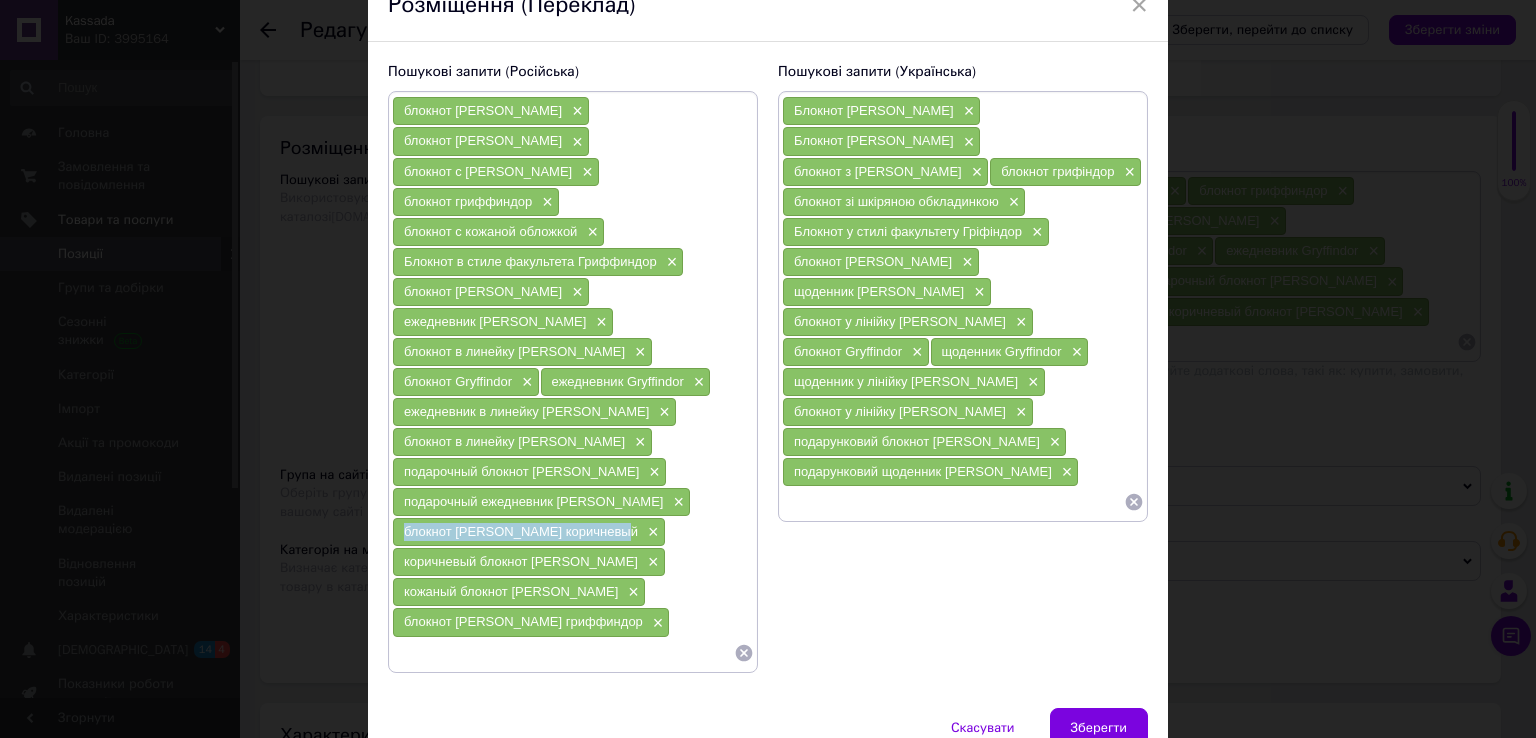 drag, startPoint x: 400, startPoint y: 433, endPoint x: 605, endPoint y: 439, distance: 205.08778 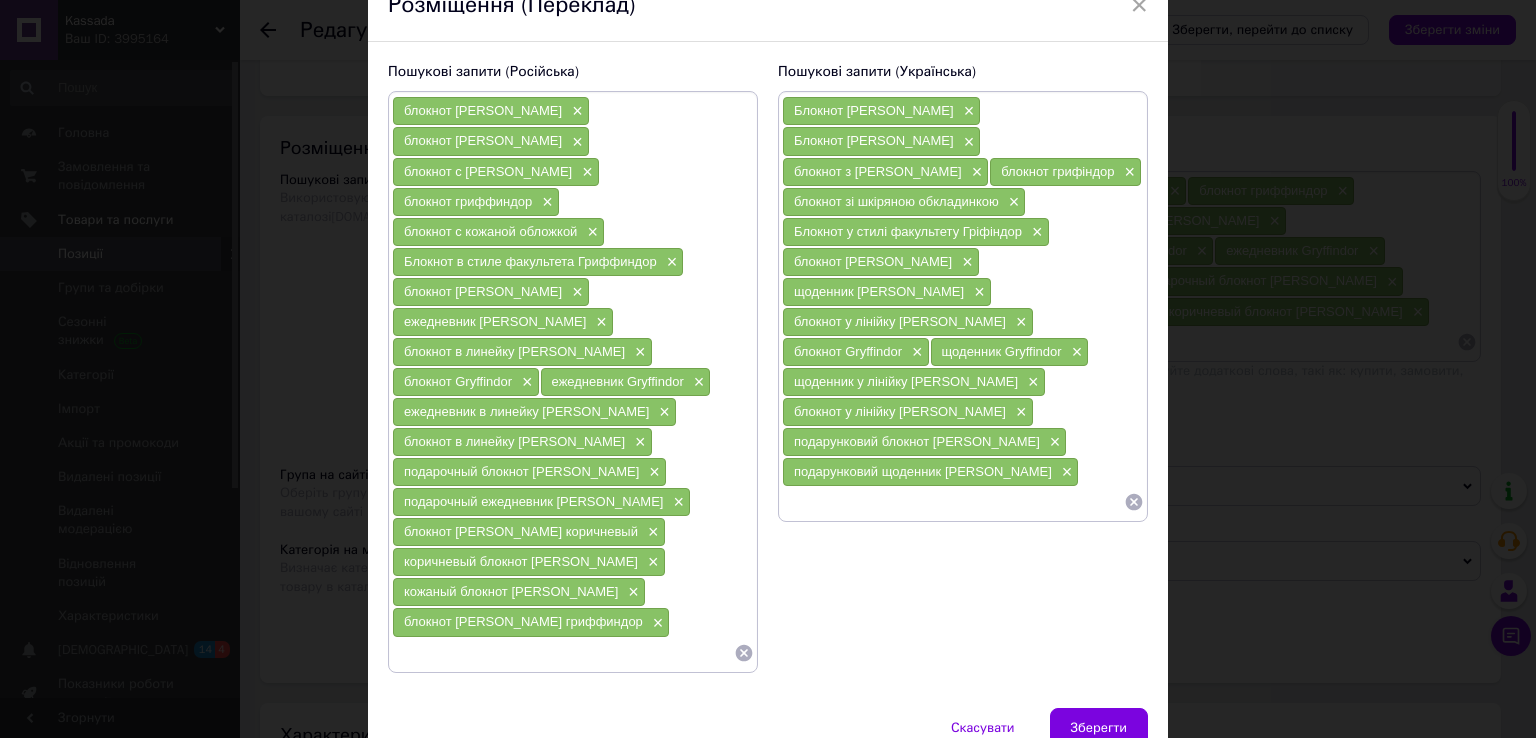 click at bounding box center [953, 502] 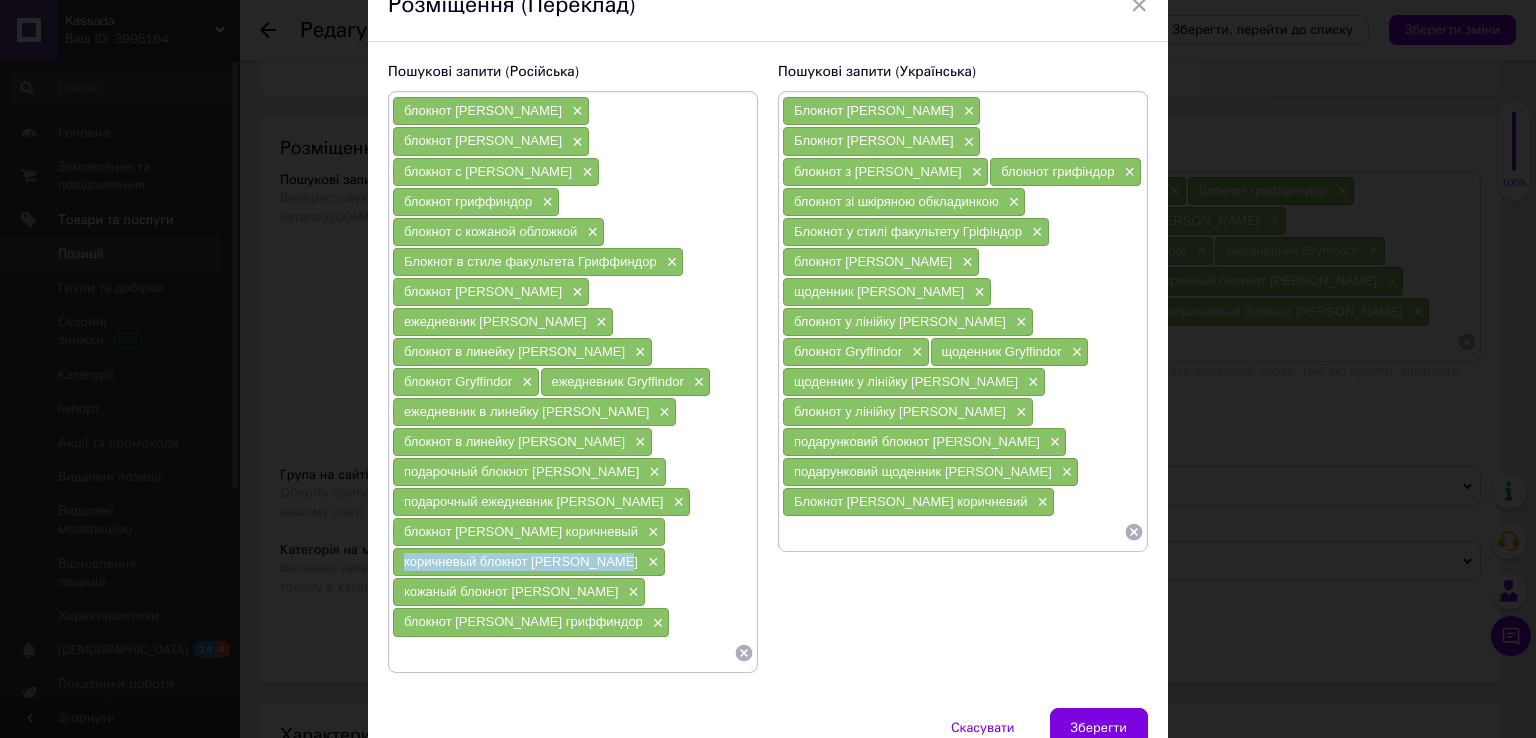 drag, startPoint x: 398, startPoint y: 462, endPoint x: 607, endPoint y: 469, distance: 209.11719 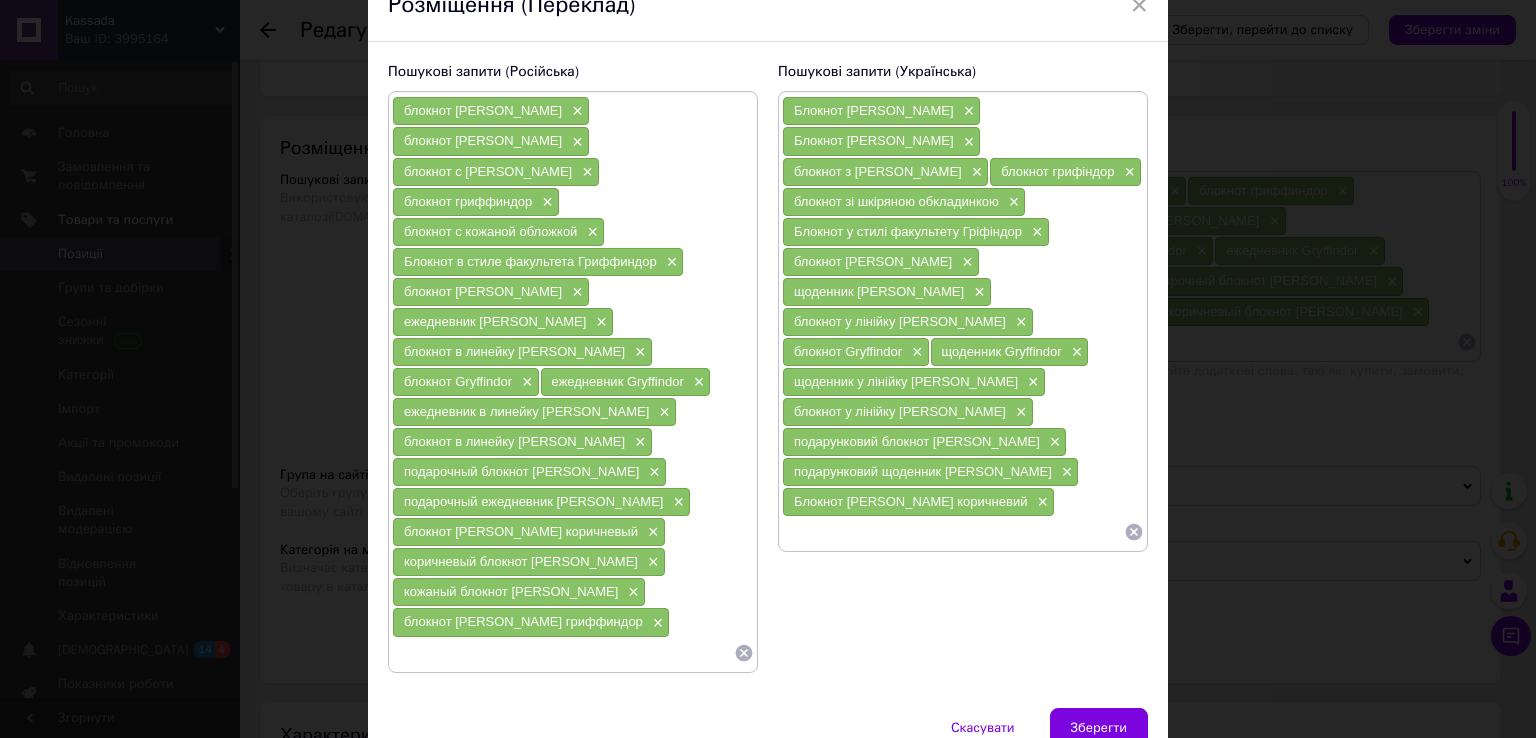 click at bounding box center [953, 532] 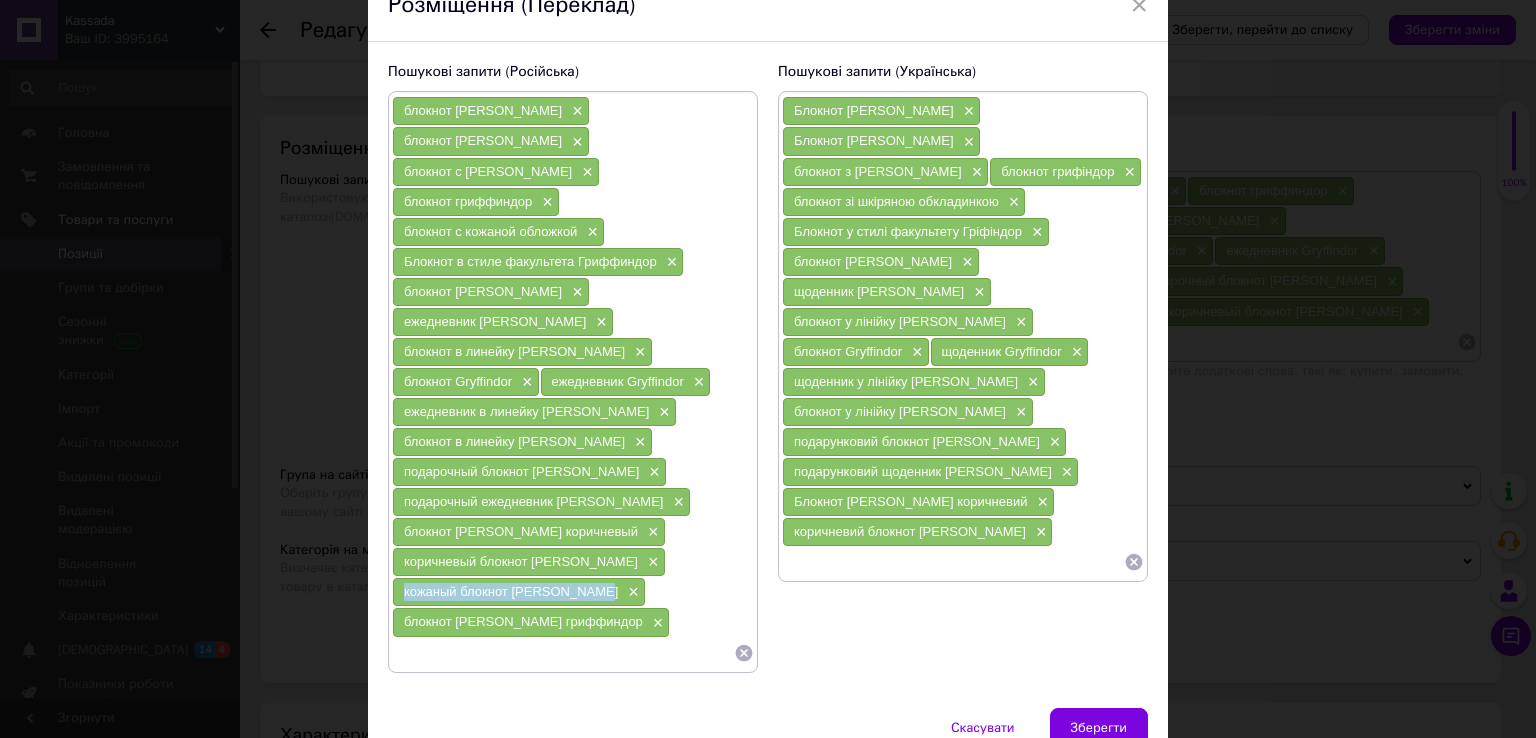 drag, startPoint x: 396, startPoint y: 494, endPoint x: 587, endPoint y: 498, distance: 191.04189 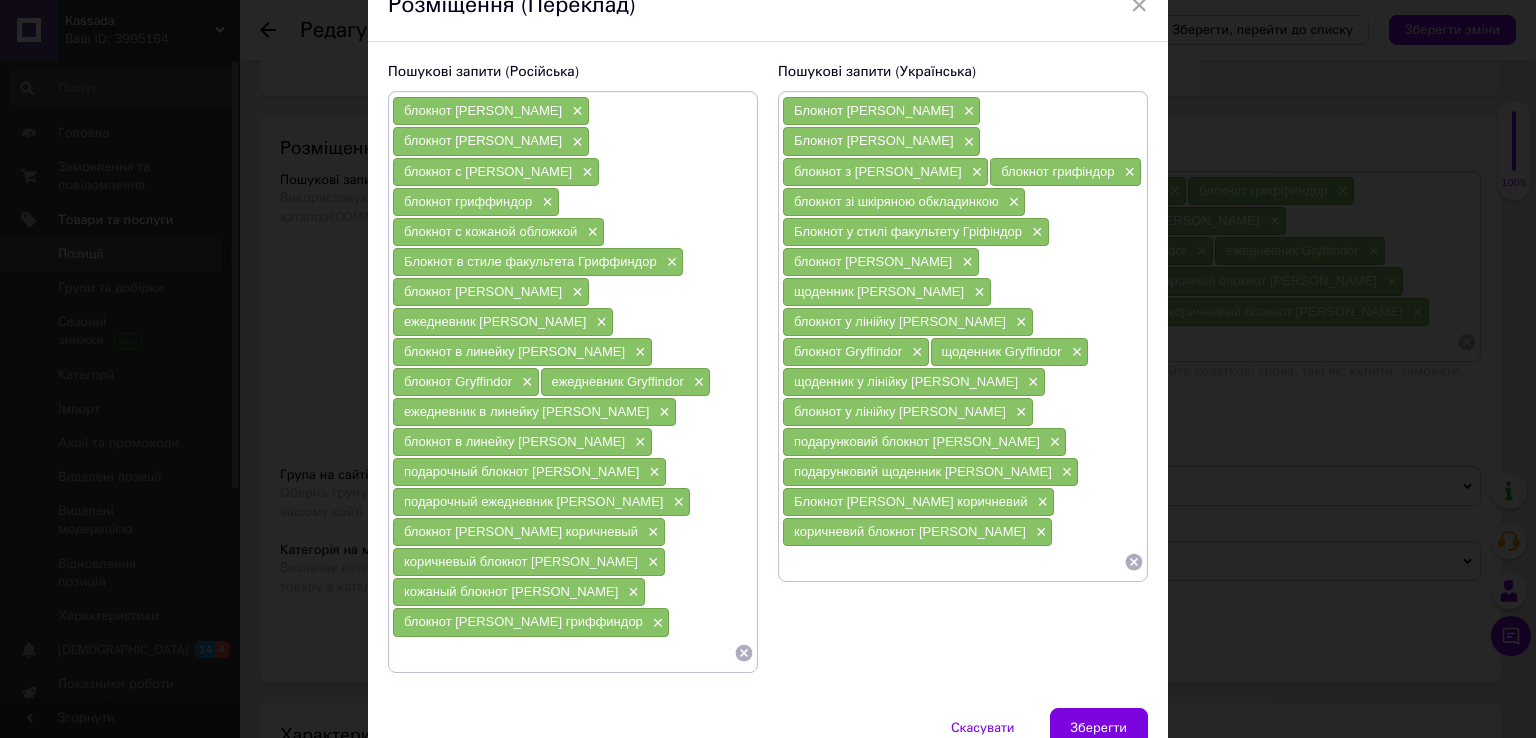 click at bounding box center [953, 562] 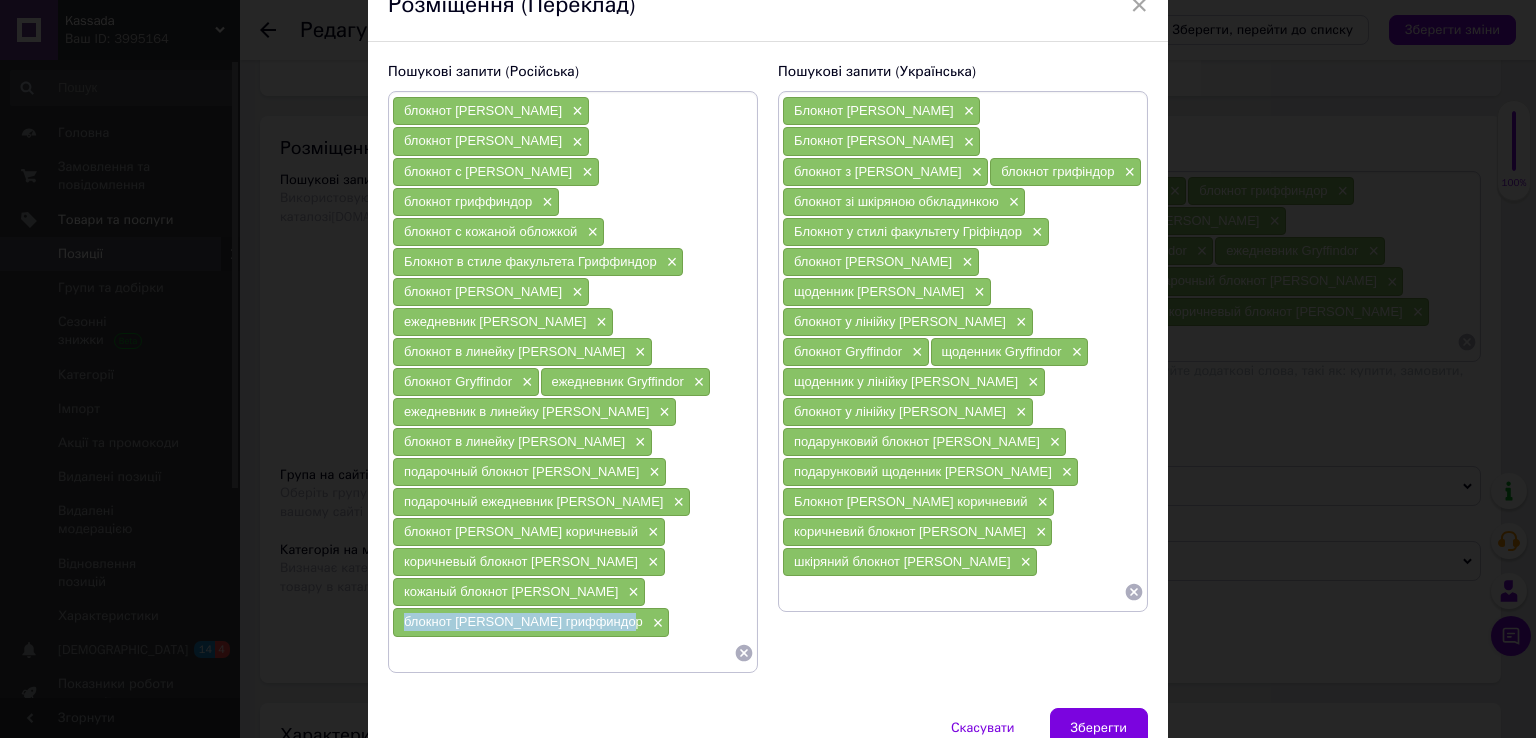 drag, startPoint x: 396, startPoint y: 521, endPoint x: 610, endPoint y: 528, distance: 214.11446 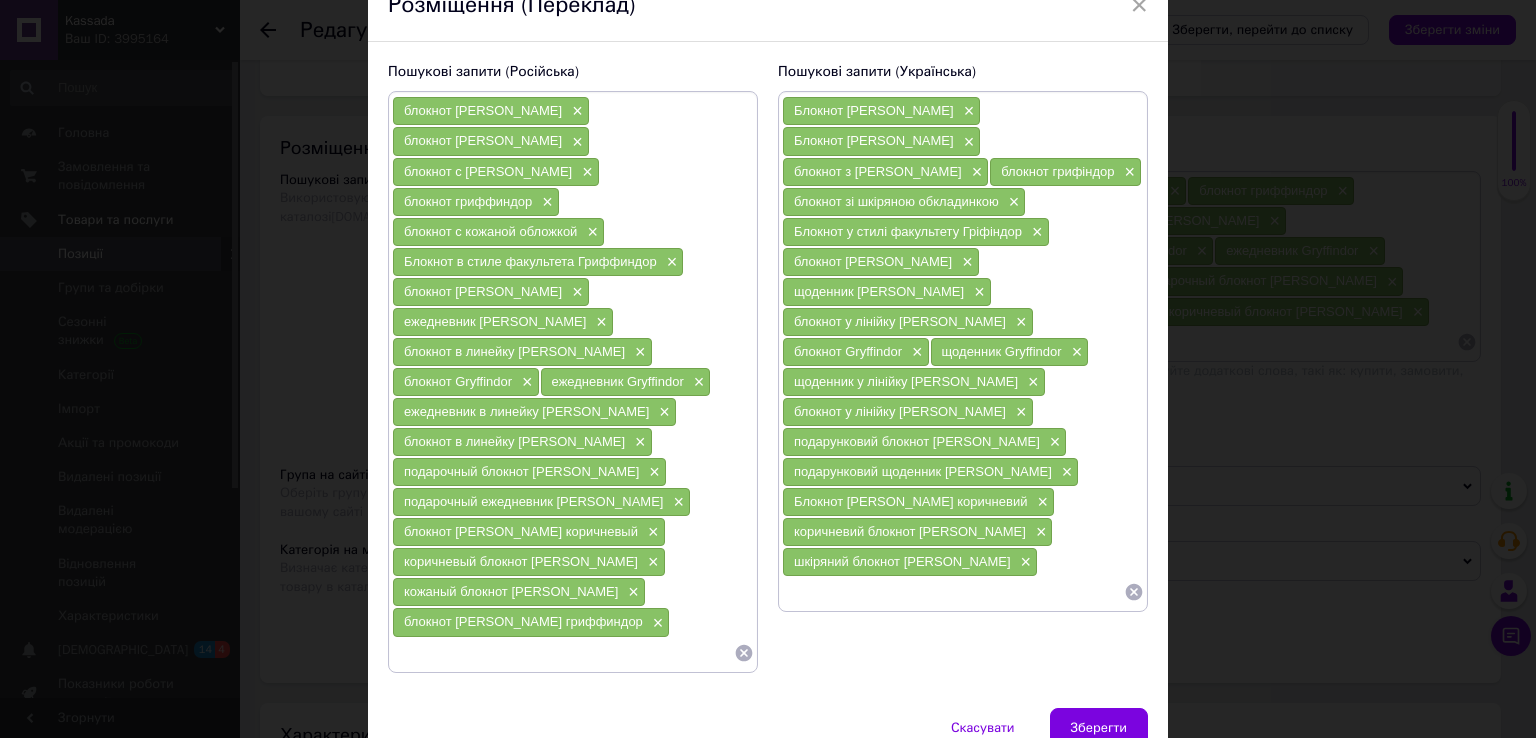 click at bounding box center (953, 592) 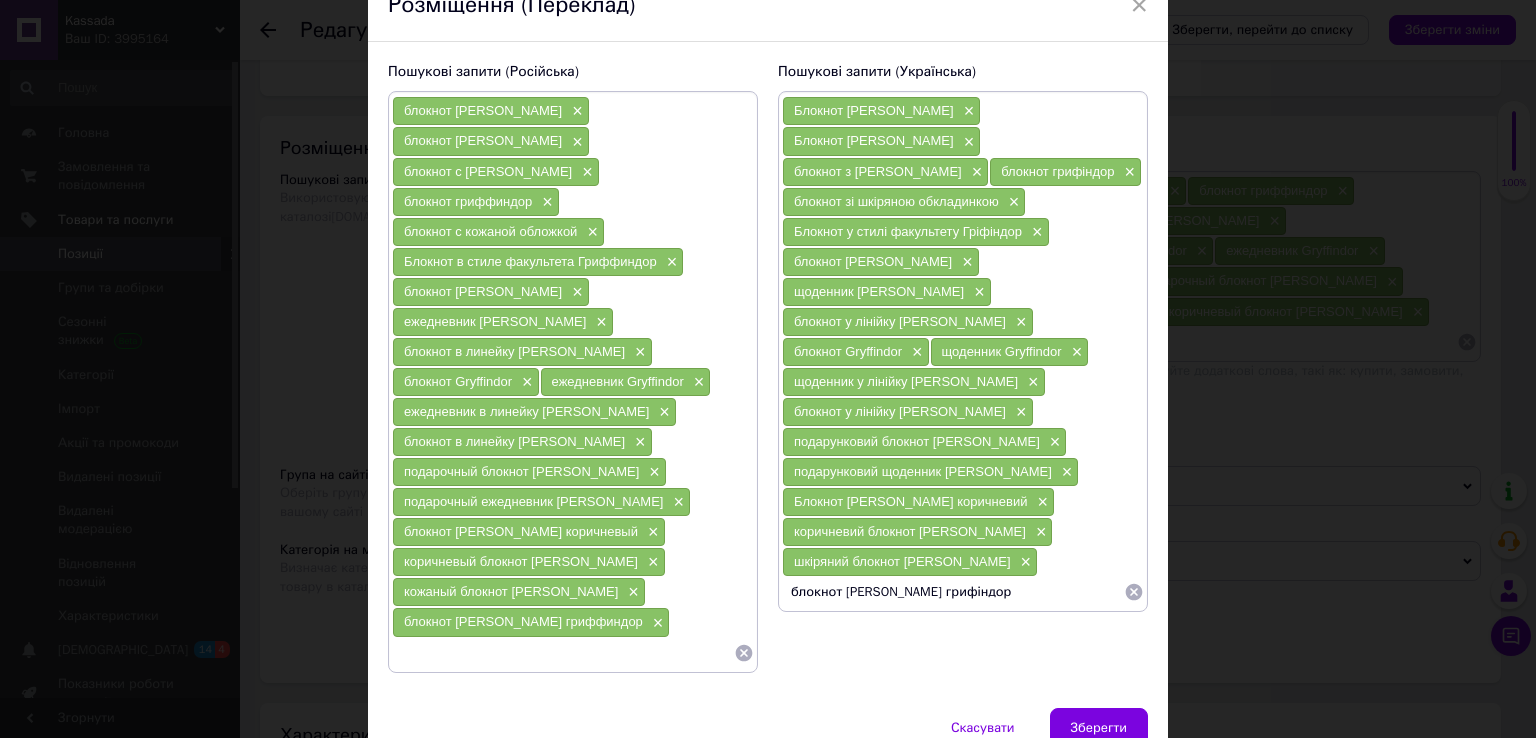 type 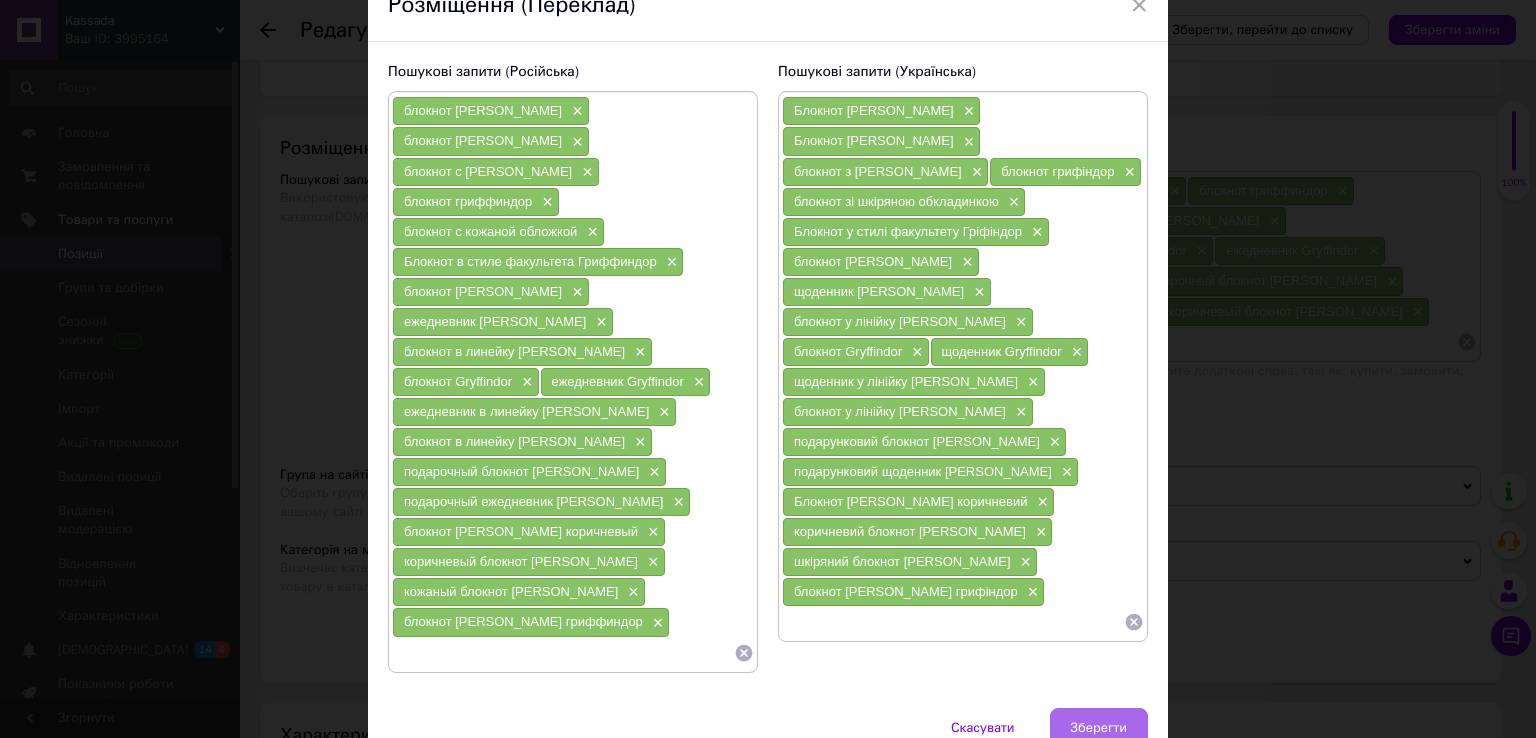 click on "Зберегти" at bounding box center (1099, 728) 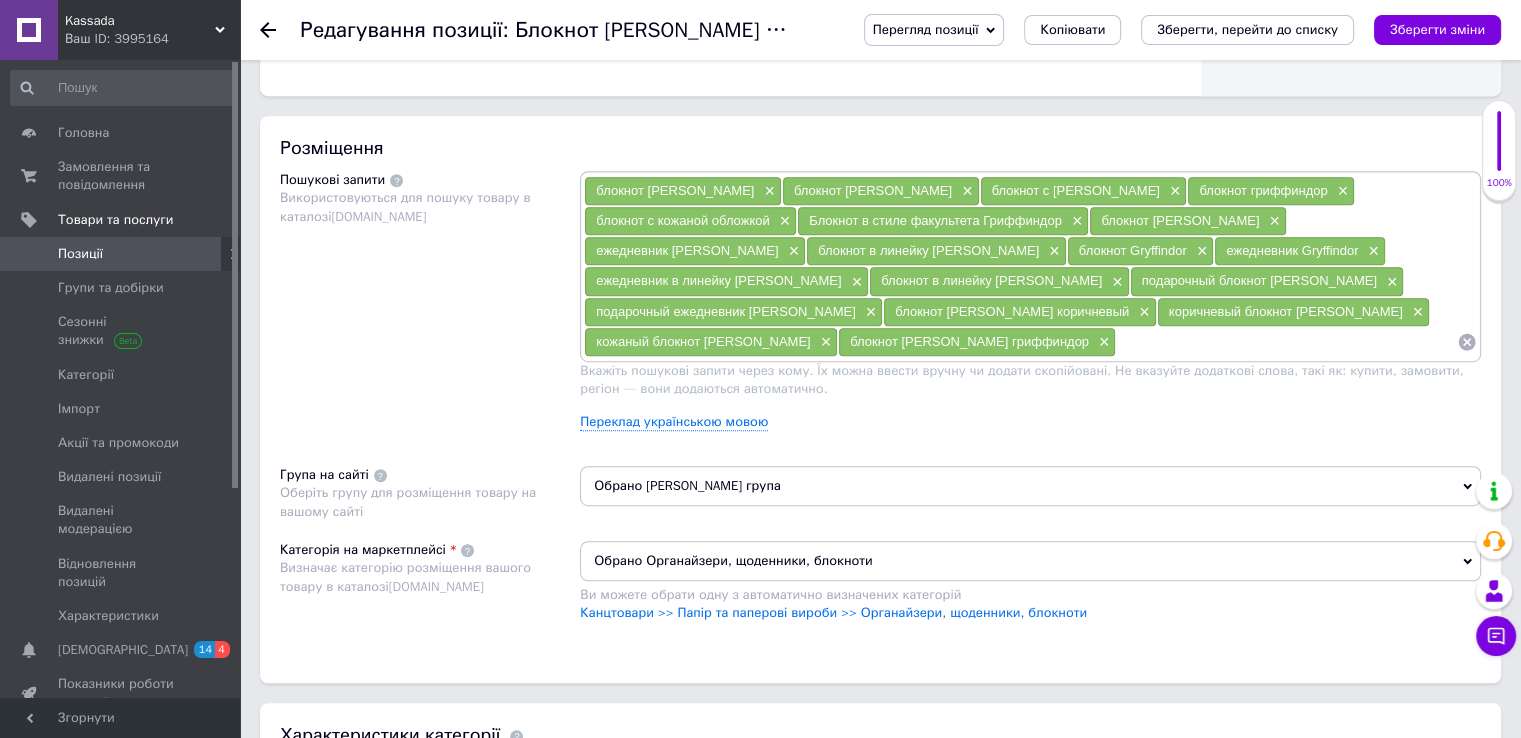 click on "Зберегти зміни" at bounding box center [1437, 29] 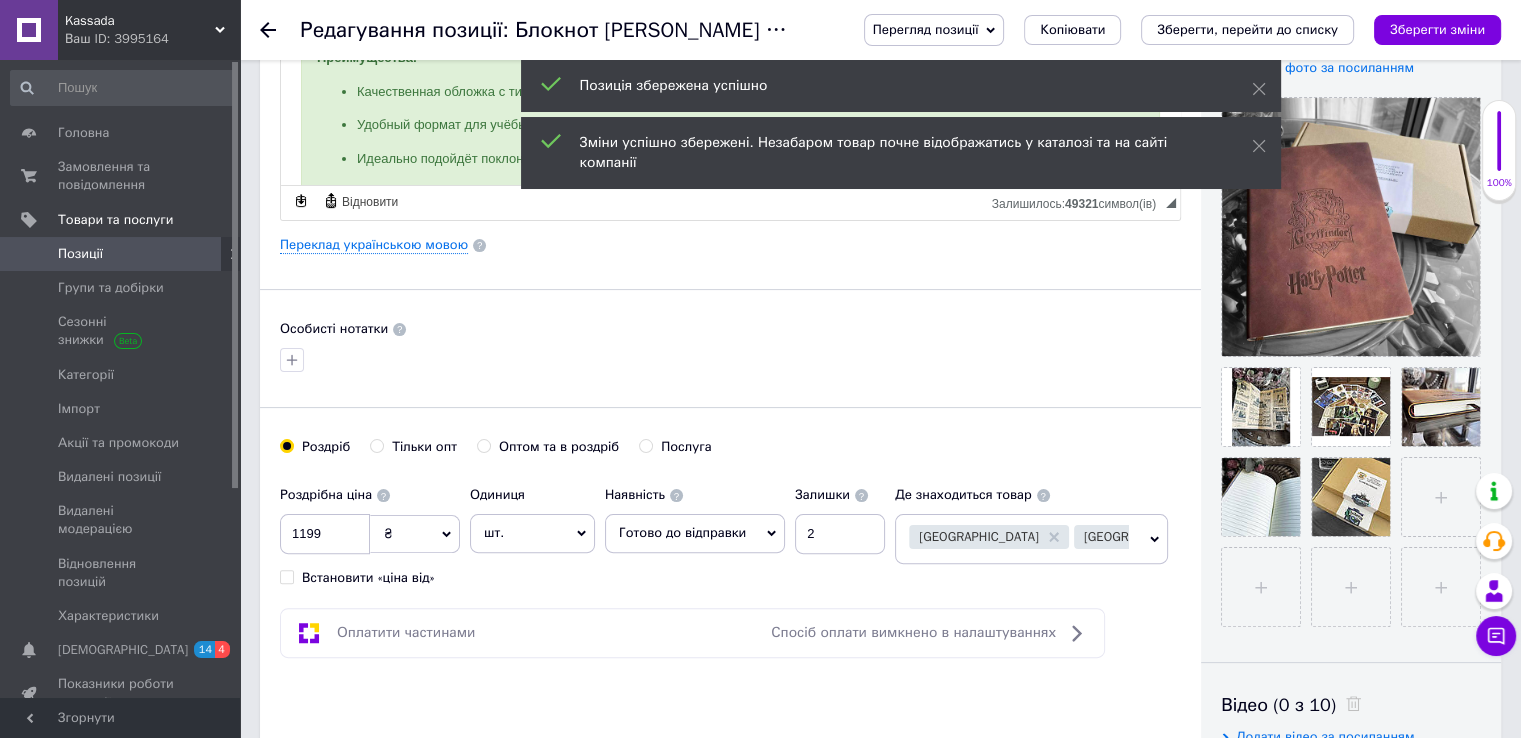 scroll, scrollTop: 0, scrollLeft: 0, axis: both 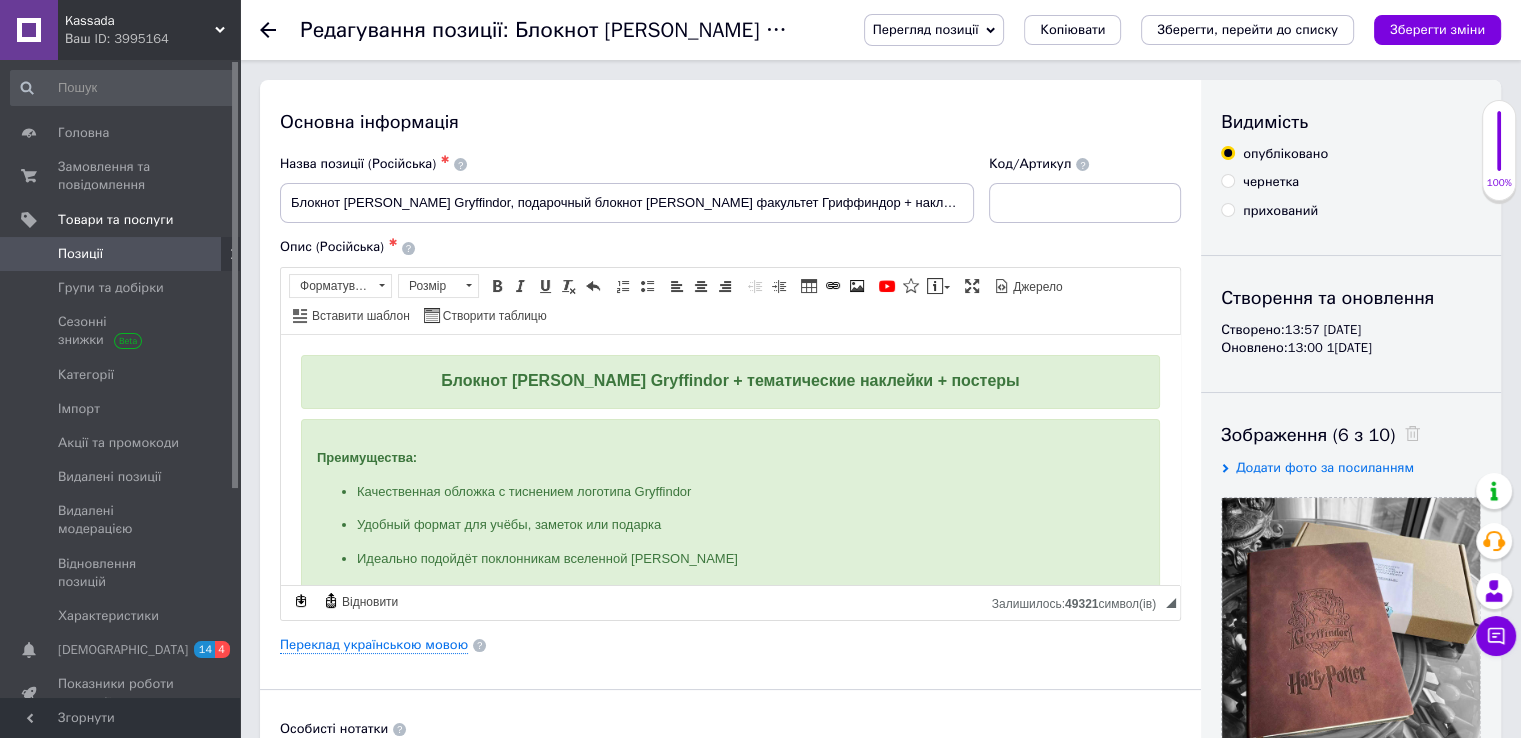 click on "Позиції" at bounding box center (80, 254) 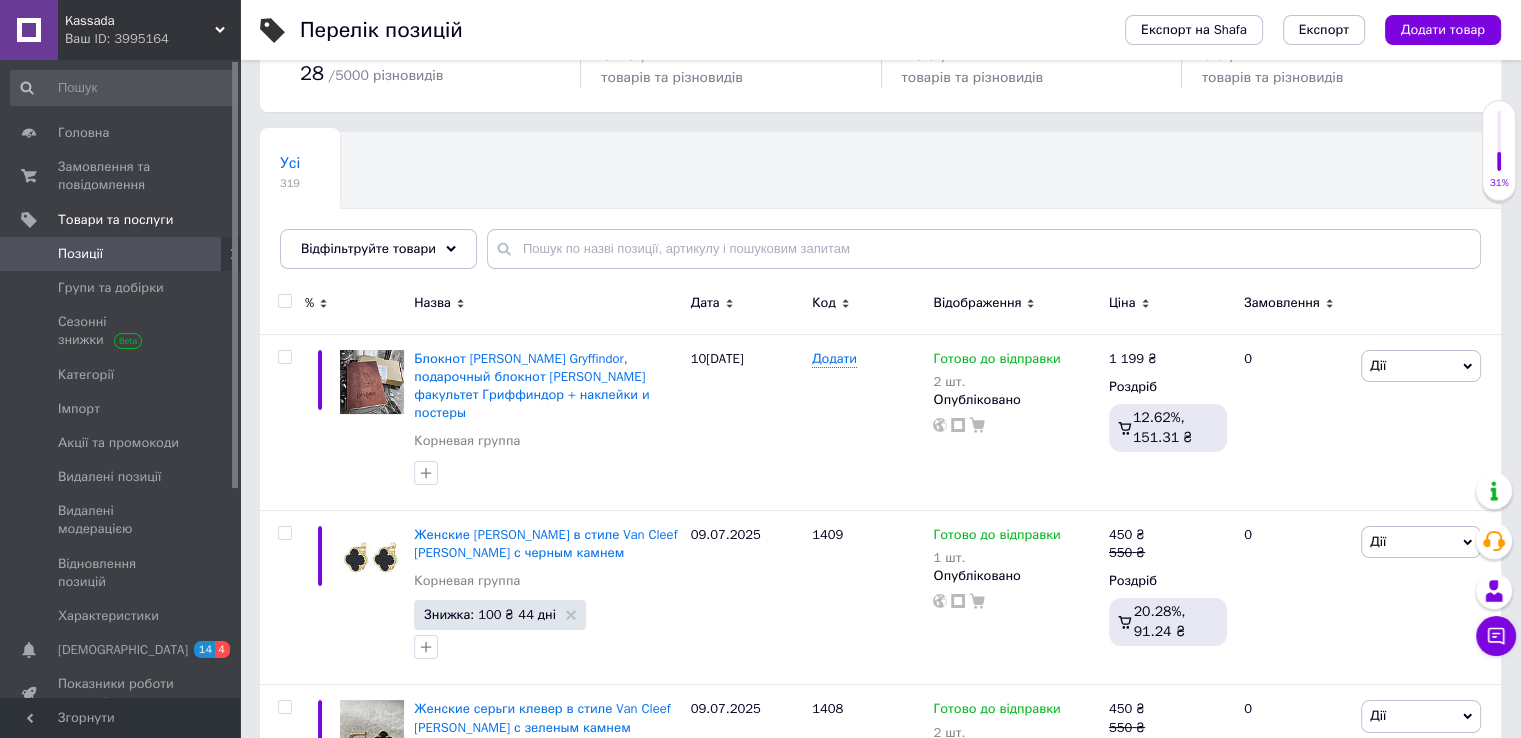 scroll, scrollTop: 100, scrollLeft: 0, axis: vertical 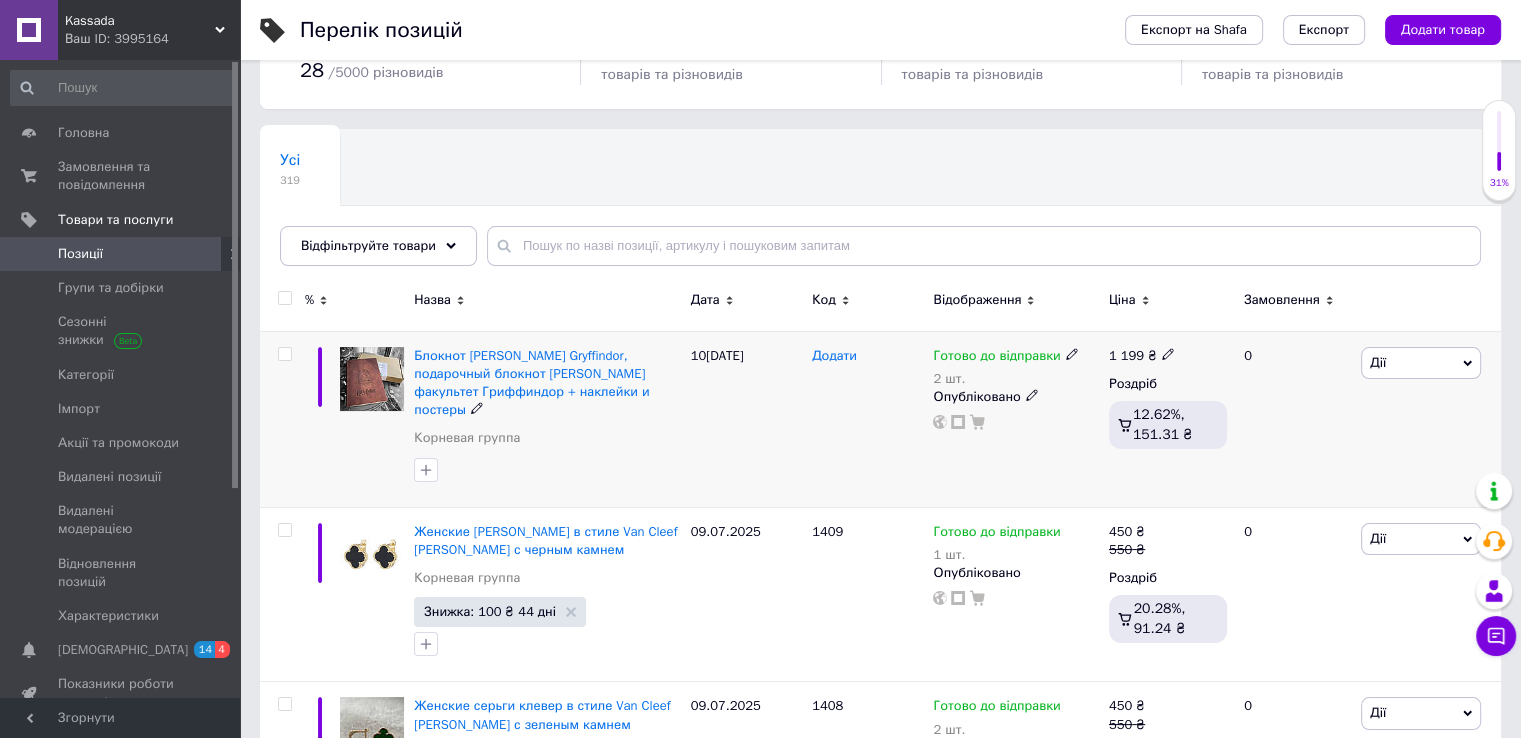 click on "Додати" at bounding box center (834, 356) 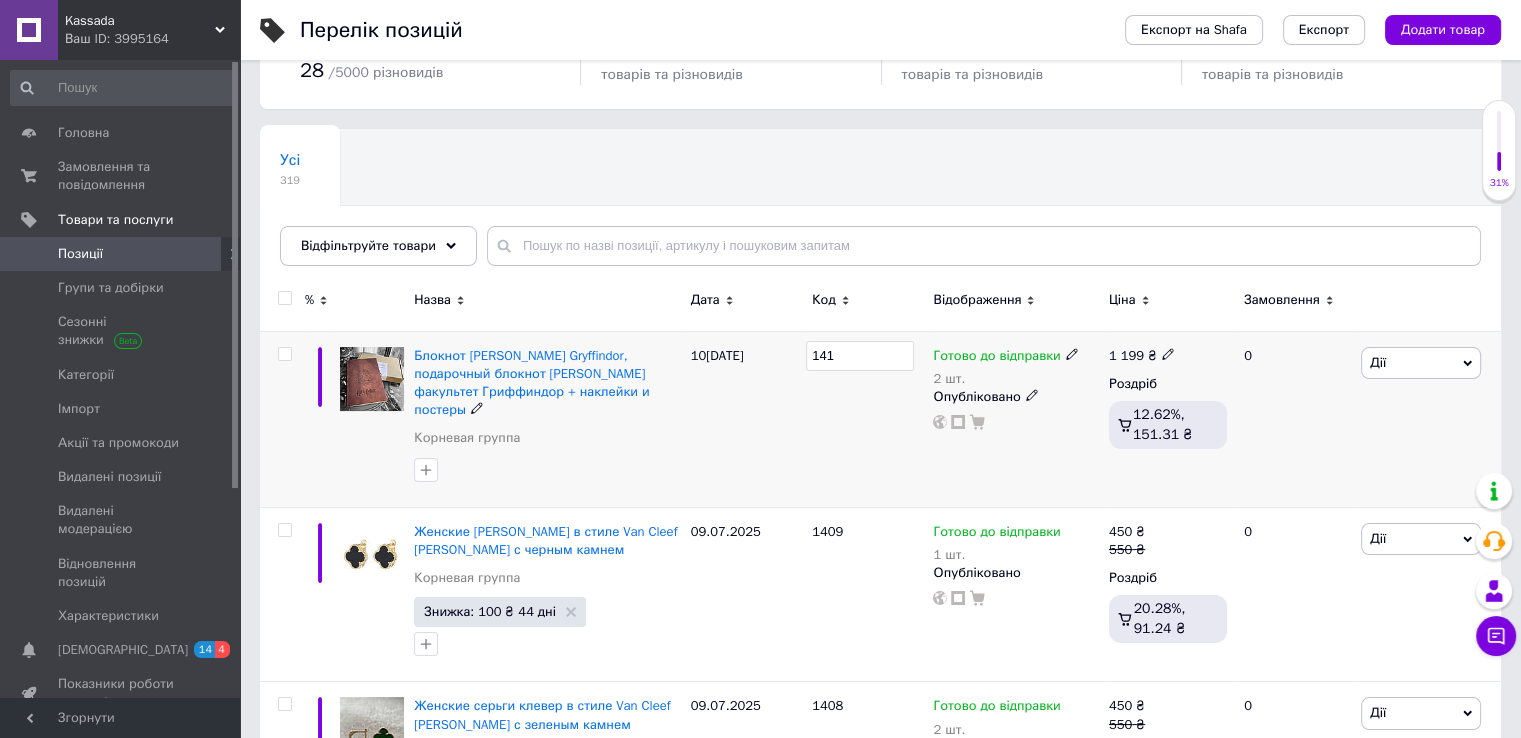 type on "1410" 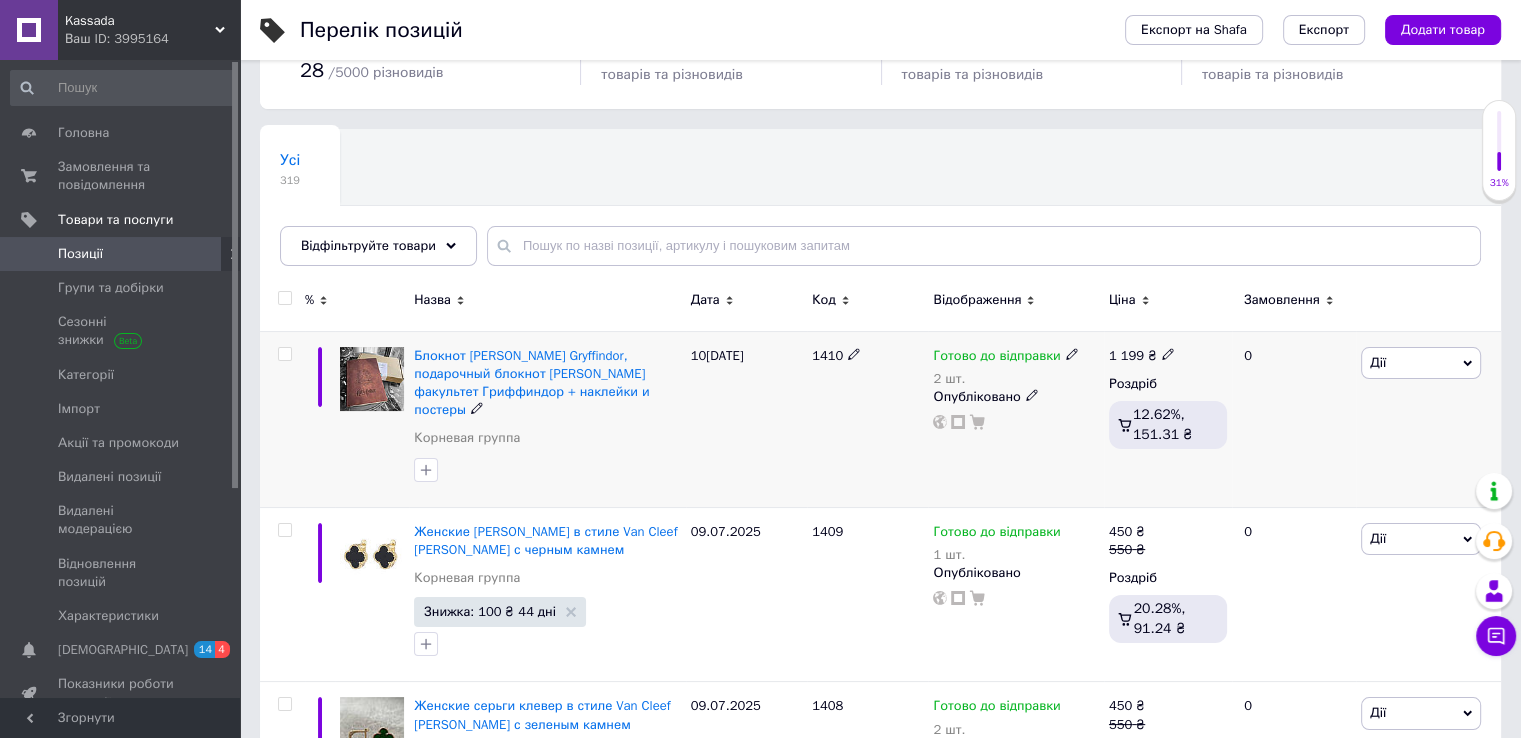 click on "Дії" at bounding box center [1421, 363] 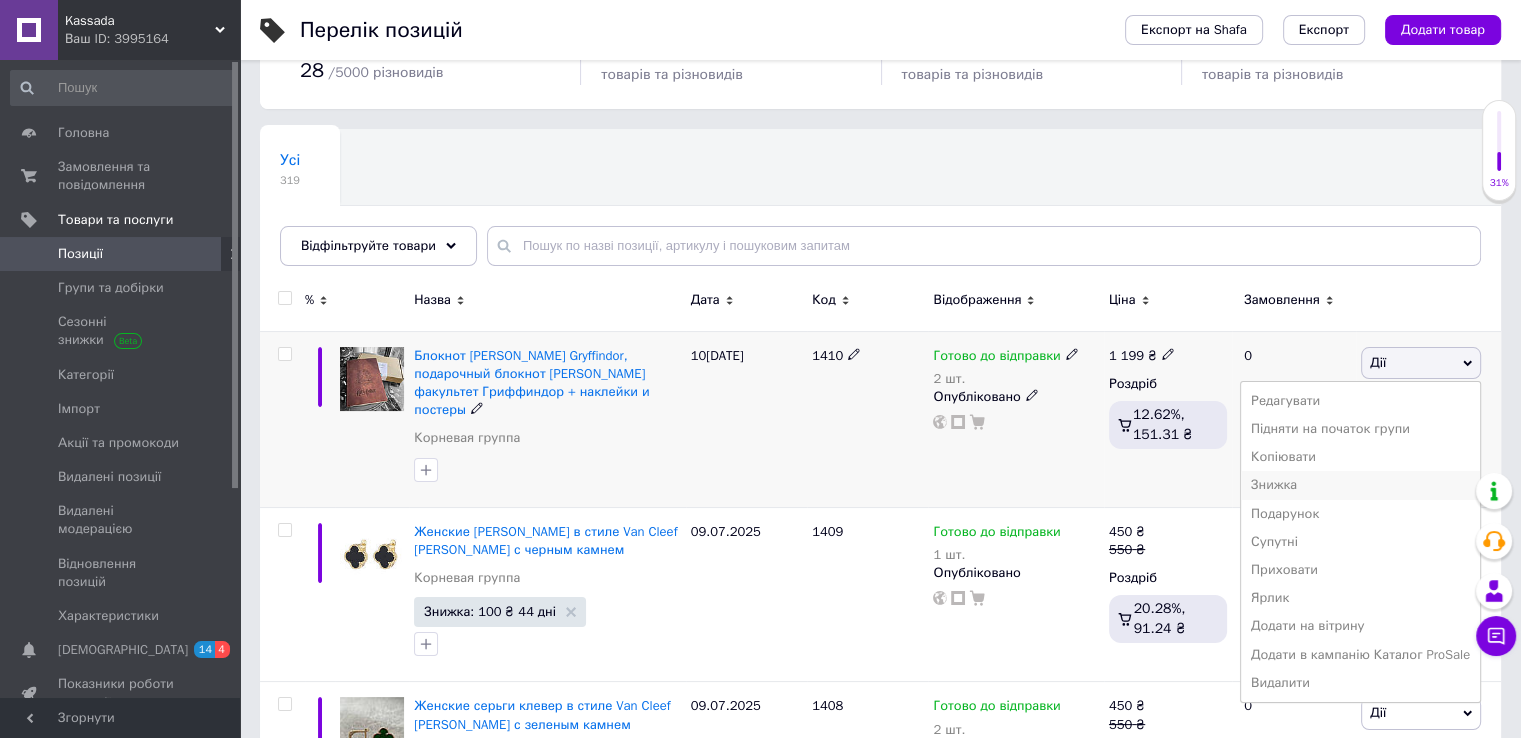 click on "Знижка" at bounding box center [1360, 485] 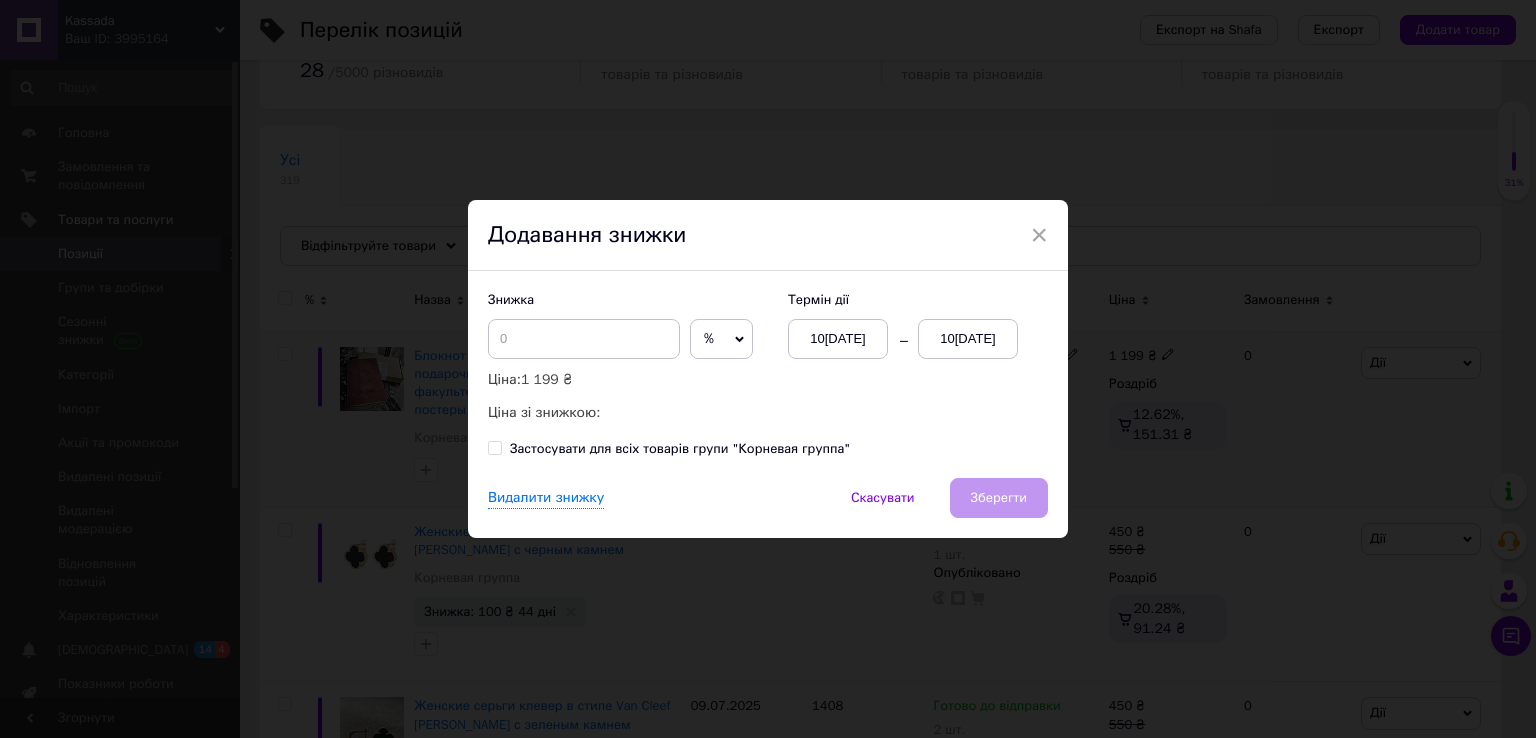 click on "10[DATE]" at bounding box center (968, 339) 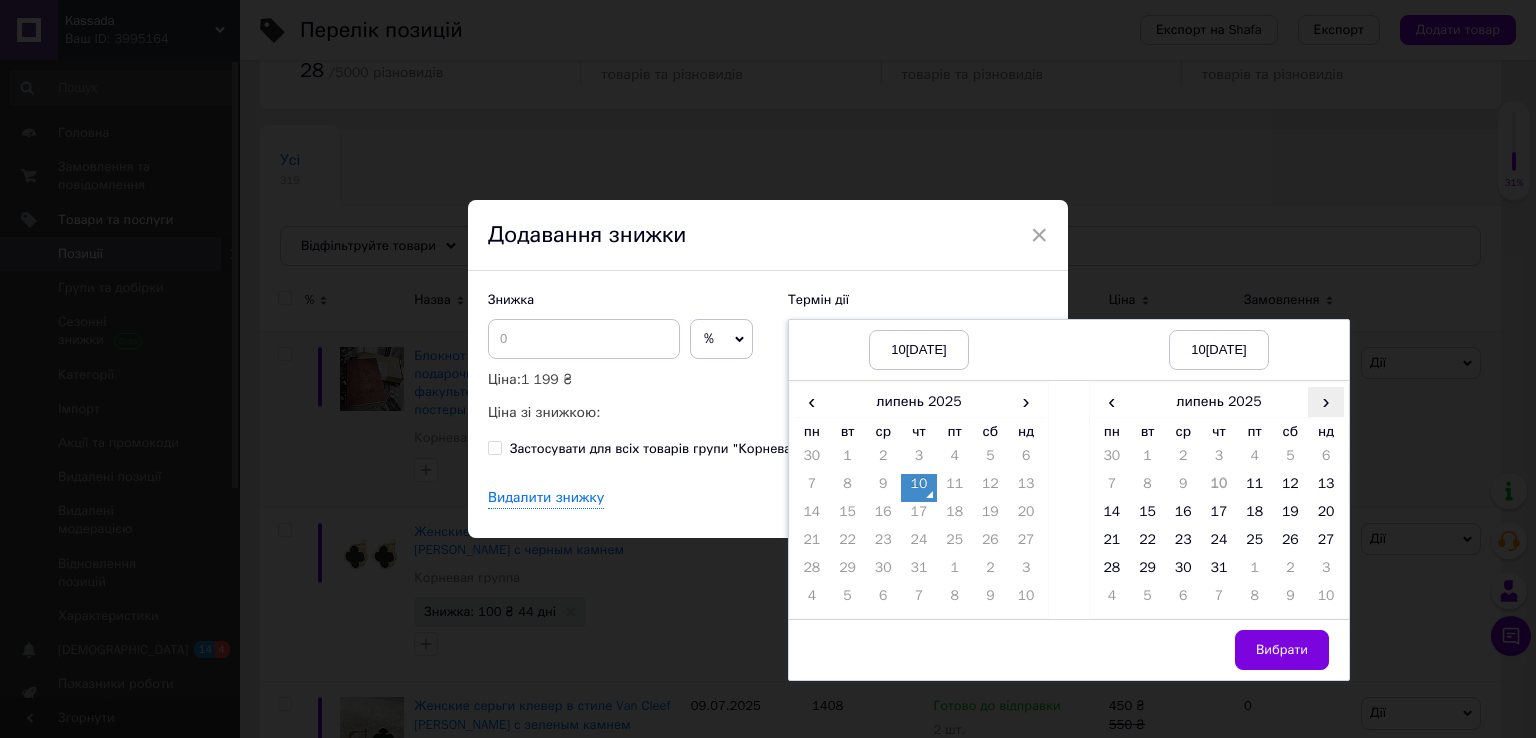click on "›" at bounding box center (1326, 401) 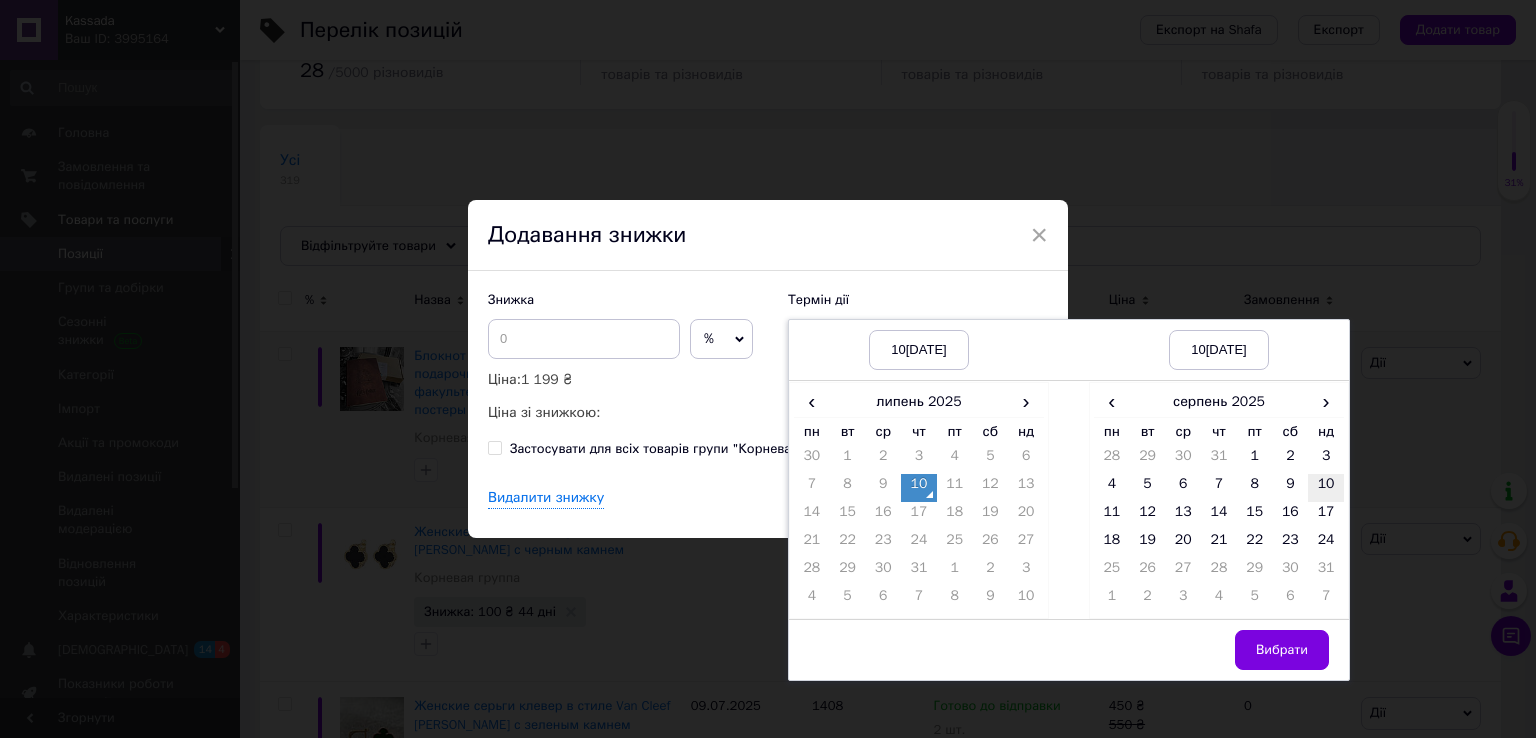 click on "10" at bounding box center [1326, 488] 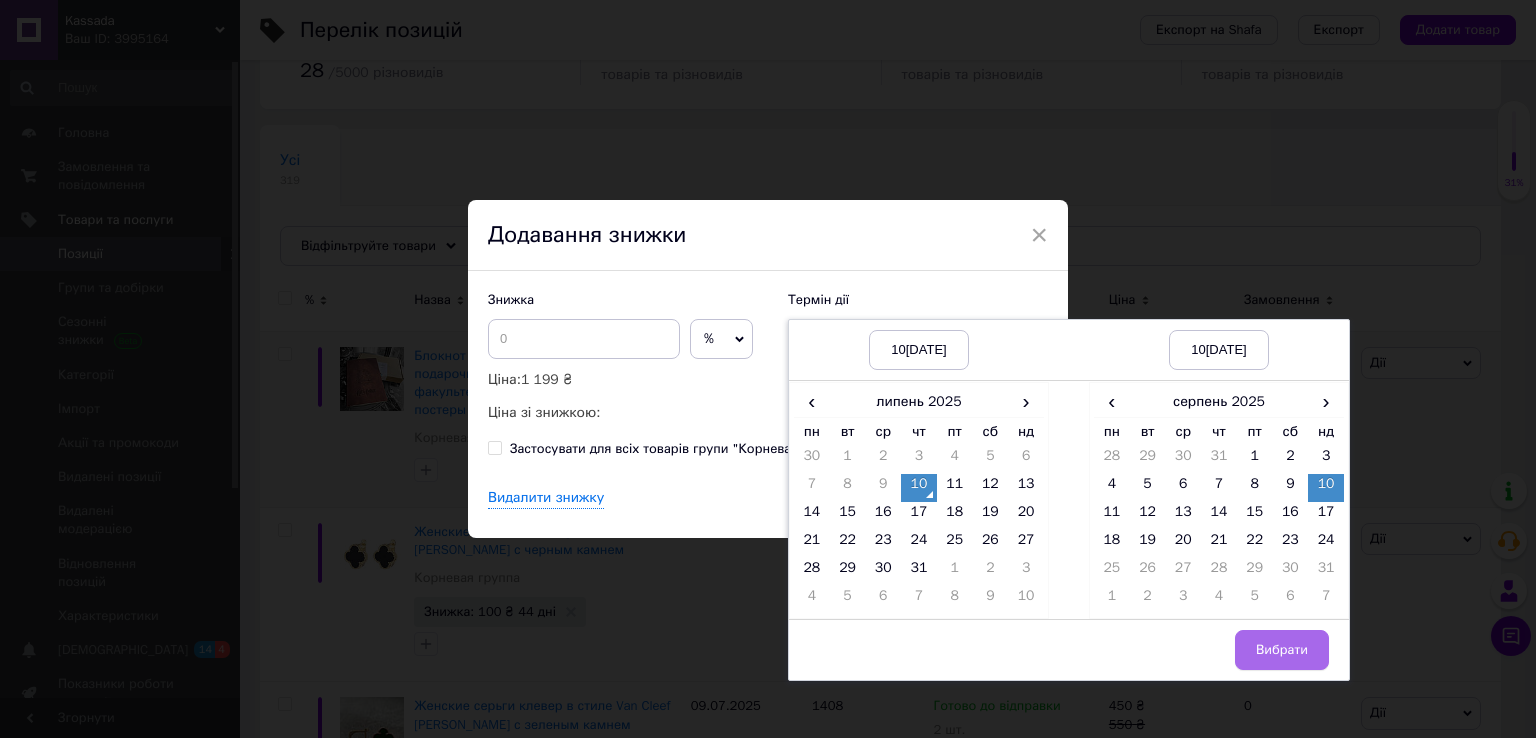 click on "Вибрати" at bounding box center [1282, 650] 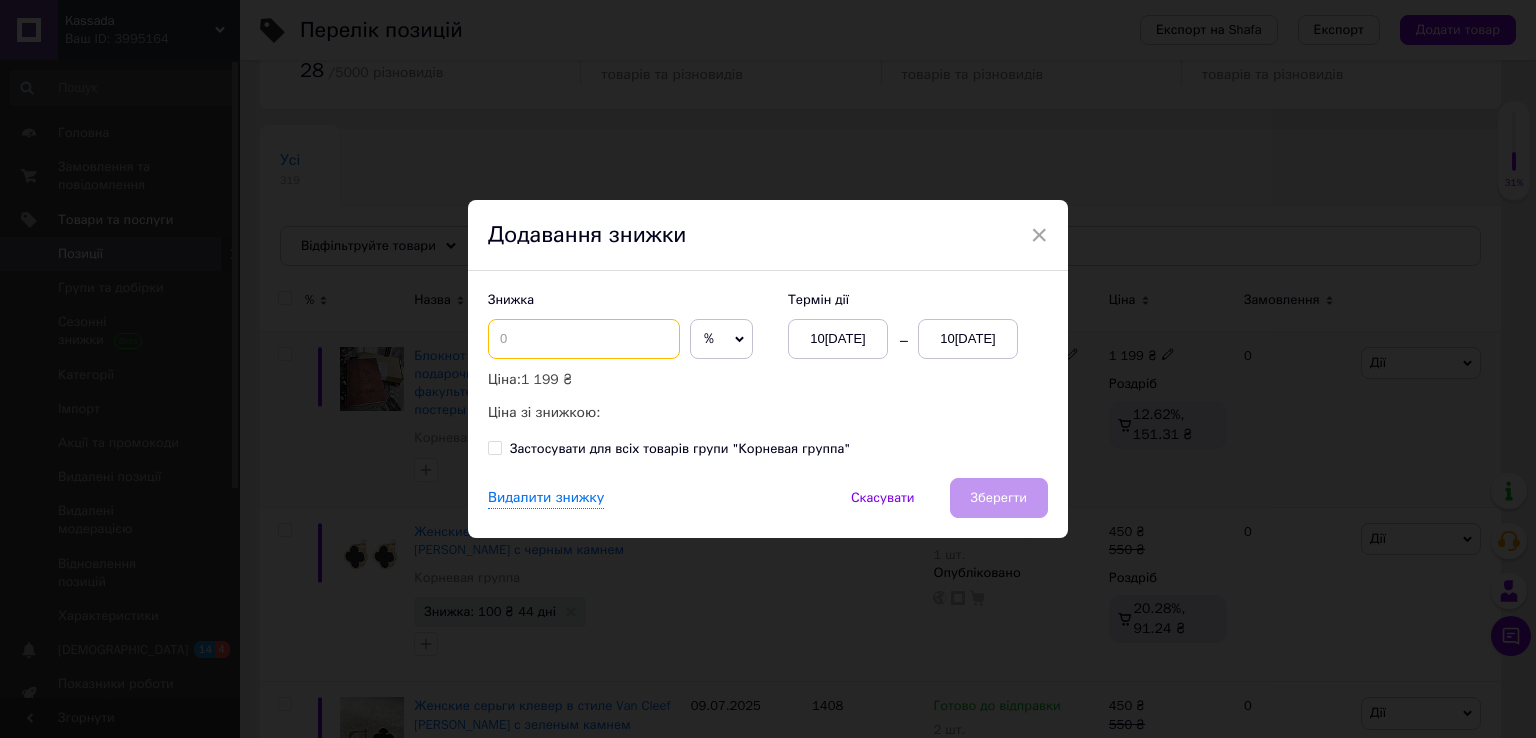 click at bounding box center (584, 339) 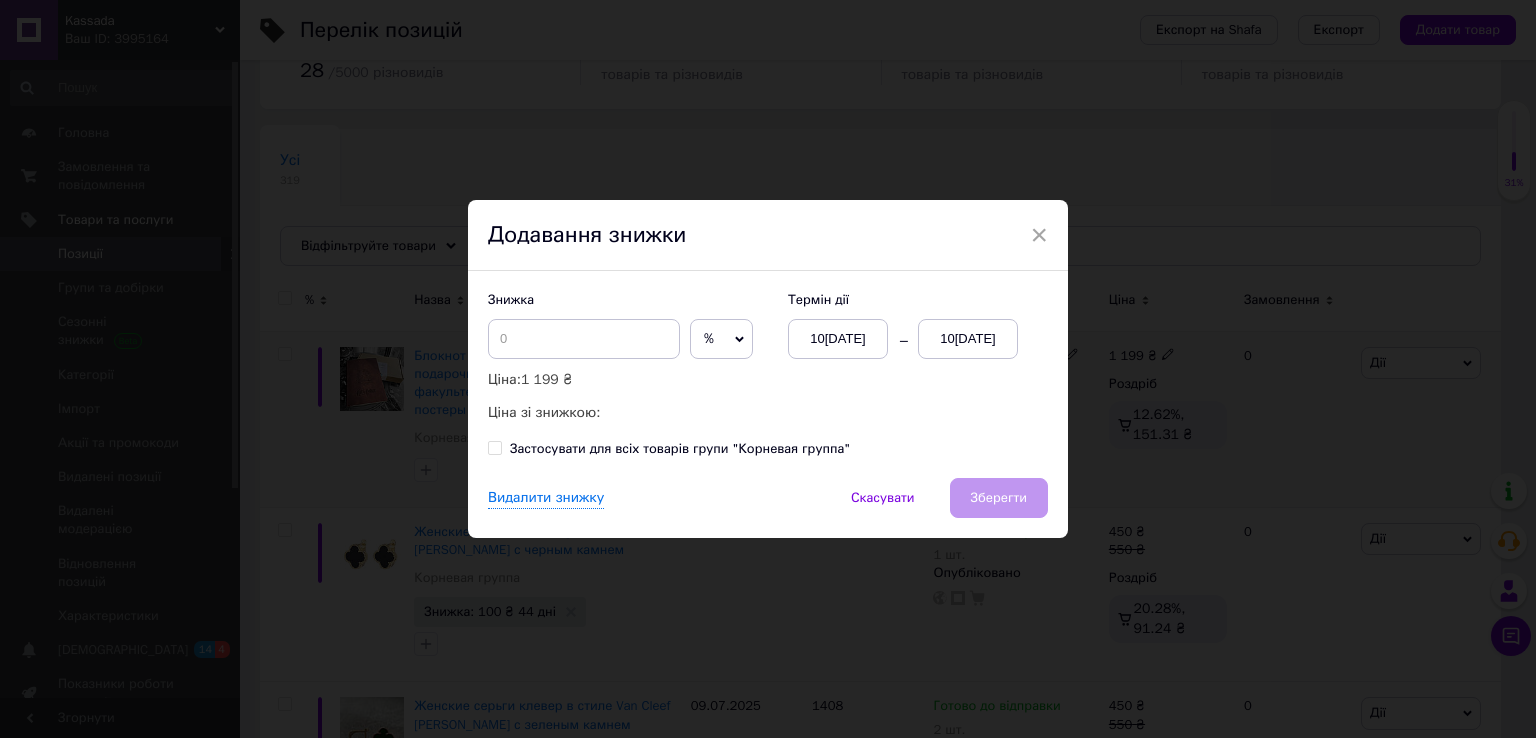 click on "%" at bounding box center [721, 339] 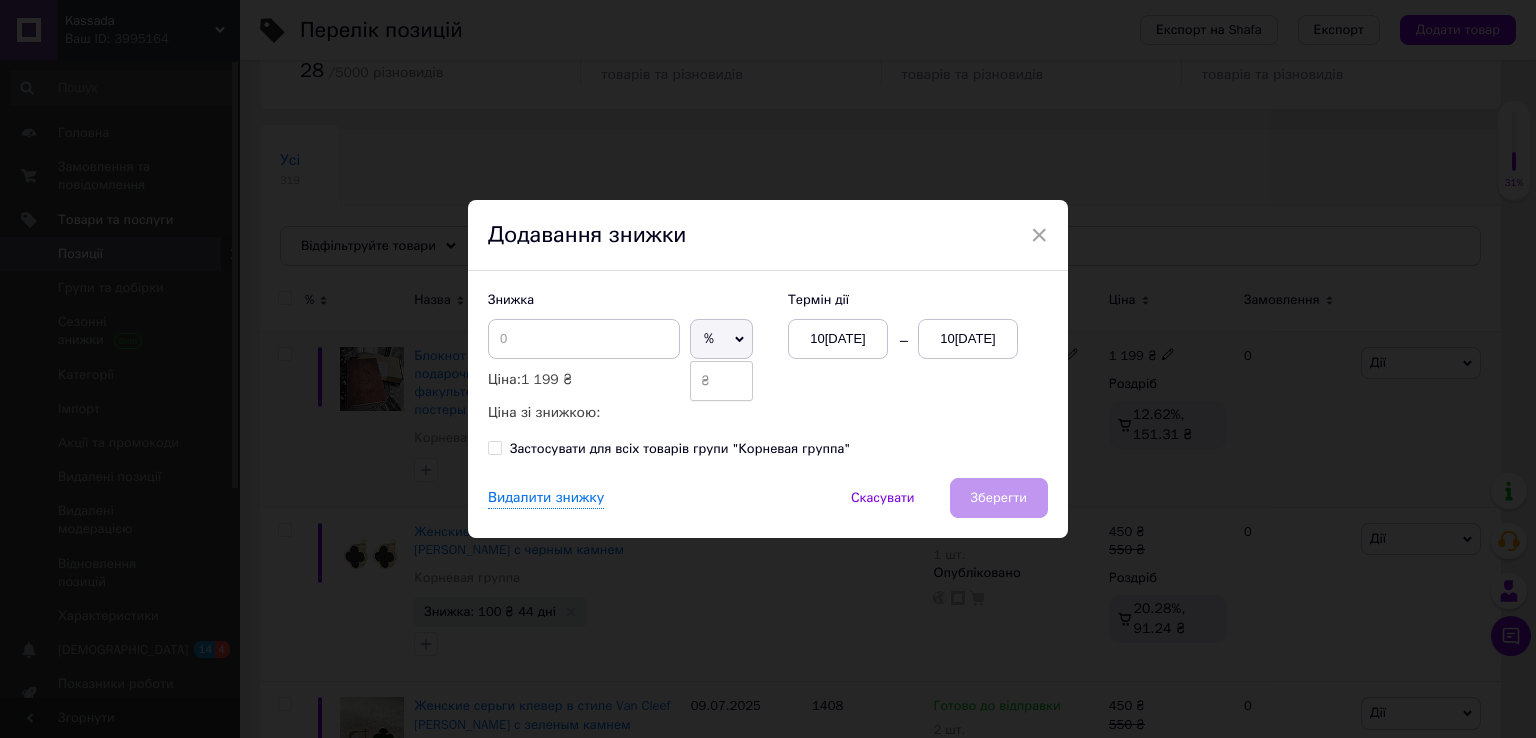 drag, startPoint x: 702, startPoint y: 389, endPoint x: 604, endPoint y: 361, distance: 101.92154 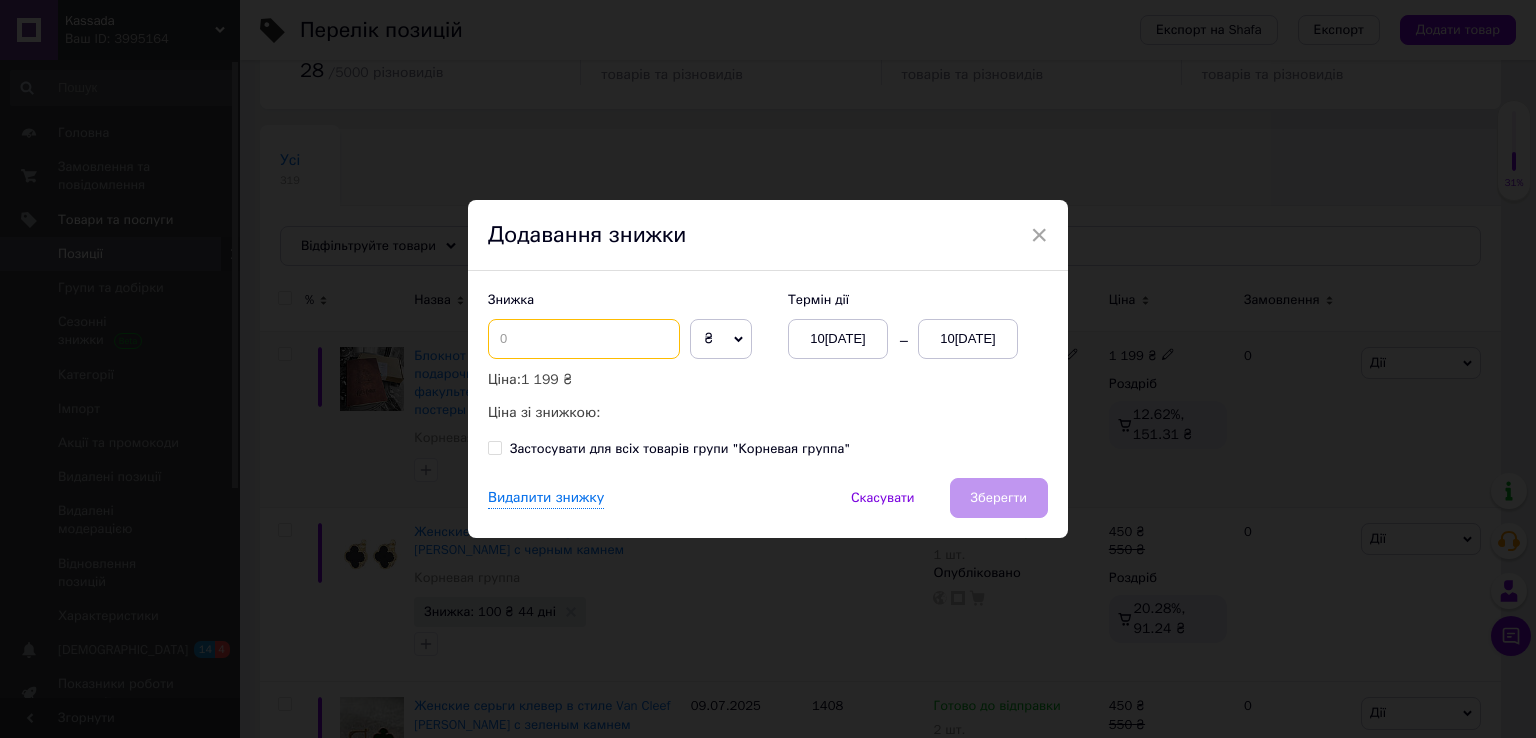 click at bounding box center (584, 339) 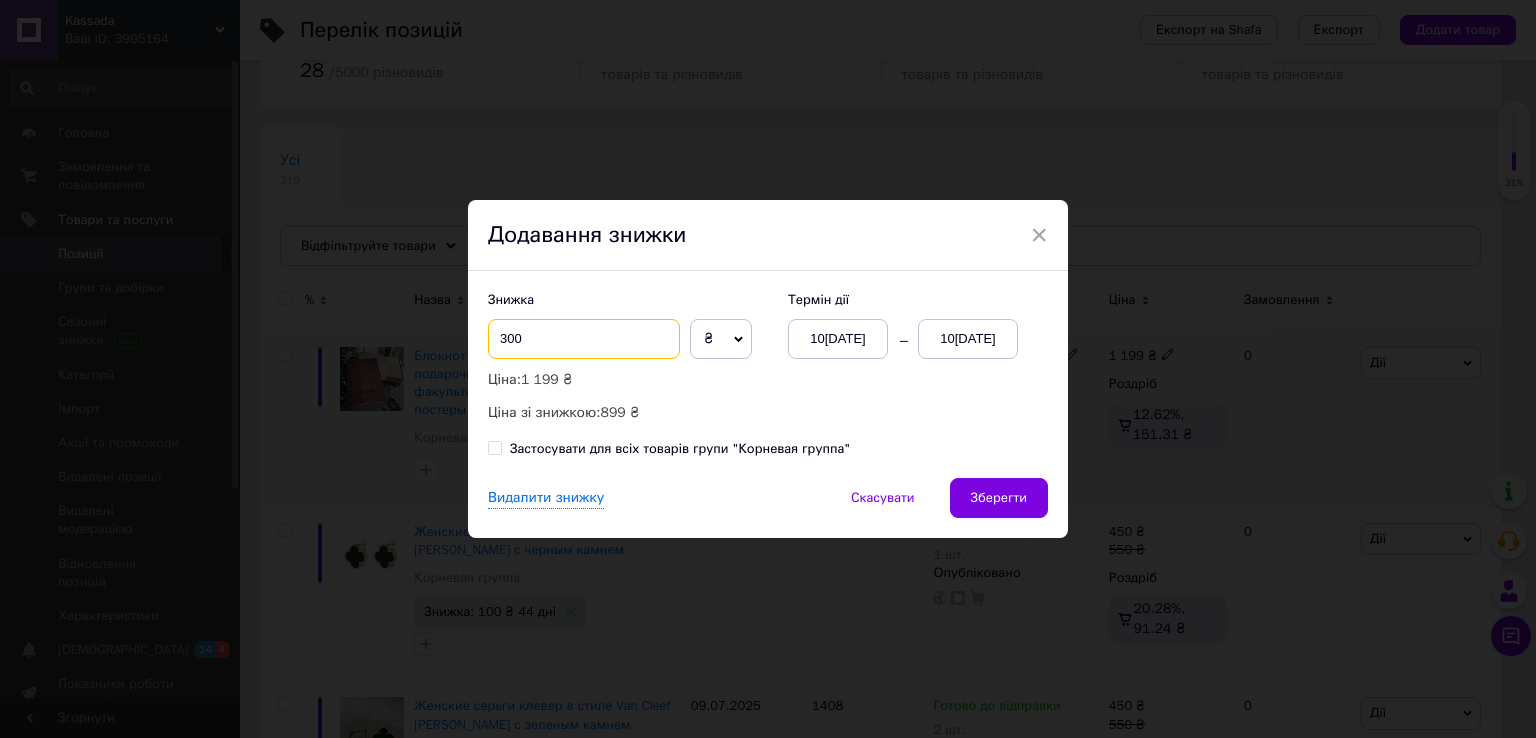 click on "Знижка 300 ₴ % Ціна:  1 199   ₴ Ціна зі знижкою:  899   ₴ Термін дії [DATE] [DATE] Застосувати для всіх товарів групи "Корневая группа"" at bounding box center (768, 374) 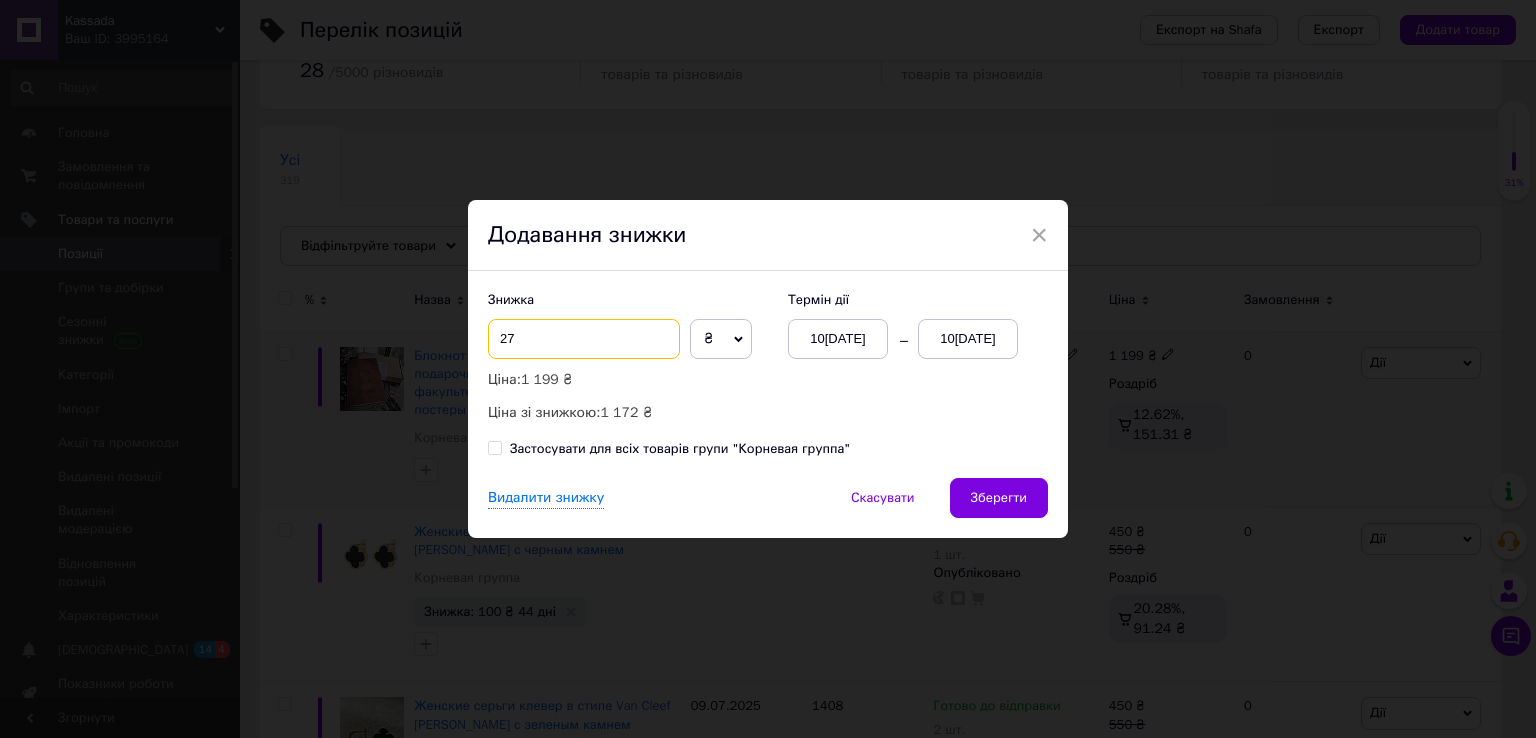 type on "2" 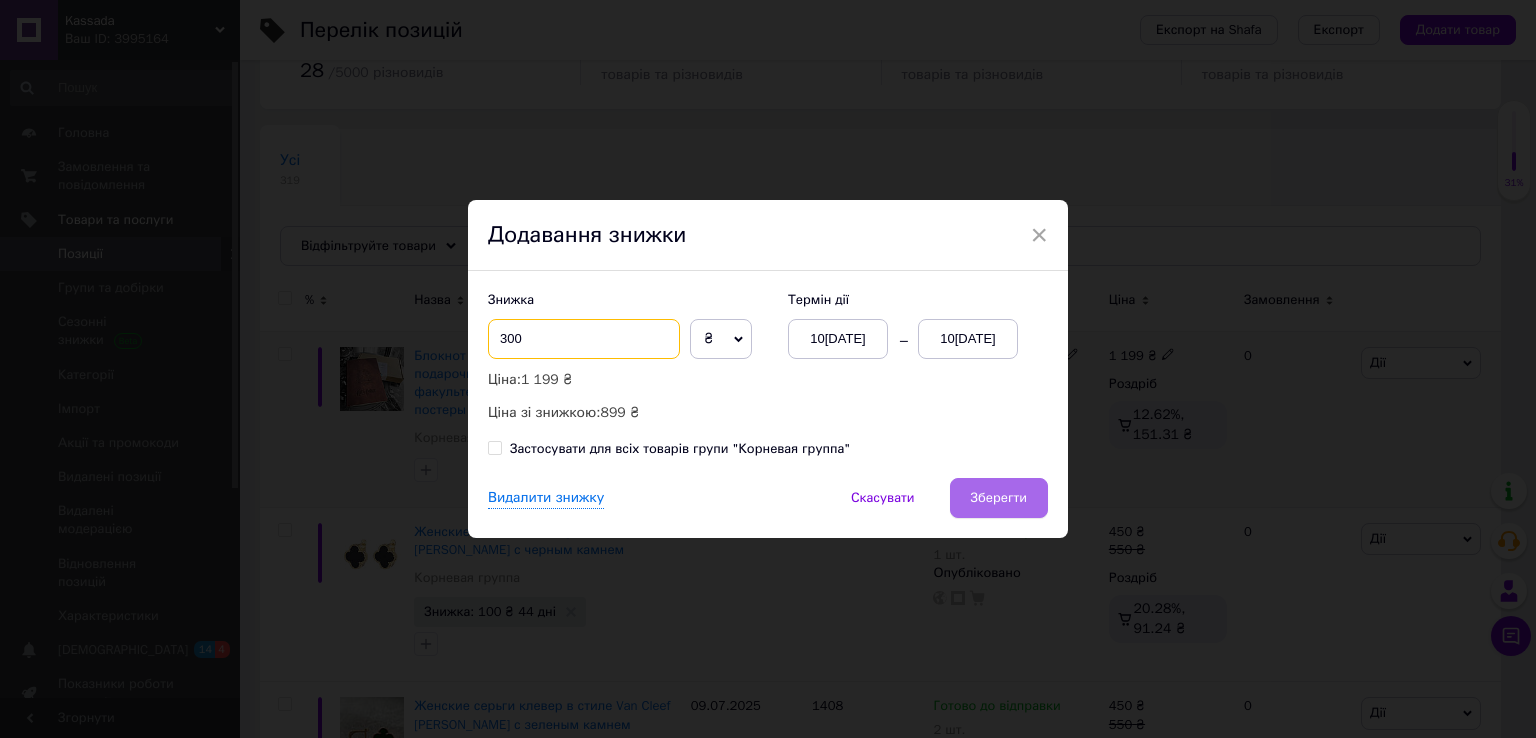 type on "300" 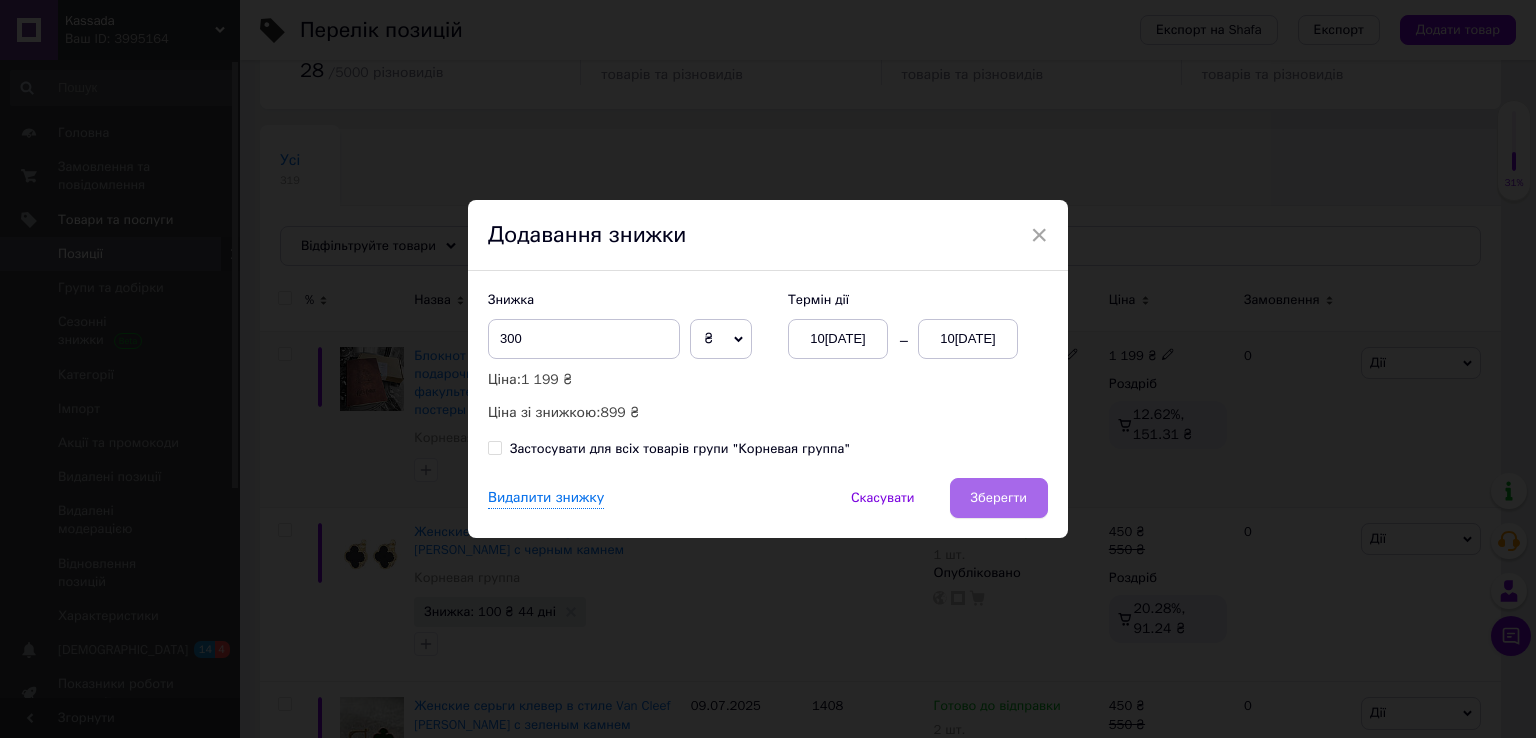 click on "Зберегти" at bounding box center (999, 498) 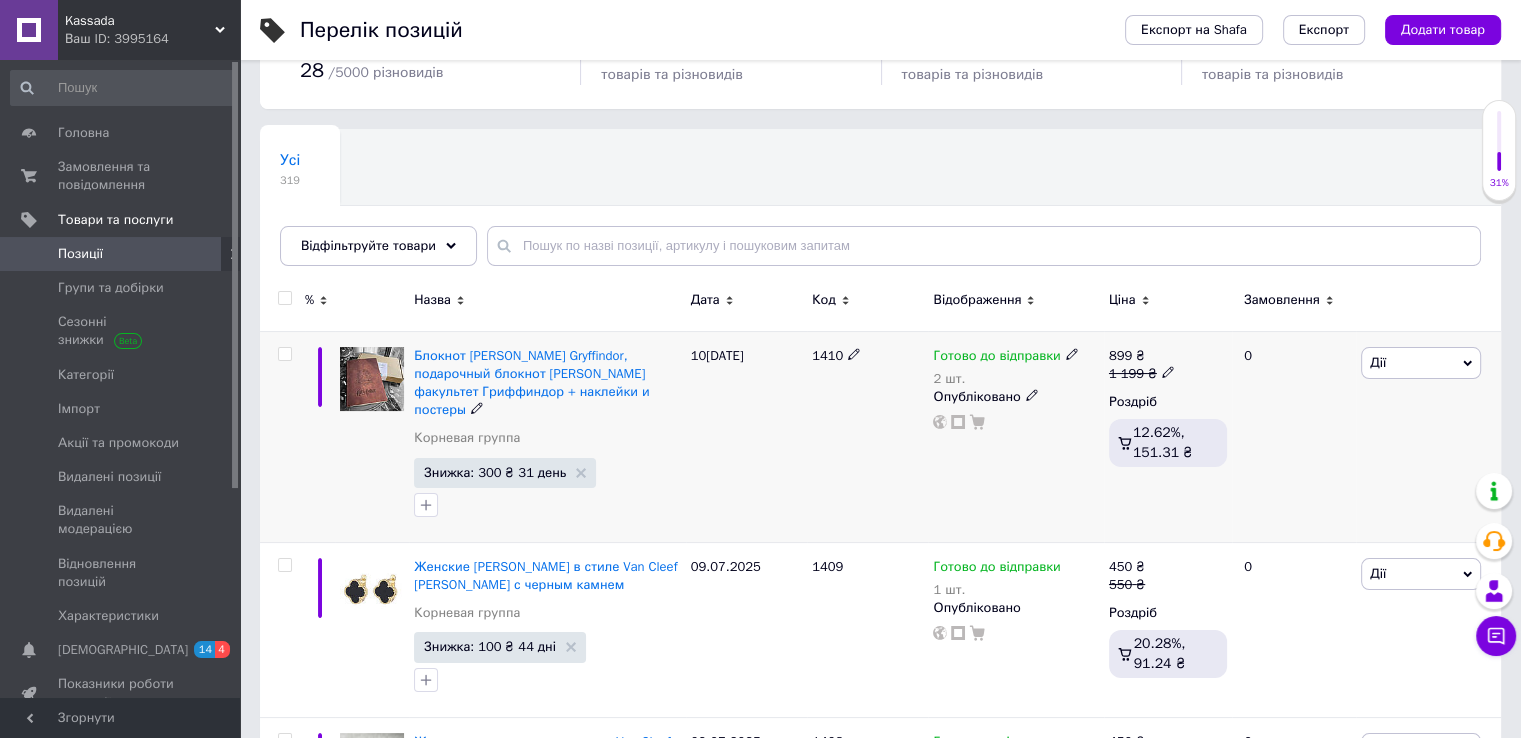 click at bounding box center [284, 354] 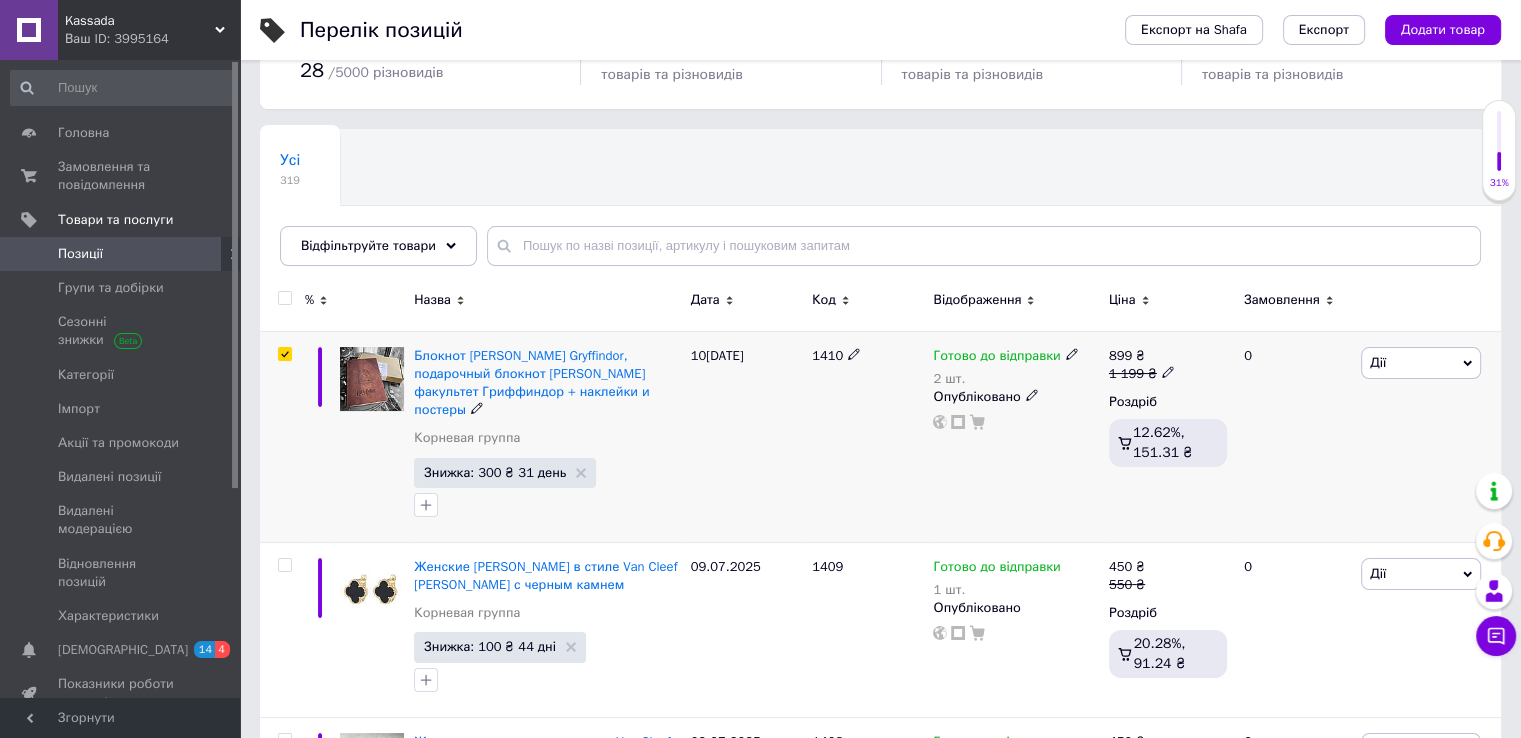 checkbox on "true" 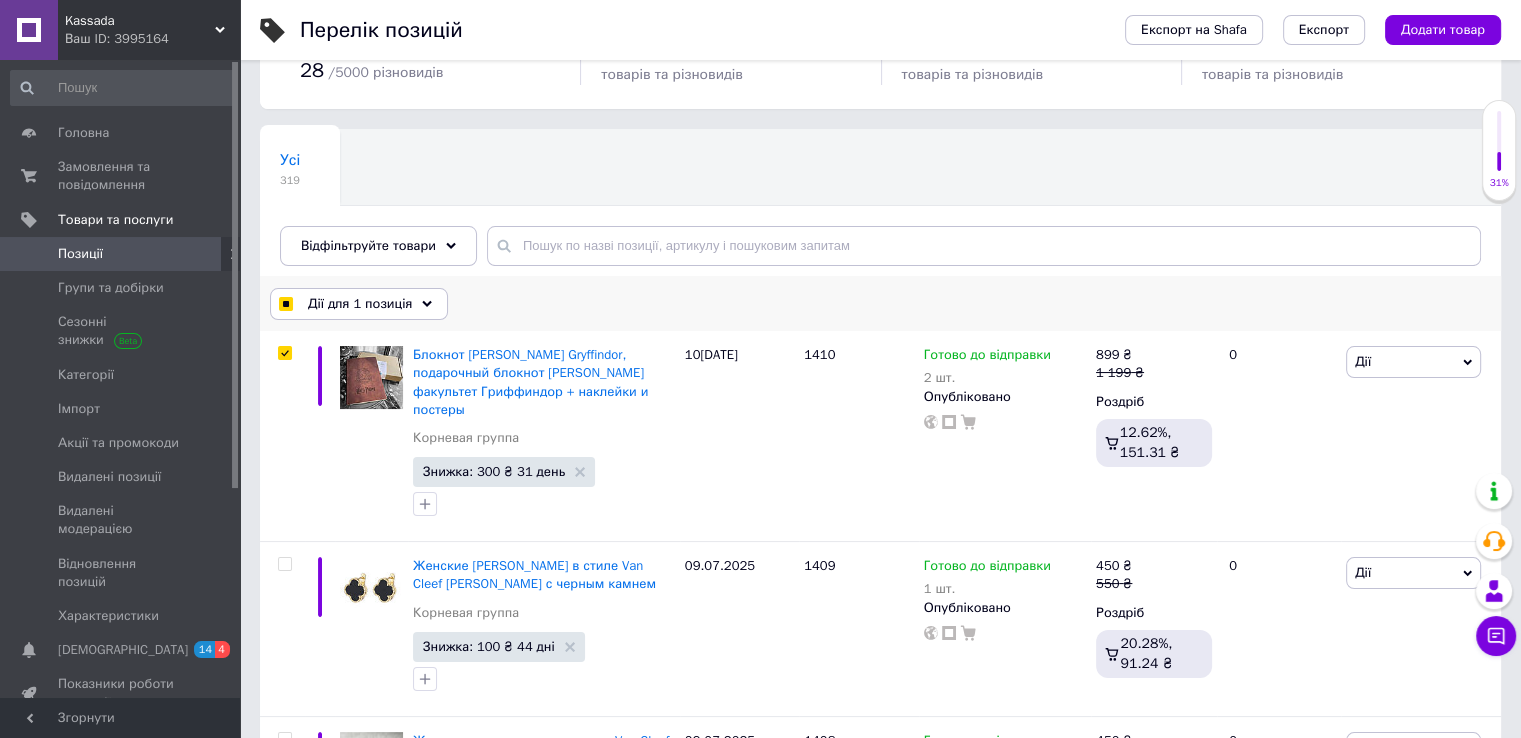 click on "Дії для 1 позиція" at bounding box center [360, 304] 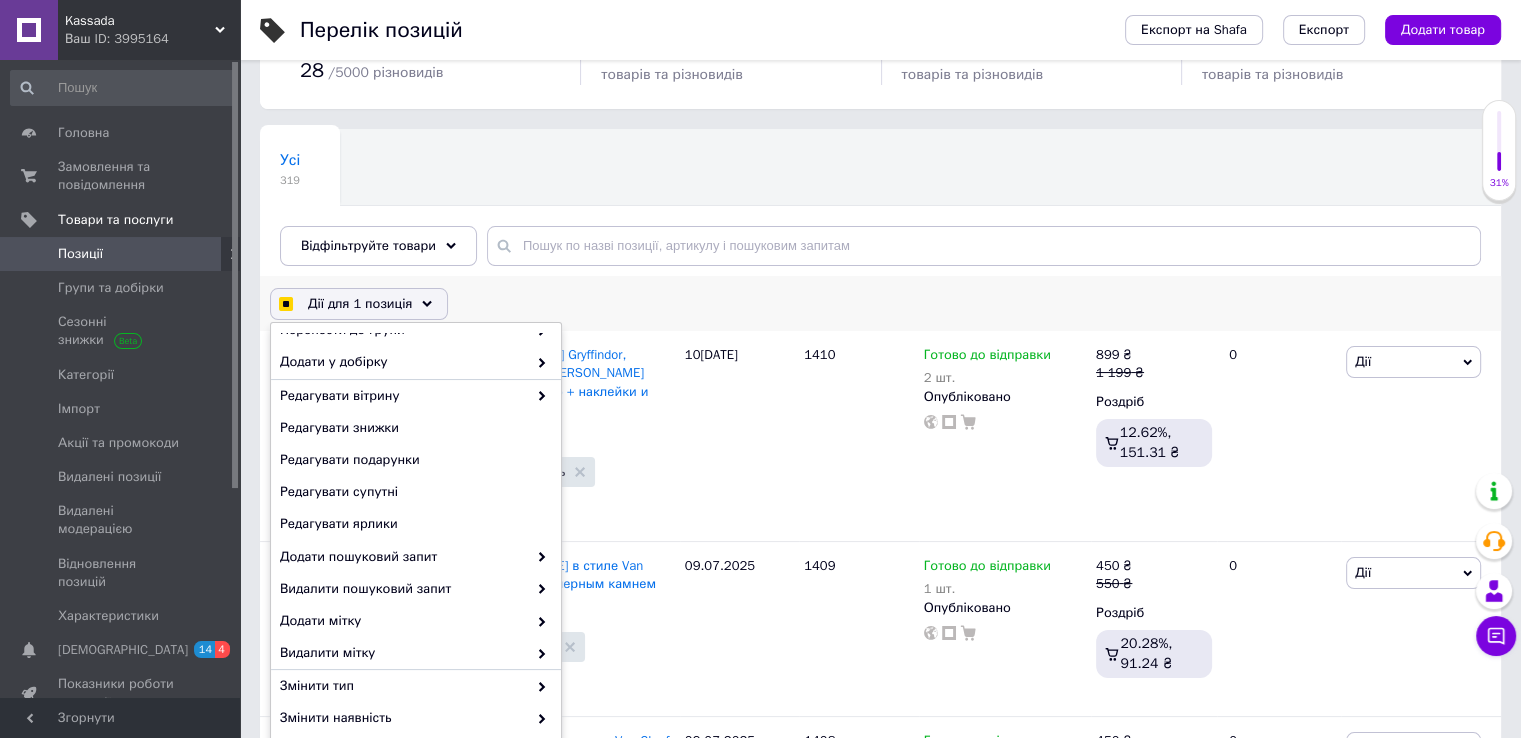 scroll, scrollTop: 125, scrollLeft: 0, axis: vertical 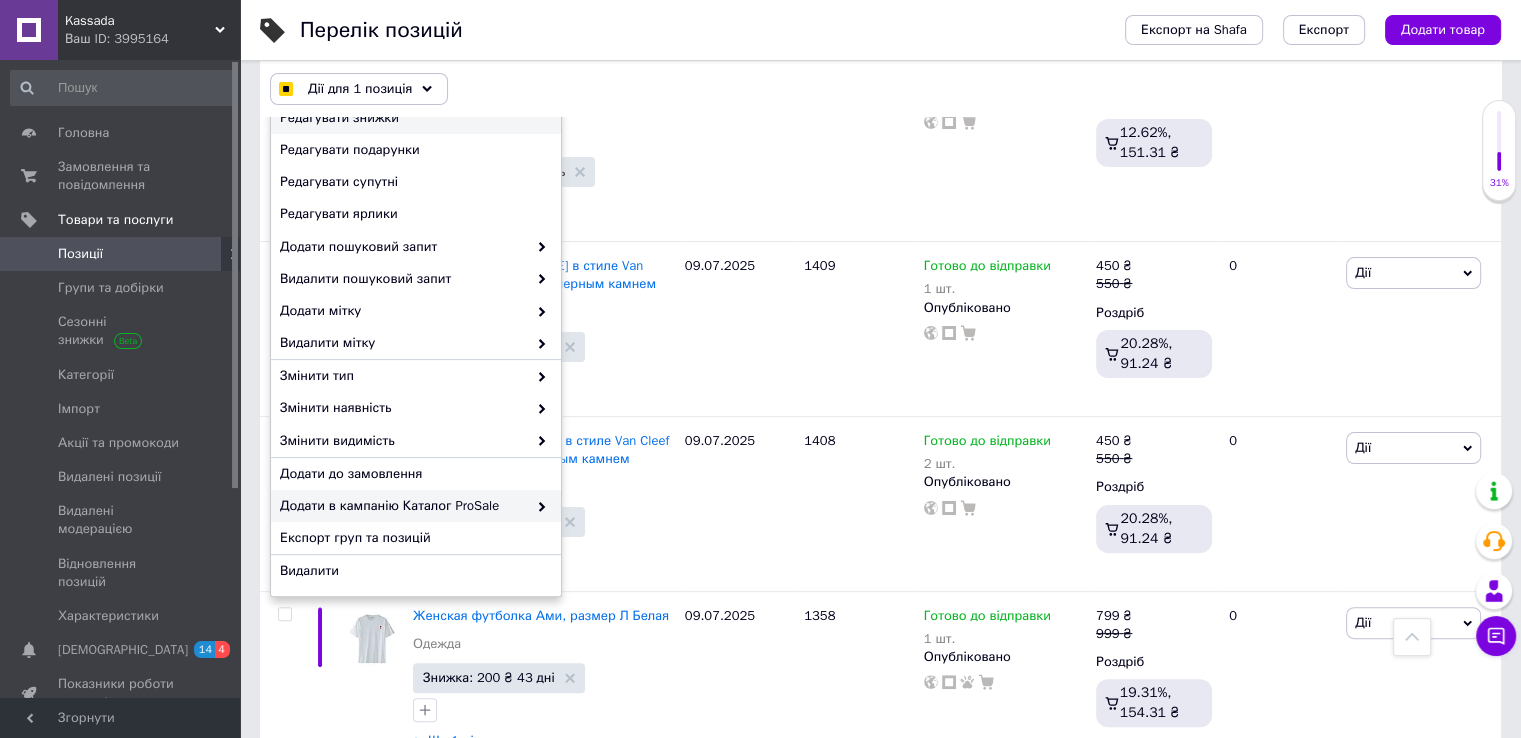 checkbox on "true" 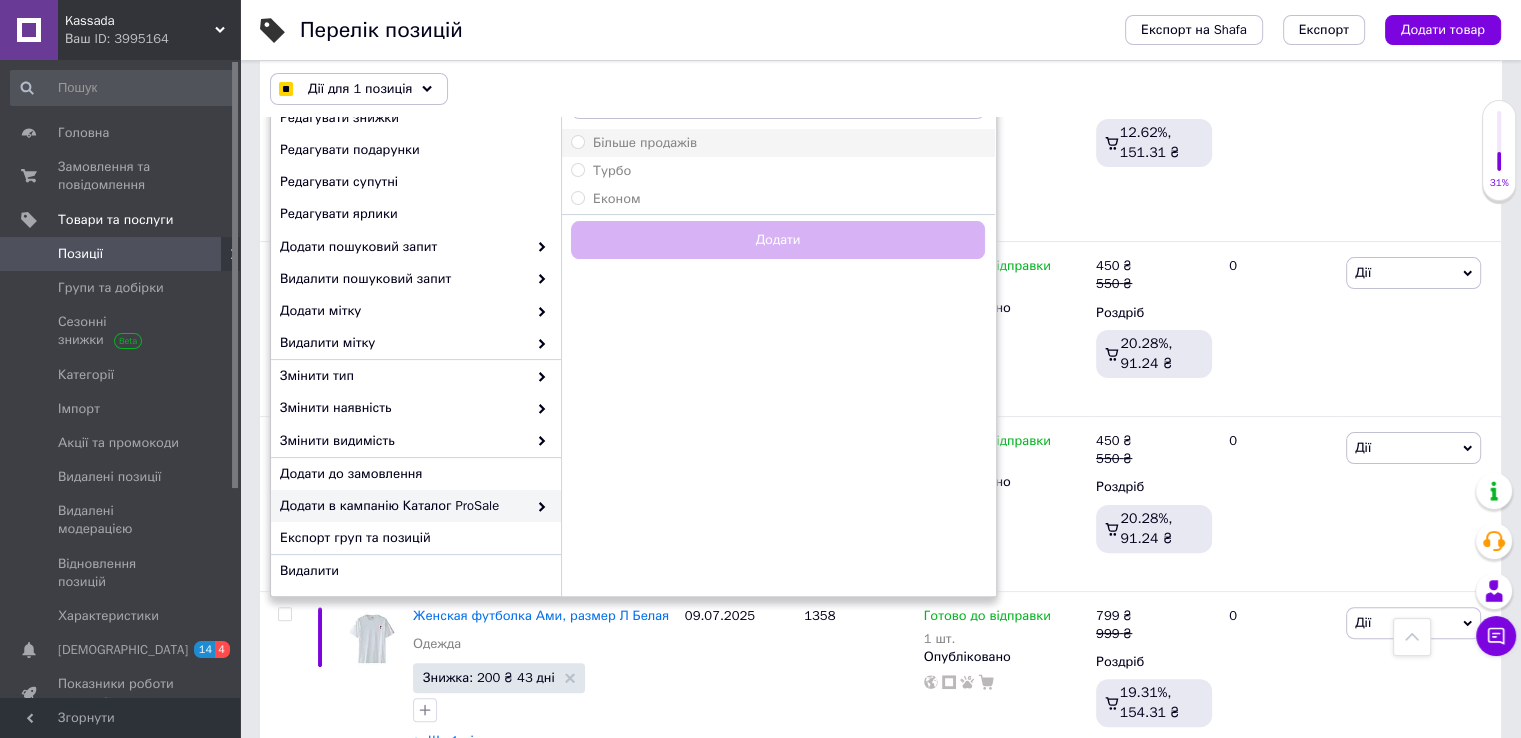 click on "Більше продажів" at bounding box center (645, 142) 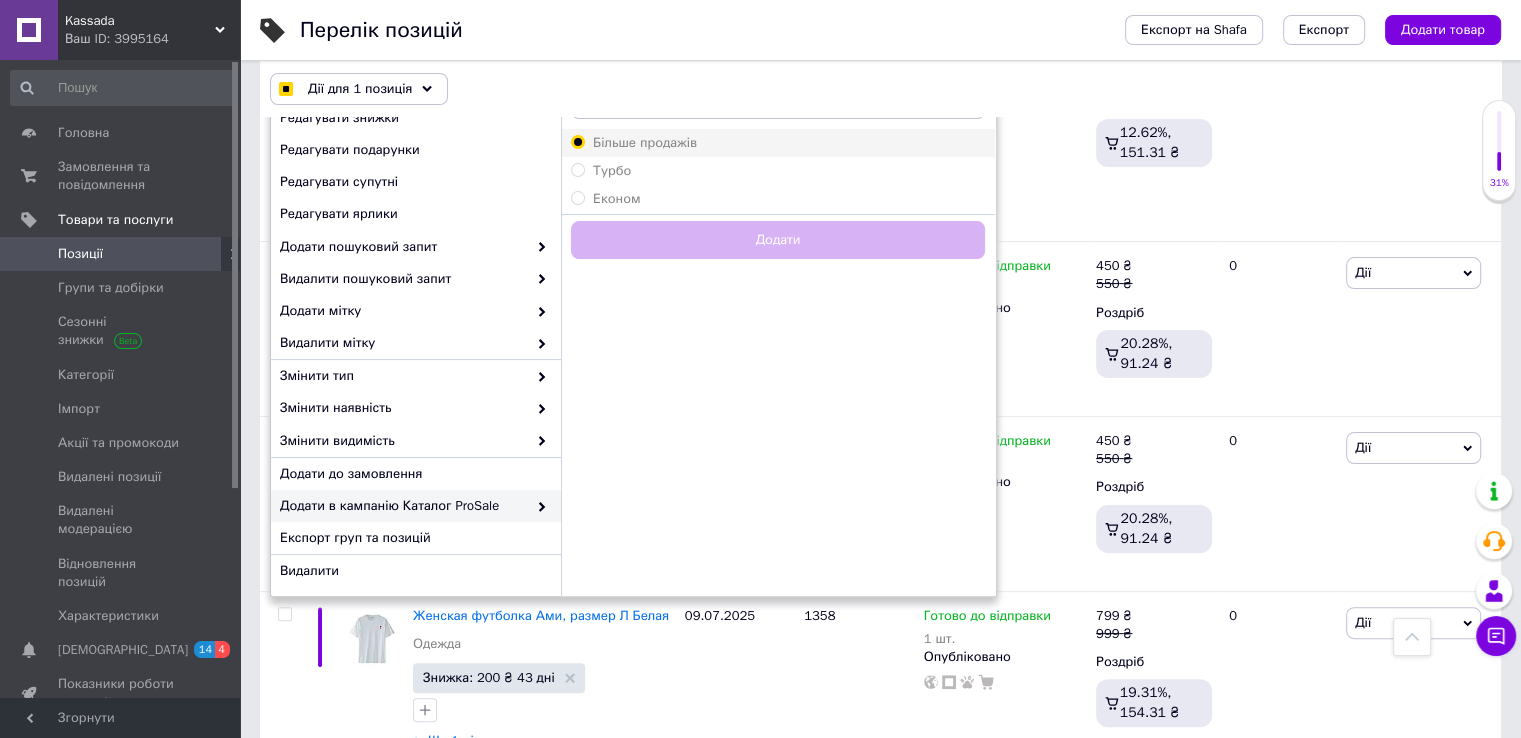 click on "Більше продажів" at bounding box center (577, 141) 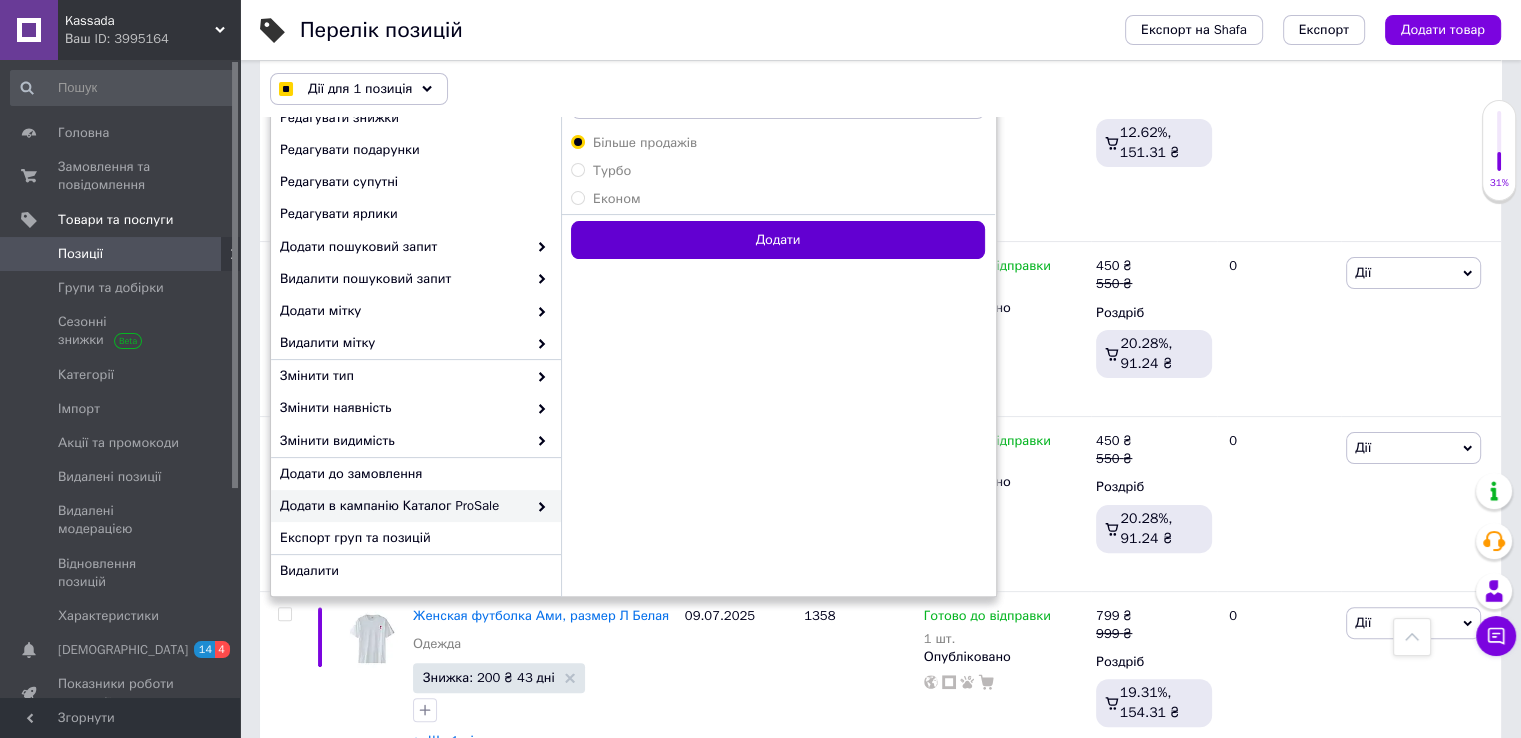 click on "Додати" at bounding box center [778, 240] 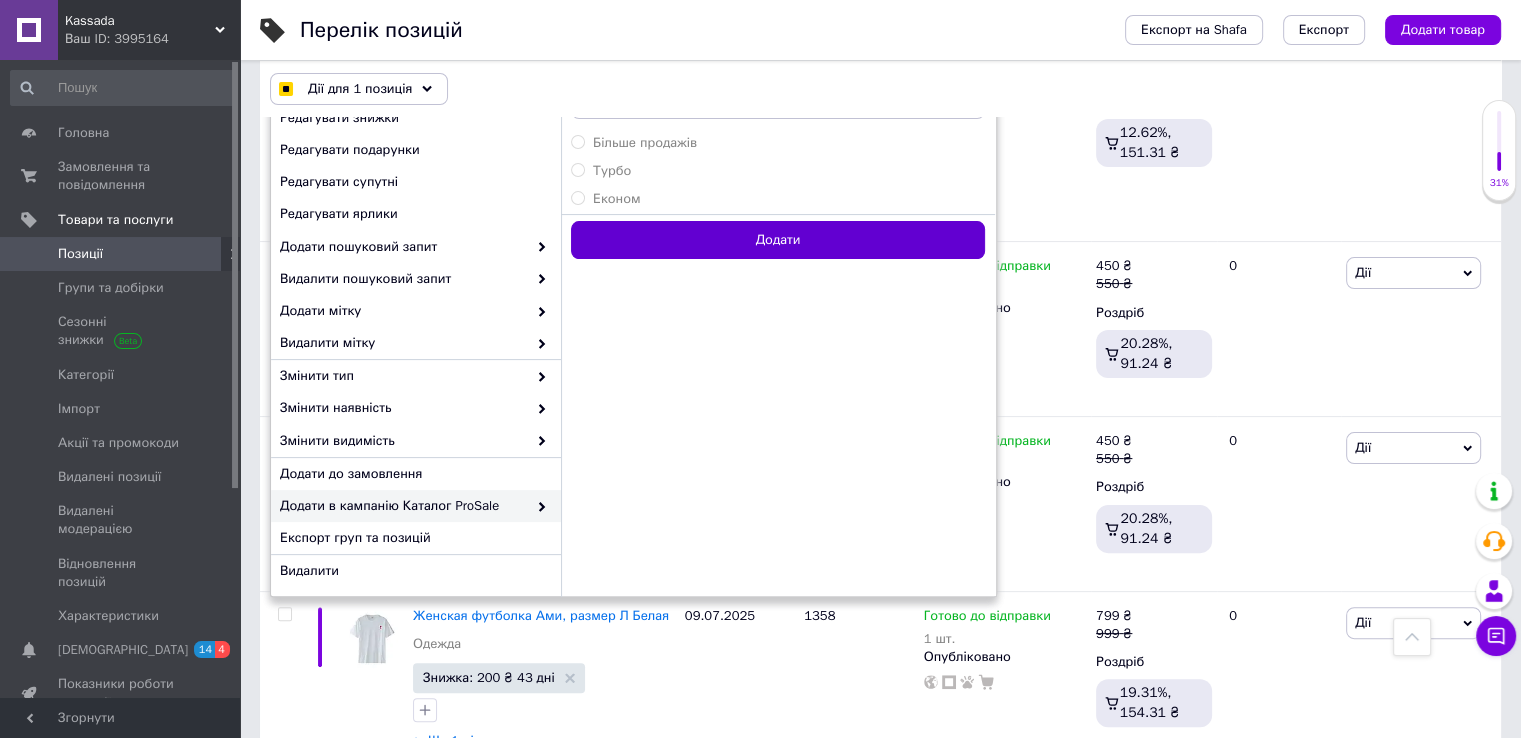 checkbox on "true" 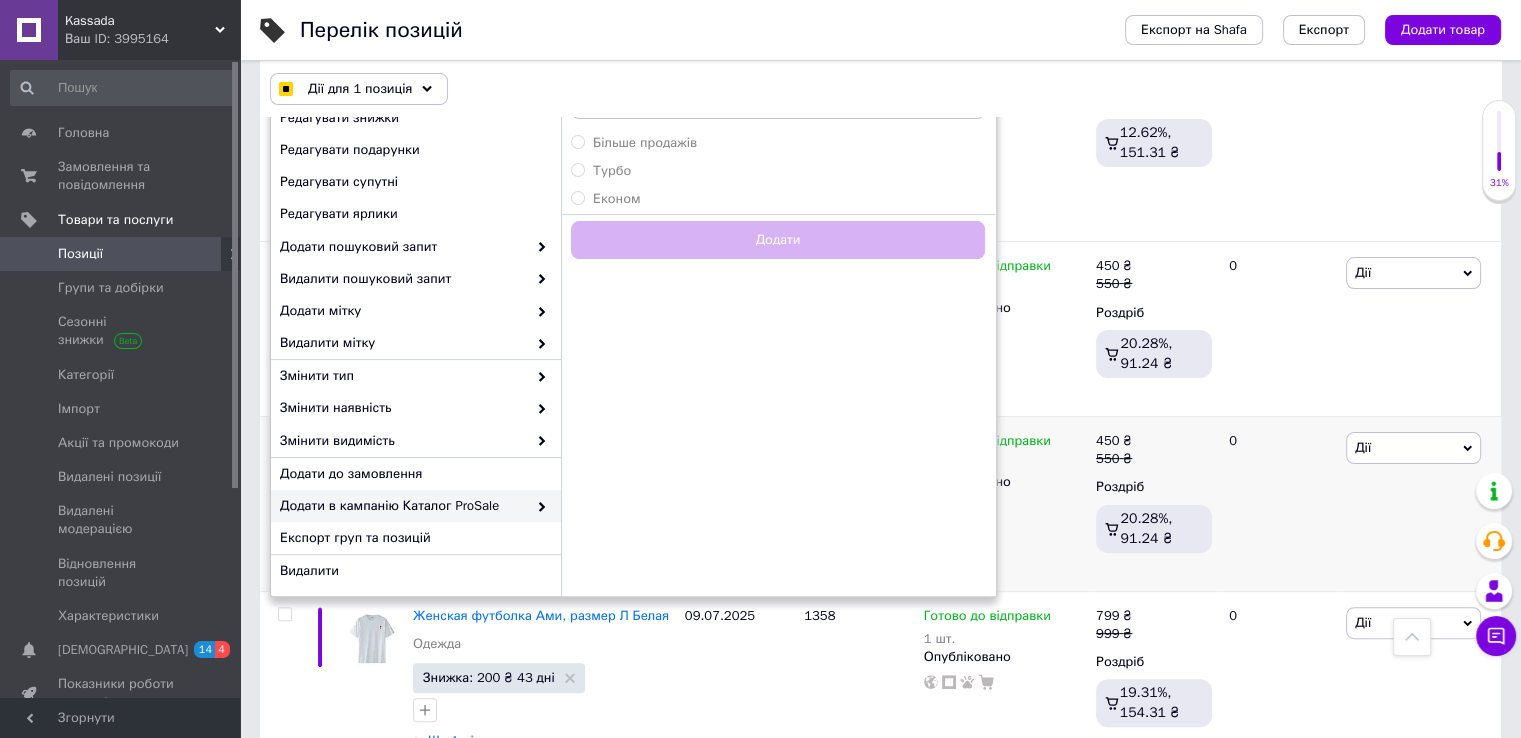 checkbox on "false" 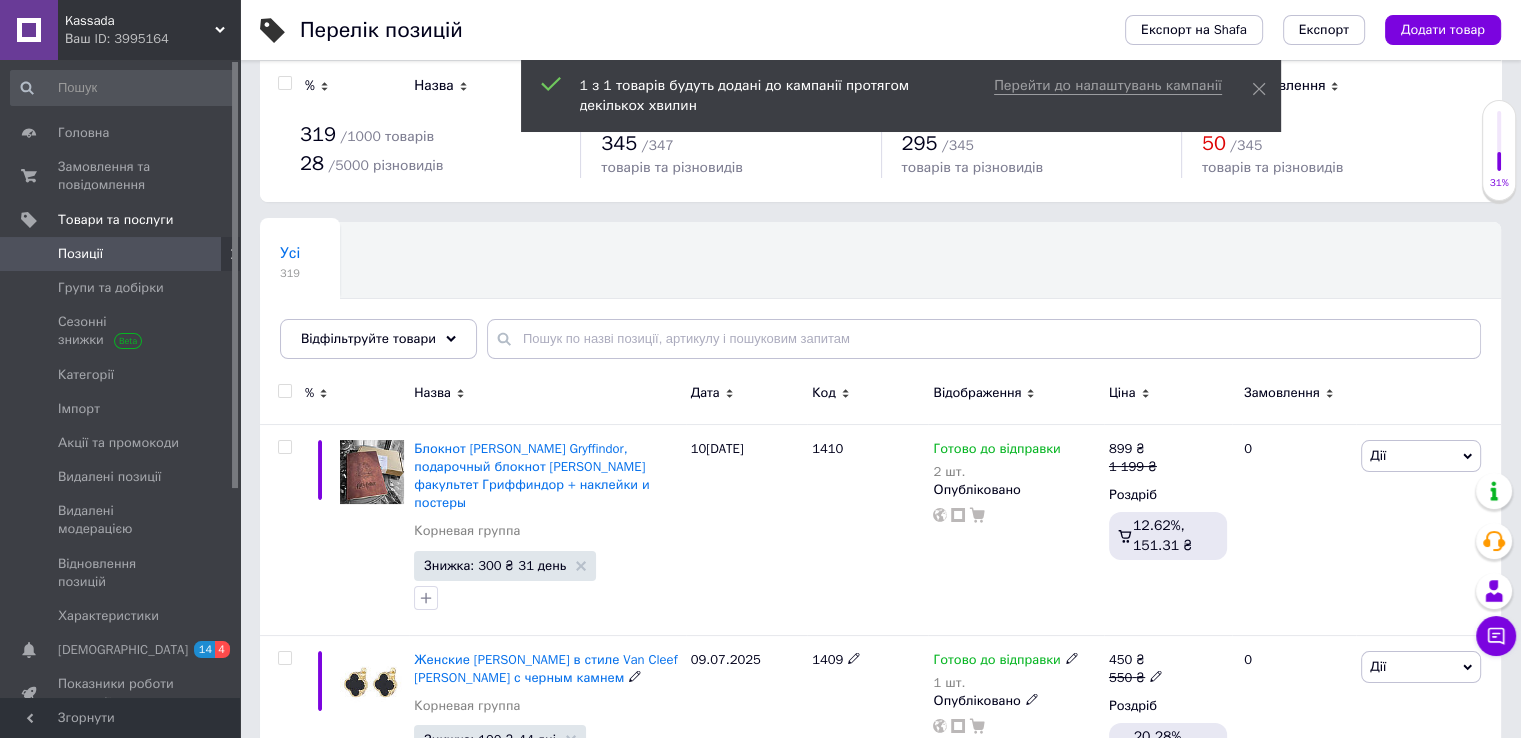 scroll, scrollTop: 0, scrollLeft: 0, axis: both 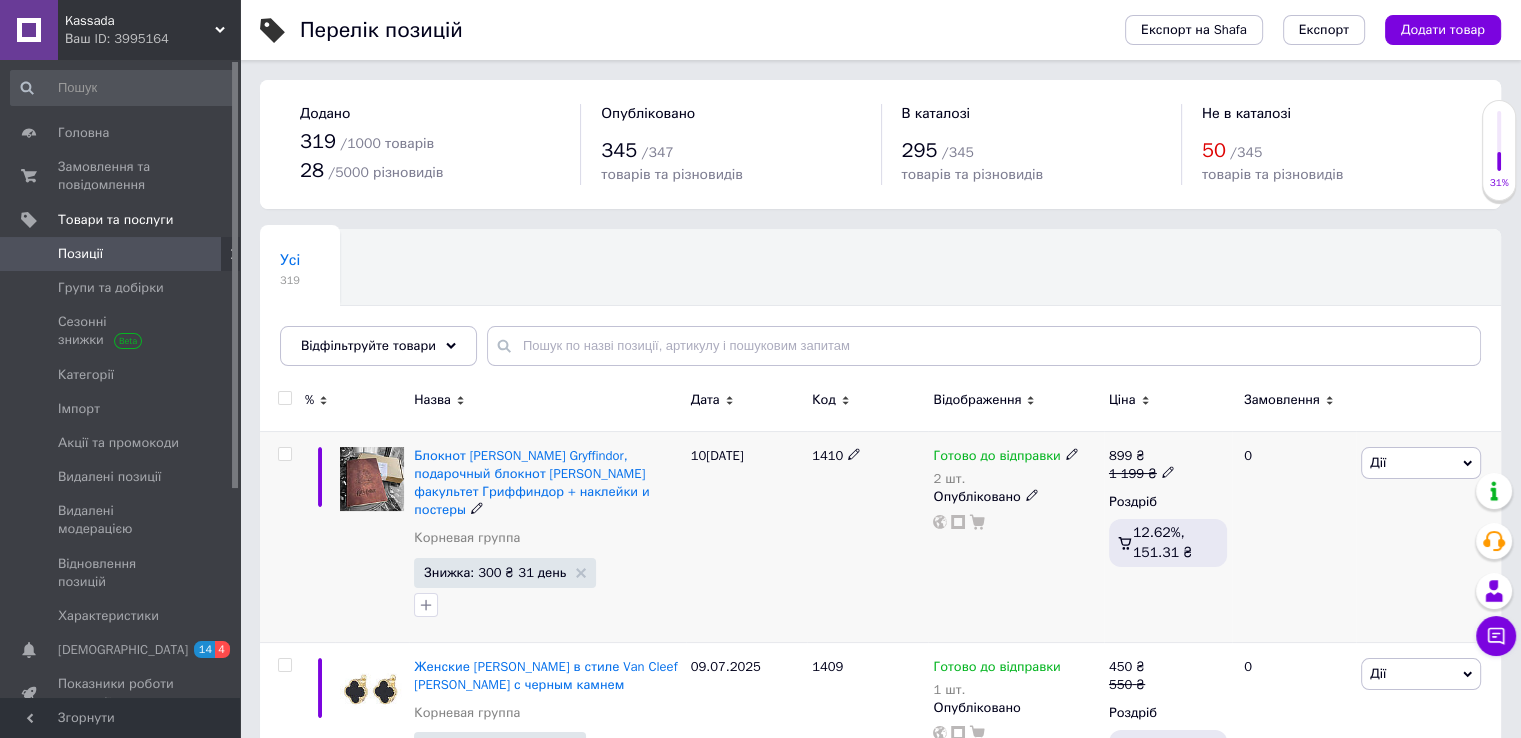 click on "Дії" at bounding box center [1421, 463] 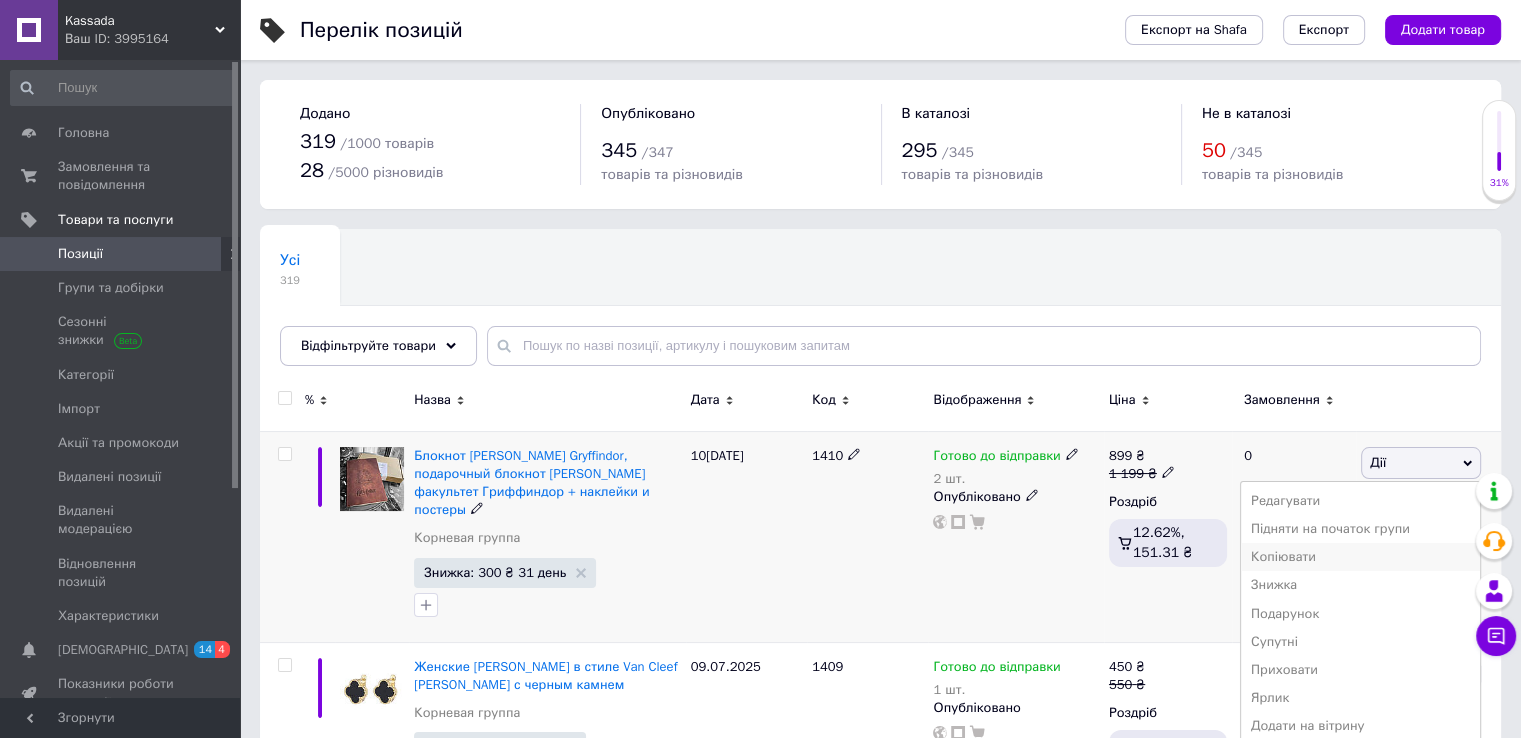 click on "Копіювати" at bounding box center [1360, 557] 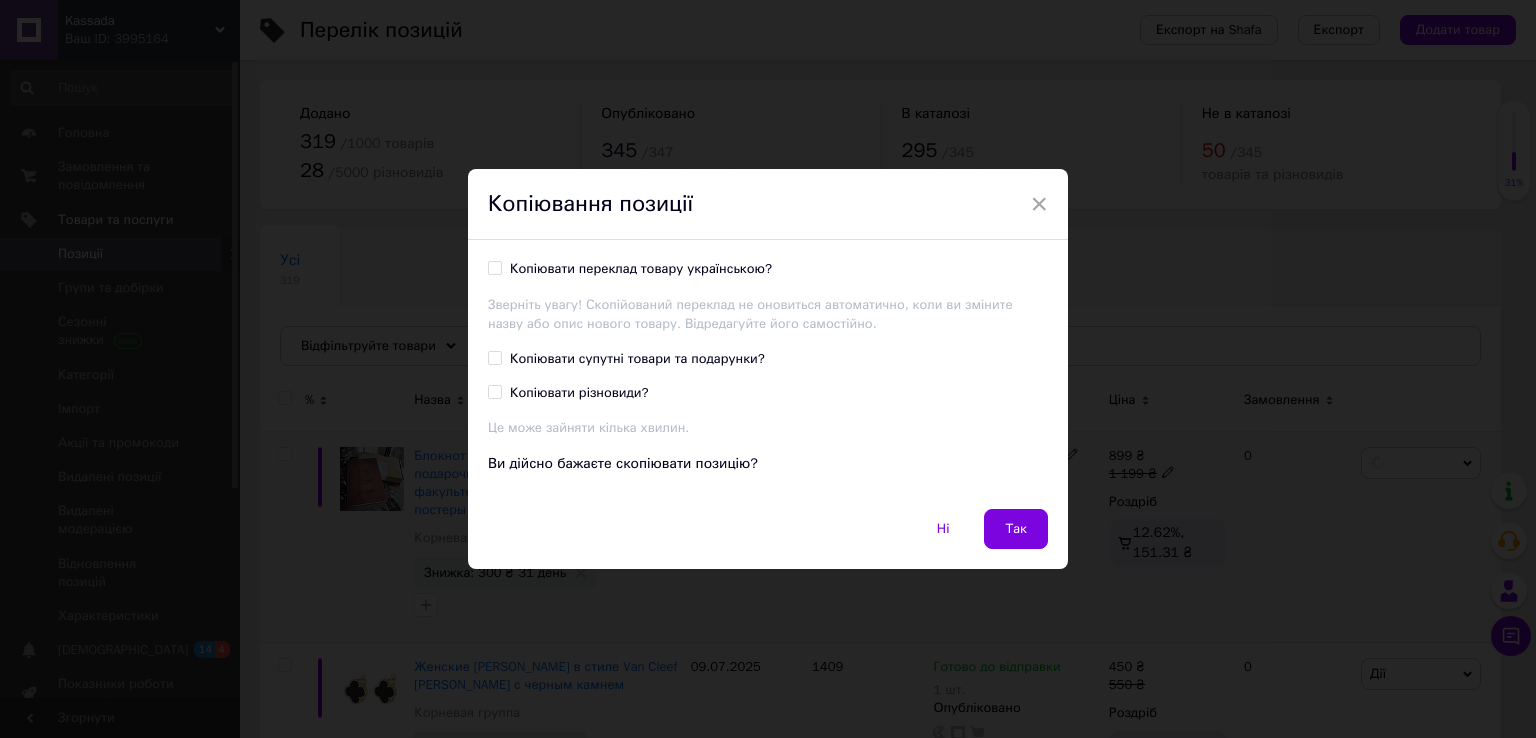 click on "Копіювати переклад товару українською?" at bounding box center (494, 267) 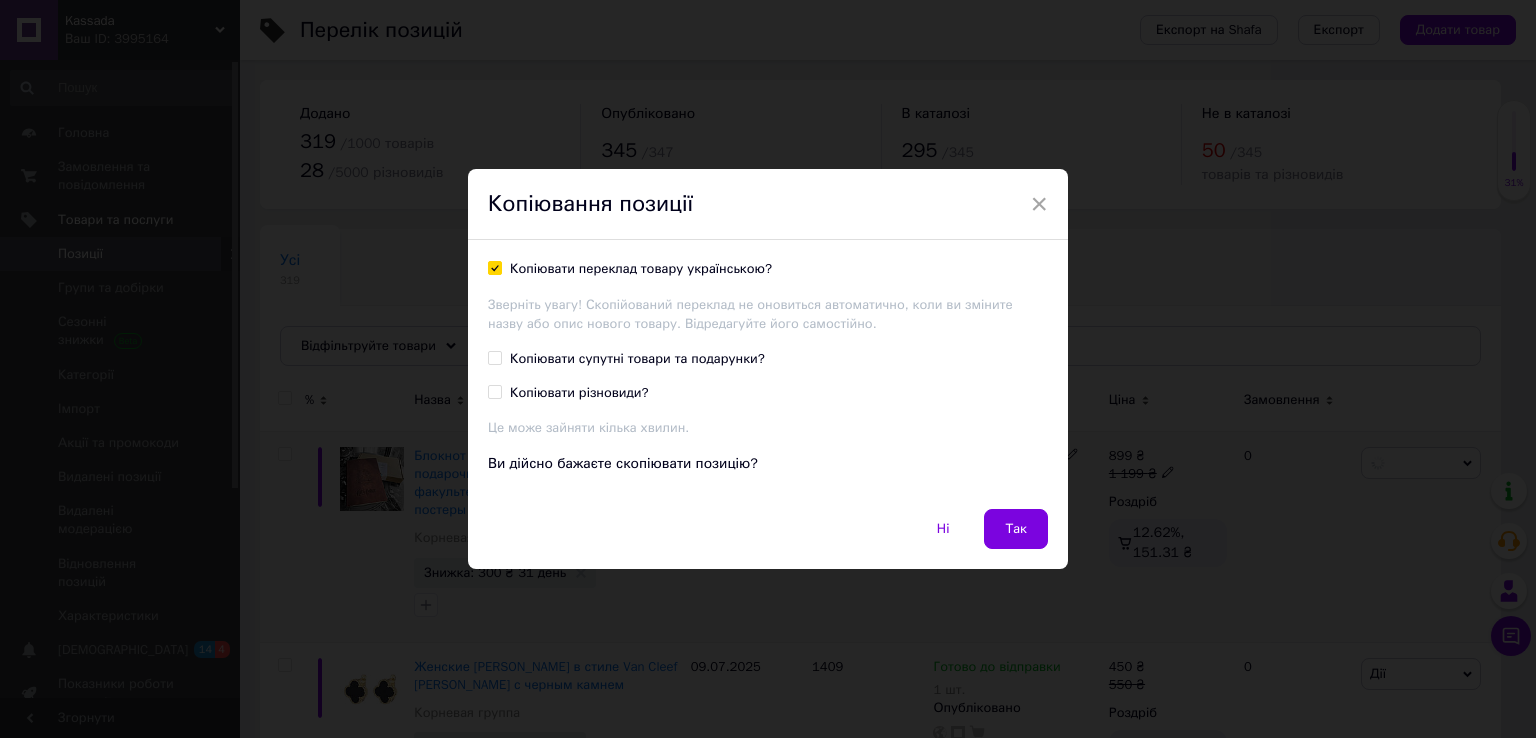 checkbox on "true" 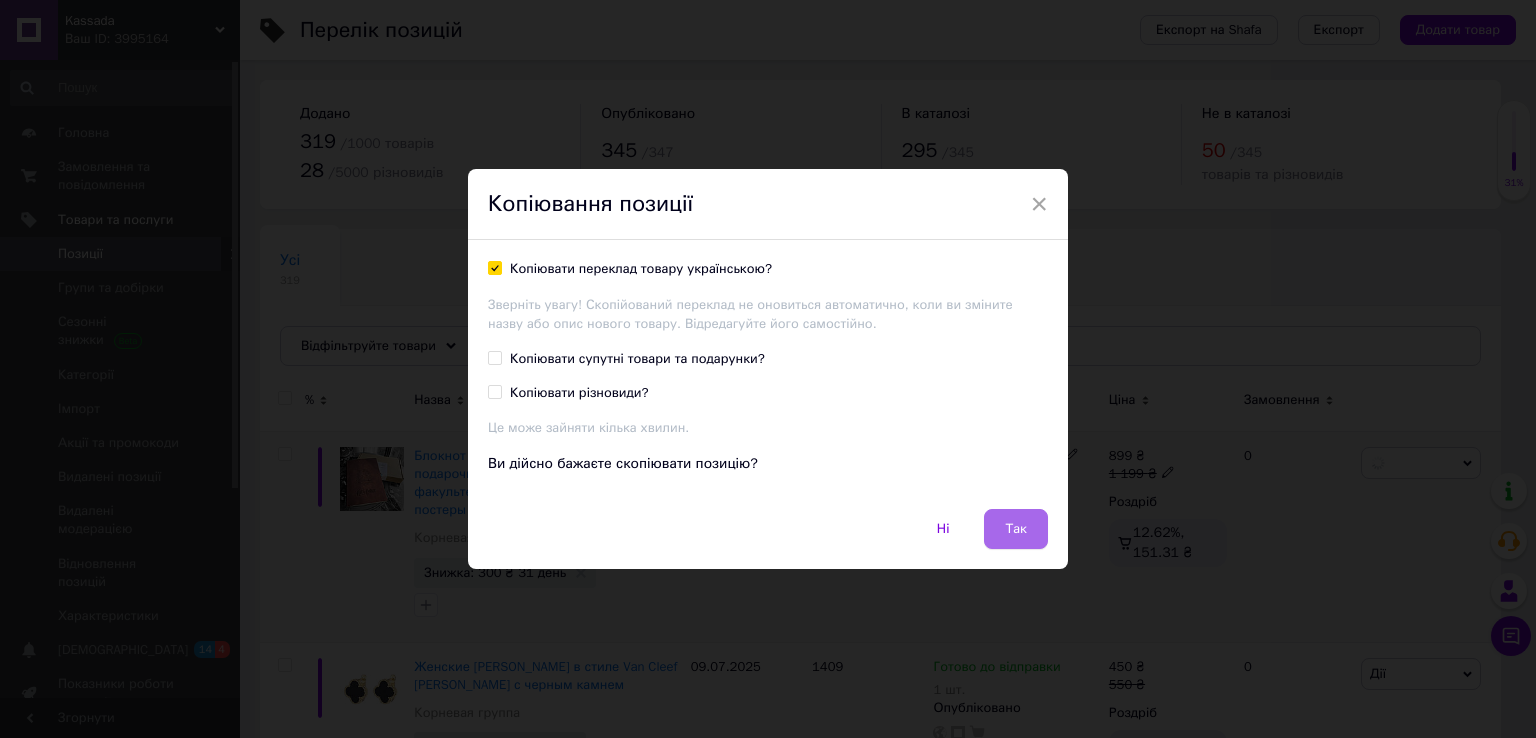 click on "Так" at bounding box center (1016, 529) 